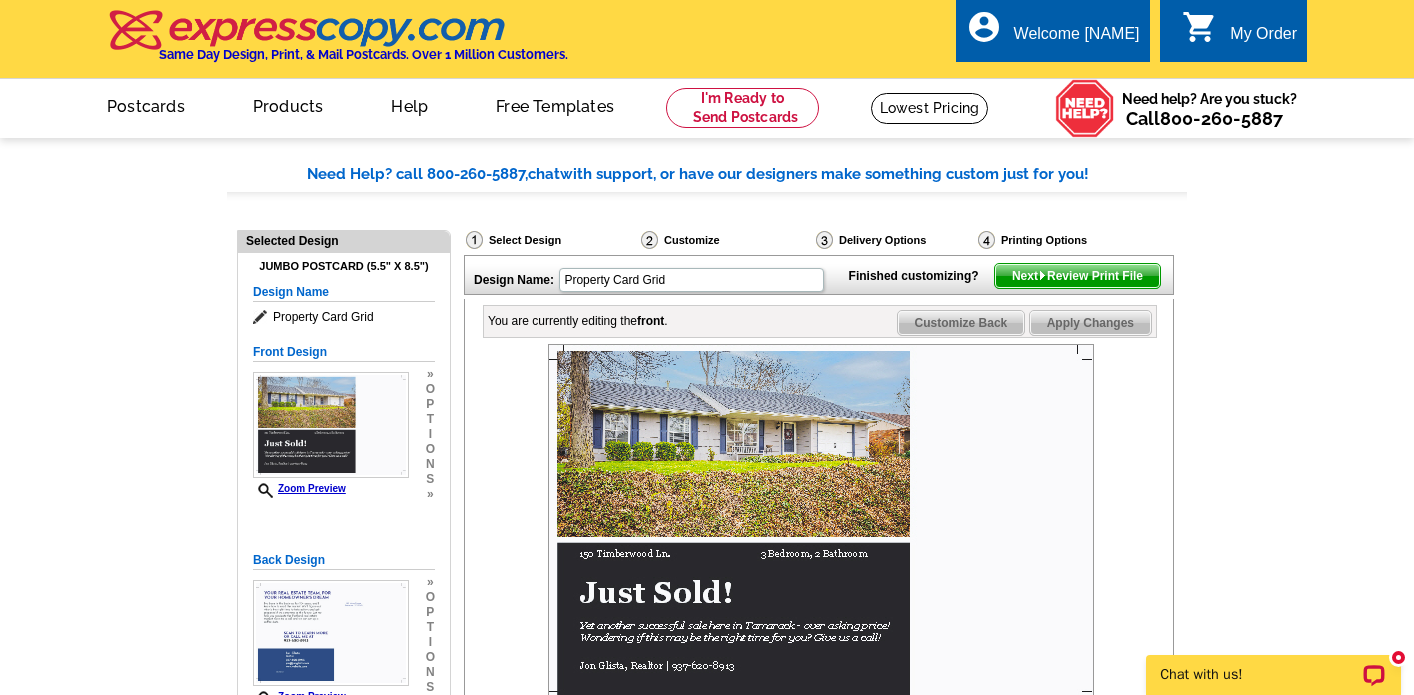 scroll, scrollTop: 0, scrollLeft: 0, axis: both 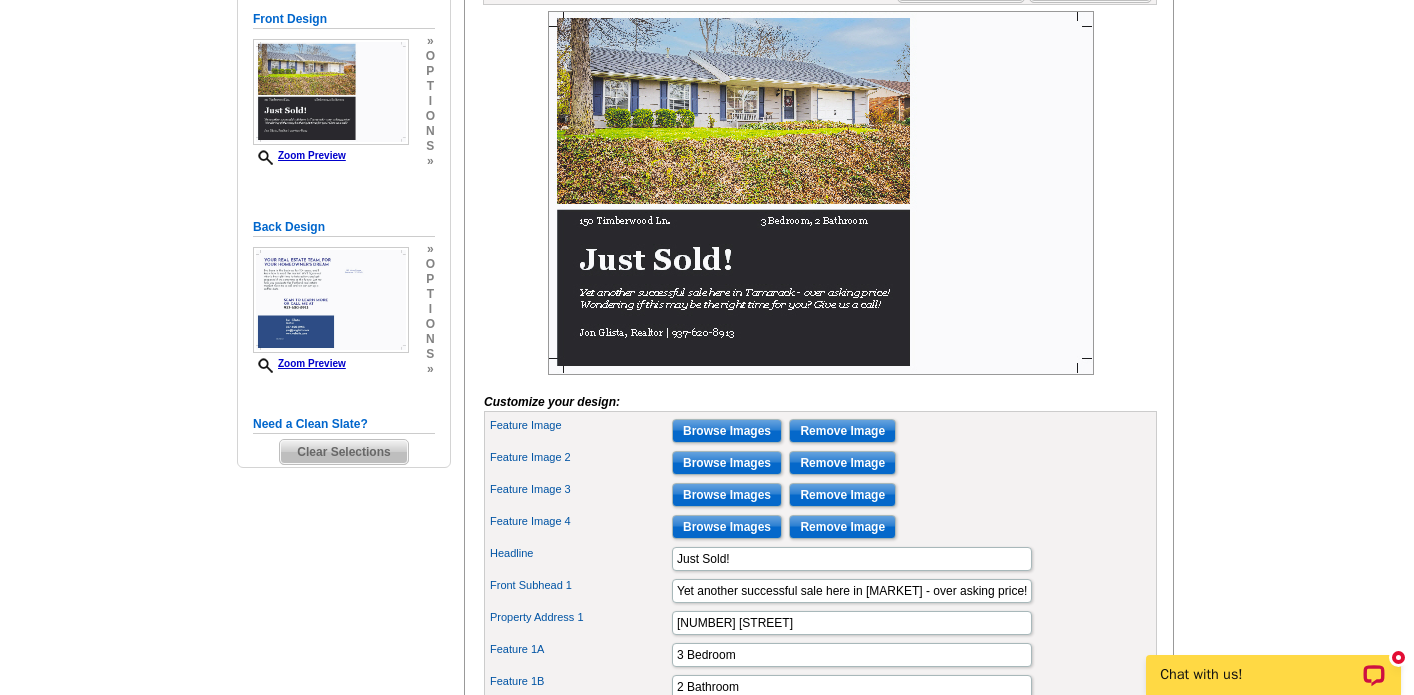 click on "Remove Image" at bounding box center (842, 431) 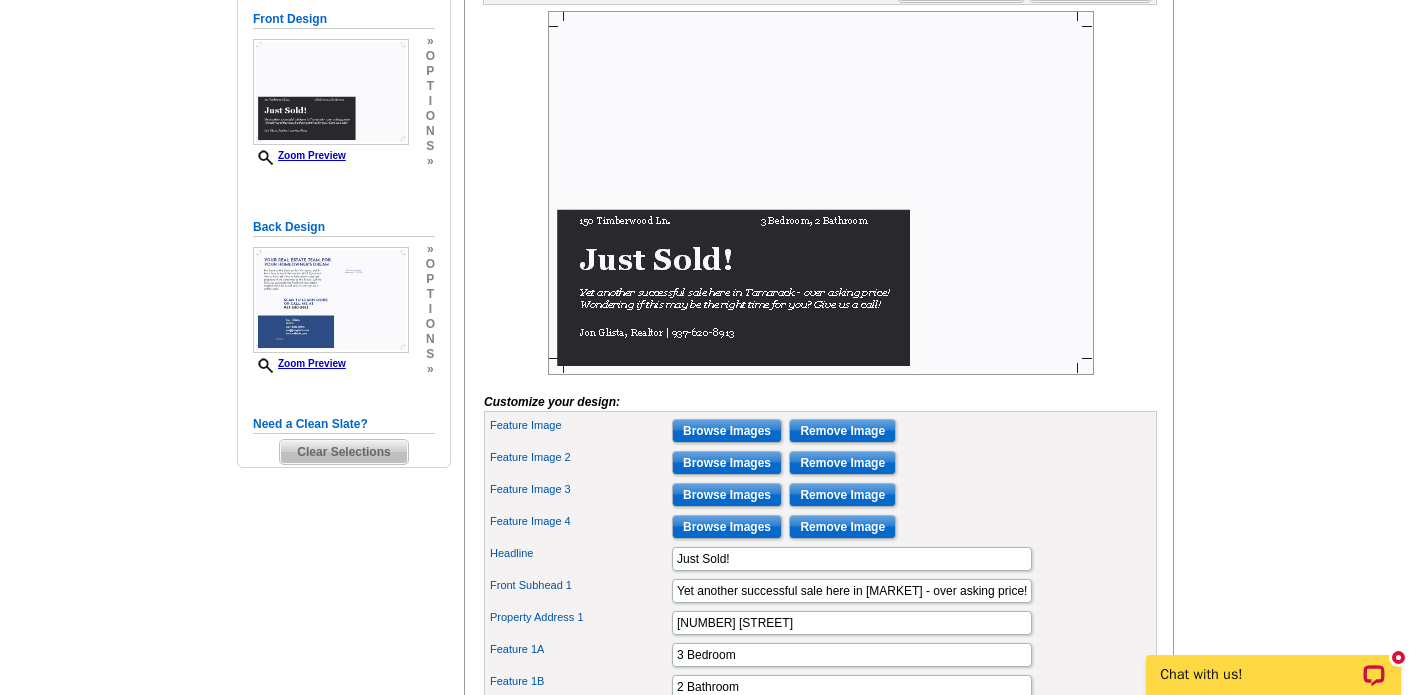 click on "Browse Images" at bounding box center [727, 431] 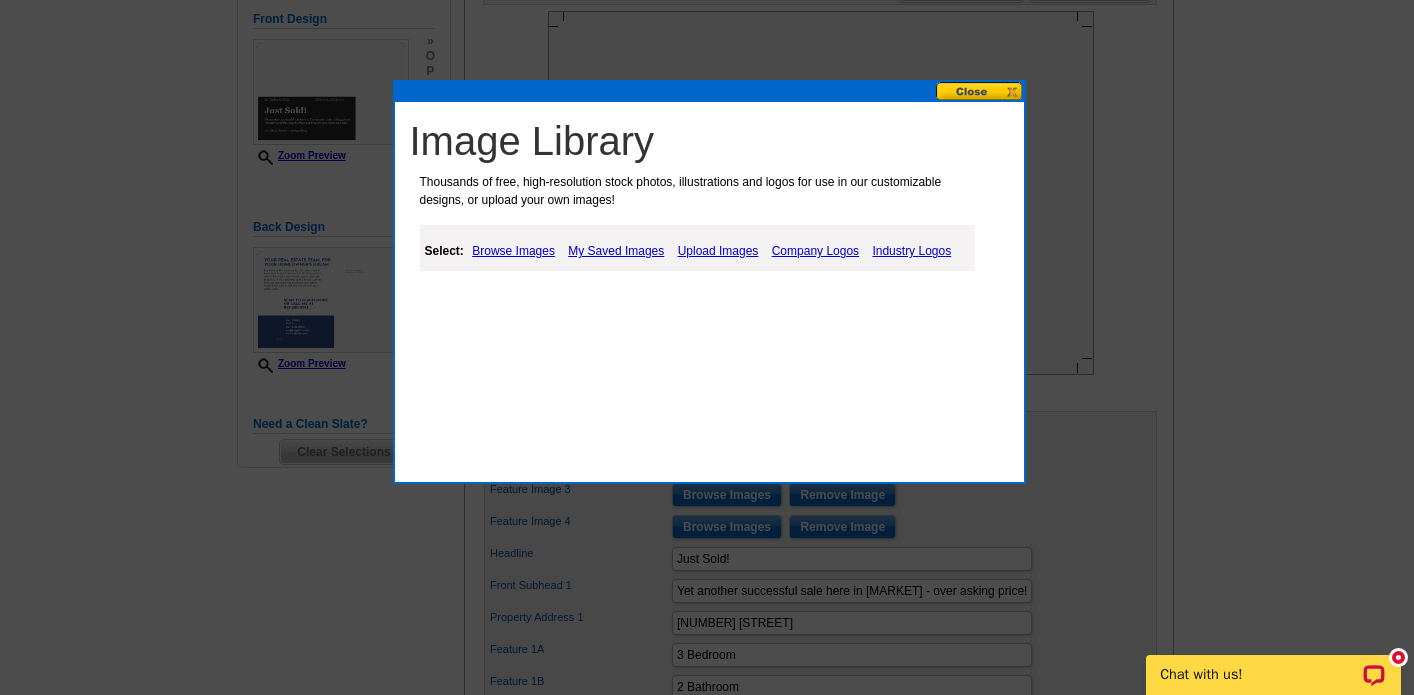 click on "Upload Images" at bounding box center (718, 251) 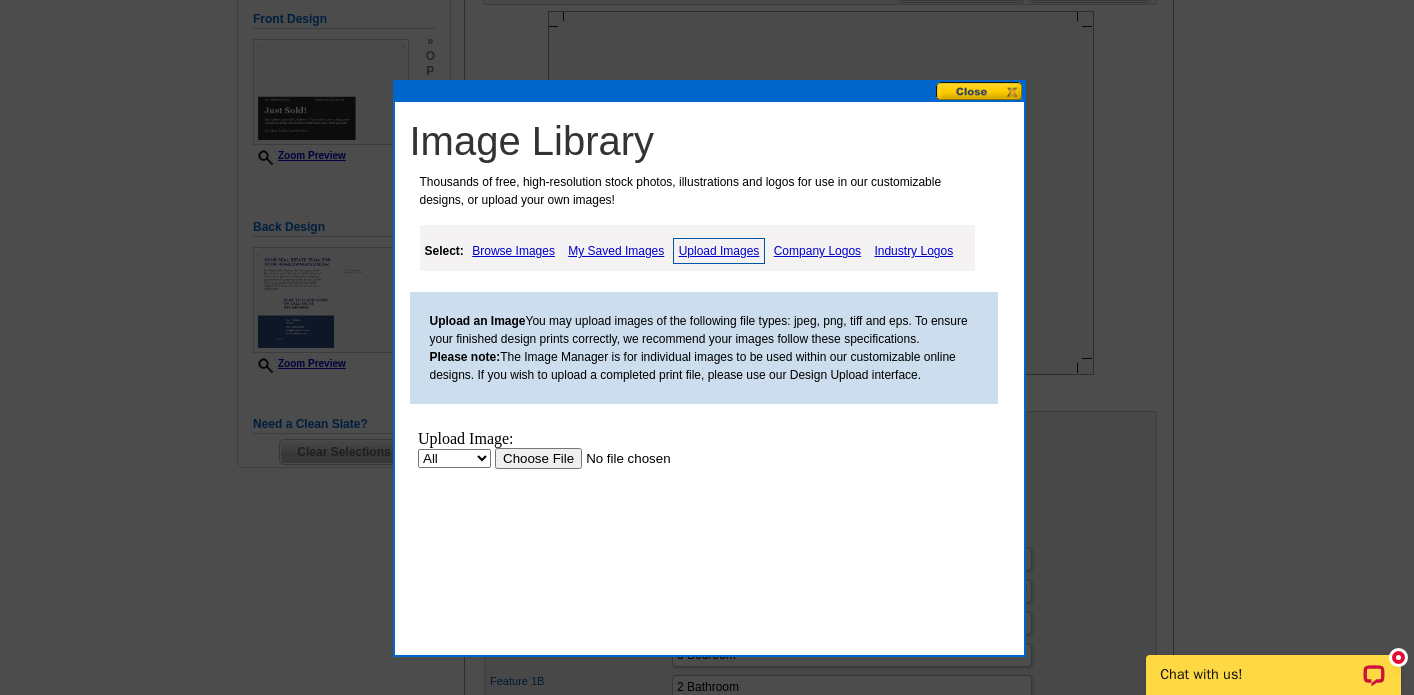scroll, scrollTop: 0, scrollLeft: 0, axis: both 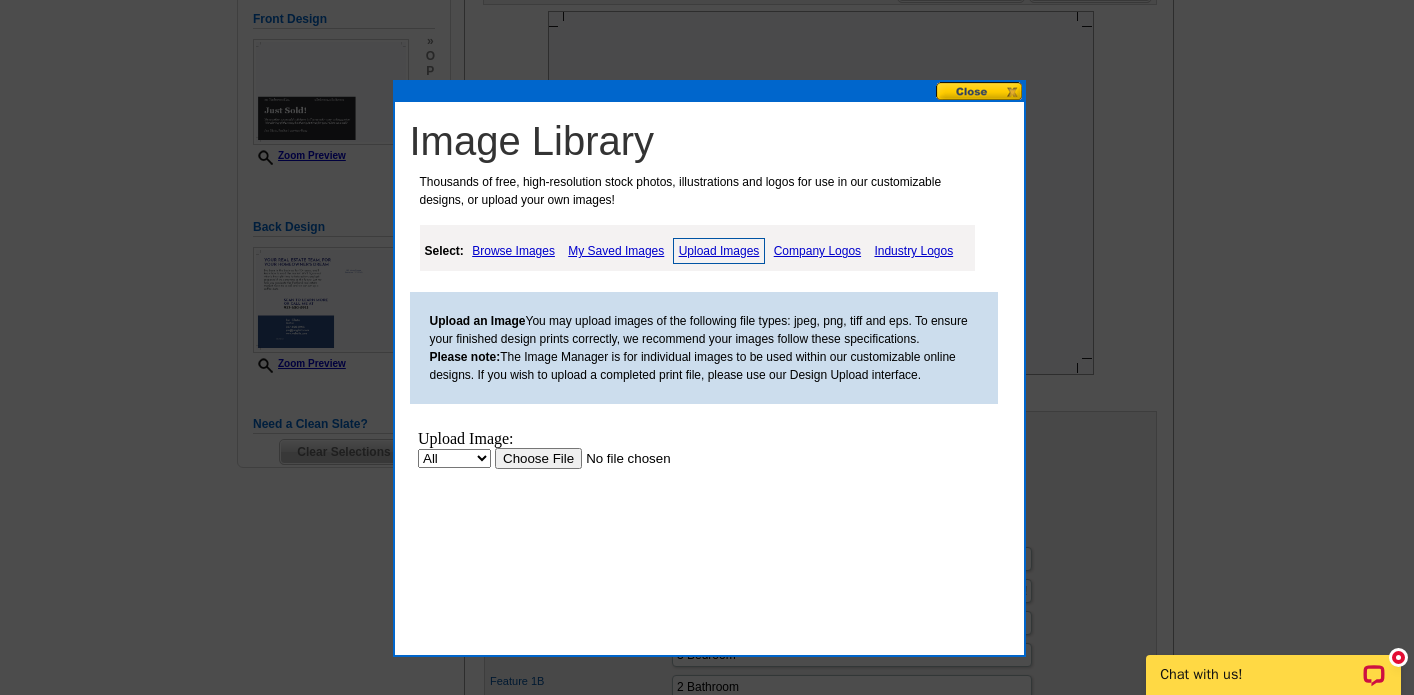 click at bounding box center [620, 458] 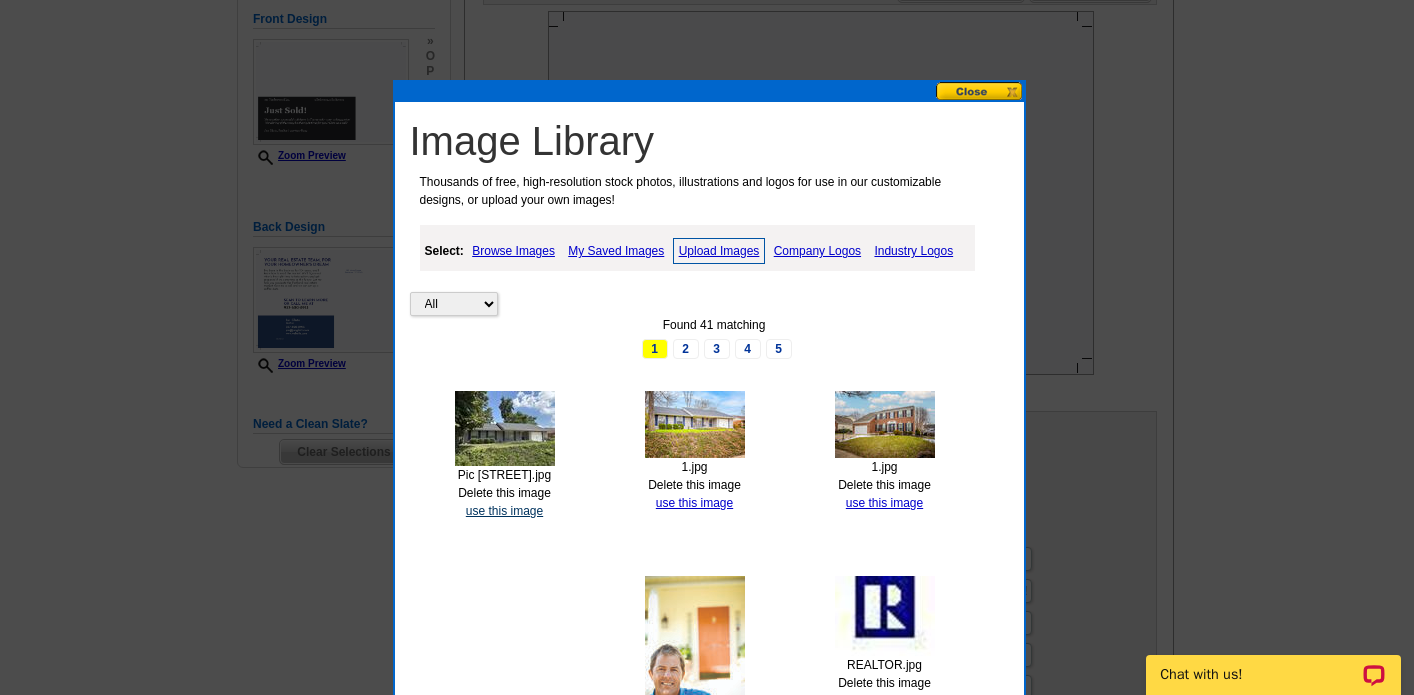 click on "use this image" at bounding box center [504, 511] 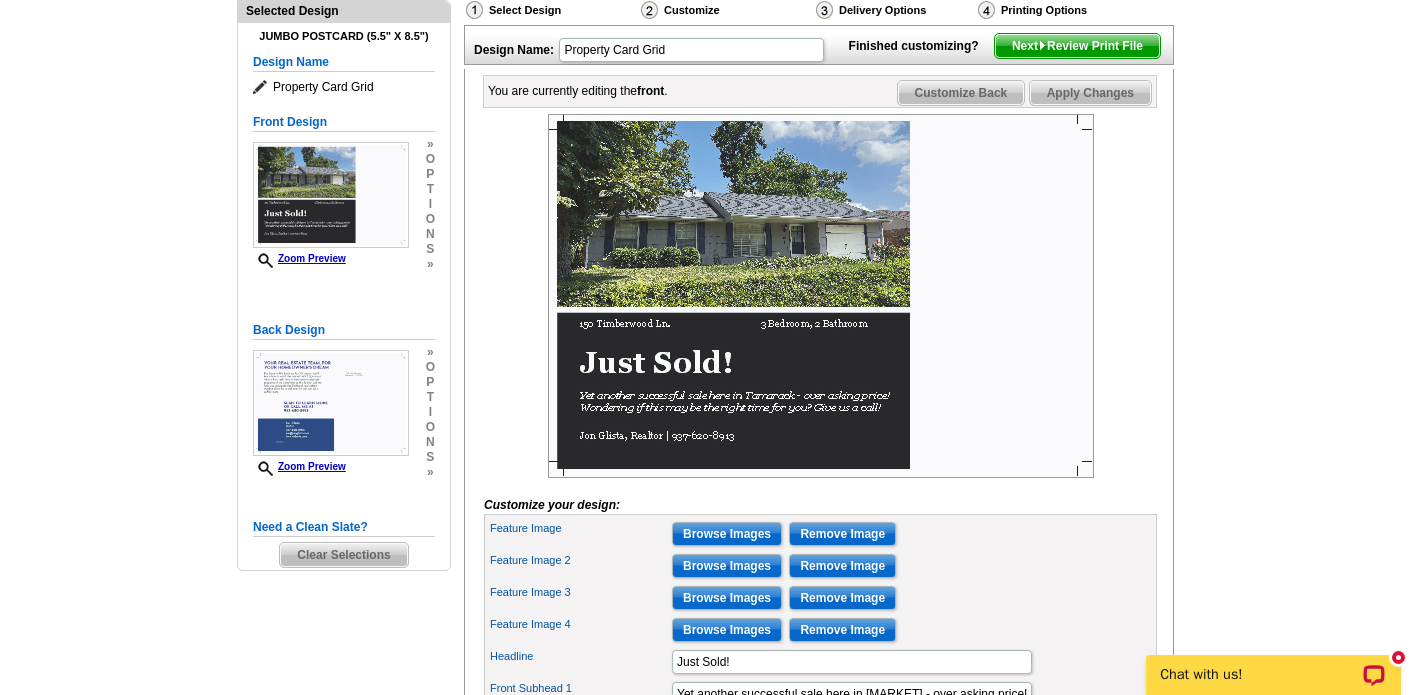 scroll, scrollTop: 240, scrollLeft: 0, axis: vertical 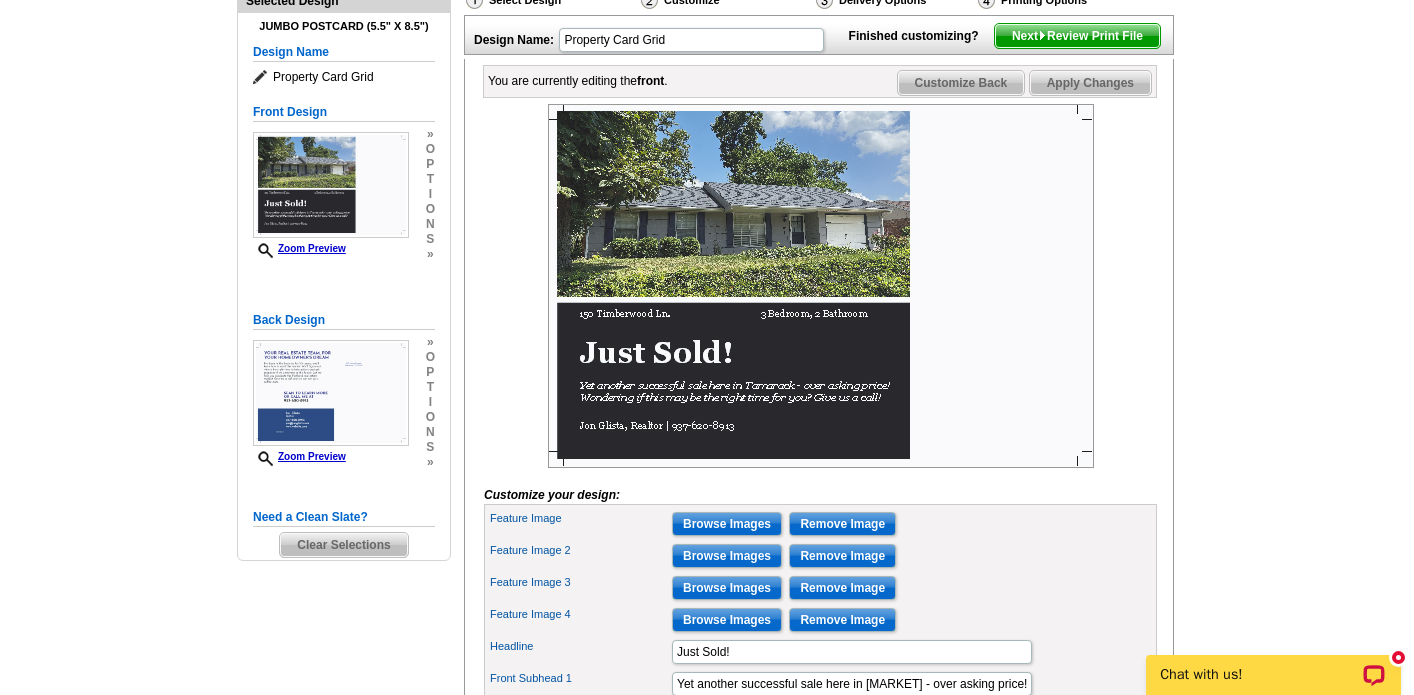click on "Browse Images" at bounding box center (727, 556) 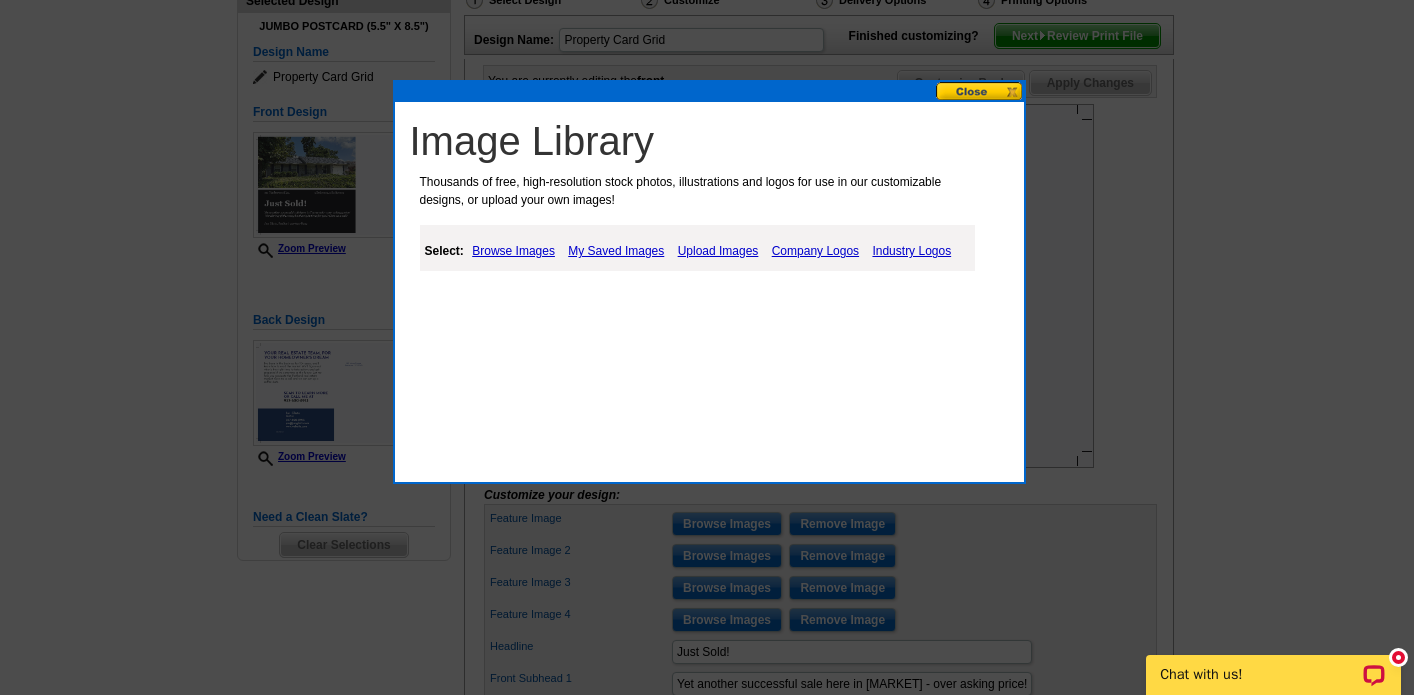click on "Upload Images" at bounding box center [718, 251] 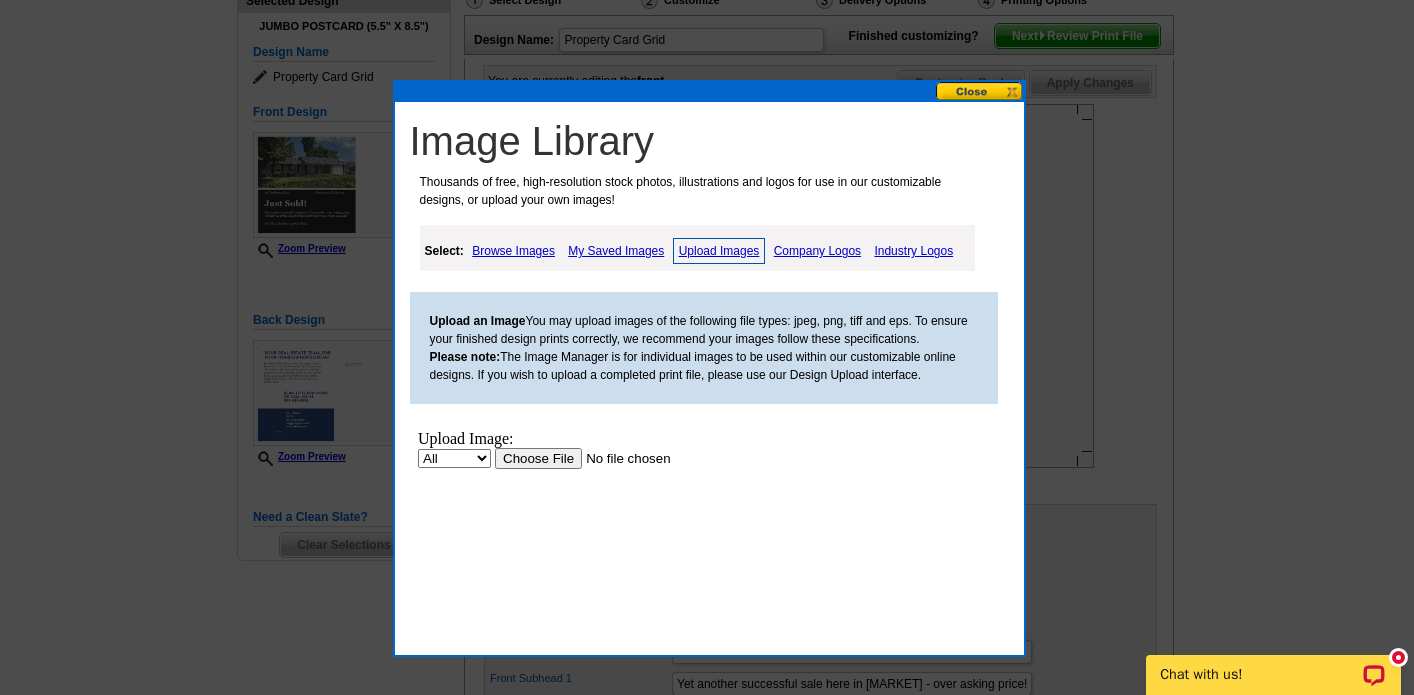 scroll, scrollTop: 0, scrollLeft: 0, axis: both 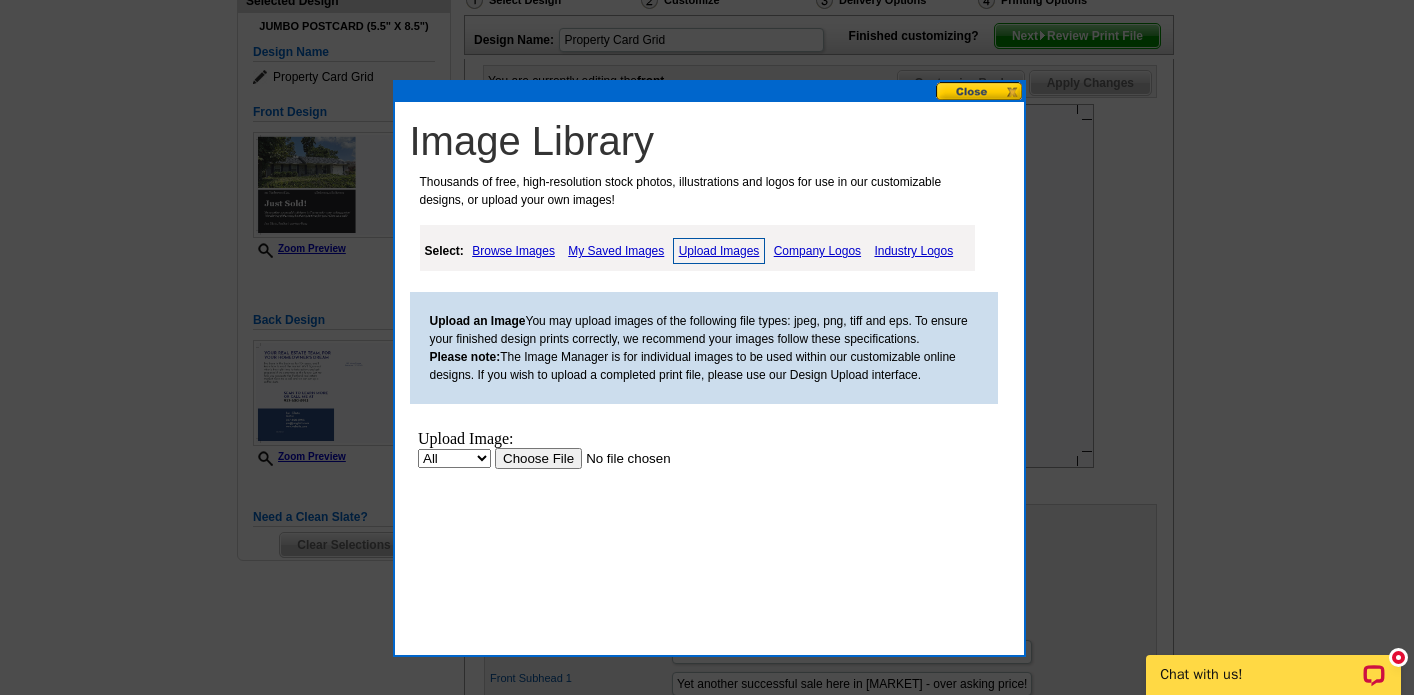 click at bounding box center [620, 458] 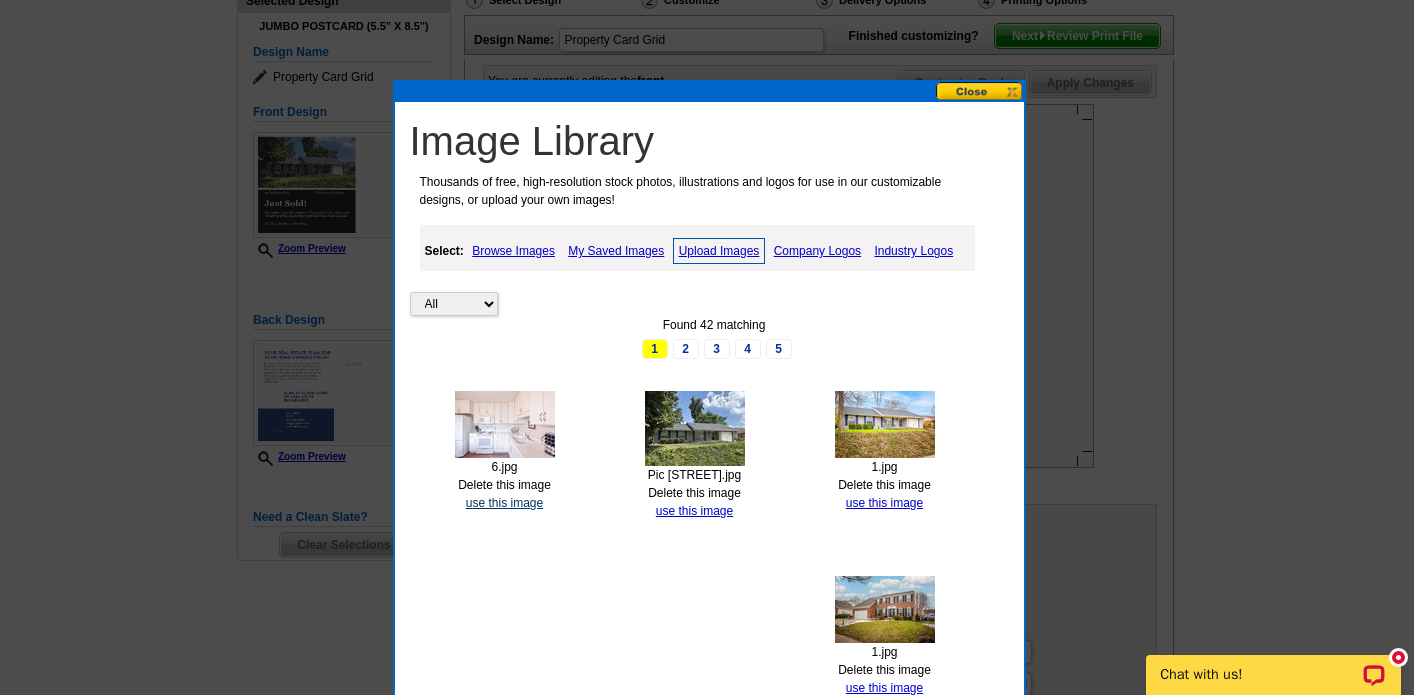 click on "use this image" at bounding box center [504, 503] 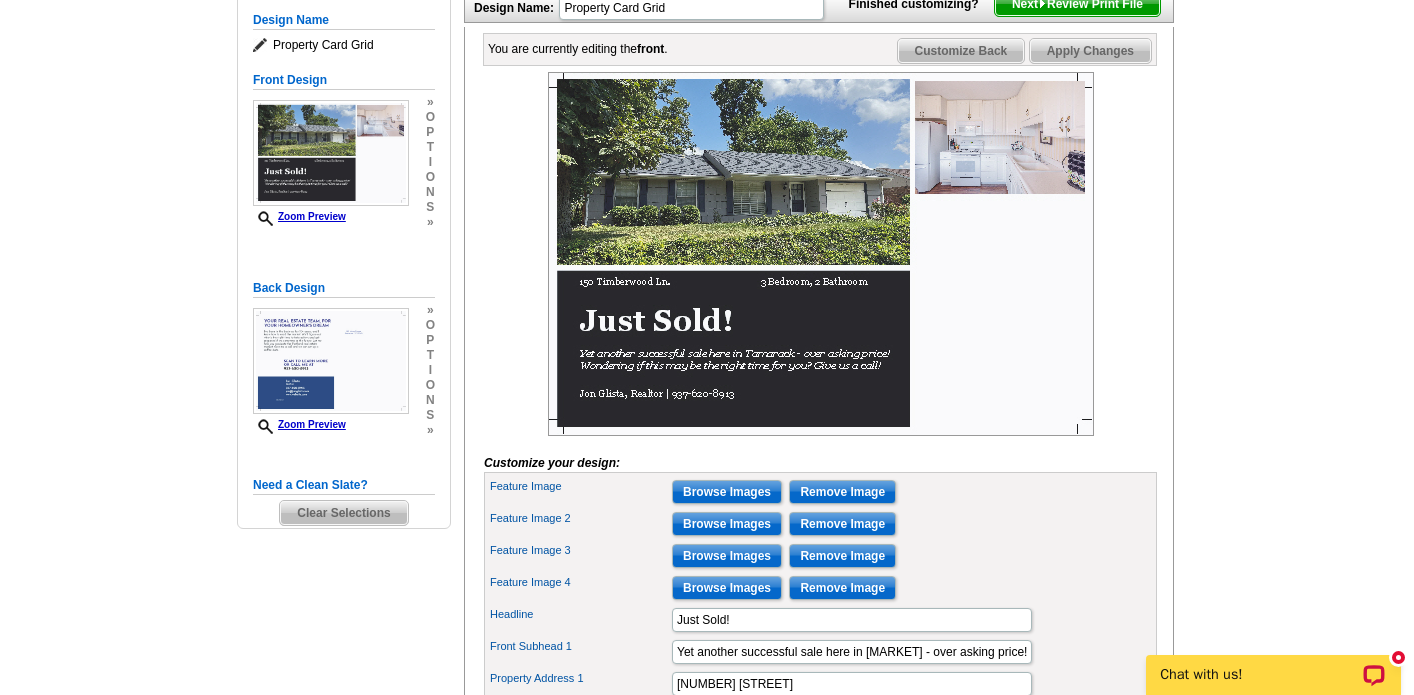 scroll, scrollTop: 267, scrollLeft: 0, axis: vertical 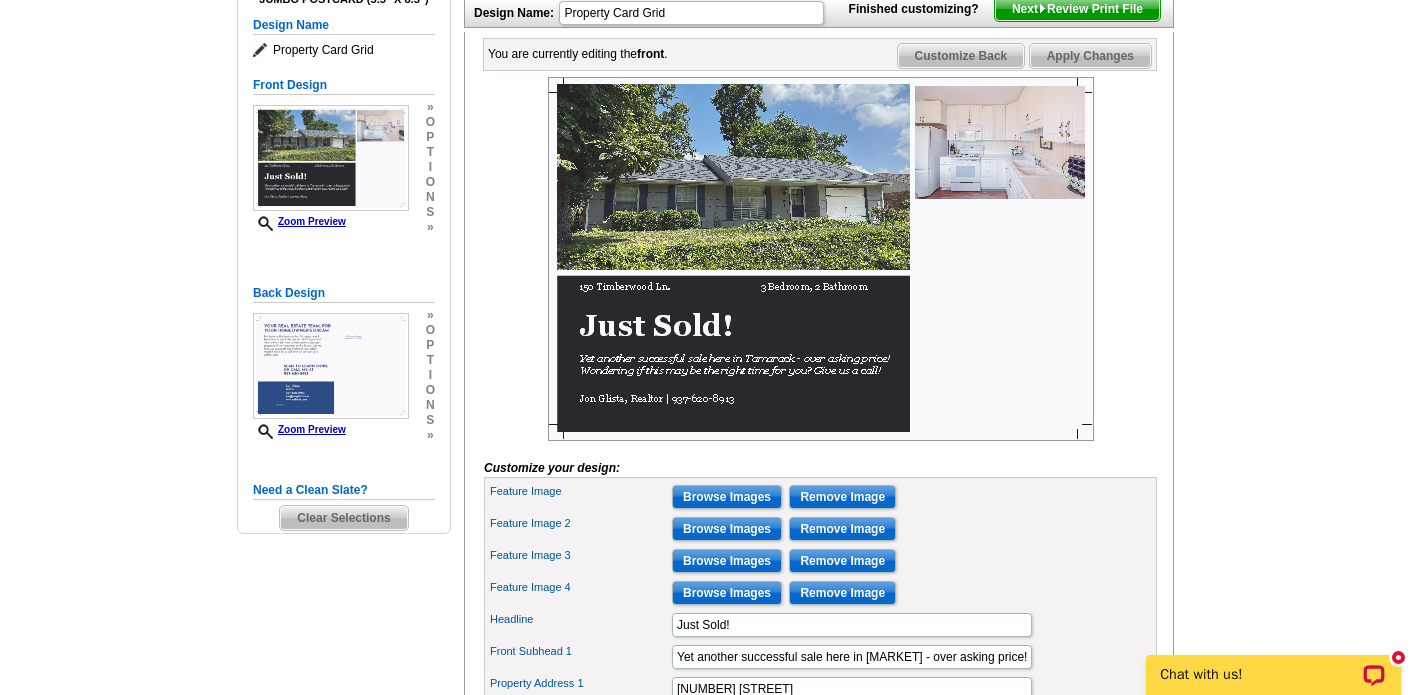 click on "Browse Images" at bounding box center (727, 561) 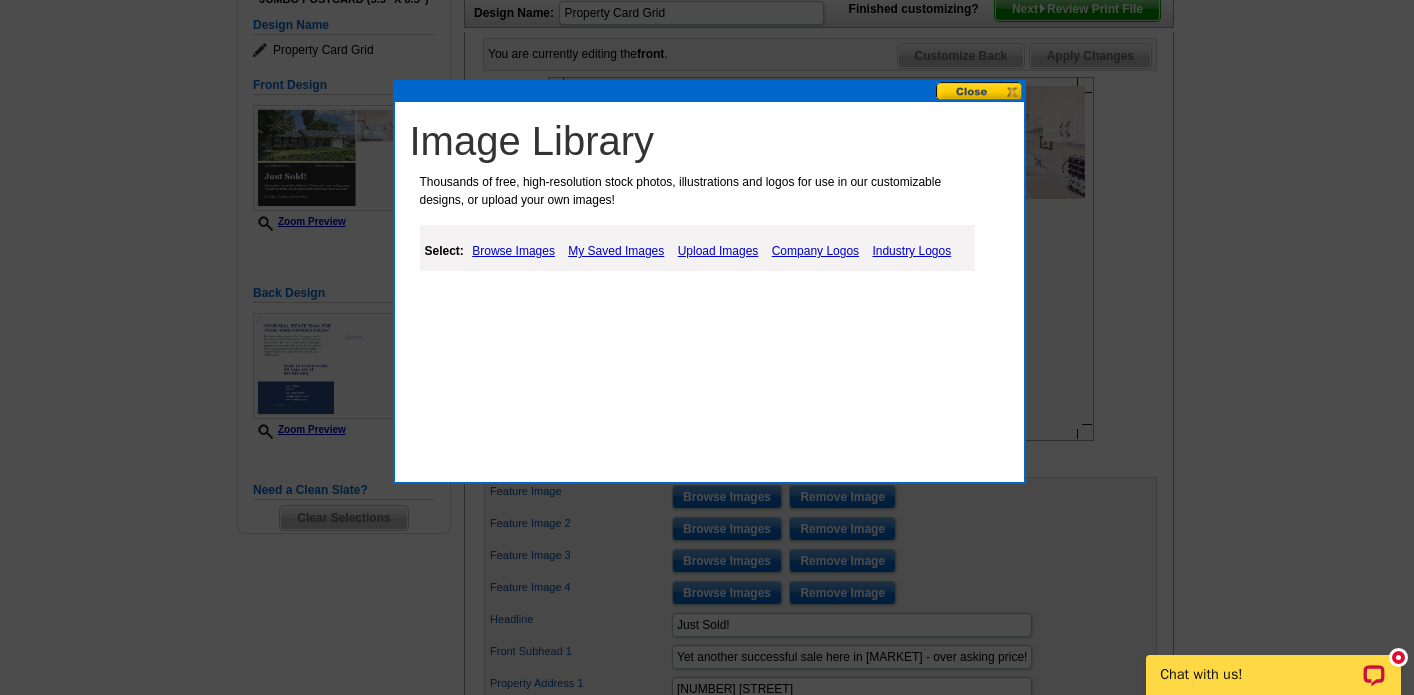 click on "Upload Images" at bounding box center [718, 251] 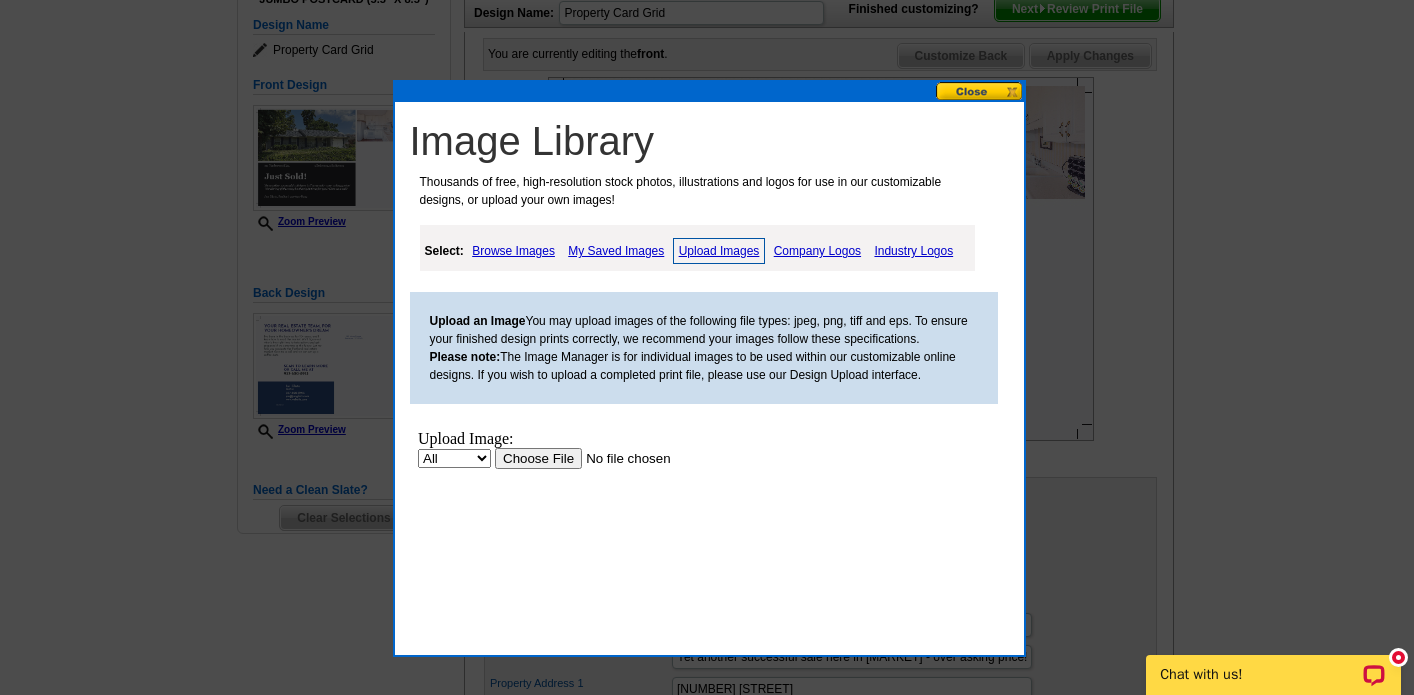 scroll, scrollTop: 0, scrollLeft: 0, axis: both 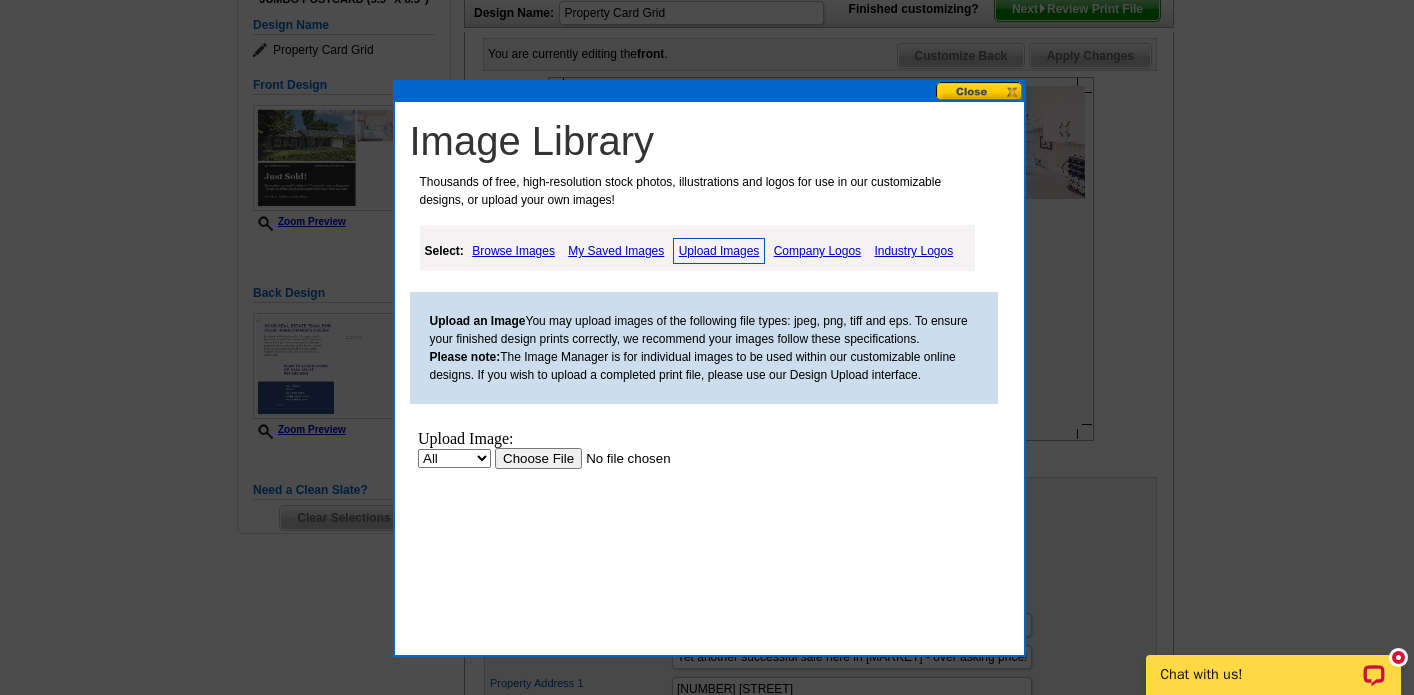 click at bounding box center [620, 458] 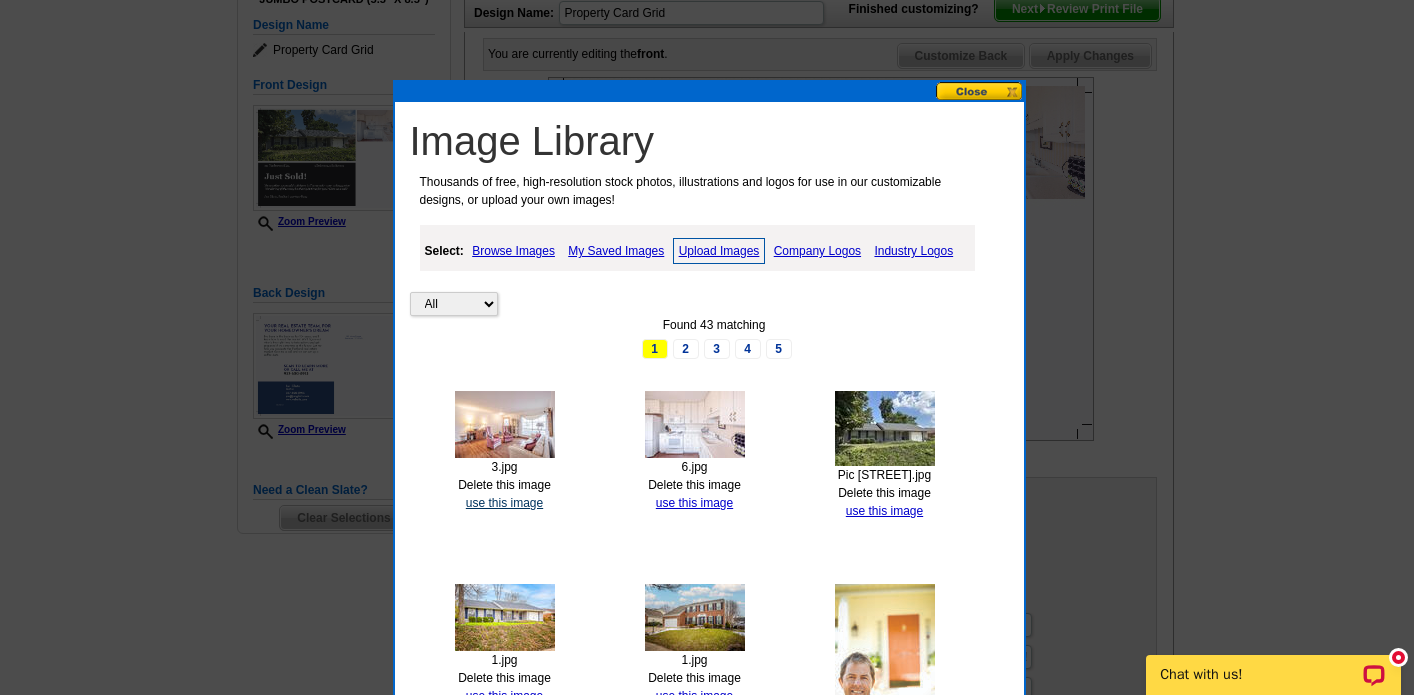 click on "use this image" at bounding box center (504, 503) 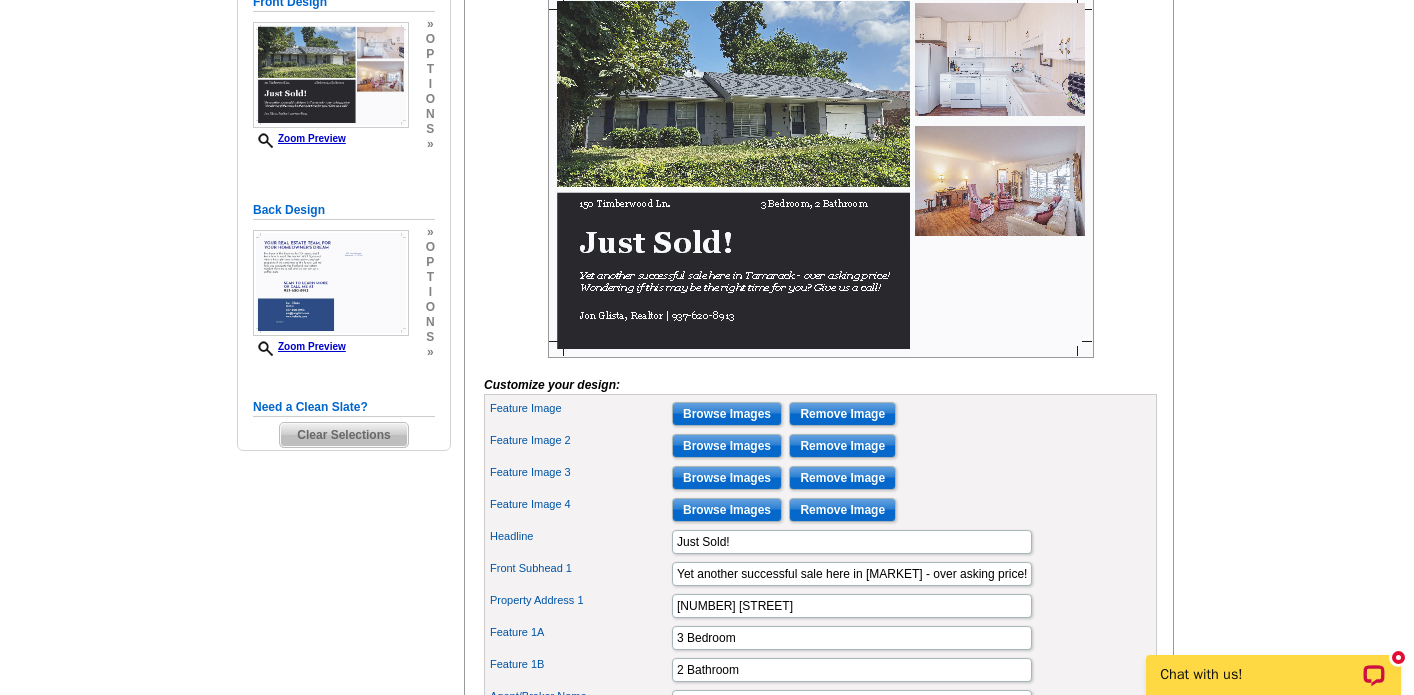 scroll, scrollTop: 360, scrollLeft: 0, axis: vertical 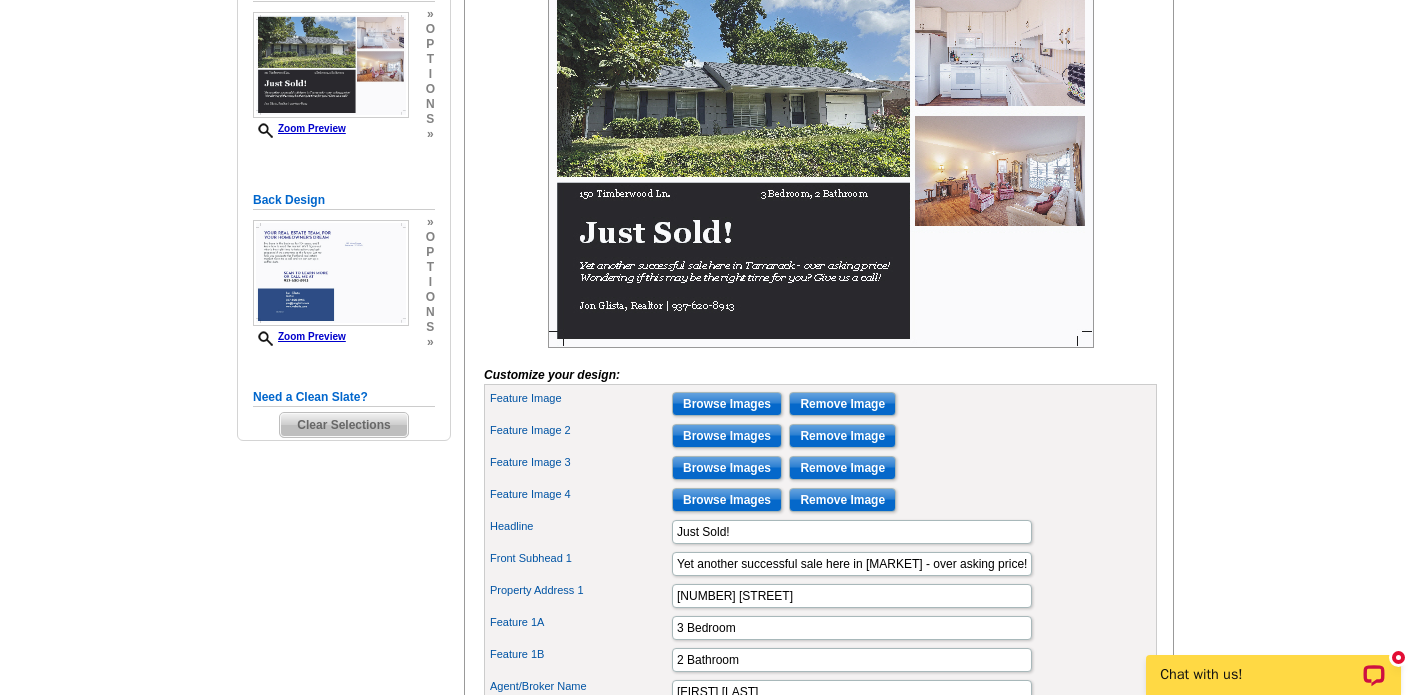 click on "Browse Images" at bounding box center (727, 500) 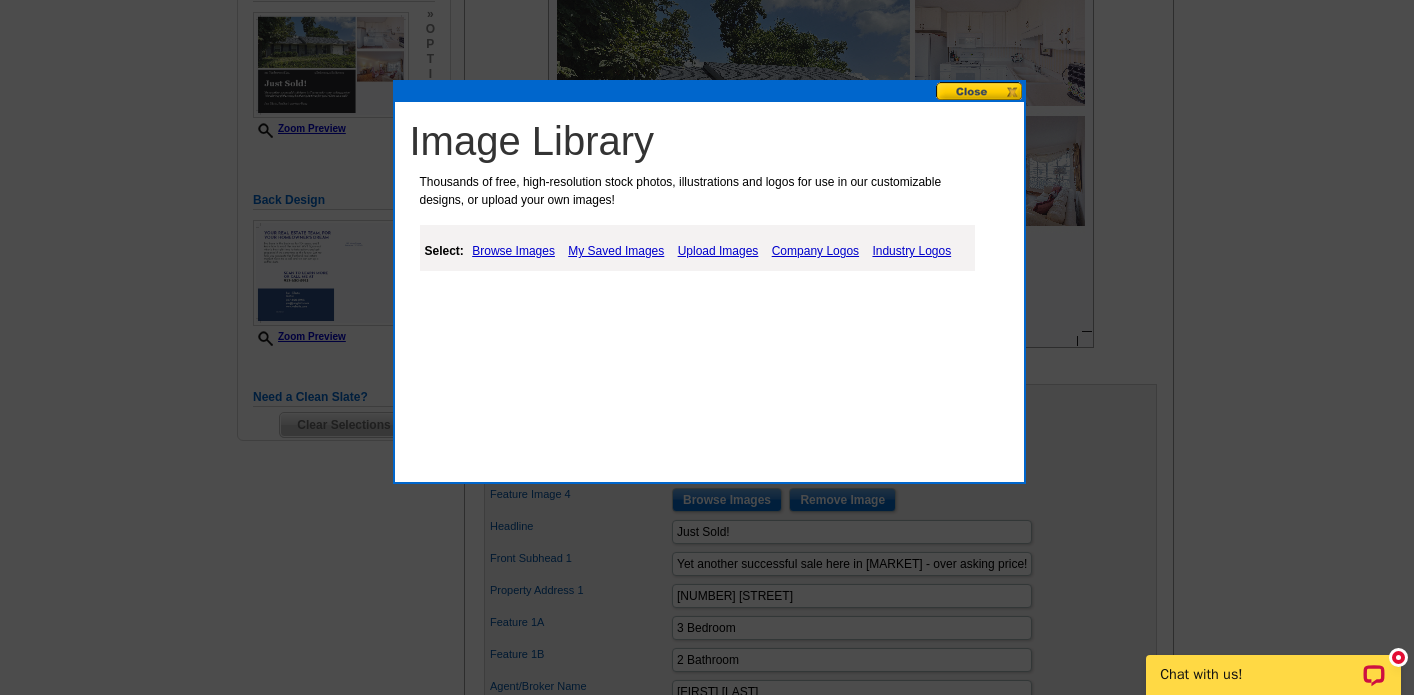 click on "Upload Images" at bounding box center (718, 251) 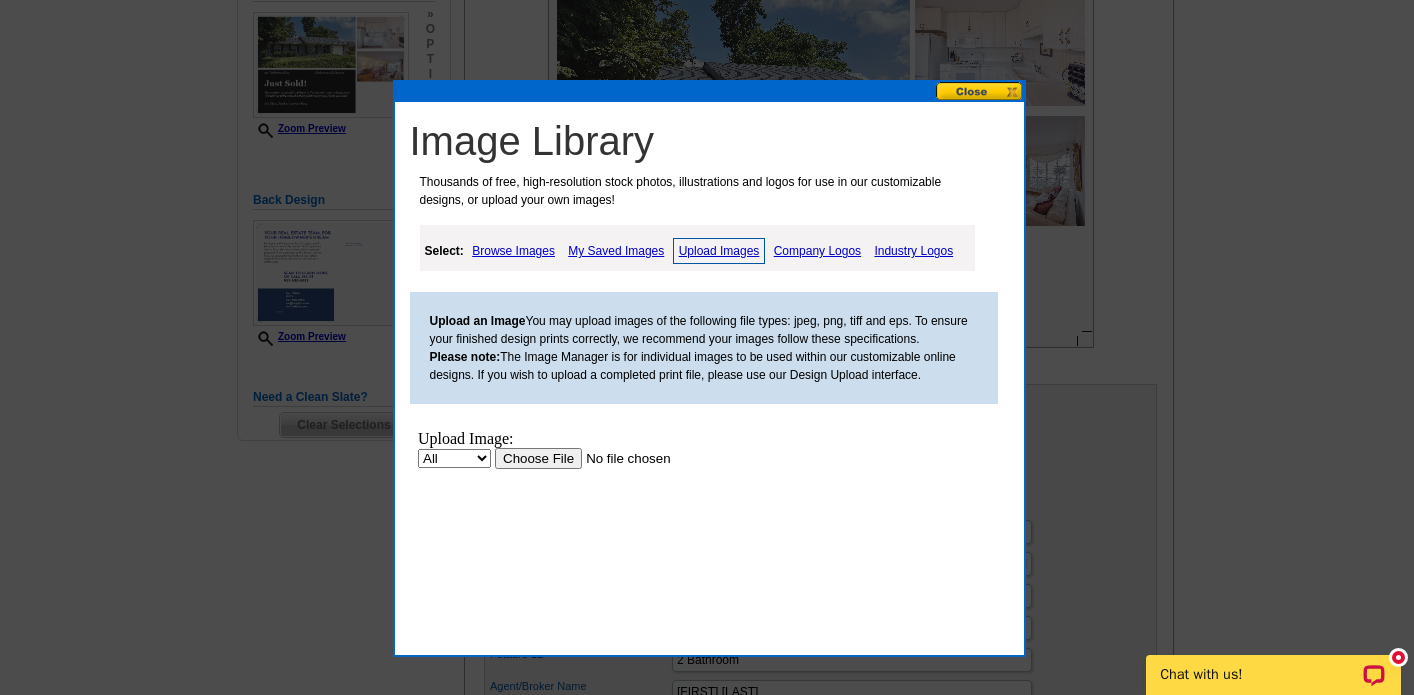 scroll, scrollTop: 0, scrollLeft: 0, axis: both 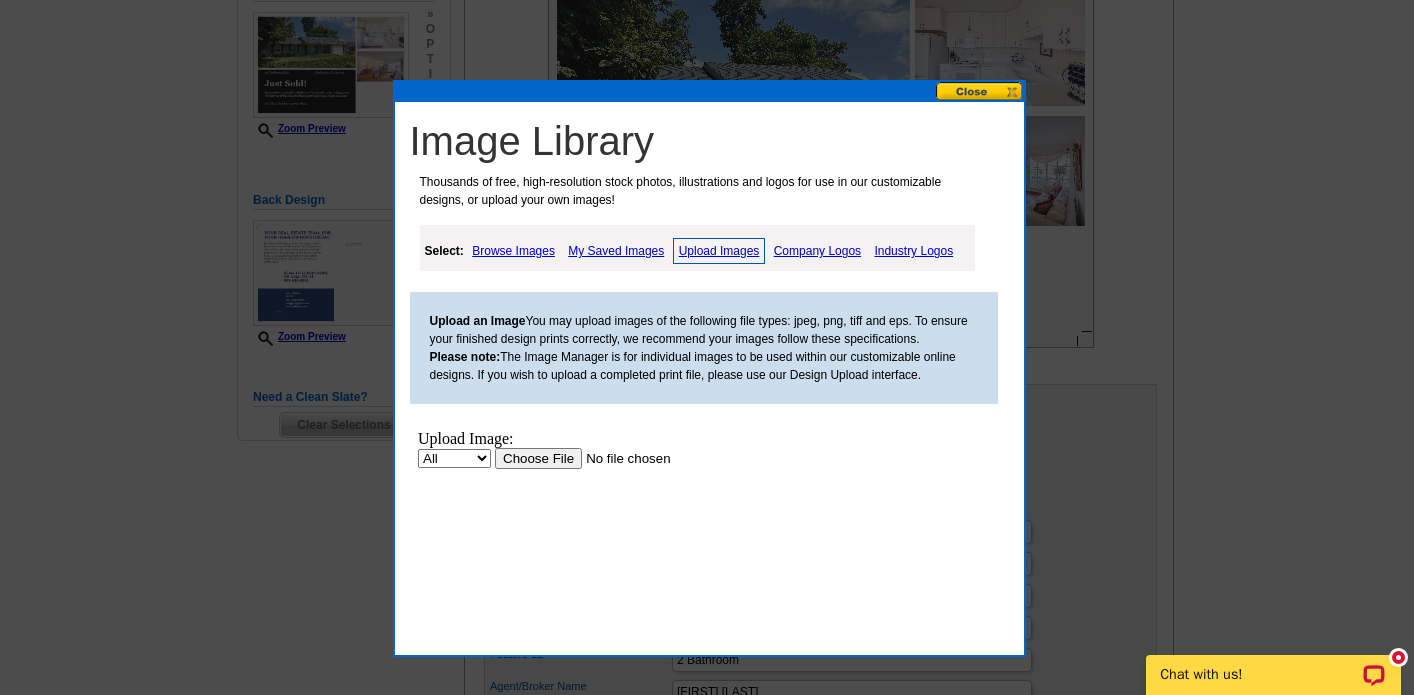 click at bounding box center [620, 458] 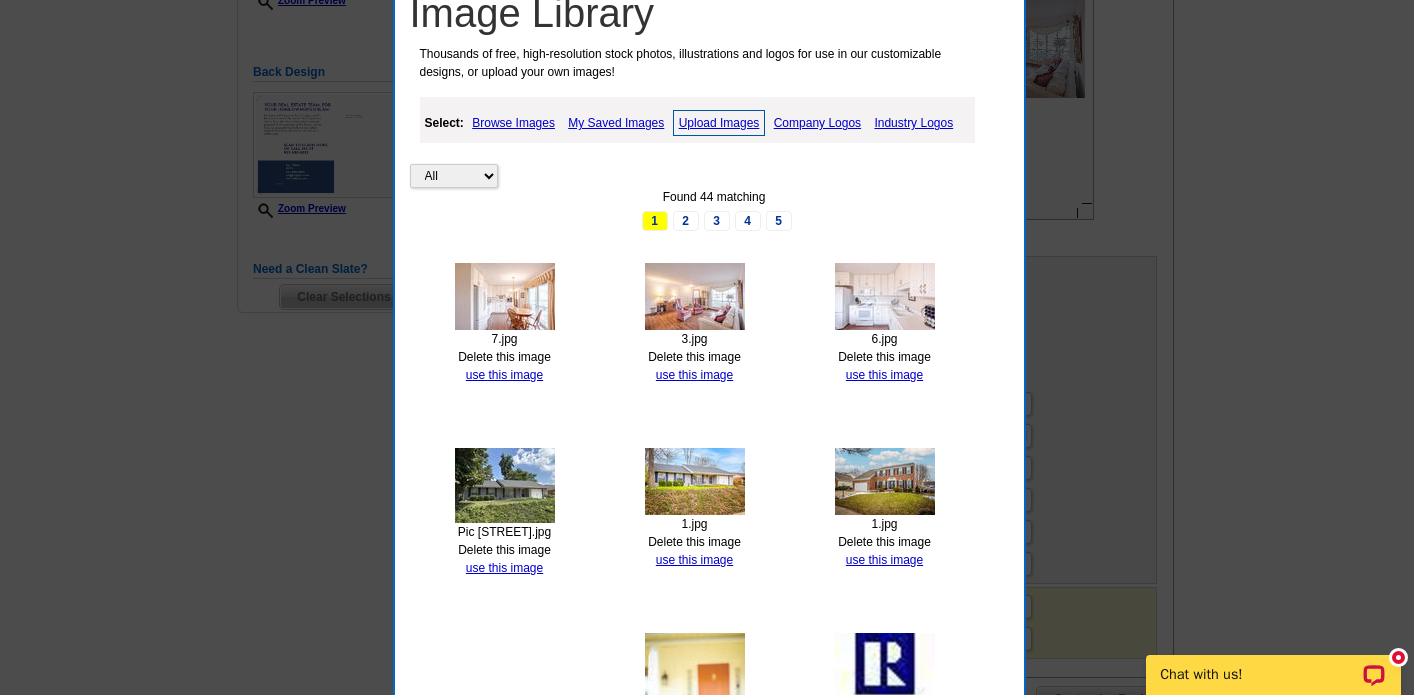 scroll, scrollTop: 490, scrollLeft: 0, axis: vertical 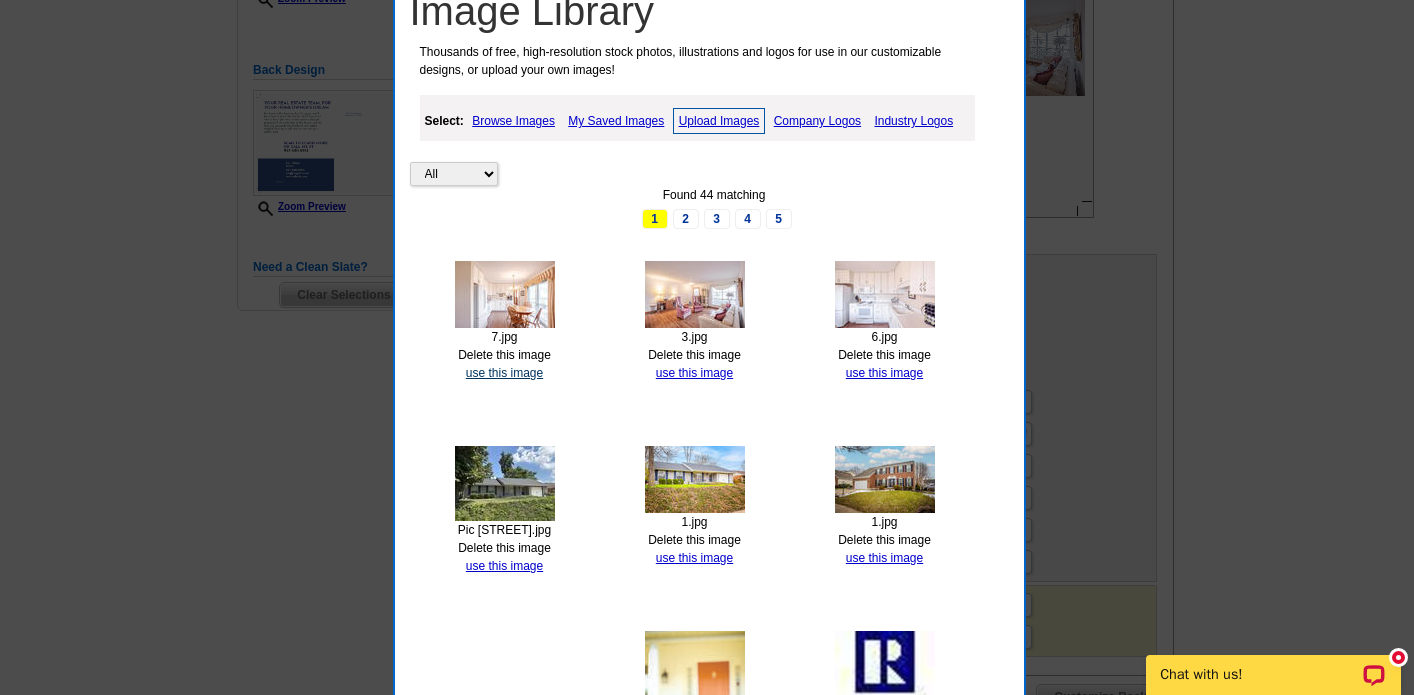 click on "use this image" at bounding box center [504, 373] 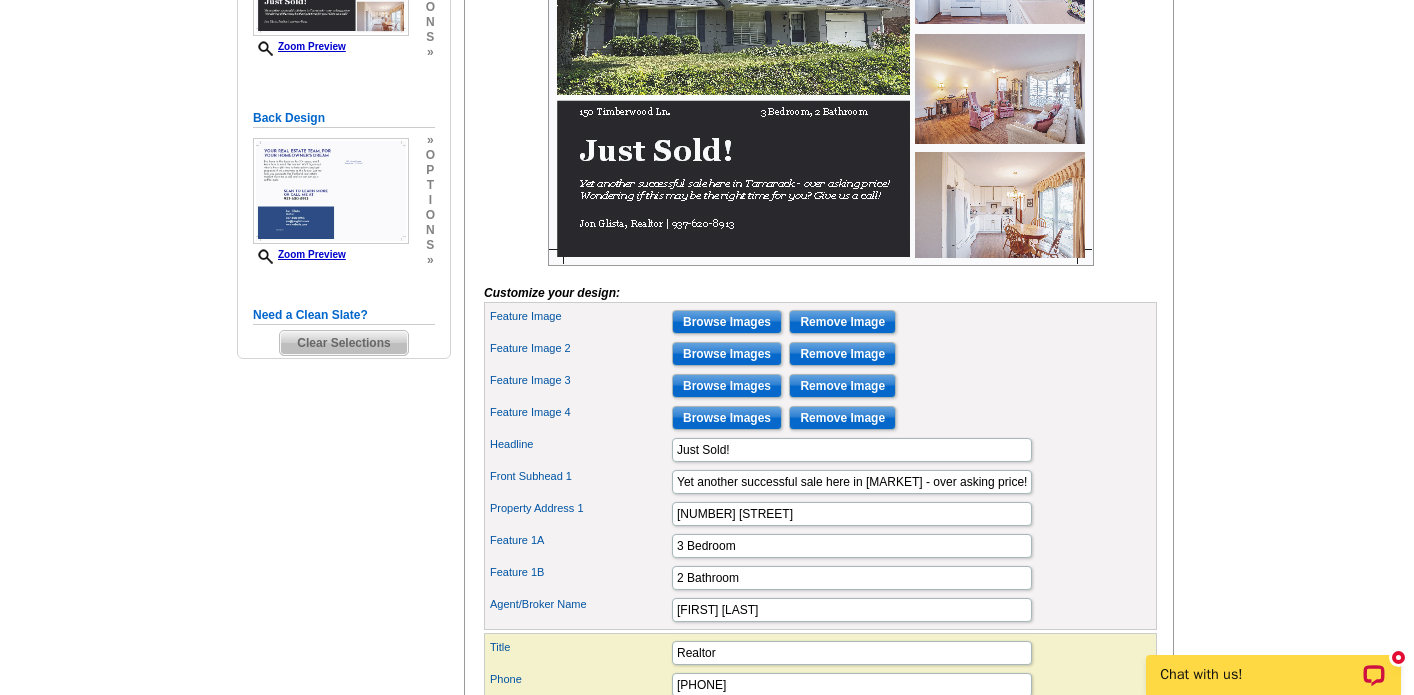 scroll, scrollTop: 471, scrollLeft: 0, axis: vertical 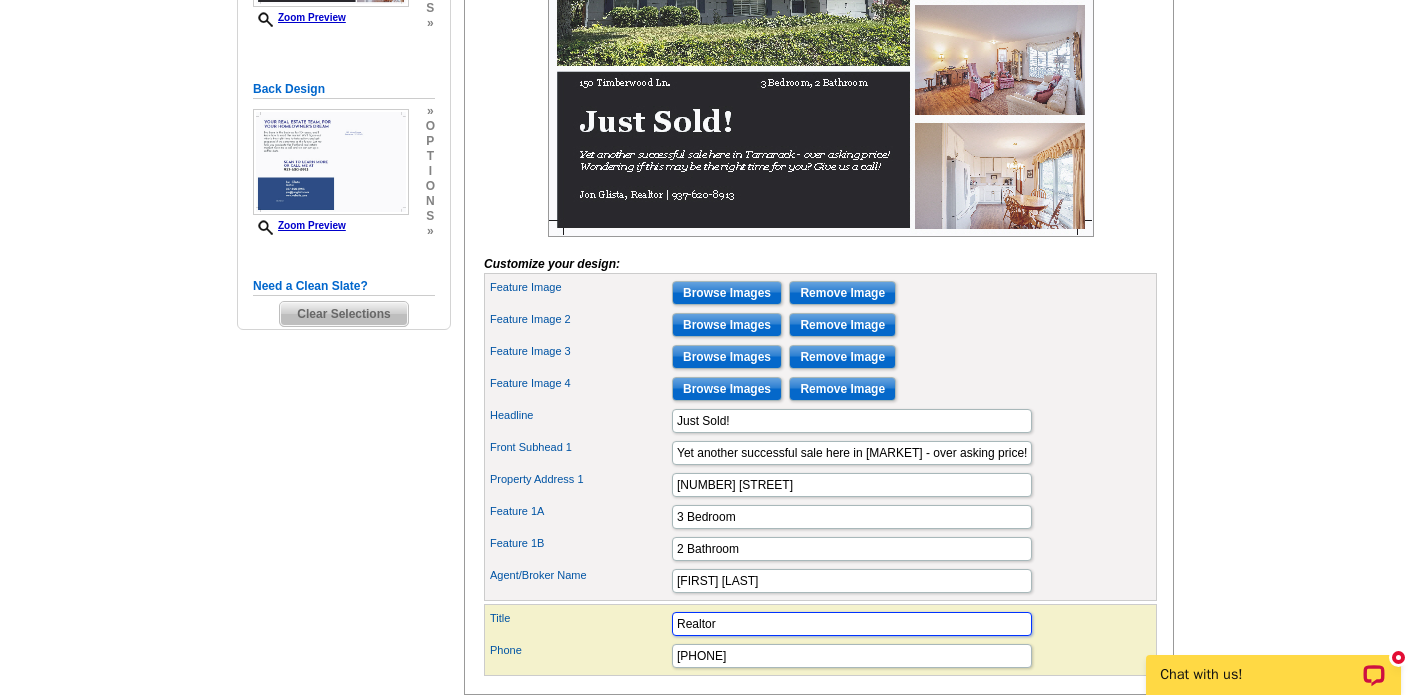 click on "Realtor" at bounding box center [852, 624] 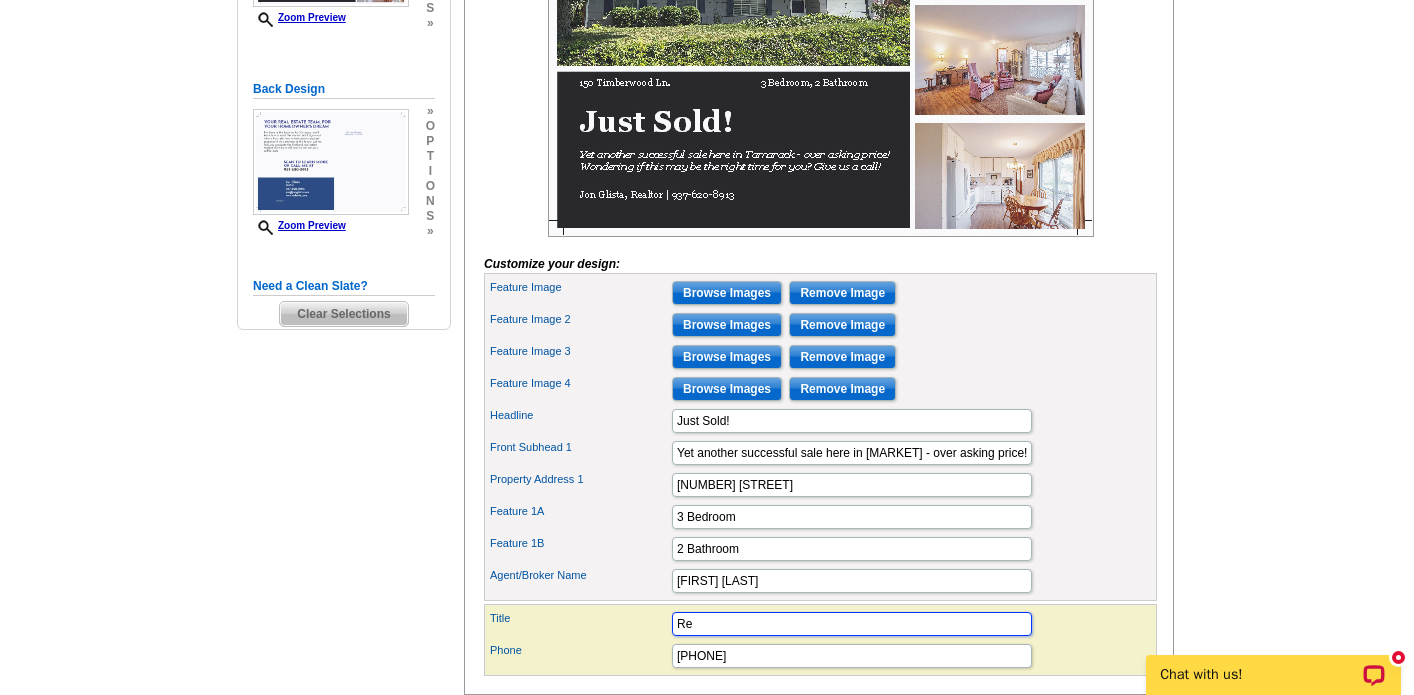 type on "R" 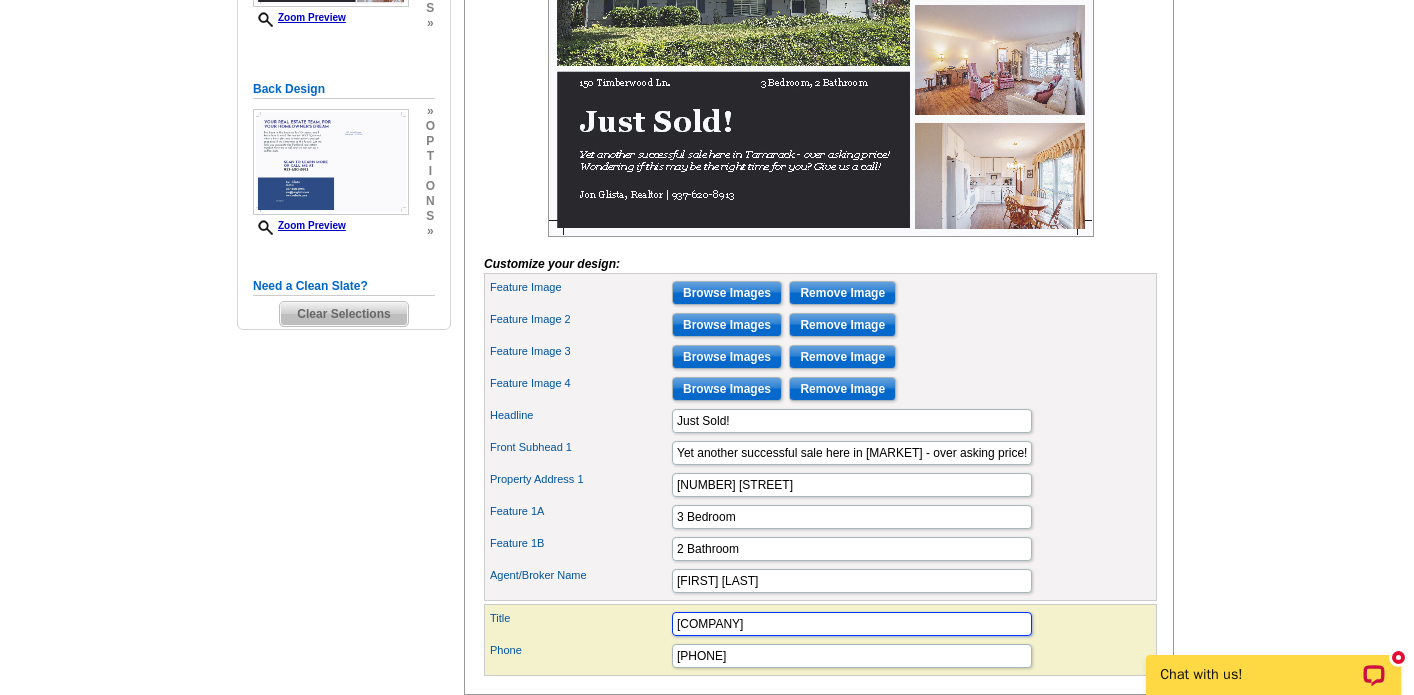 type on "Irongate" 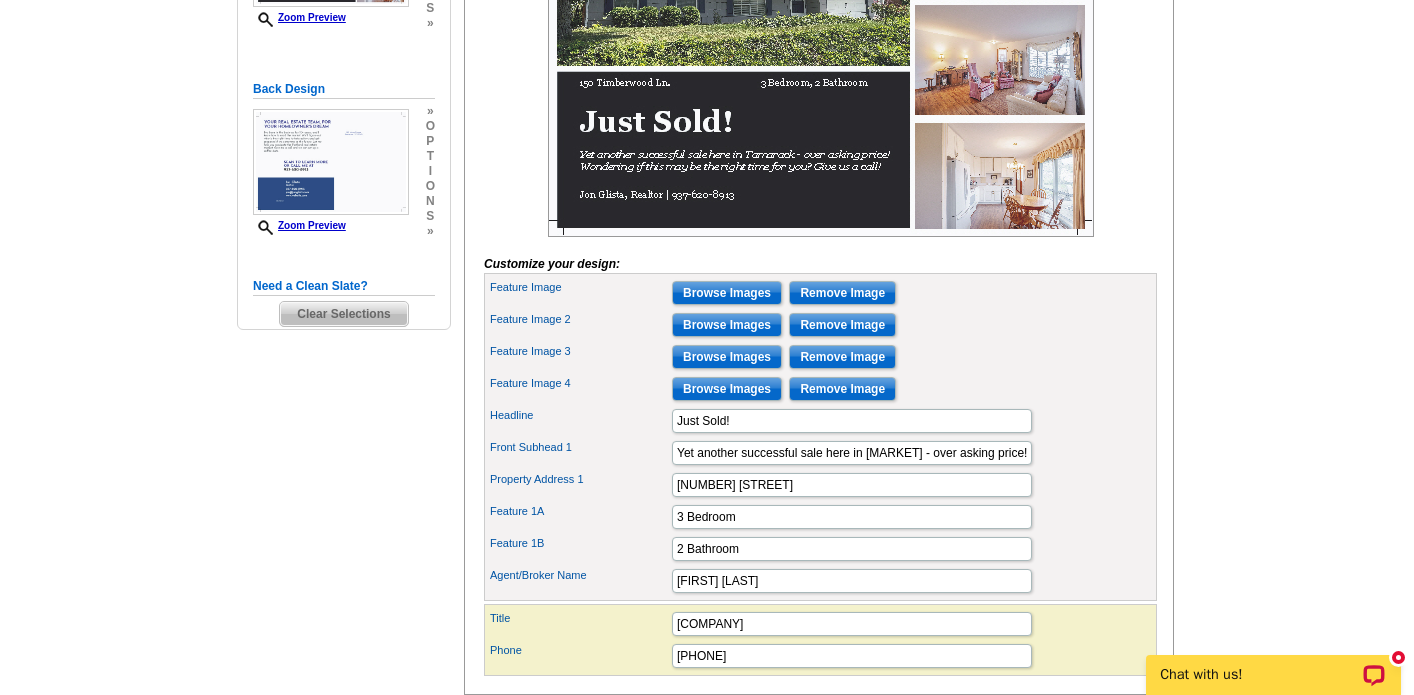 click on "Headline
Just Sold!" at bounding box center (820, 421) 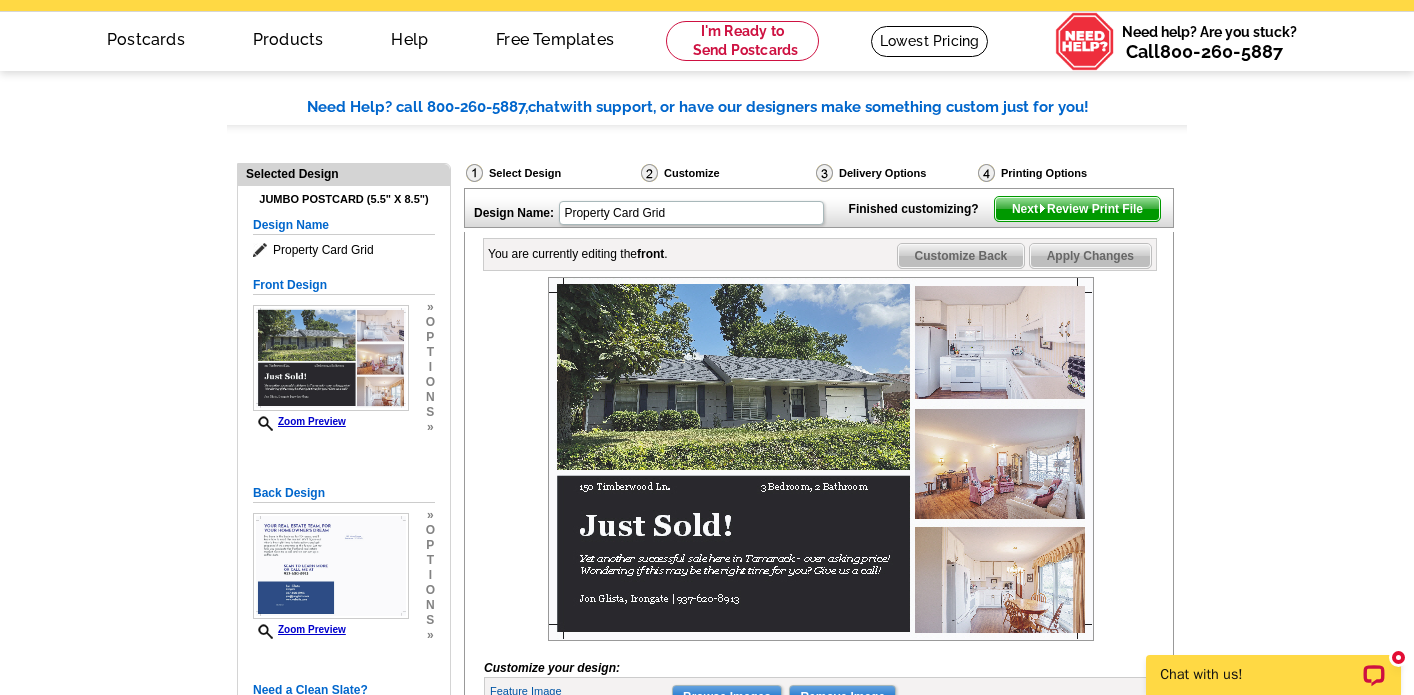 scroll, scrollTop: 70, scrollLeft: 0, axis: vertical 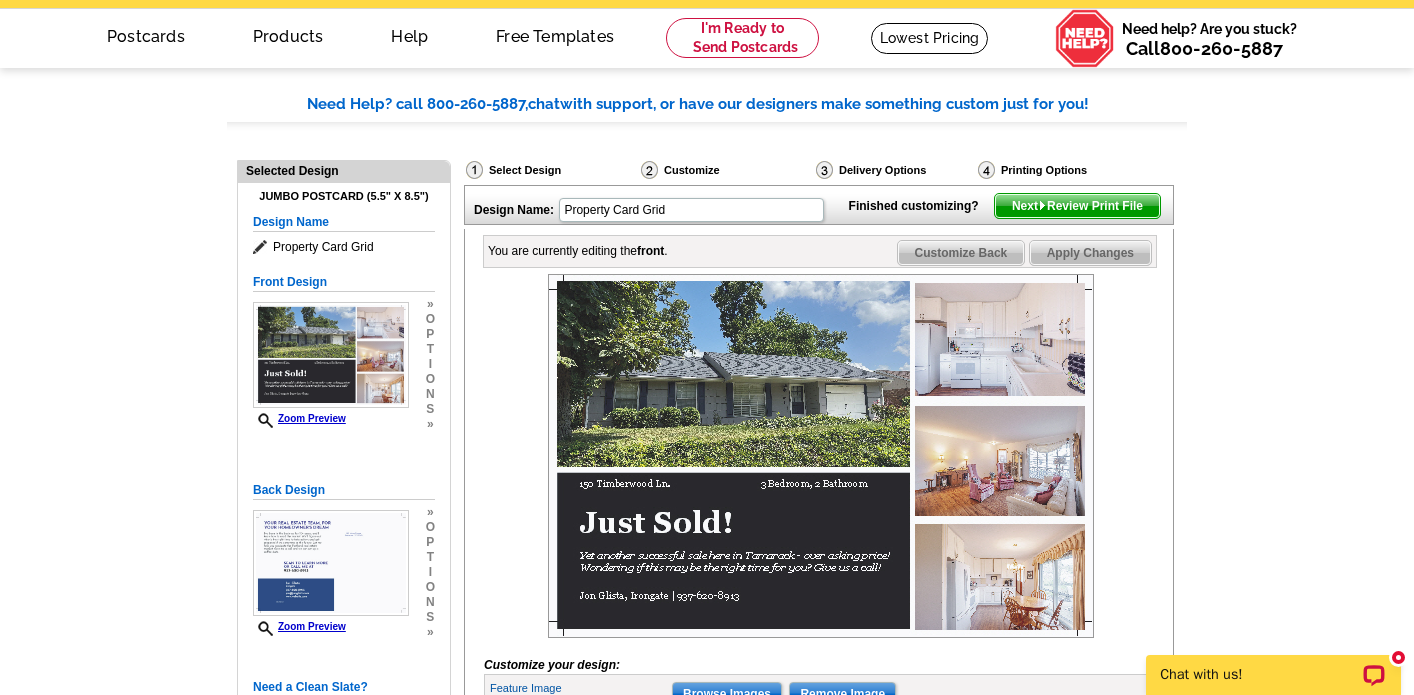 click on "Customize Back" at bounding box center [961, 253] 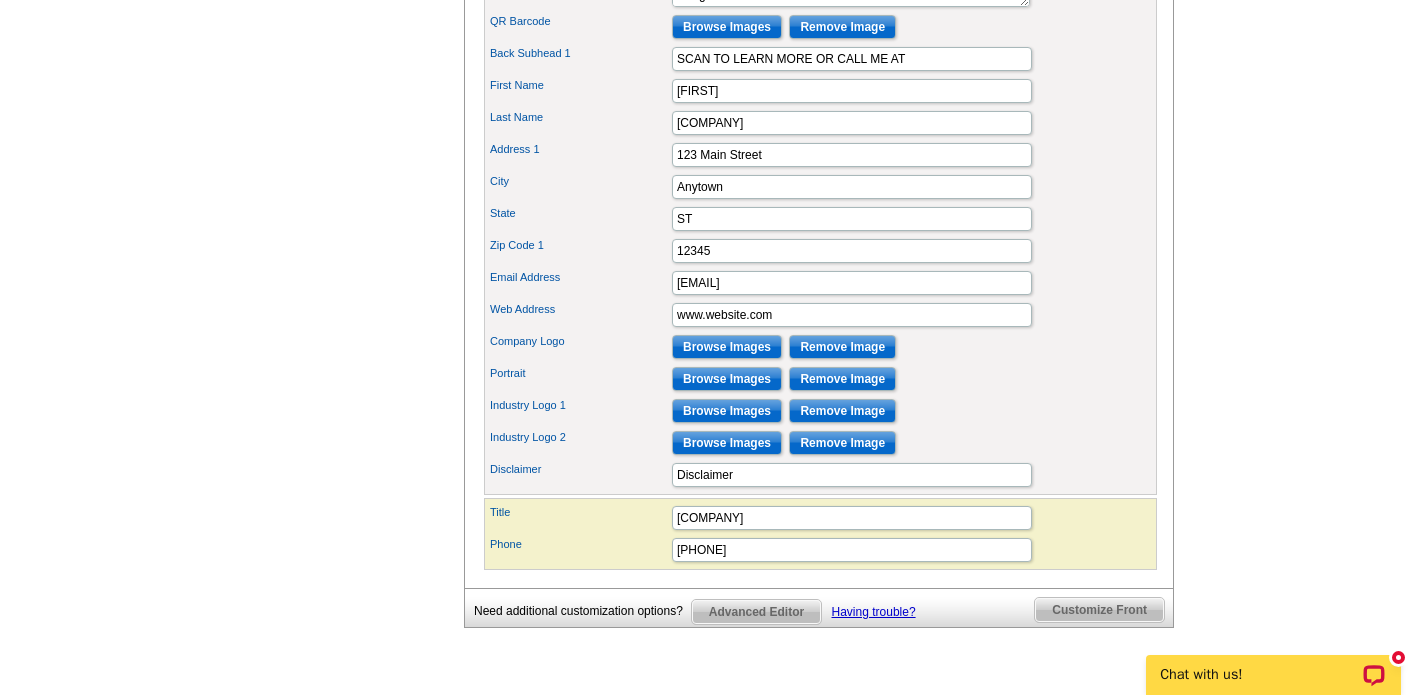 scroll, scrollTop: 853, scrollLeft: 0, axis: vertical 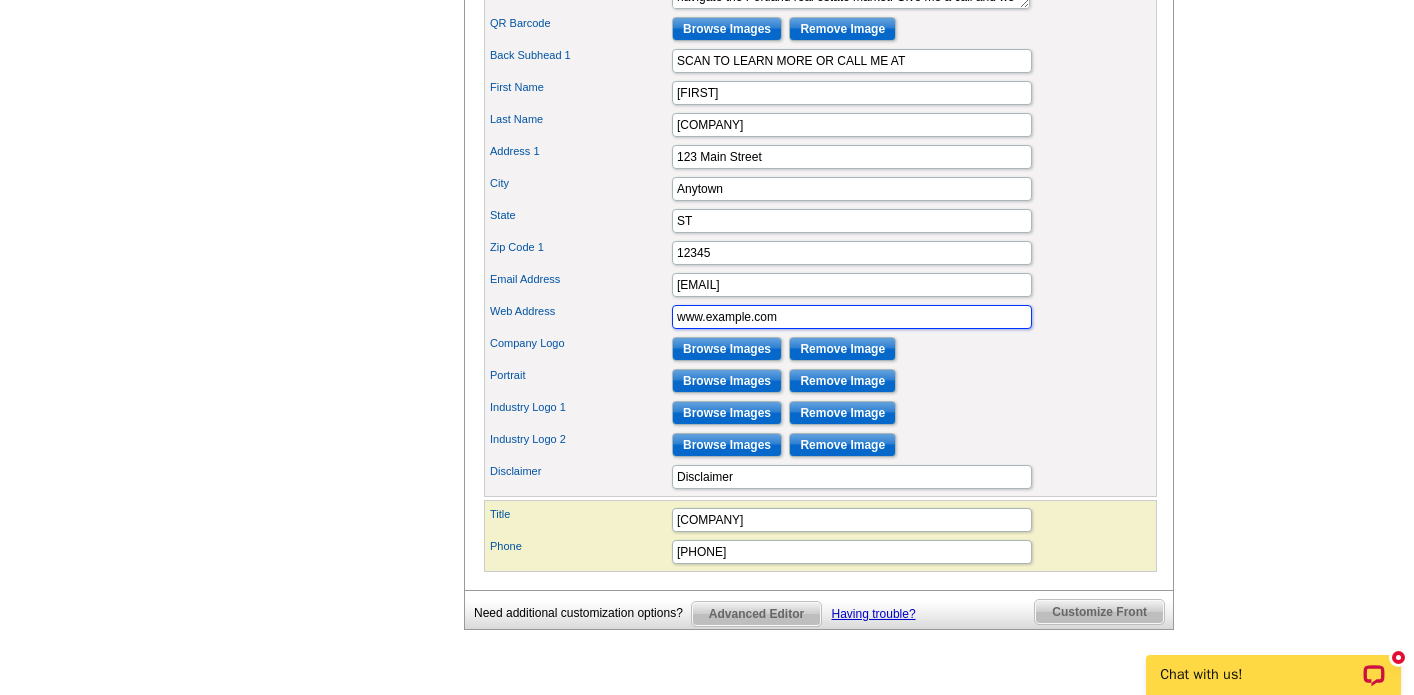 click on "www.jonglista.com" at bounding box center [852, 317] 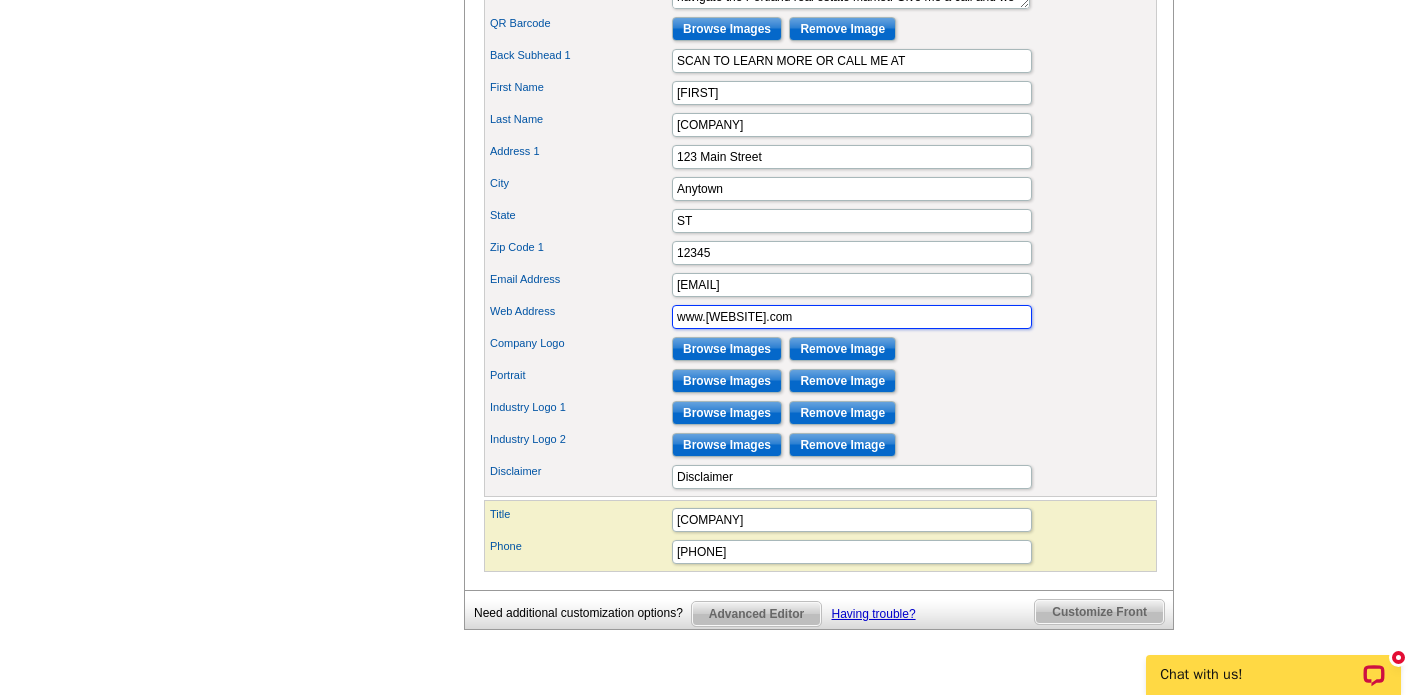 click on "www.jonGlista.com" at bounding box center [852, 317] 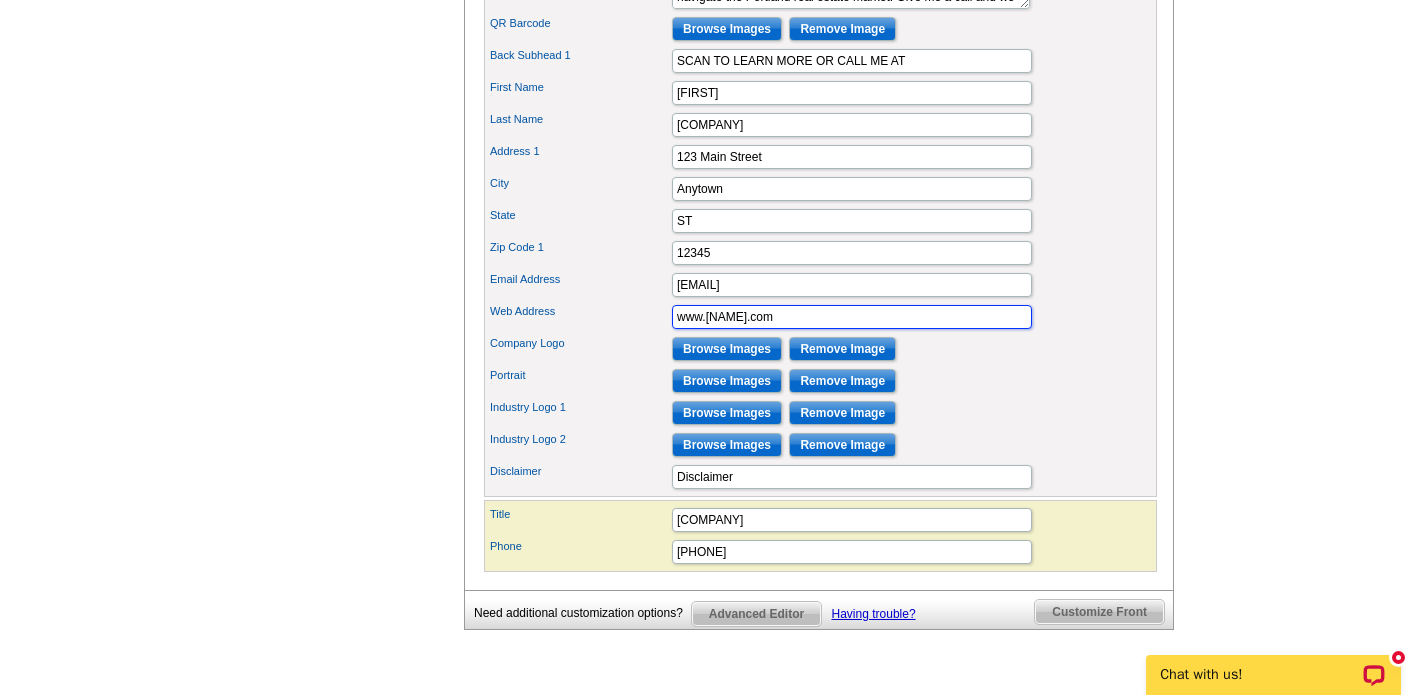 type on "www.[LAST].com" 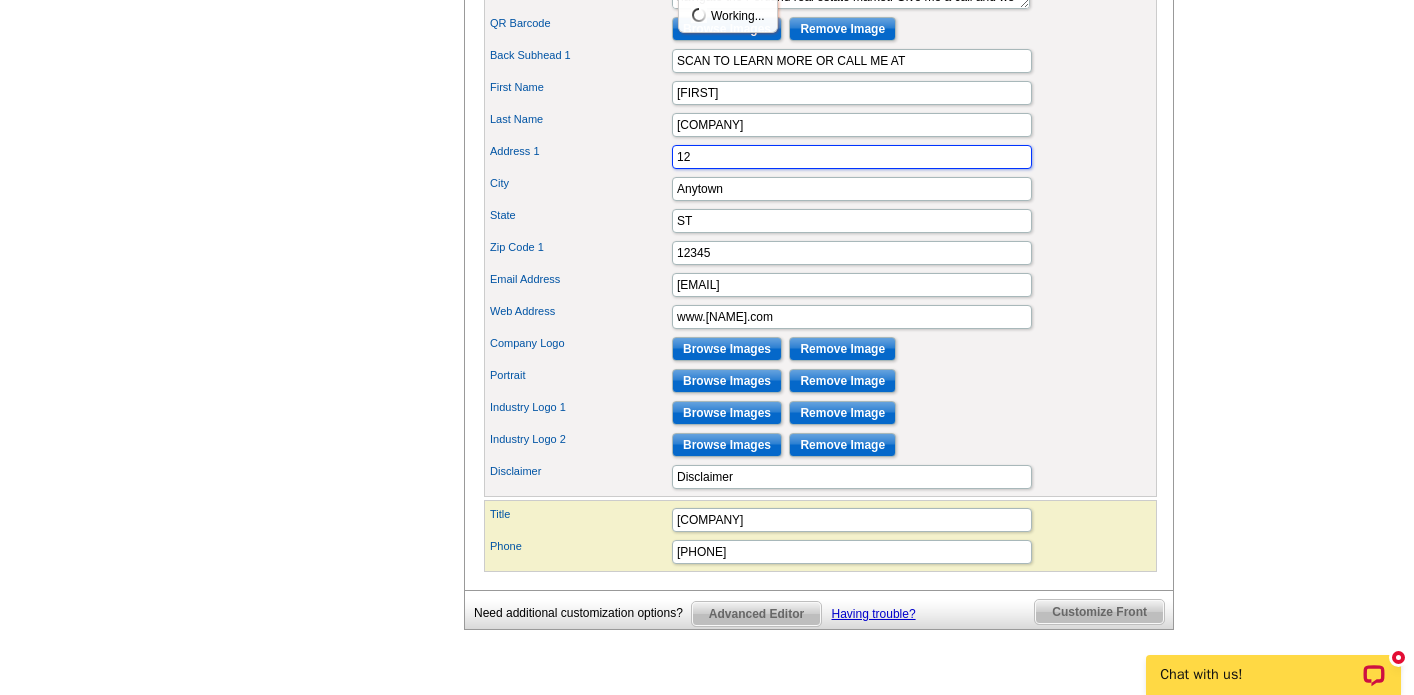 type on "1" 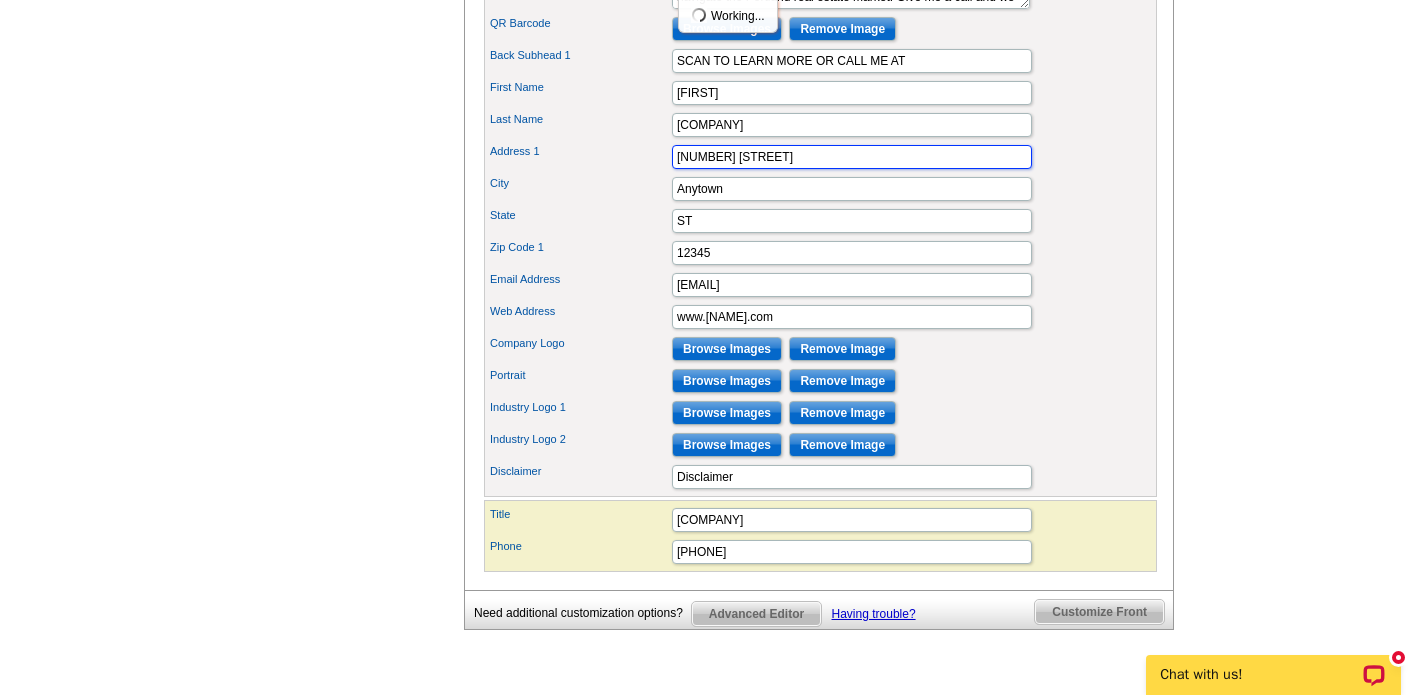 type on "[NUMBER] [STREET]" 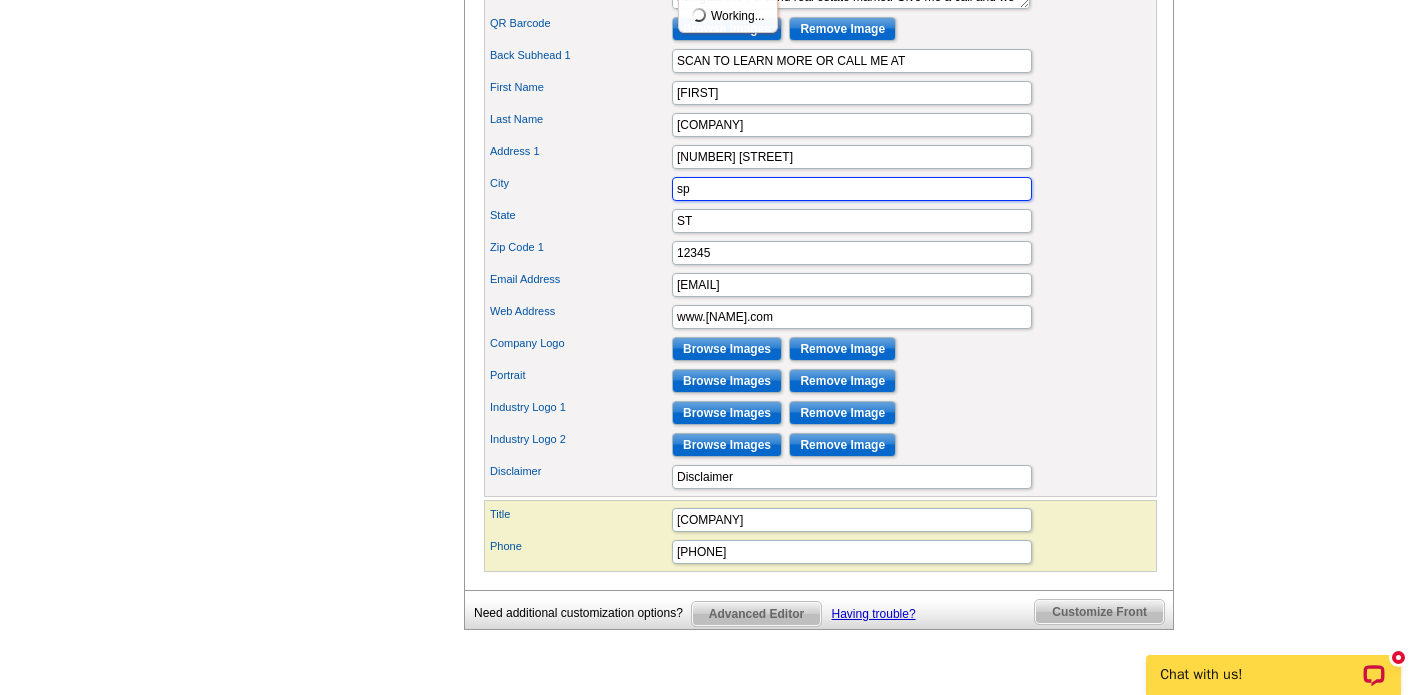 type on "s" 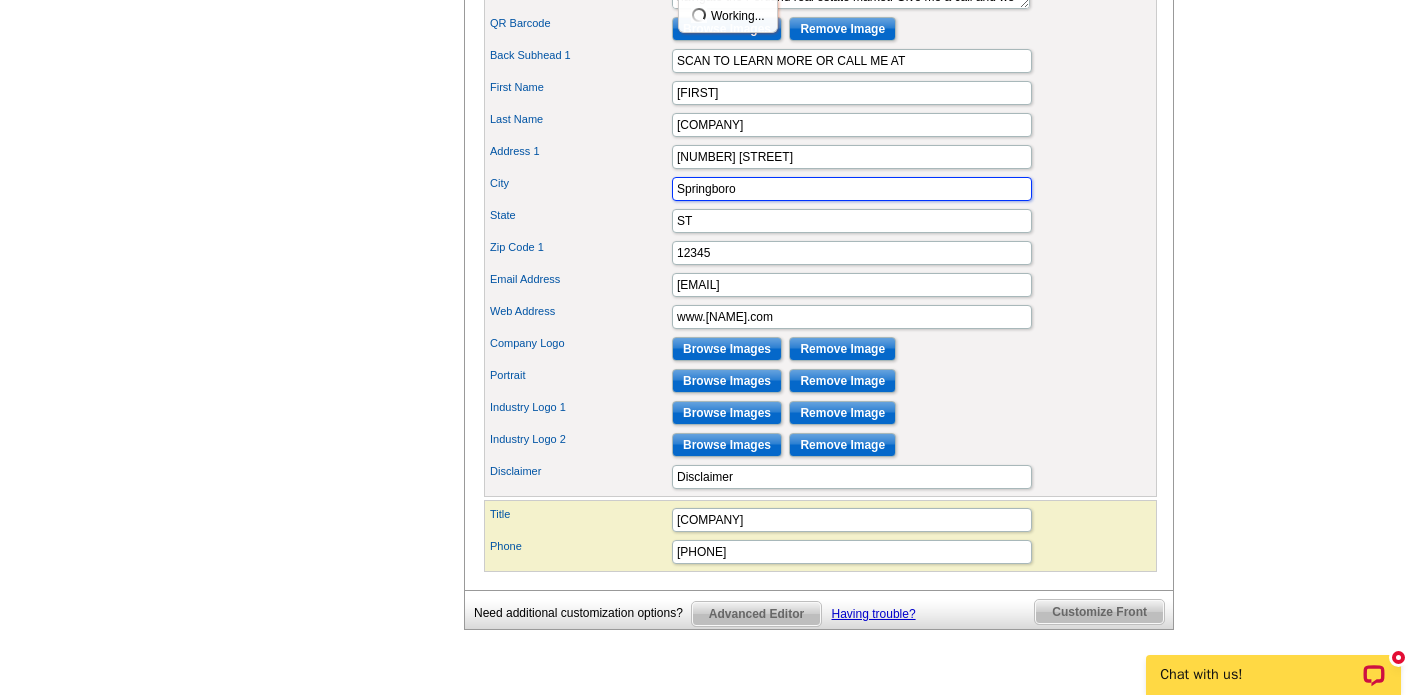 type on "Springboro" 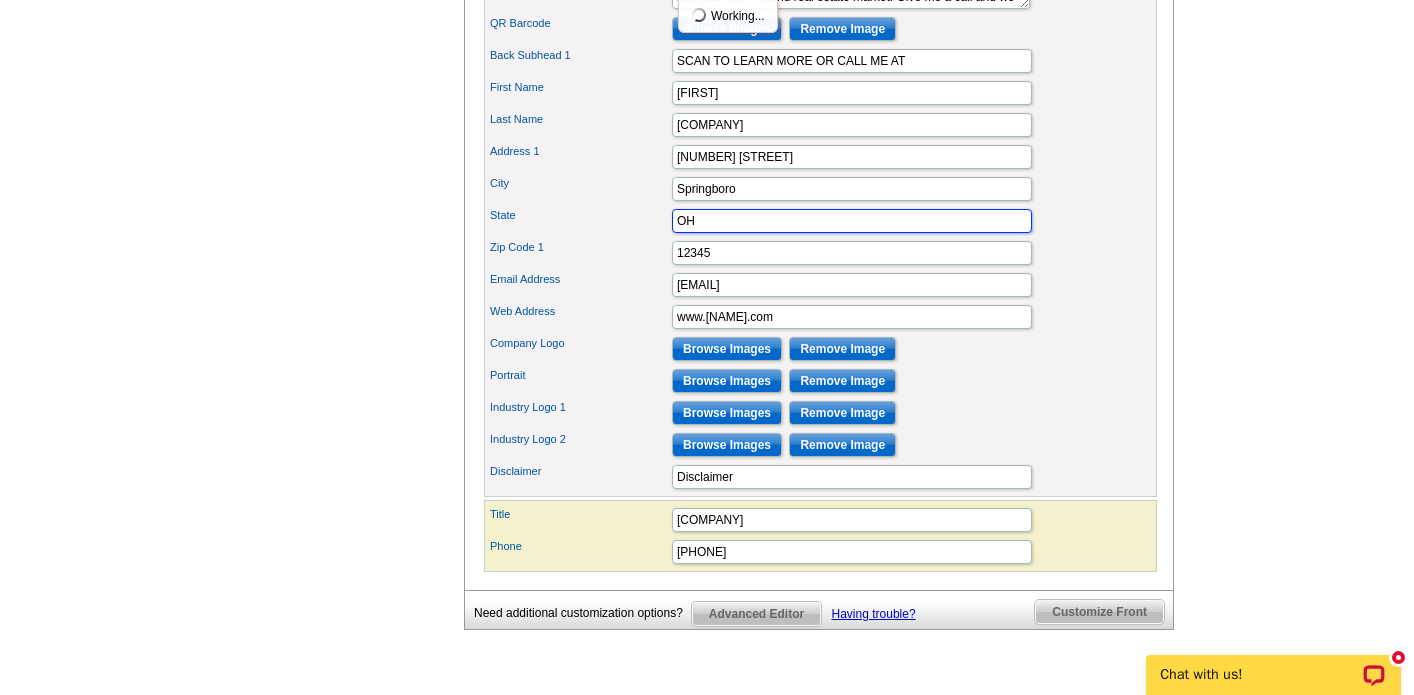 type on "OH" 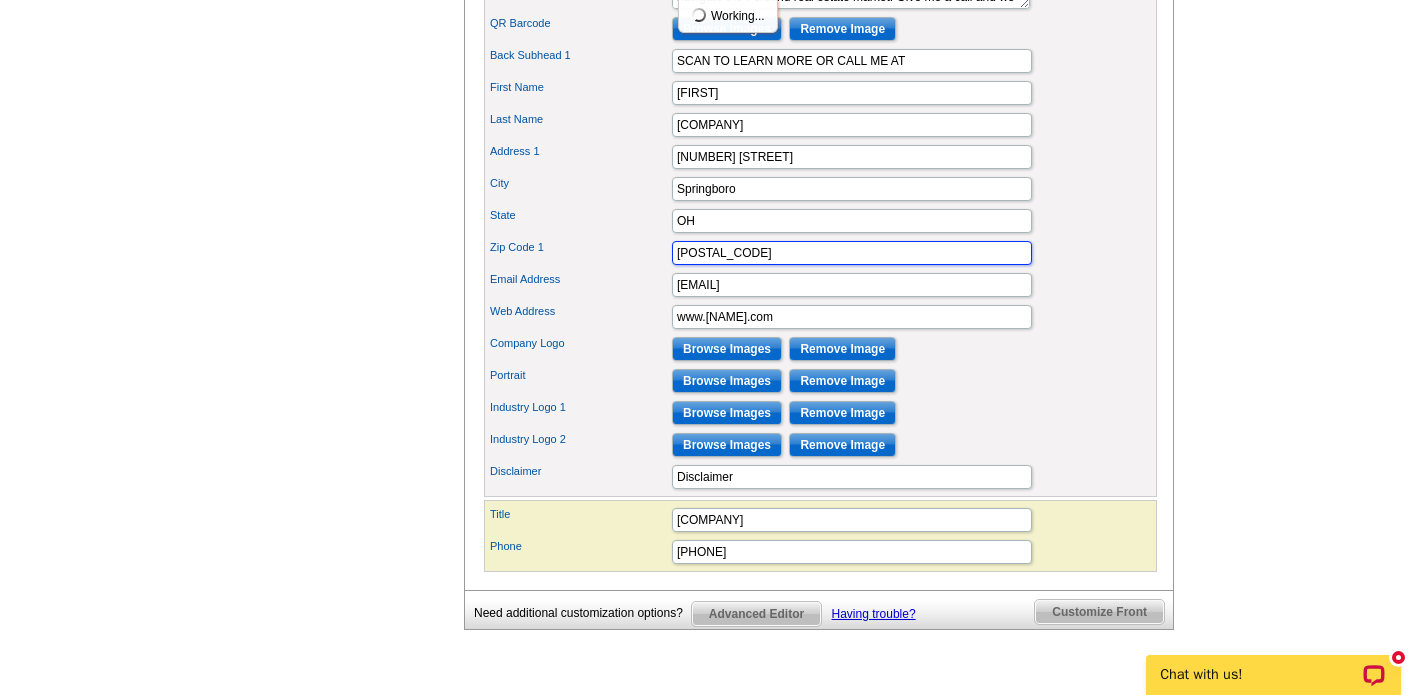 type on "[POSTAL_CODE]" 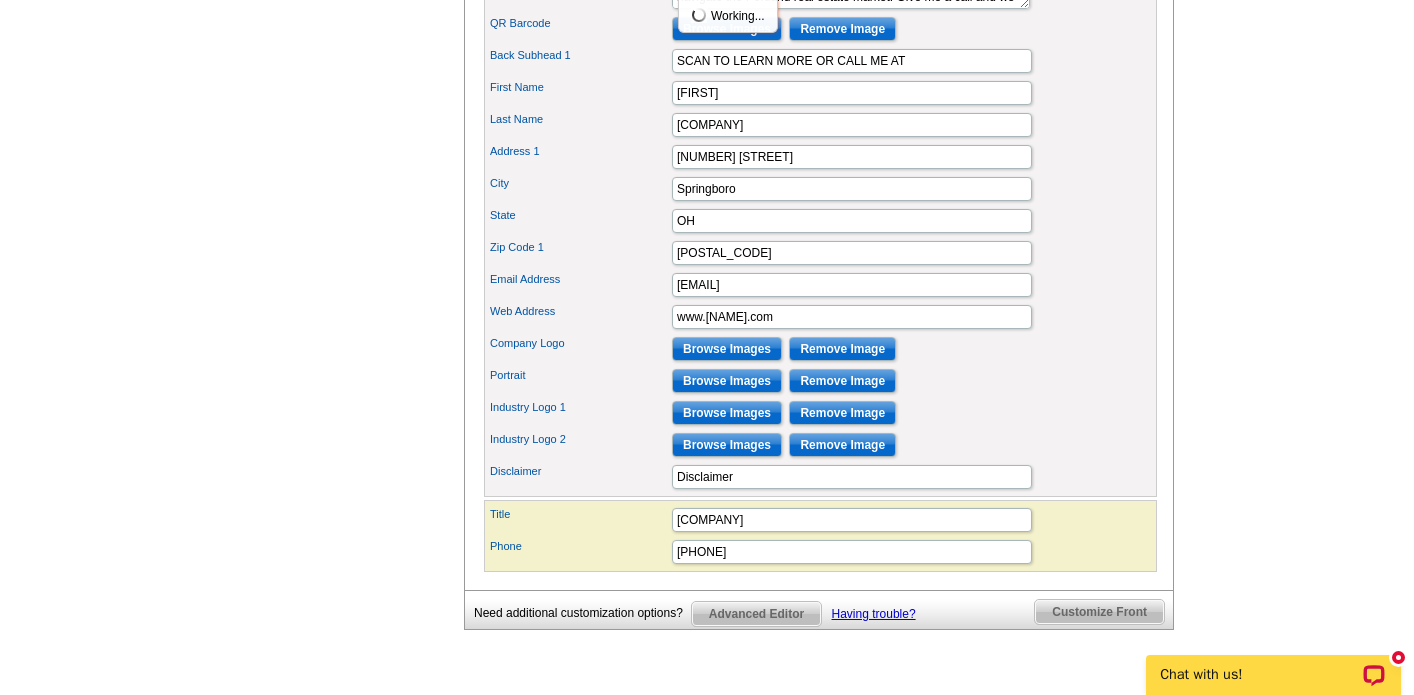 click on "Zip Code 1
[POSTAL_CODE]" at bounding box center [820, 253] 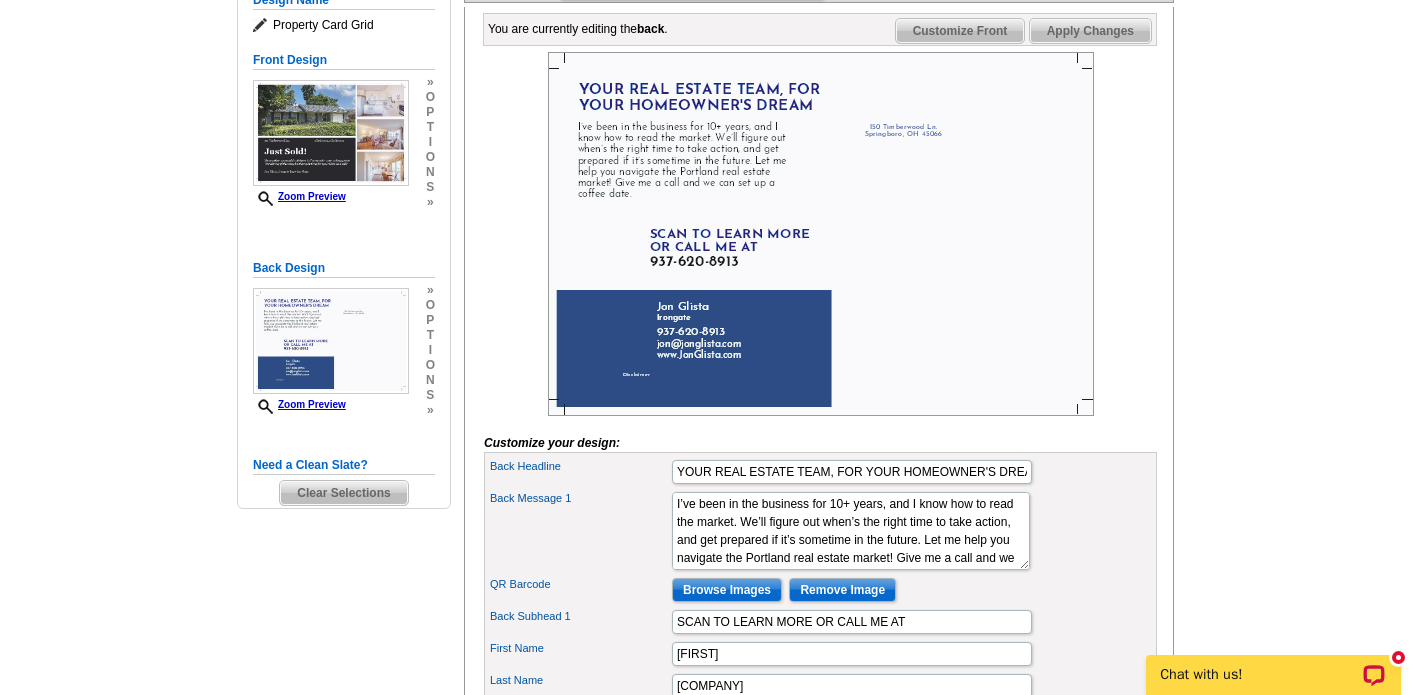 scroll, scrollTop: 295, scrollLeft: 0, axis: vertical 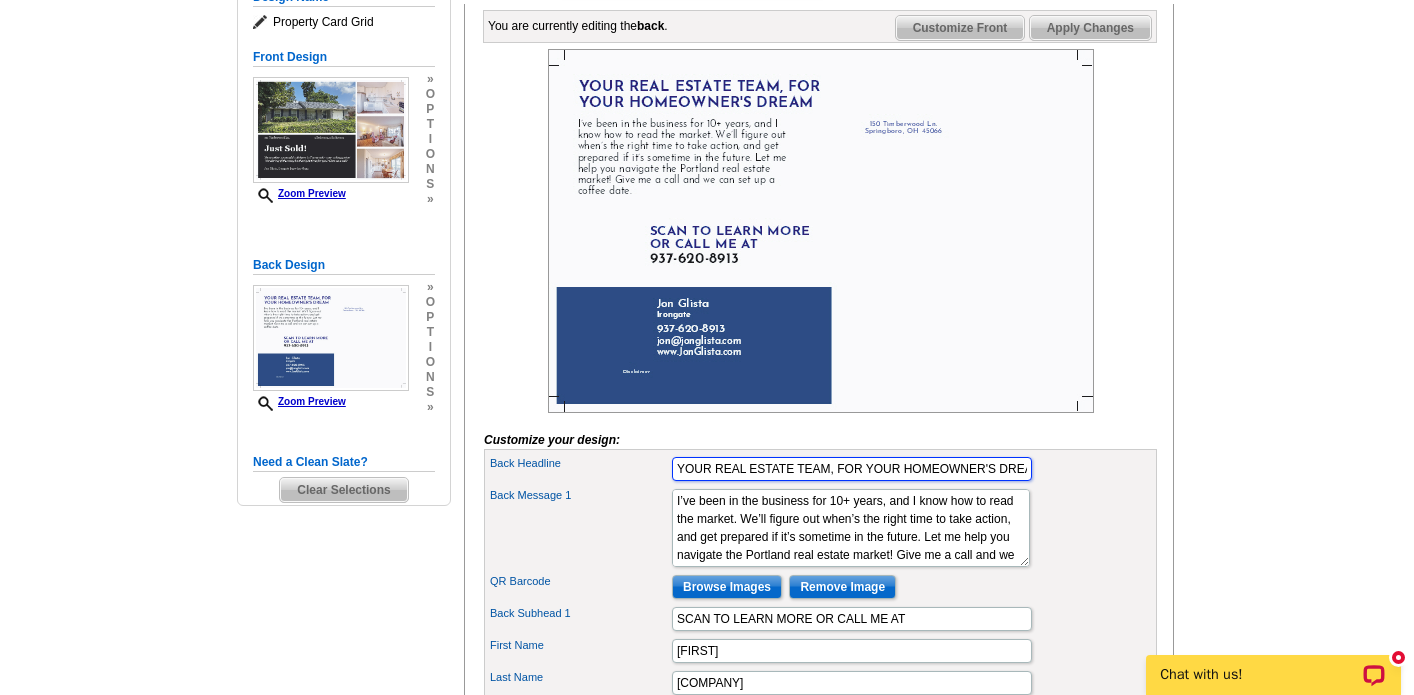 click on "YOUR REAL ESTATE TEAM, FOR YOUR HOMEOWNER'S DREAM" at bounding box center (852, 469) 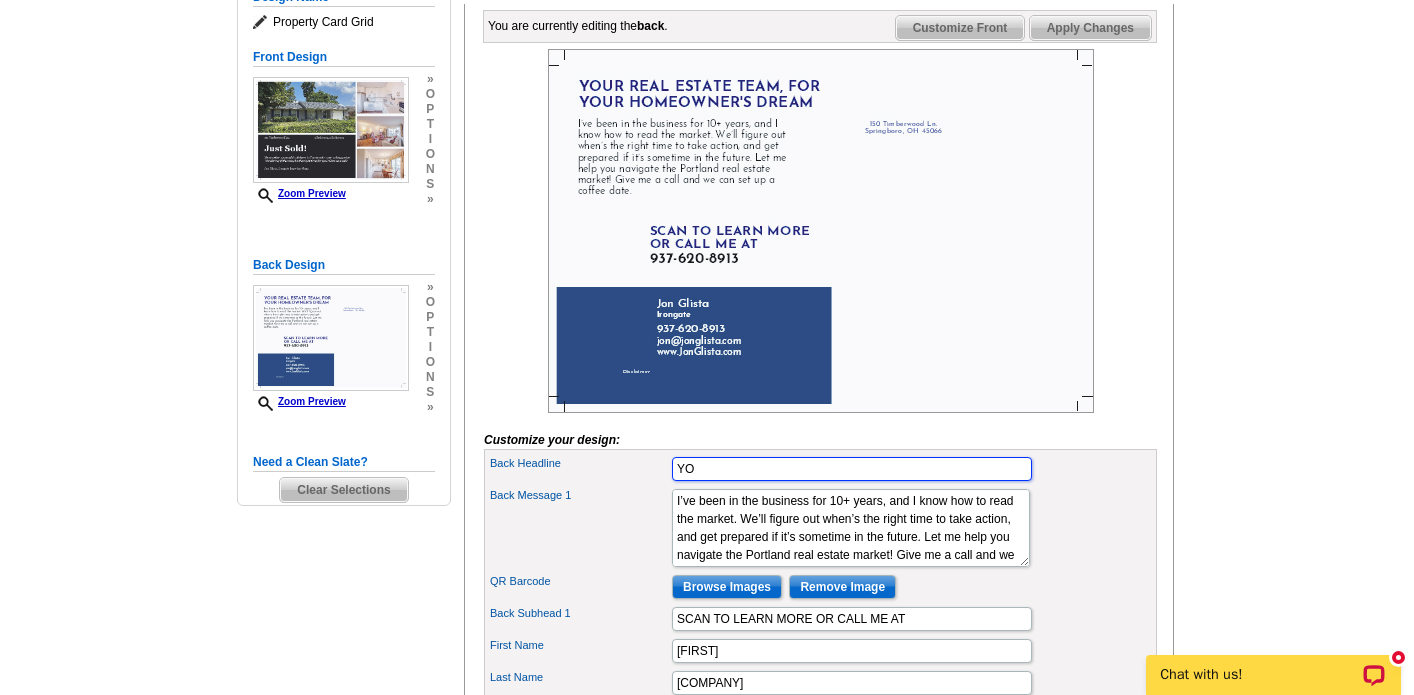 type on "Y" 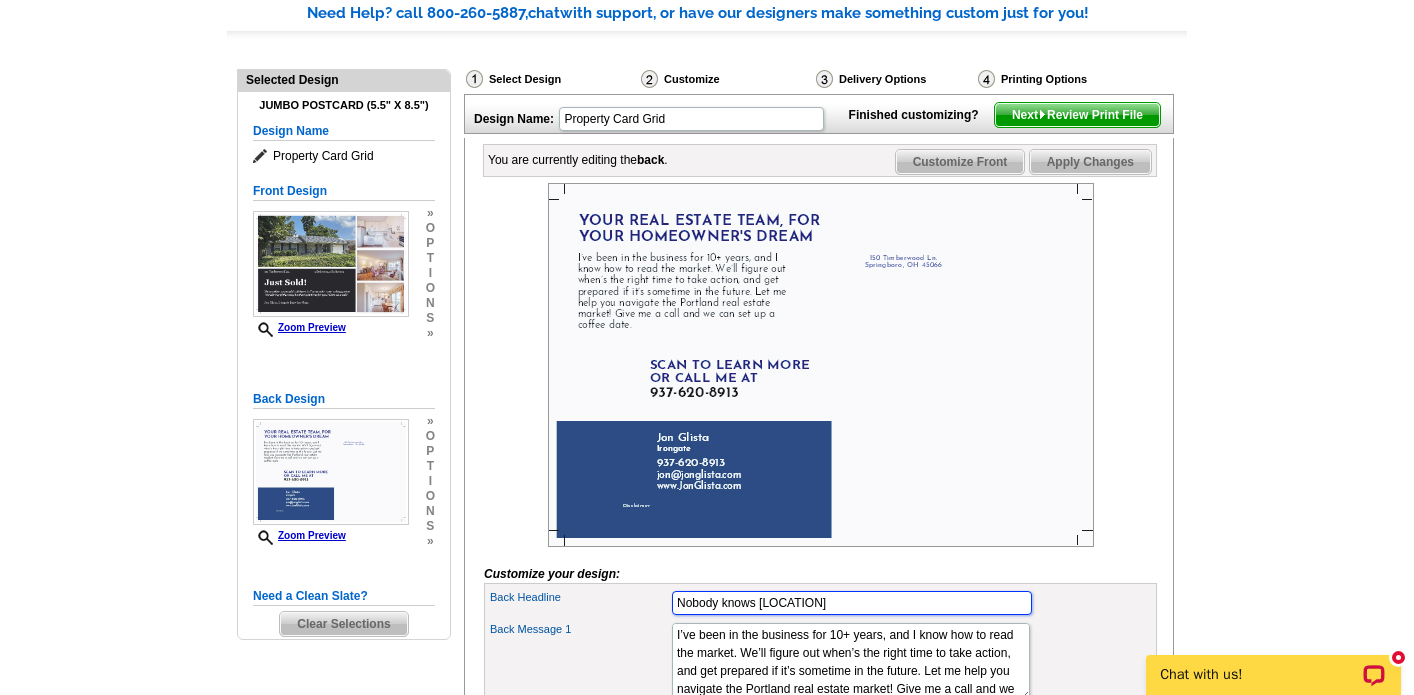 scroll, scrollTop: 156, scrollLeft: 0, axis: vertical 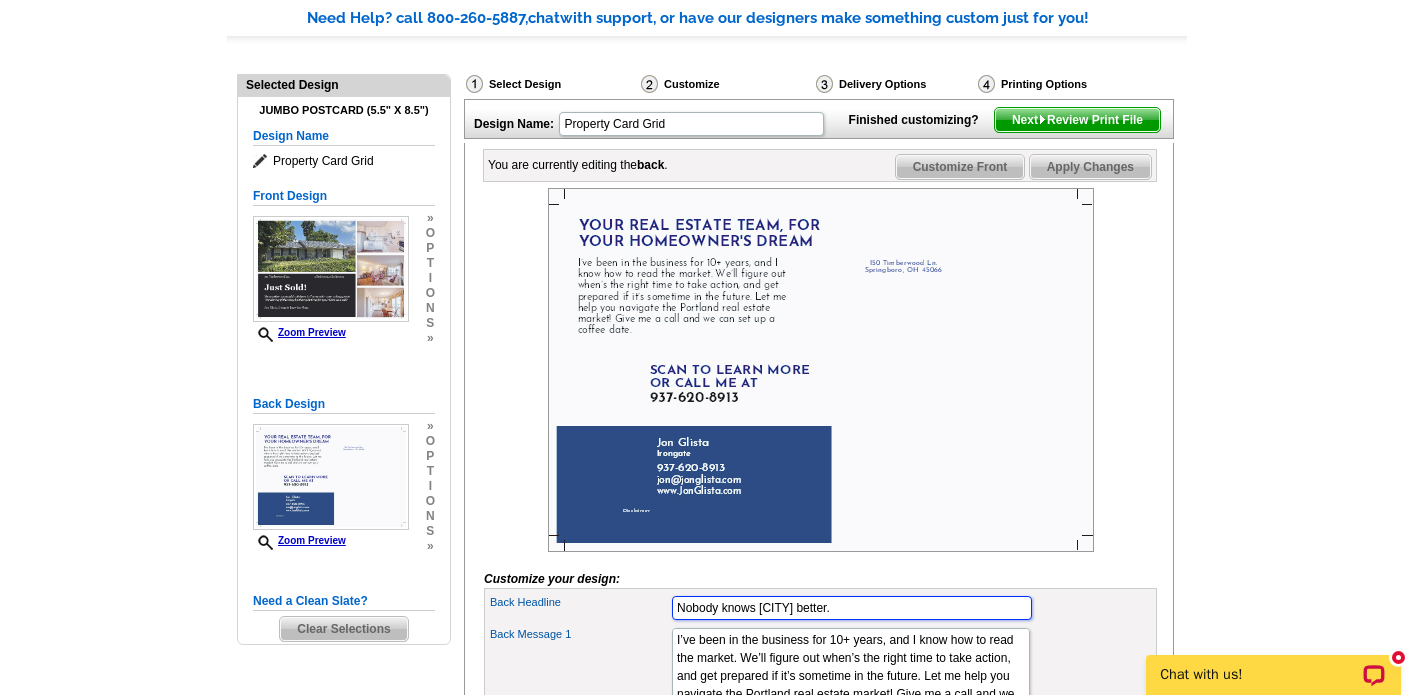 click on "Nobody knows Tamarack better." at bounding box center [852, 608] 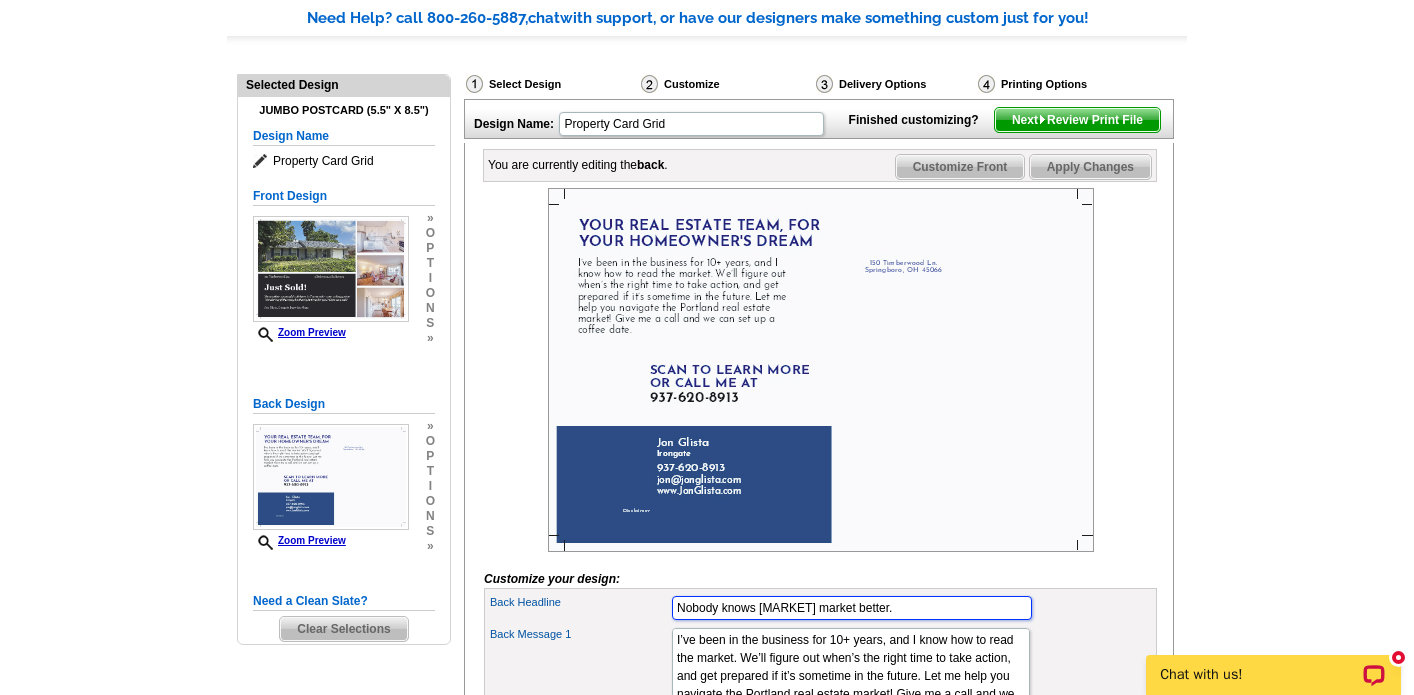 click on "Nobody knows Tamarack market better." at bounding box center (852, 608) 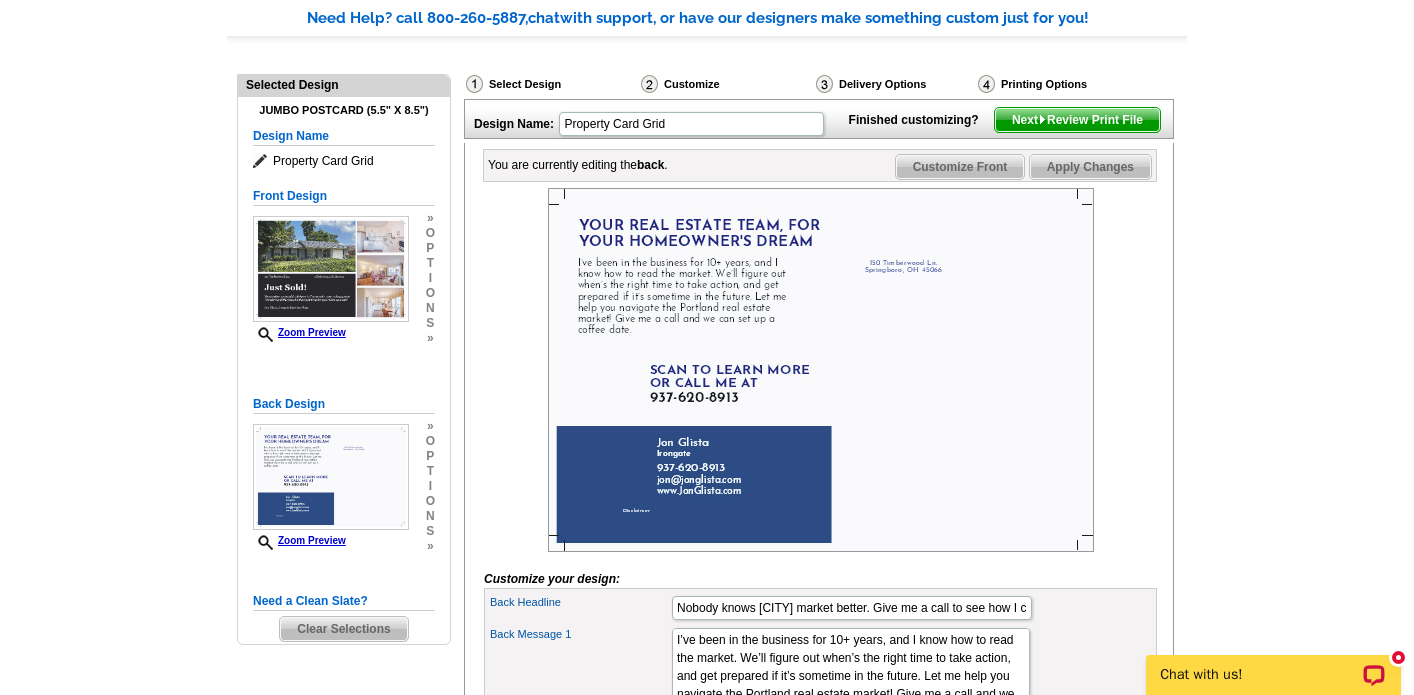 click on "Customize your design:
Feature Image
Browse Images
Remove Image
Feature Image 2
Browse Images
Remove Image
Feature Image 3
Headline OH" at bounding box center (820, 728) 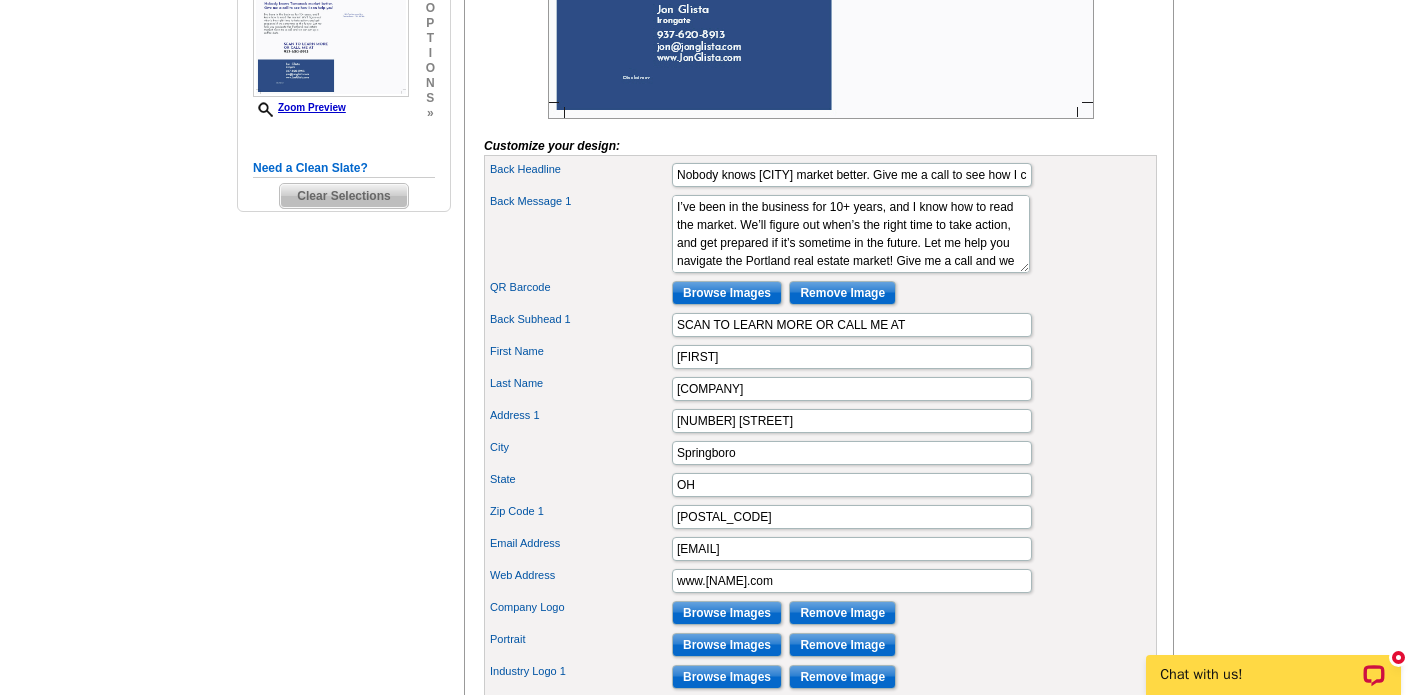 scroll, scrollTop: 593, scrollLeft: 0, axis: vertical 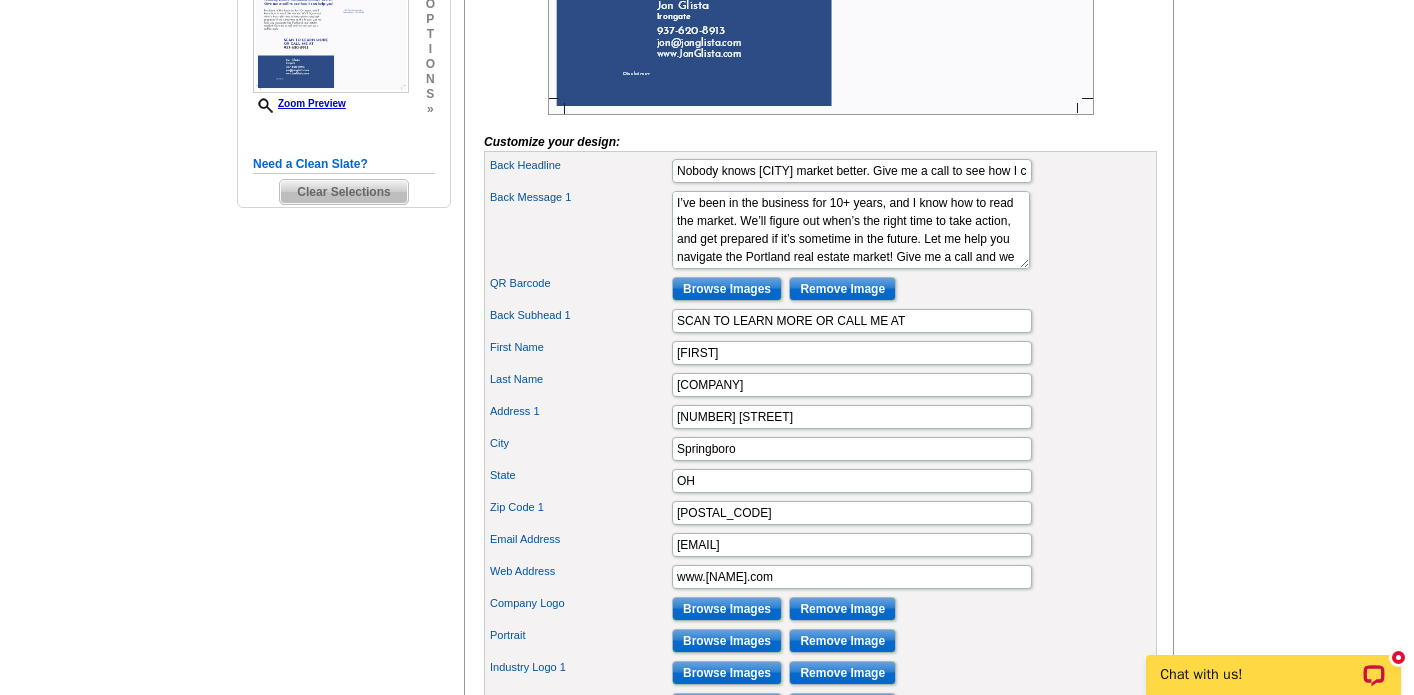 click on "Browse Images" at bounding box center [727, 289] 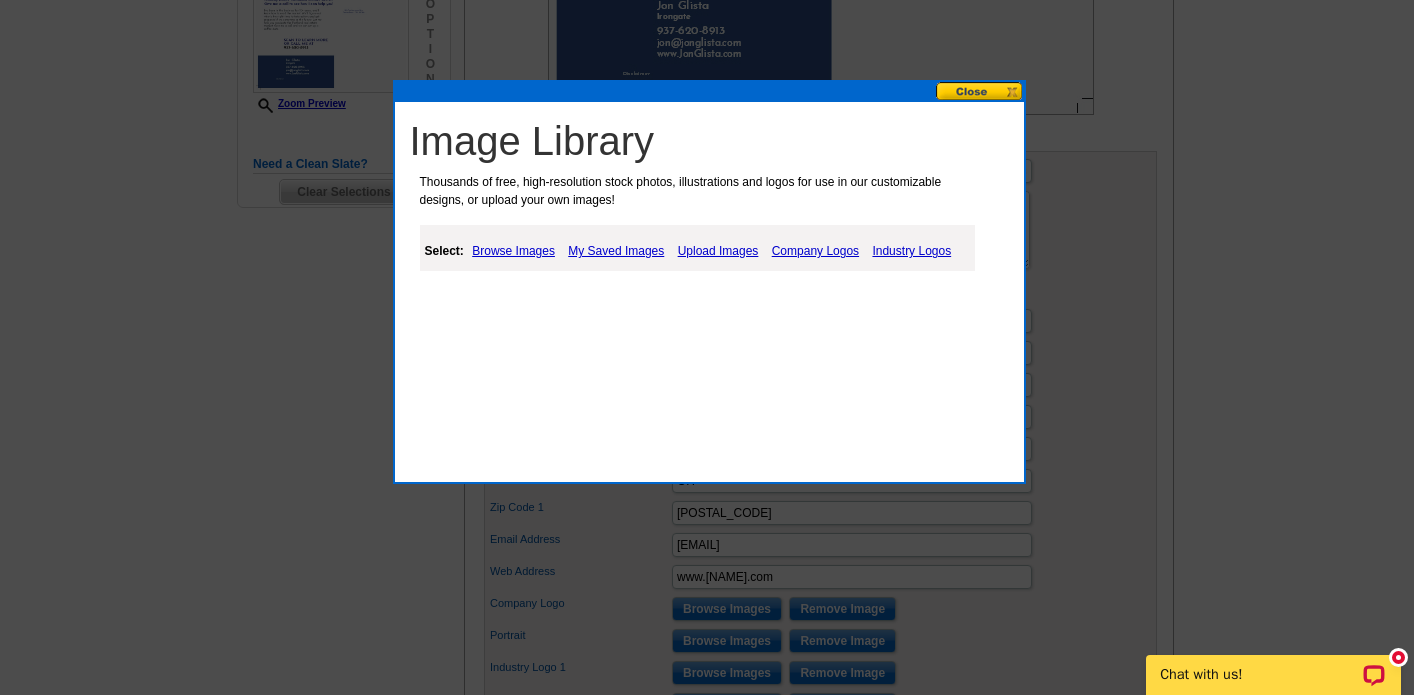 click on "Upload Images" at bounding box center [718, 251] 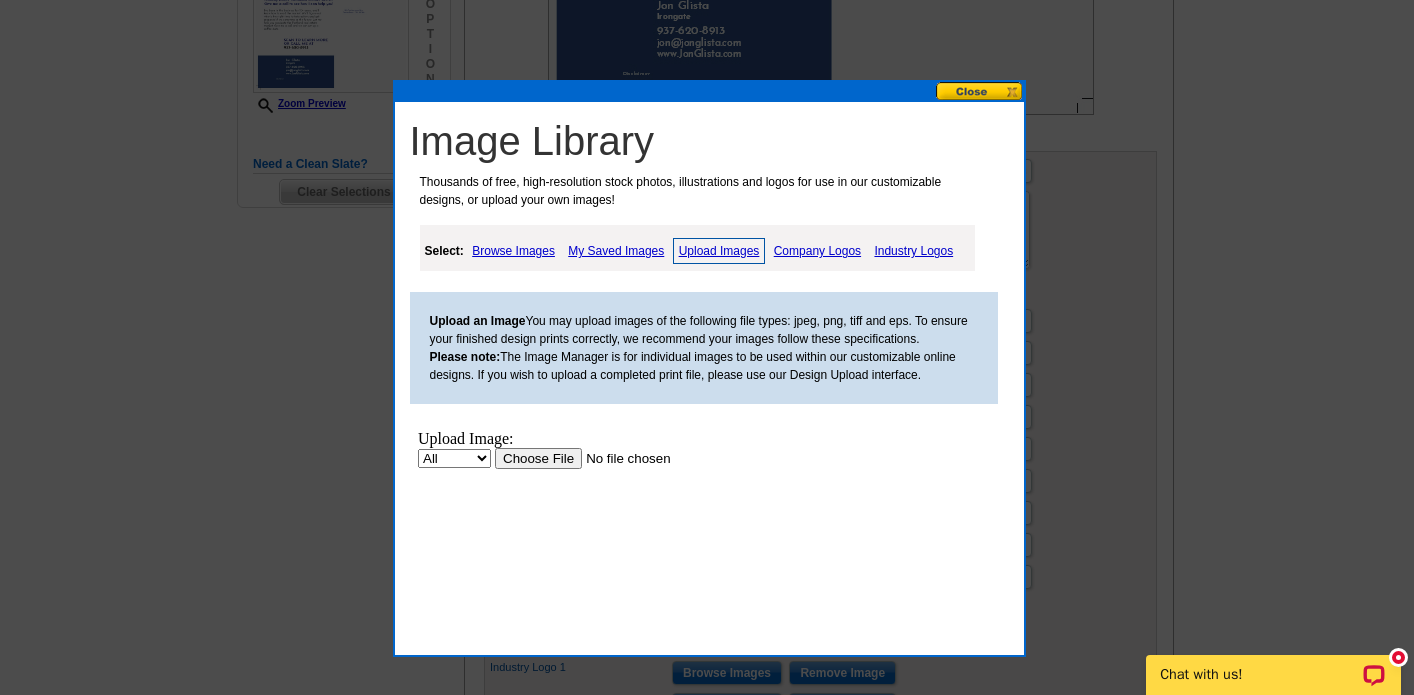 scroll, scrollTop: 0, scrollLeft: 0, axis: both 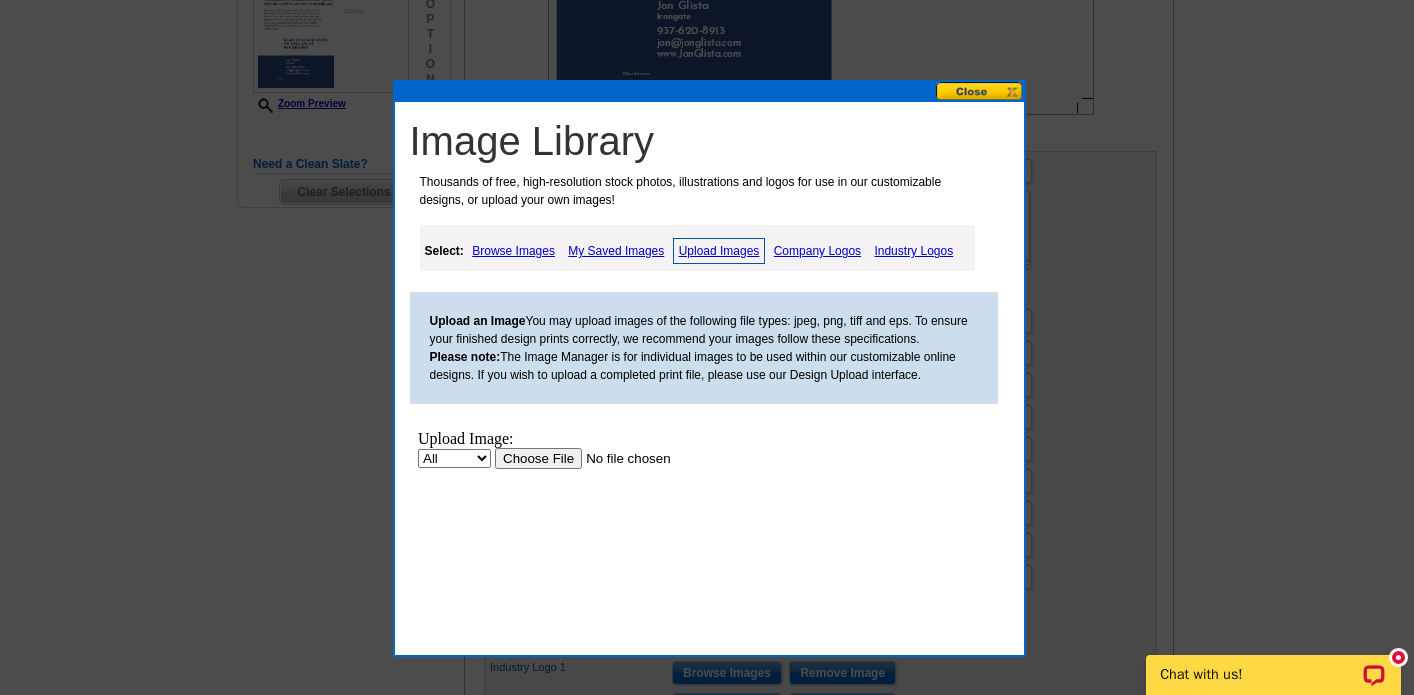 click at bounding box center [620, 458] 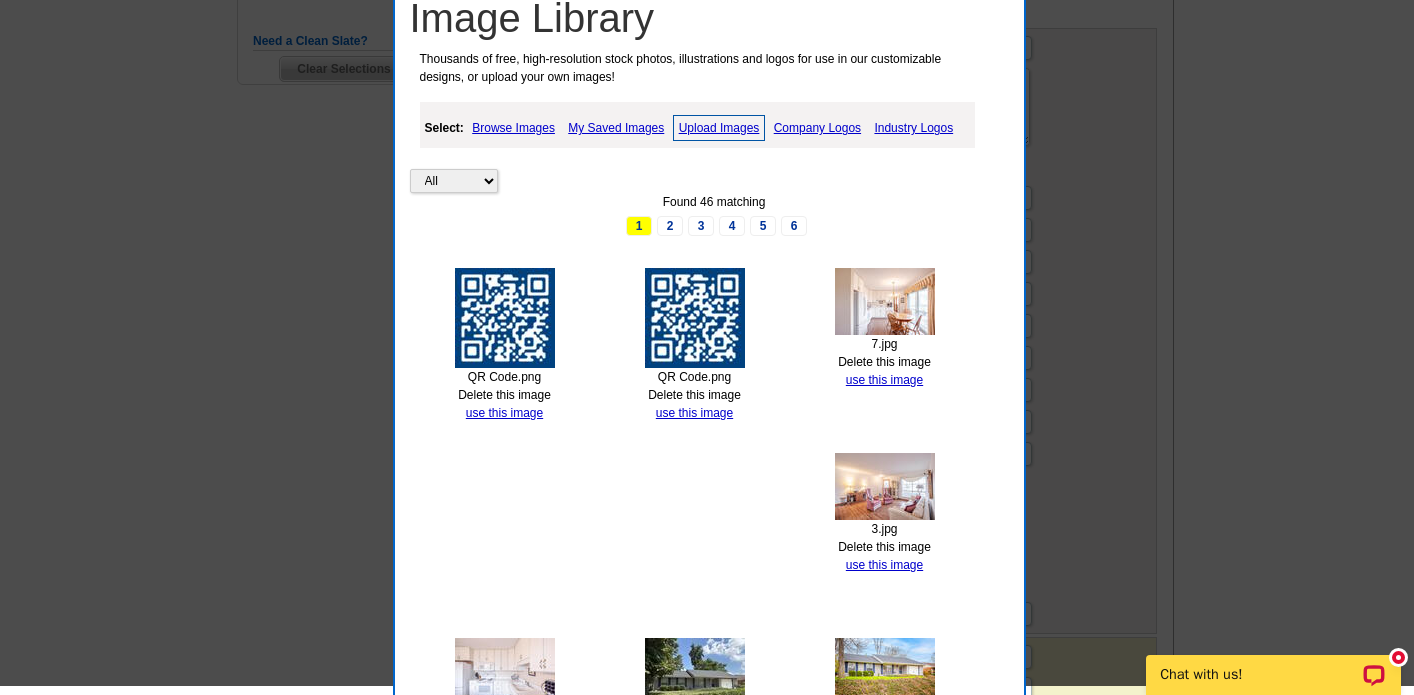 scroll, scrollTop: 763, scrollLeft: 0, axis: vertical 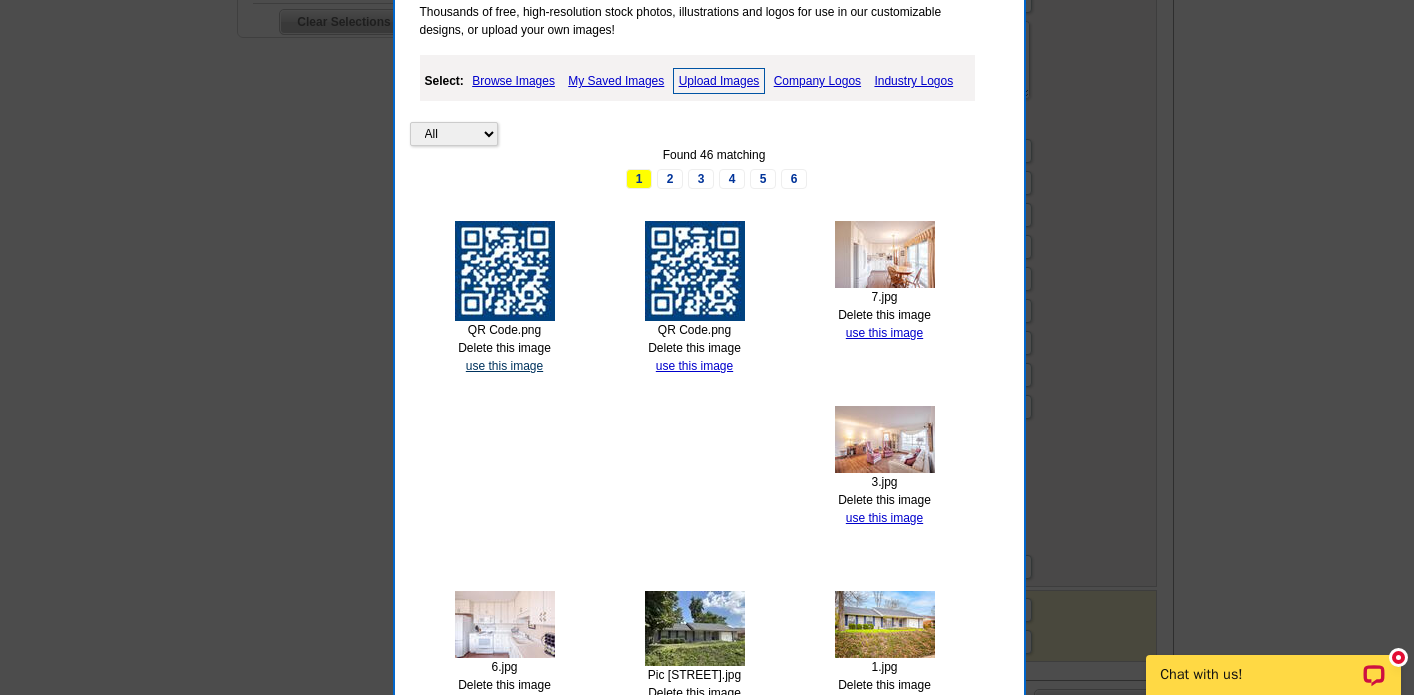 click on "use this image" at bounding box center [504, 366] 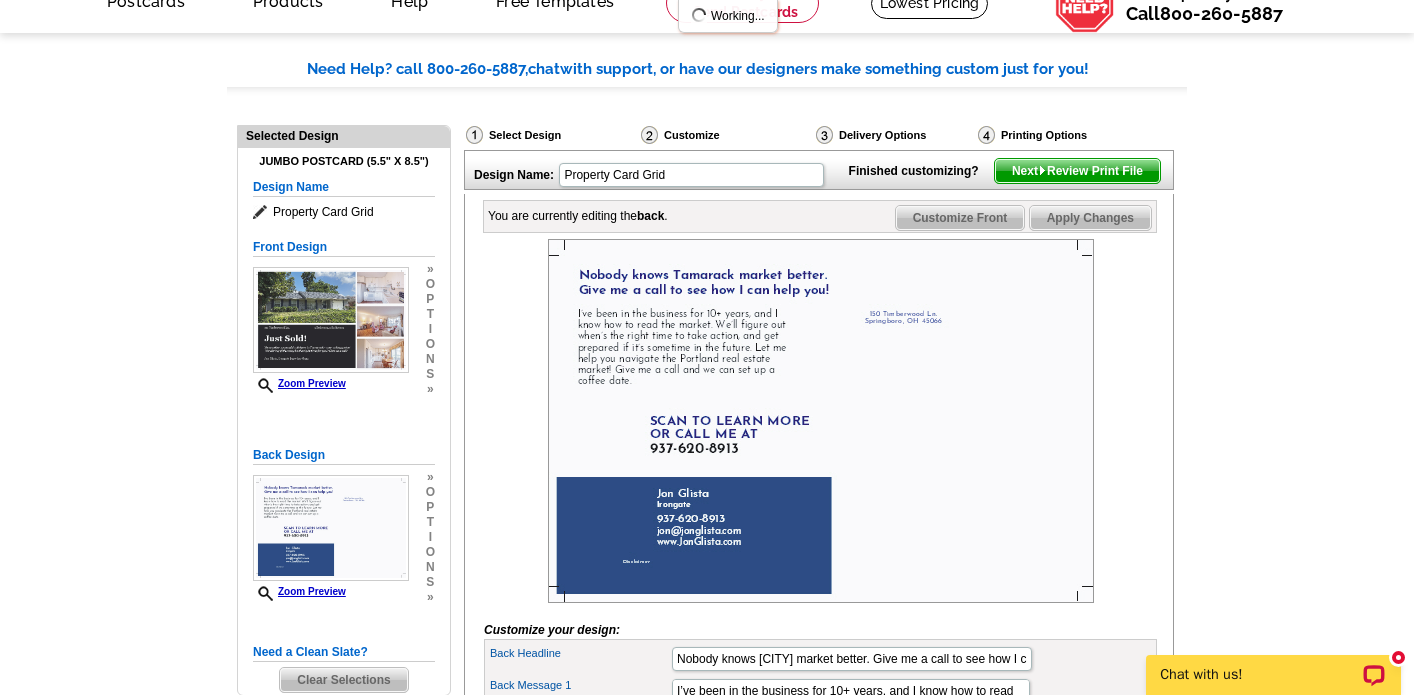 scroll, scrollTop: 112, scrollLeft: 0, axis: vertical 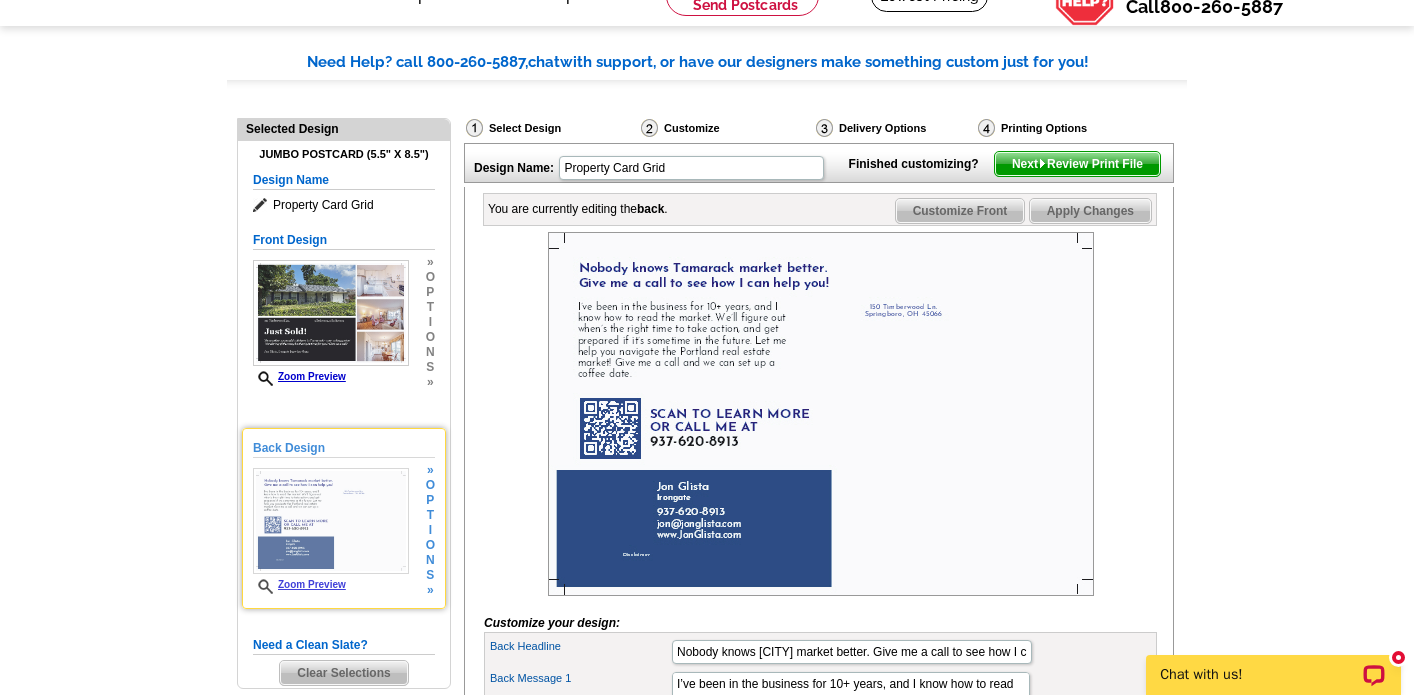 click on "Zoom Preview" at bounding box center (299, 584) 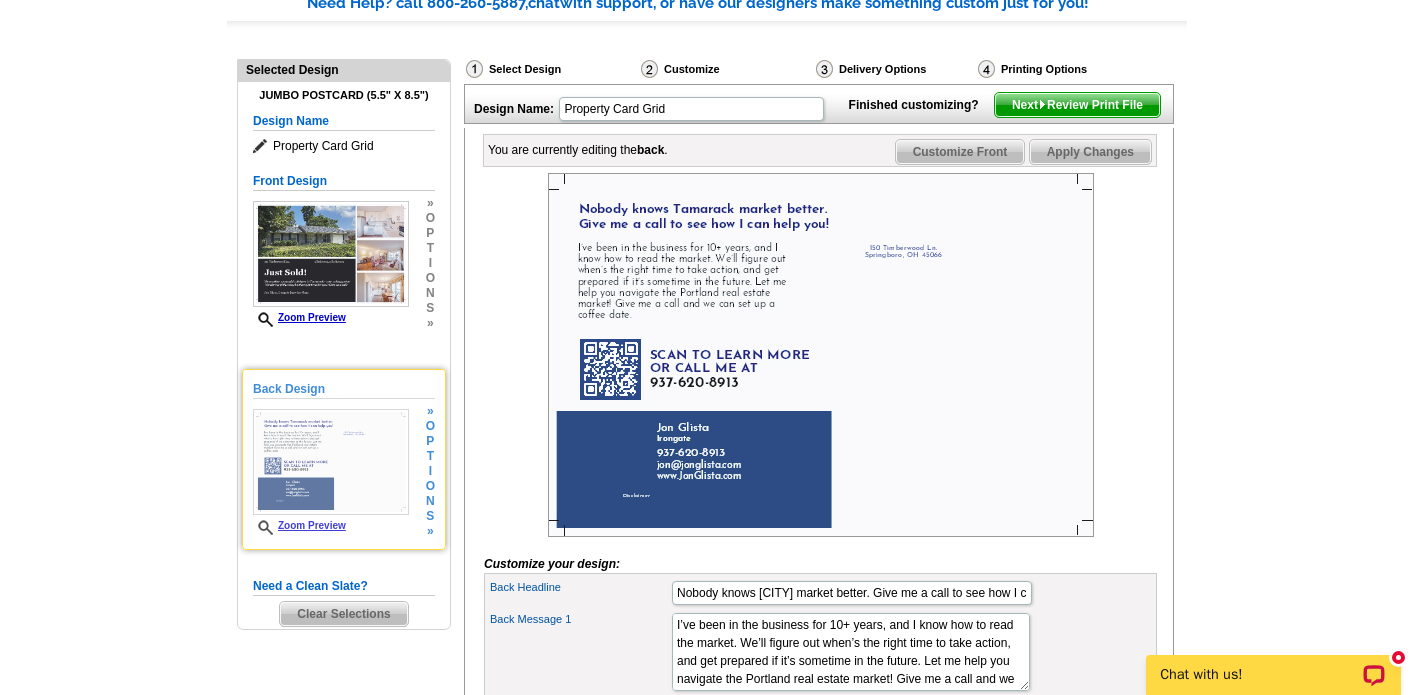 scroll, scrollTop: 175, scrollLeft: 0, axis: vertical 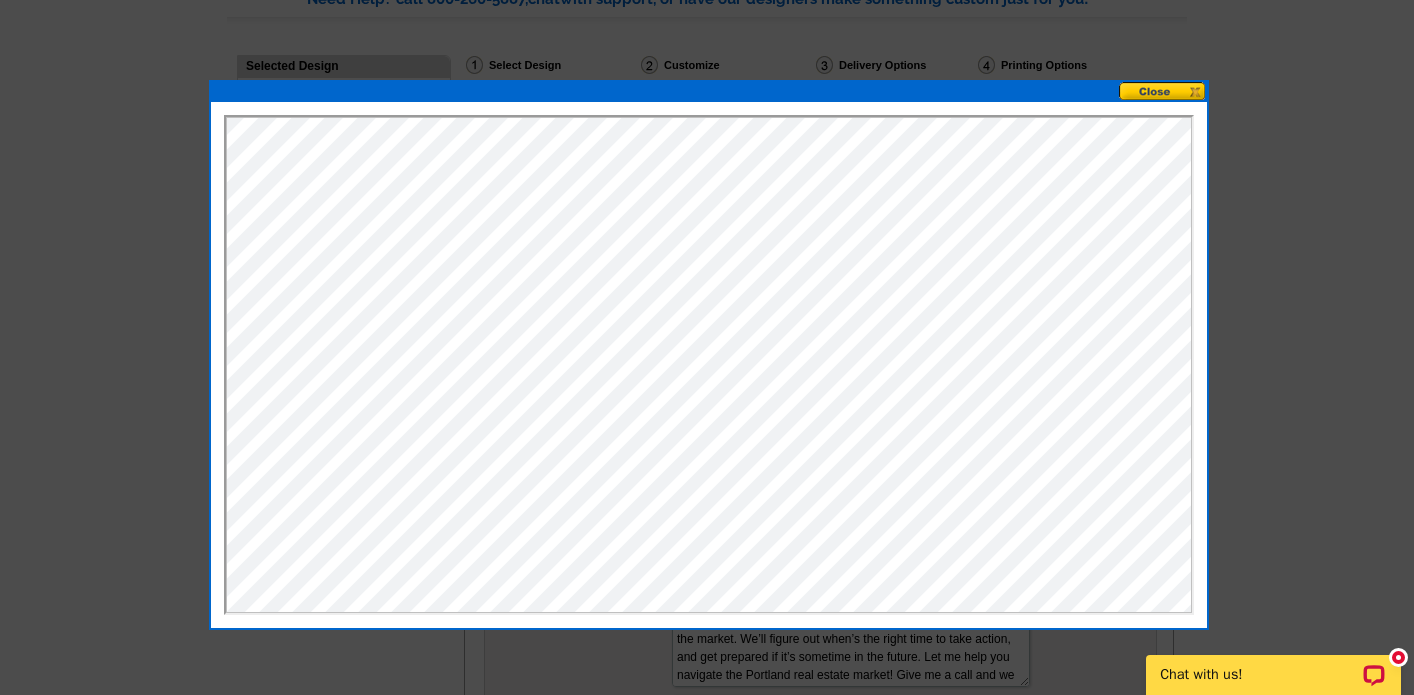 click at bounding box center (1163, 91) 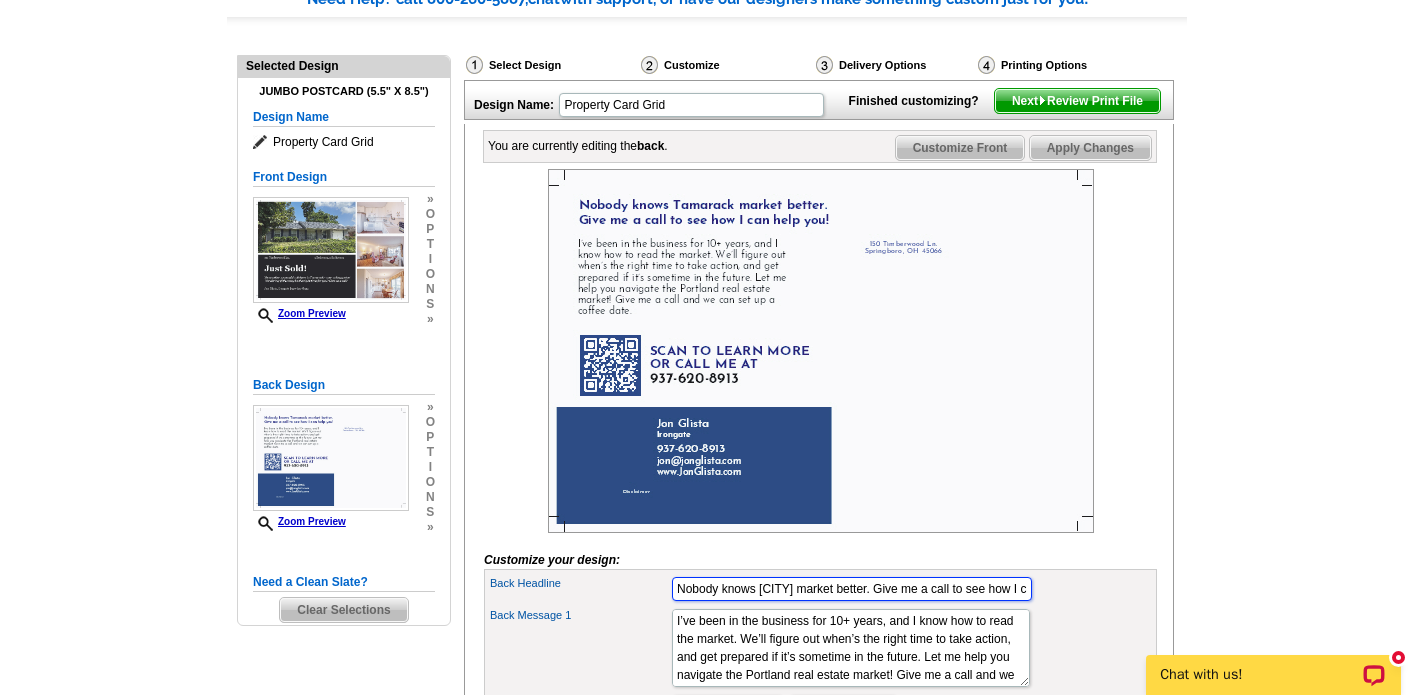 click on "Nobody knows Tamarack market better.  Give me a call to see how I can help you!" at bounding box center (852, 589) 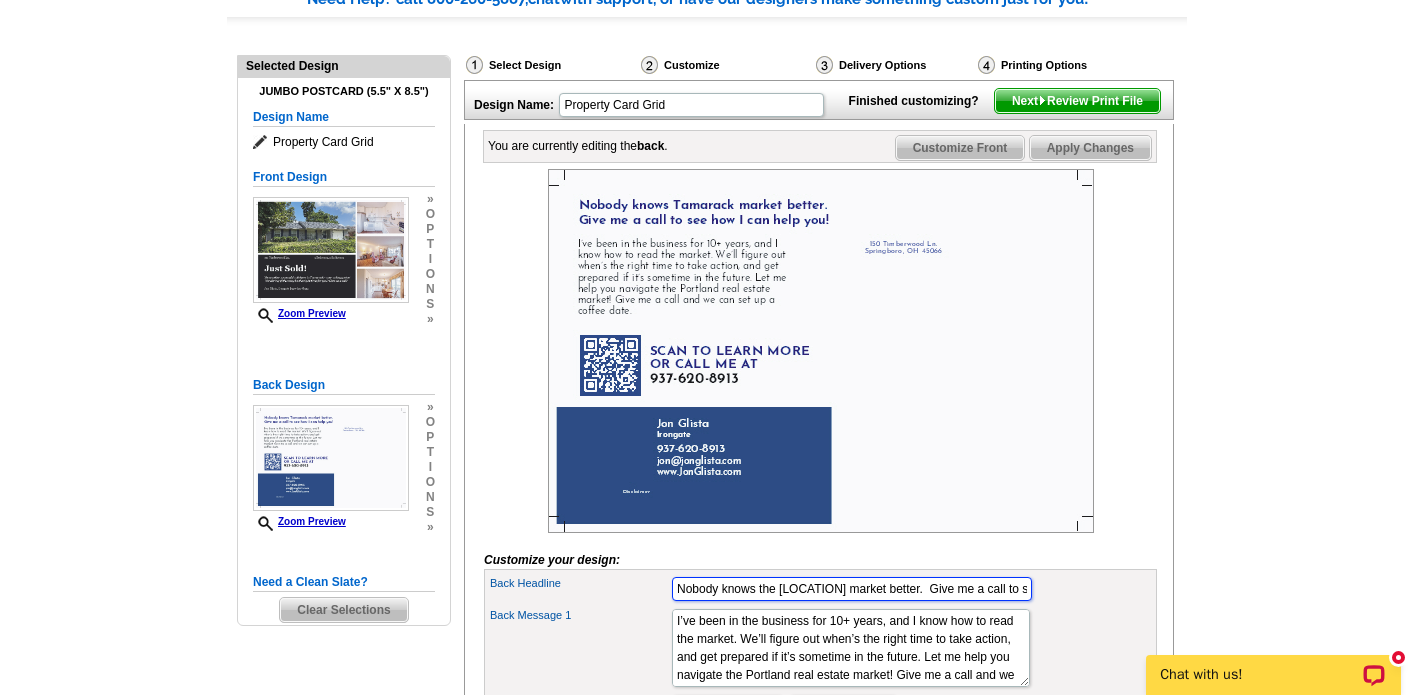 type on "Nobody knows the Tamarack market better.  Give me a call to see how I can help you!" 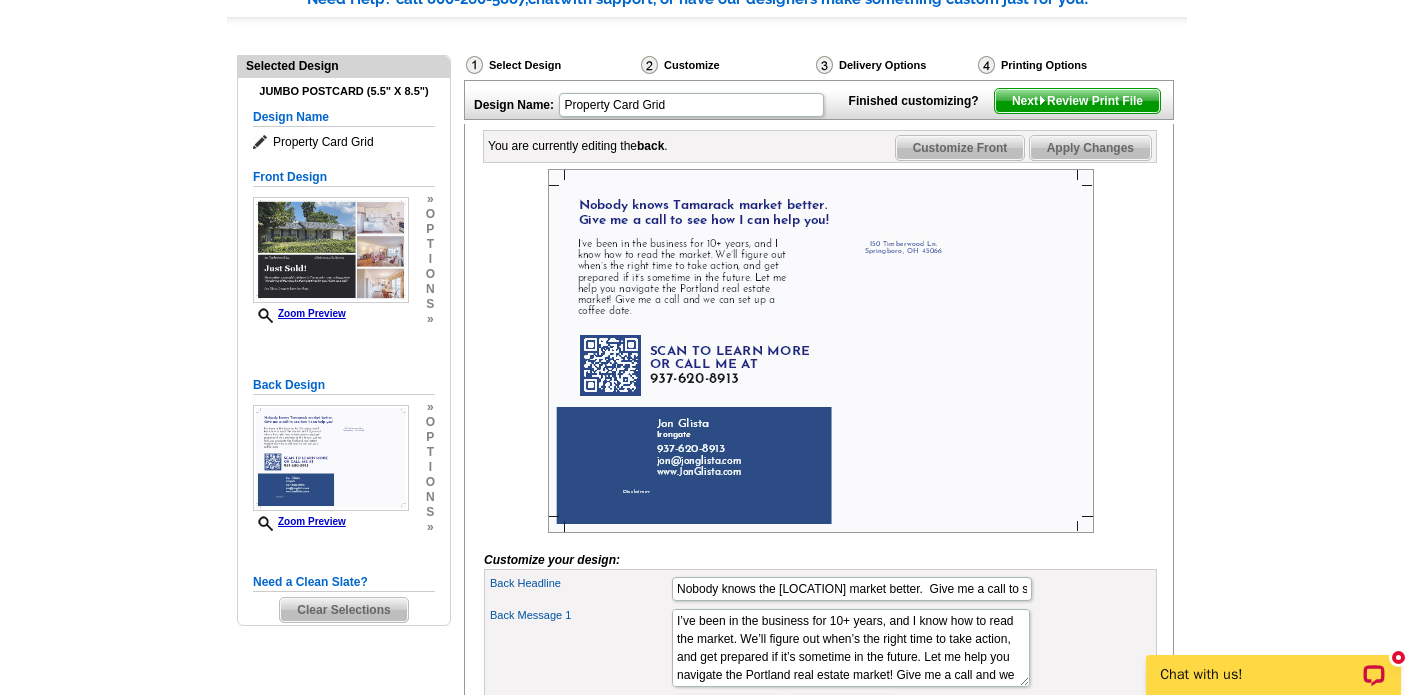 click on "Back Message 1
I’ve been in the business for 10+ years, and I know how to read the market. We’ll figure out when’s the right time to take action, and get prepared if it’s sometime in the future. Let me help you navigate the Portland real estate market! Give me a call and we can set up a coffee date." at bounding box center [820, 648] 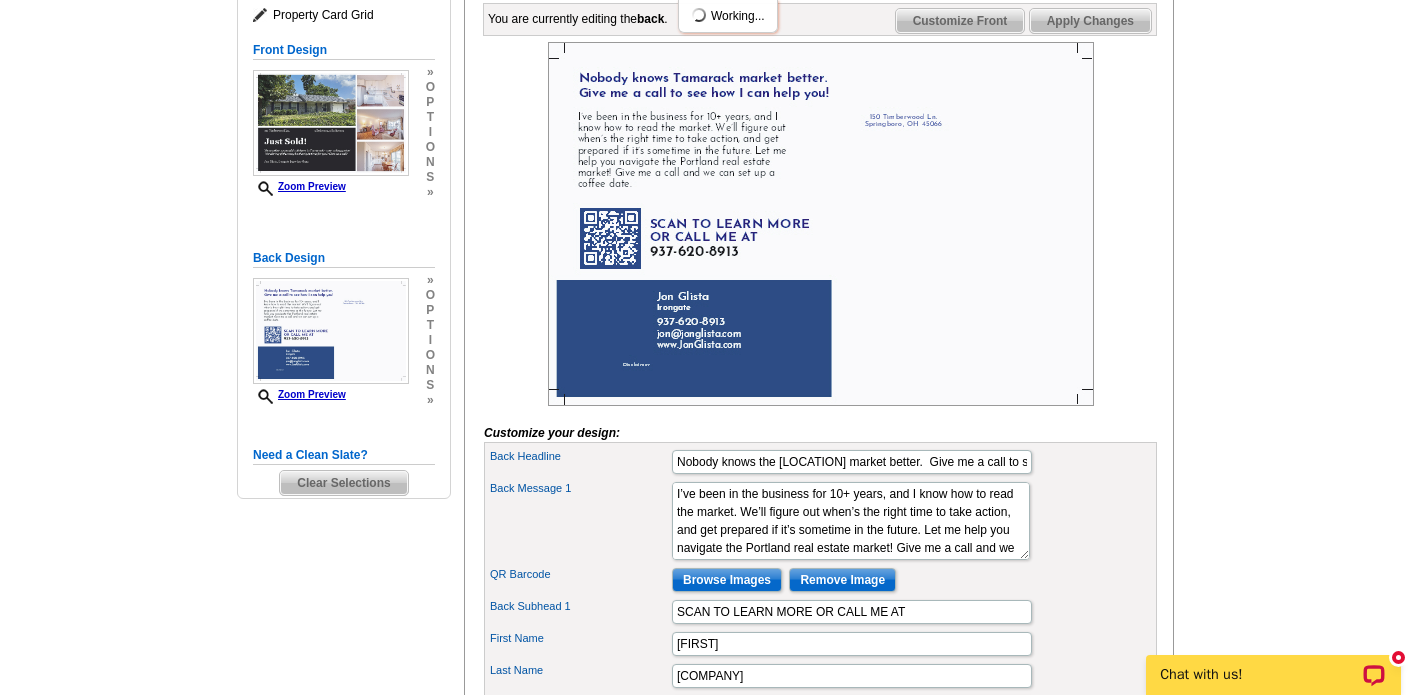 scroll, scrollTop: 312, scrollLeft: 0, axis: vertical 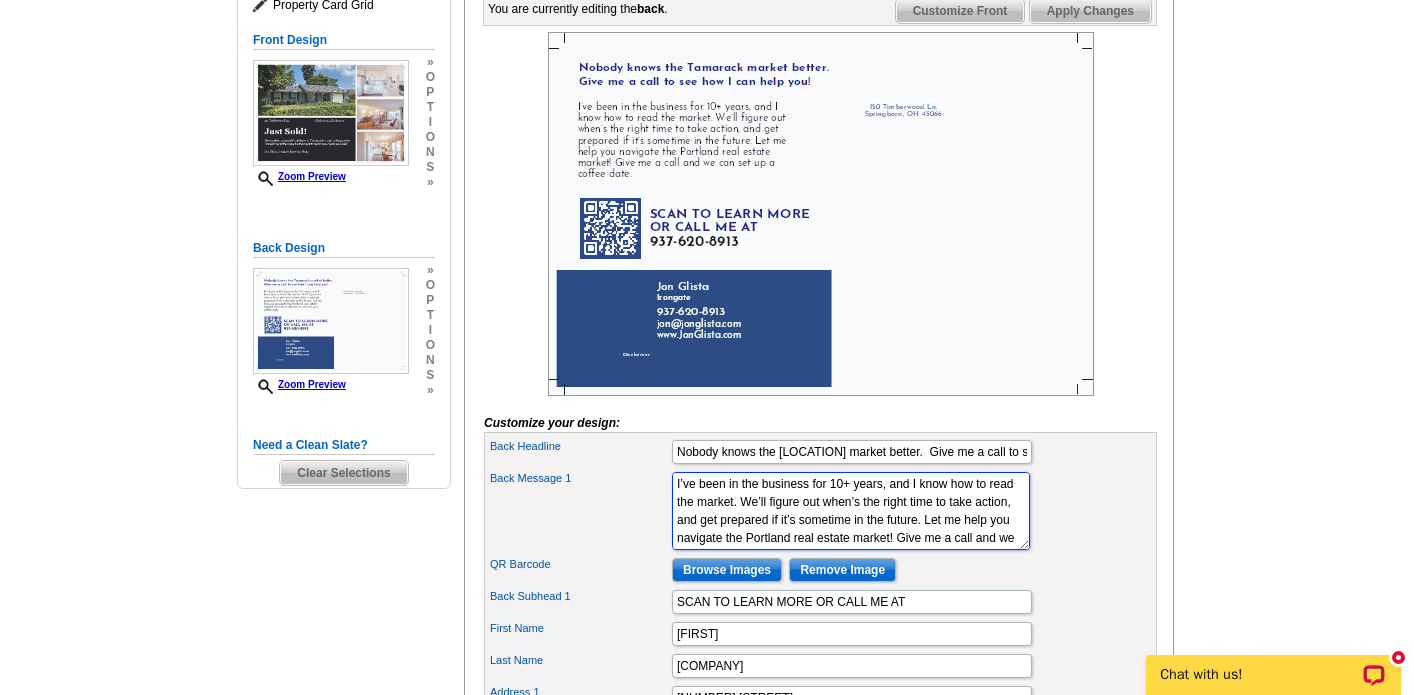 click on "I’ve been in the business for 10+ years, and I know how to read the market. We’ll figure out when’s the right time to take action, and get prepared if it’s sometime in the future. Let me help you navigate the Portland real estate market! Give me a call and we can set up a coffee date." at bounding box center [851, 511] 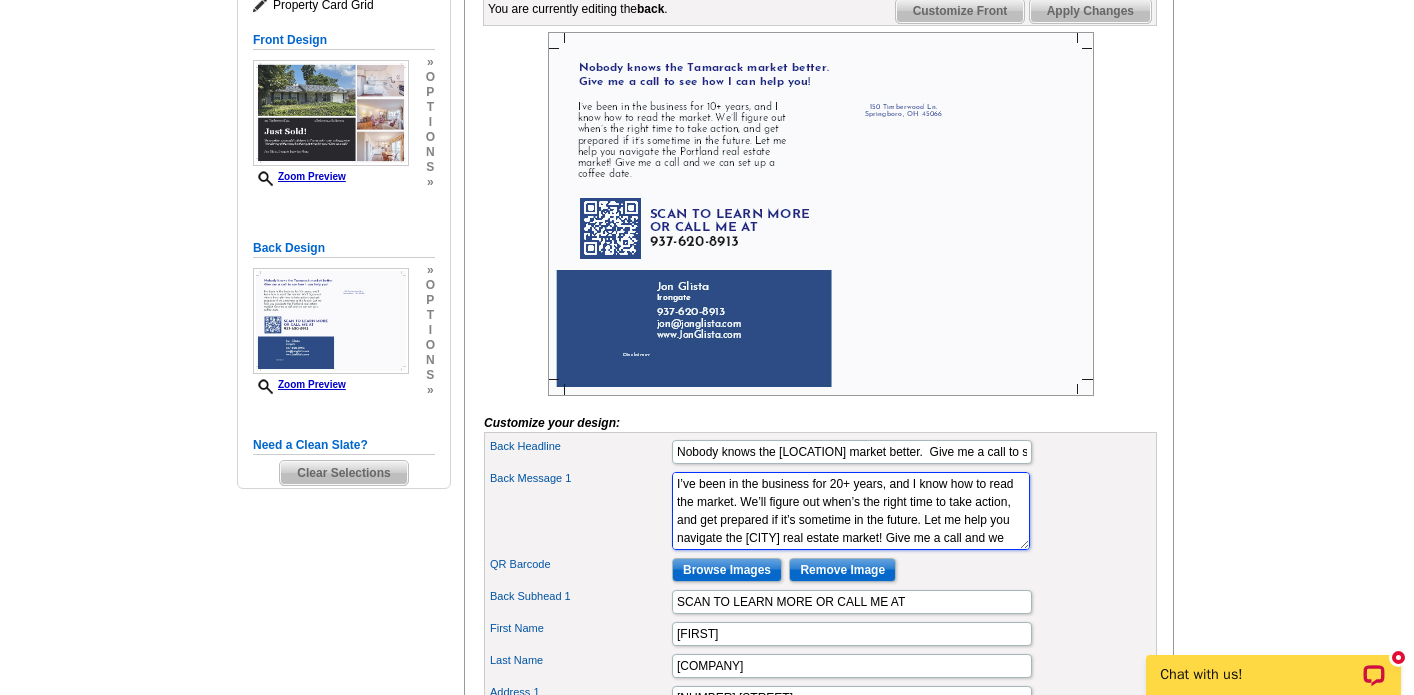 click on "I’ve been in the business for 10+ years, and I know how to read the market. We’ll figure out when’s the right time to take action, and get prepared if it’s sometime in the future. Let me help you navigate the Portland real estate market! Give me a call and we can set up a coffee date." at bounding box center (851, 511) 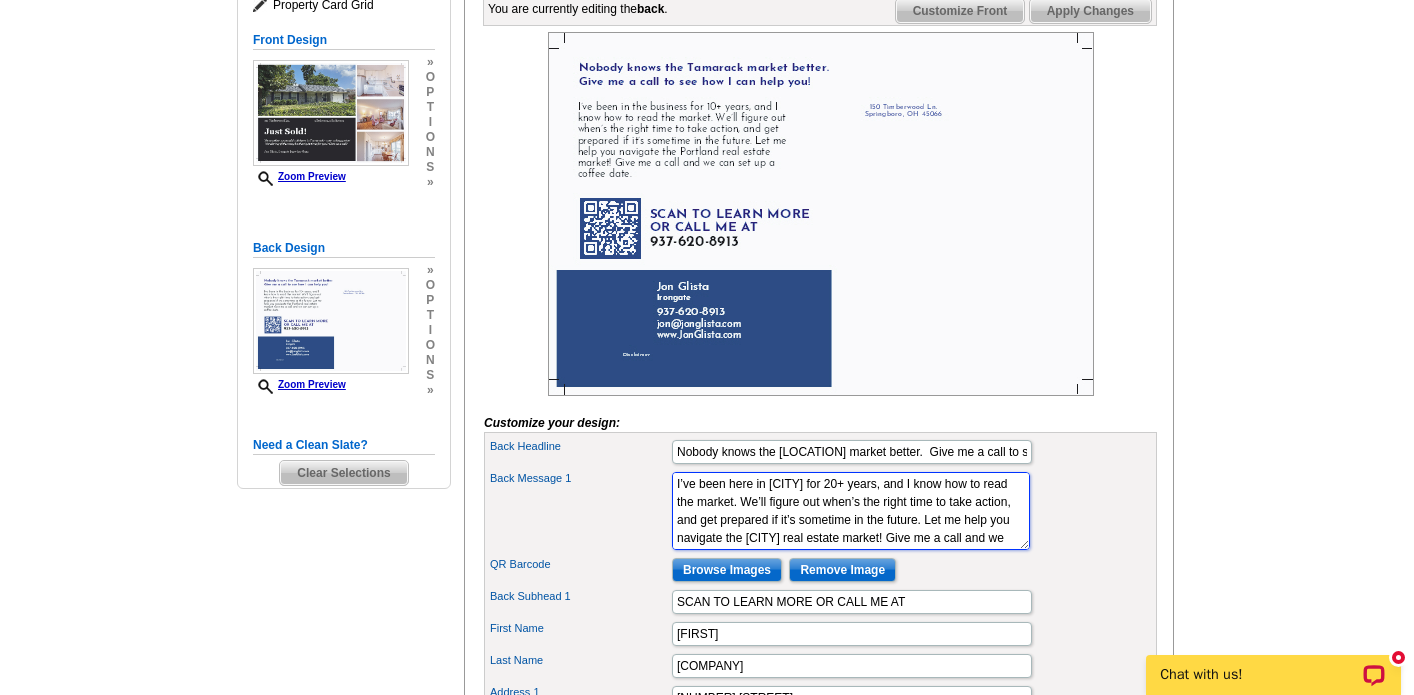 click on "I’ve been in the business for 10+ years, and I know how to read the market. We’ll figure out when’s the right time to take action, and get prepared if it’s sometime in the future. Let me help you navigate the Portland real estate market! Give me a call and we can set up a coffee date." at bounding box center [851, 511] 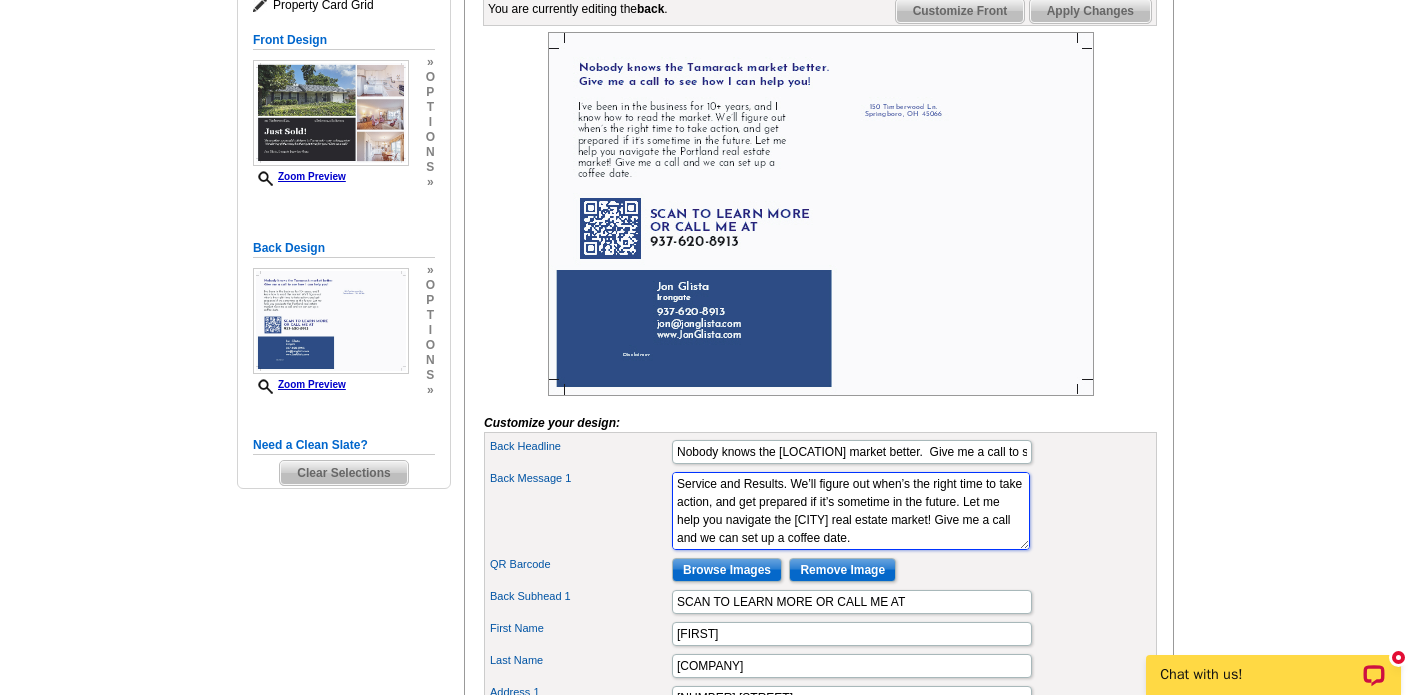 scroll, scrollTop: 28, scrollLeft: 0, axis: vertical 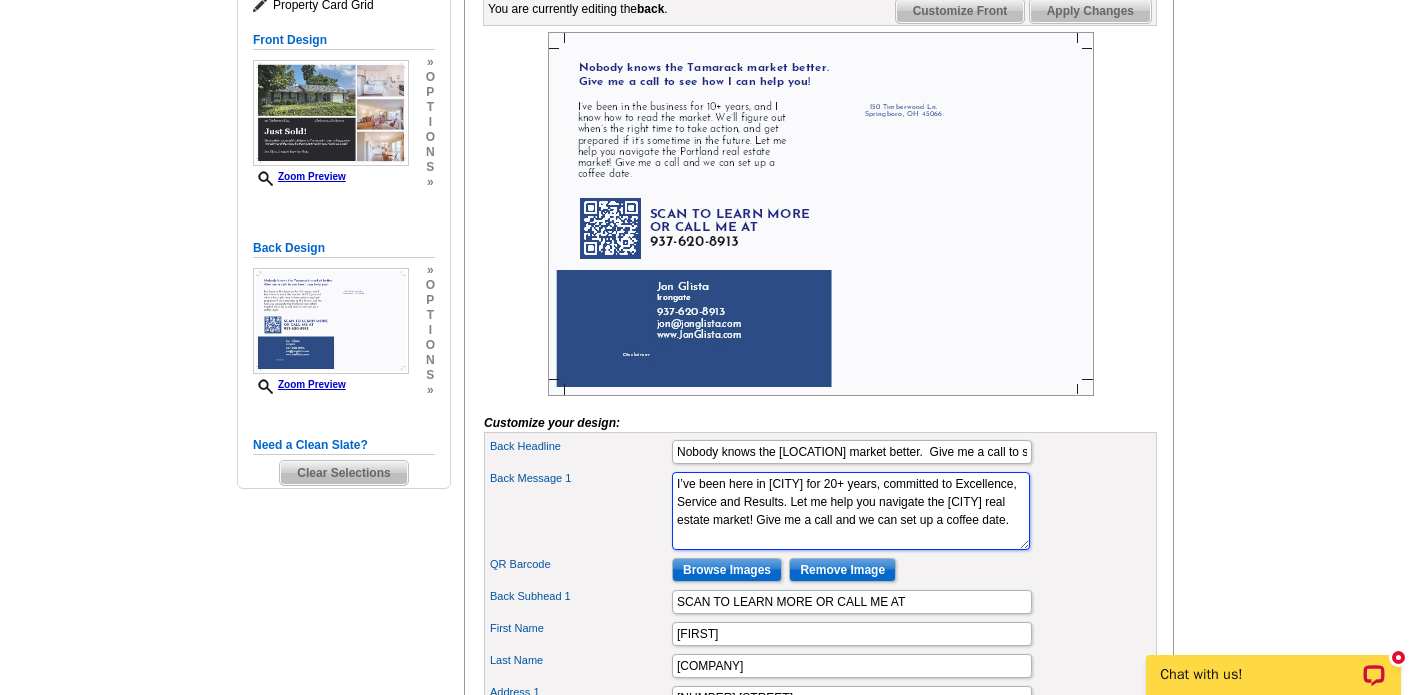 click on "I’ve been in the business for 10+ years, and I know how to read the market. We’ll figure out when’s the right time to take action, and get prepared if it’s sometime in the future. Let me help you navigate the Portland real estate market! Give me a call and we can set up a coffee date." at bounding box center [851, 511] 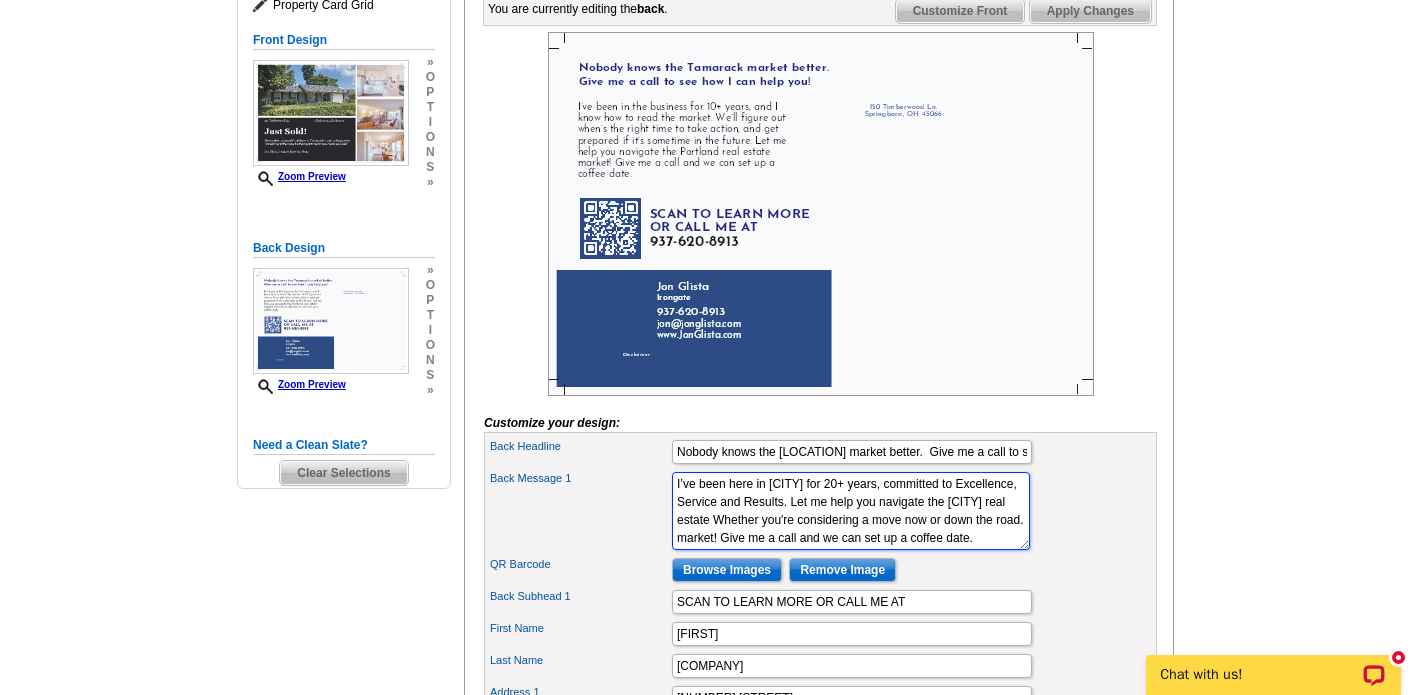 scroll, scrollTop: 3, scrollLeft: 0, axis: vertical 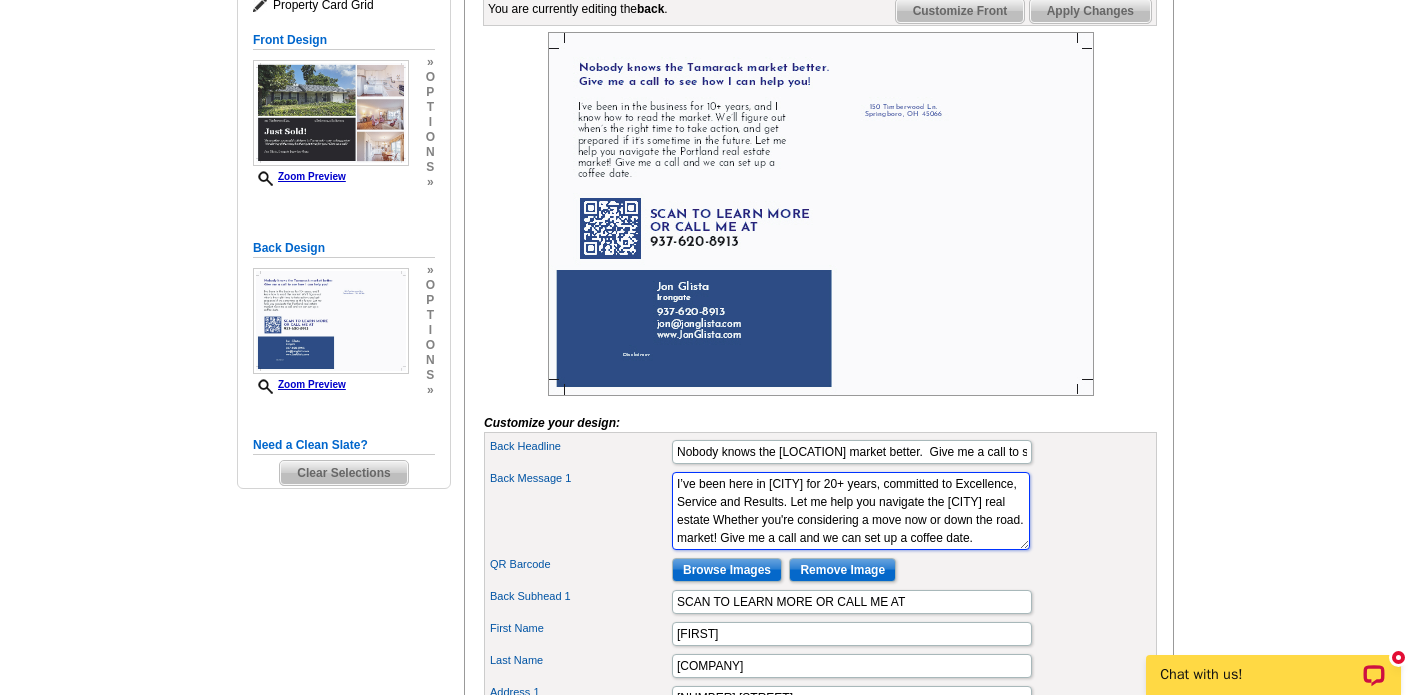 click on "I’ve been in the business for 10+ years, and I know how to read the market. We’ll figure out when’s the right time to take action, and get prepared if it’s sometime in the future. Let me help you navigate the Portland real estate market! Give me a call and we can set up a coffee date." at bounding box center (851, 511) 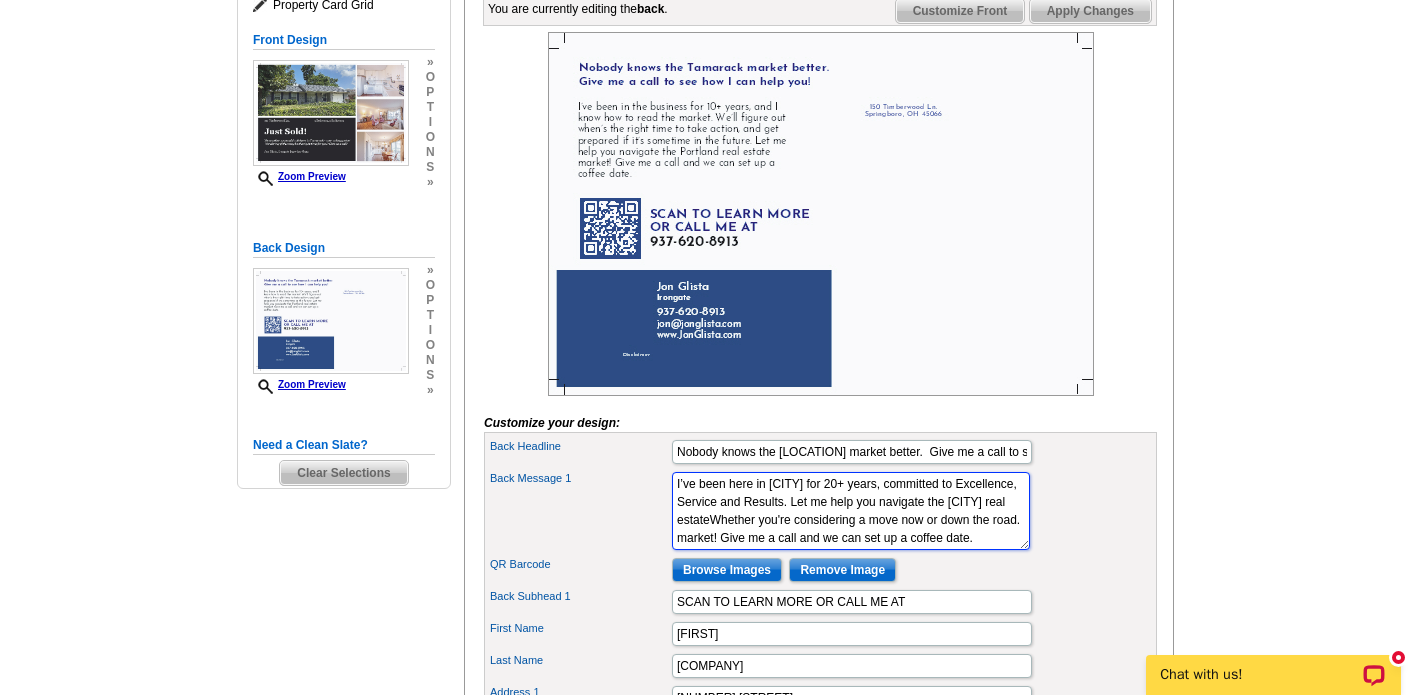 click on "I’ve been in the business for 10+ years, and I know how to read the market. We’ll figure out when’s the right time to take action, and get prepared if it’s sometime in the future. Let me help you navigate the Portland real estate market! Give me a call and we can set up a coffee date." at bounding box center [851, 511] 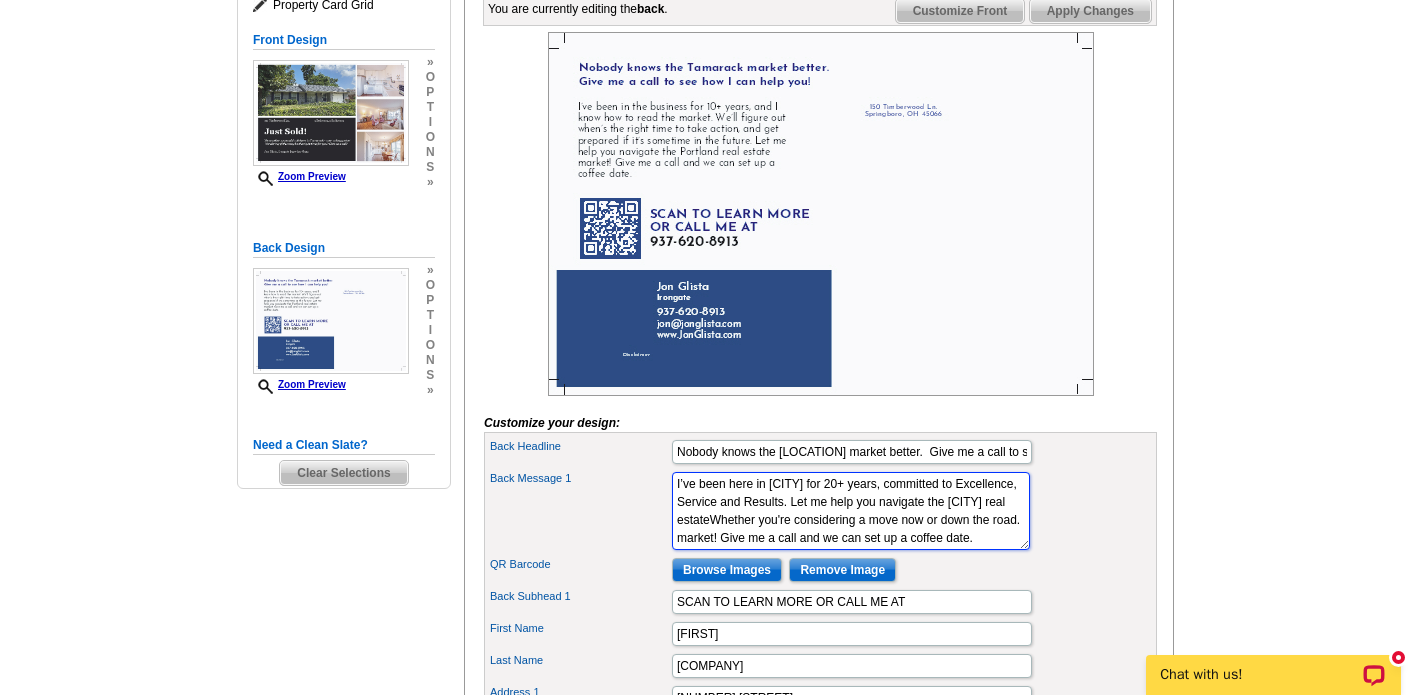 drag, startPoint x: 781, startPoint y: 570, endPoint x: 726, endPoint y: 547, distance: 59.615433 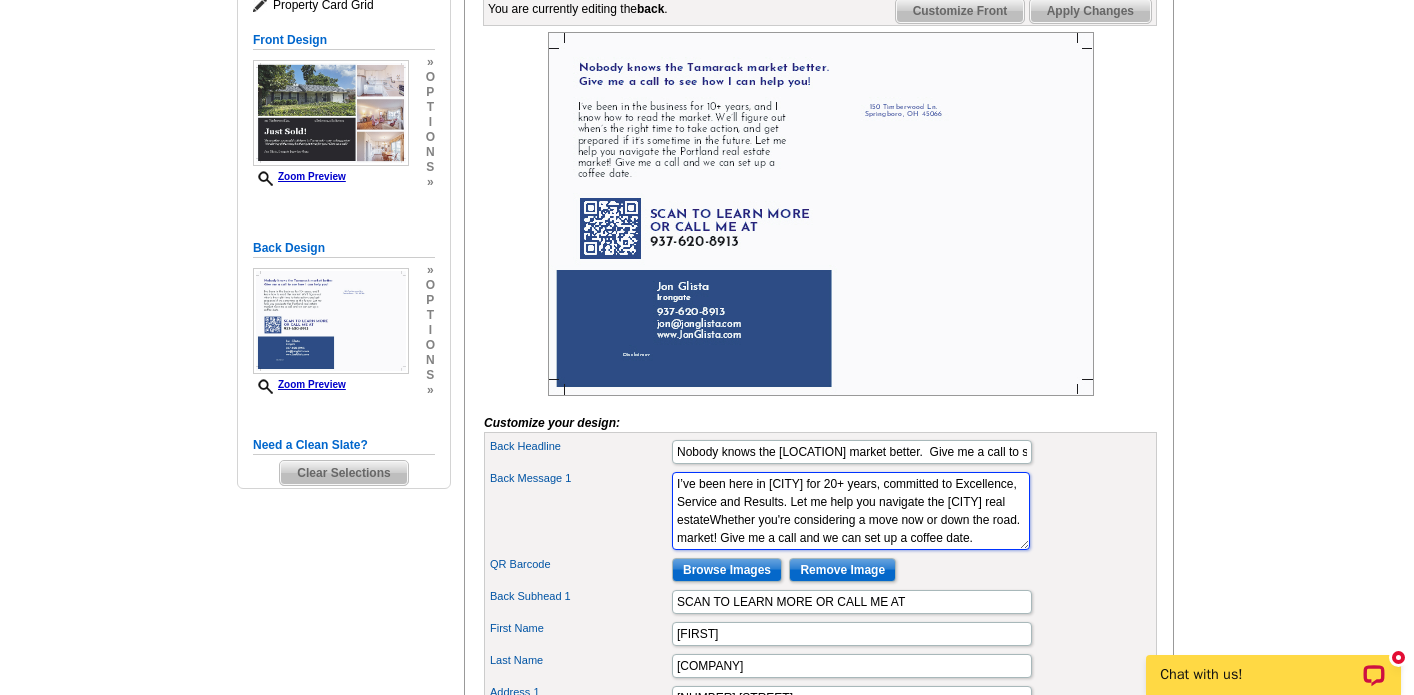 click on "I’ve been in the business for 10+ years, and I know how to read the market. We’ll figure out when’s the right time to take action, and get prepared if it’s sometime in the future. Let me help you navigate the Portland real estate market! Give me a call and we can set up a coffee date." at bounding box center [851, 511] 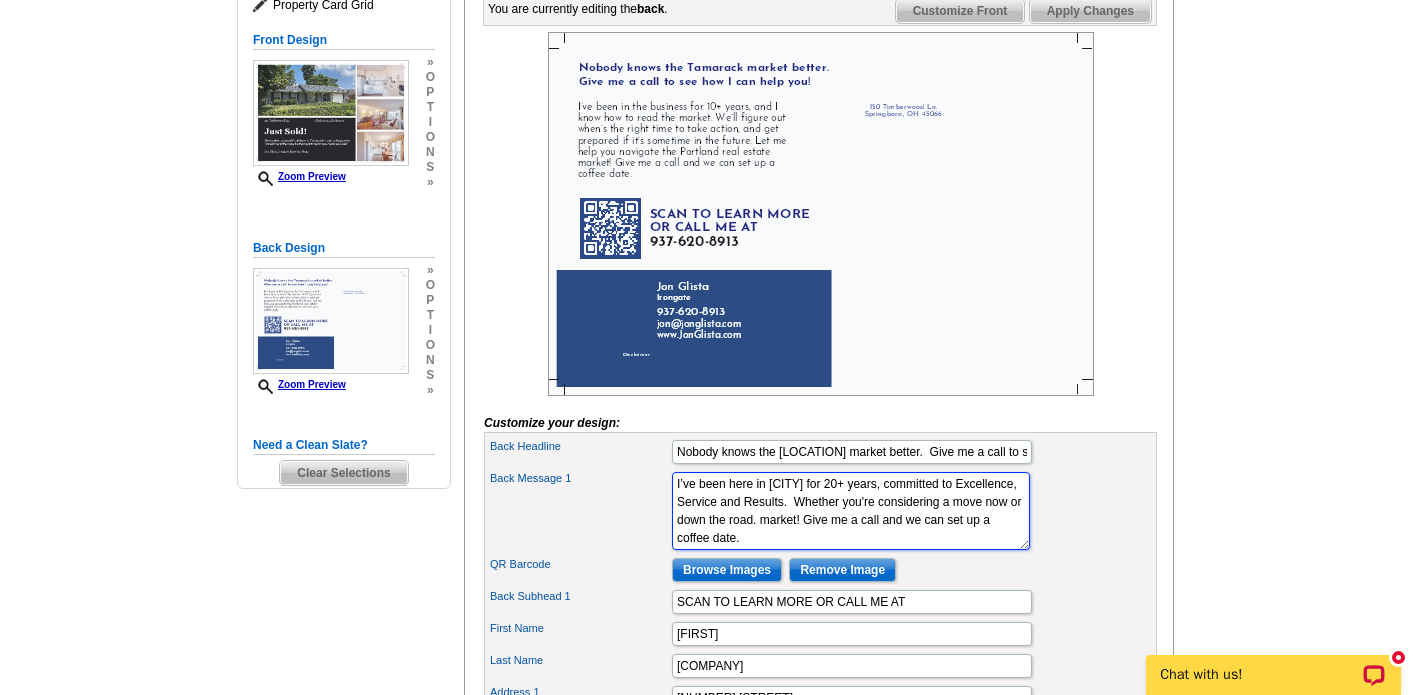 scroll, scrollTop: 18, scrollLeft: 0, axis: vertical 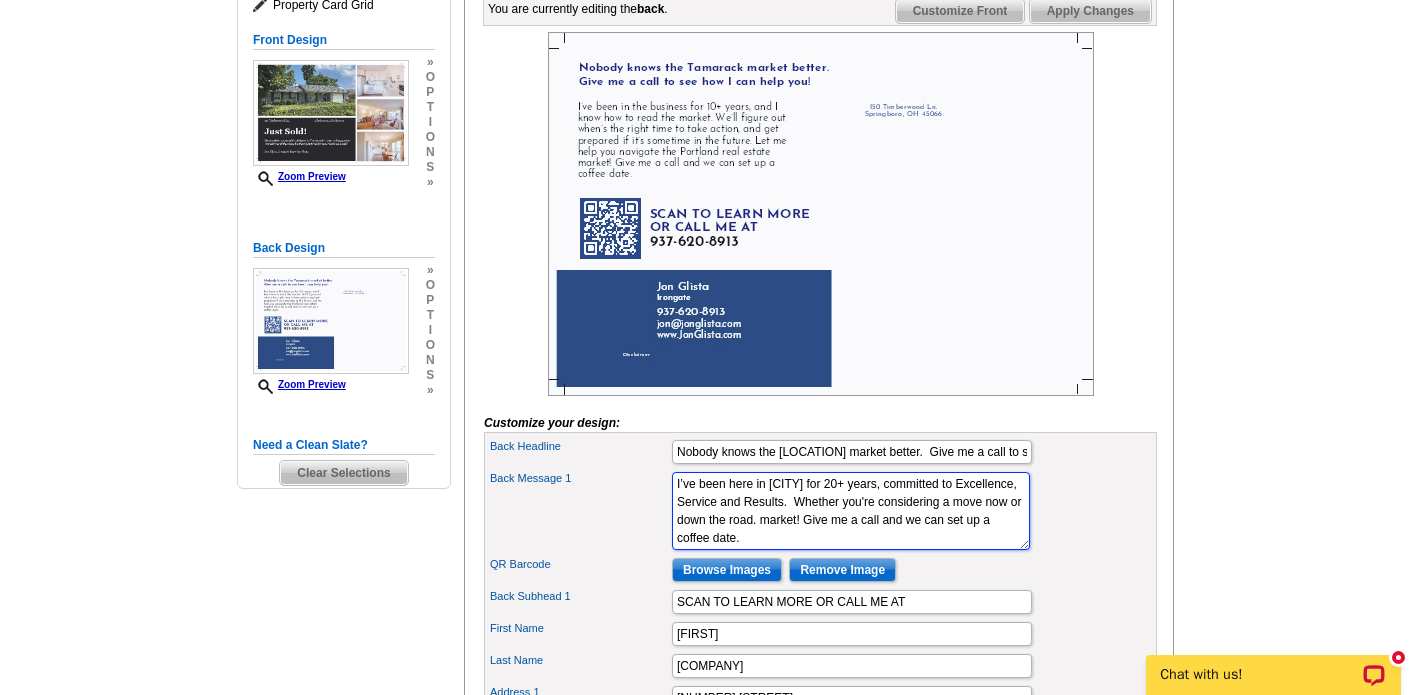 click on "I’ve been in the business for 10+ years, and I know how to read the market. We’ll figure out when’s the right time to take action, and get prepared if it’s sometime in the future. Let me help you navigate the Portland real estate market! Give me a call and we can set up a coffee date." at bounding box center [851, 511] 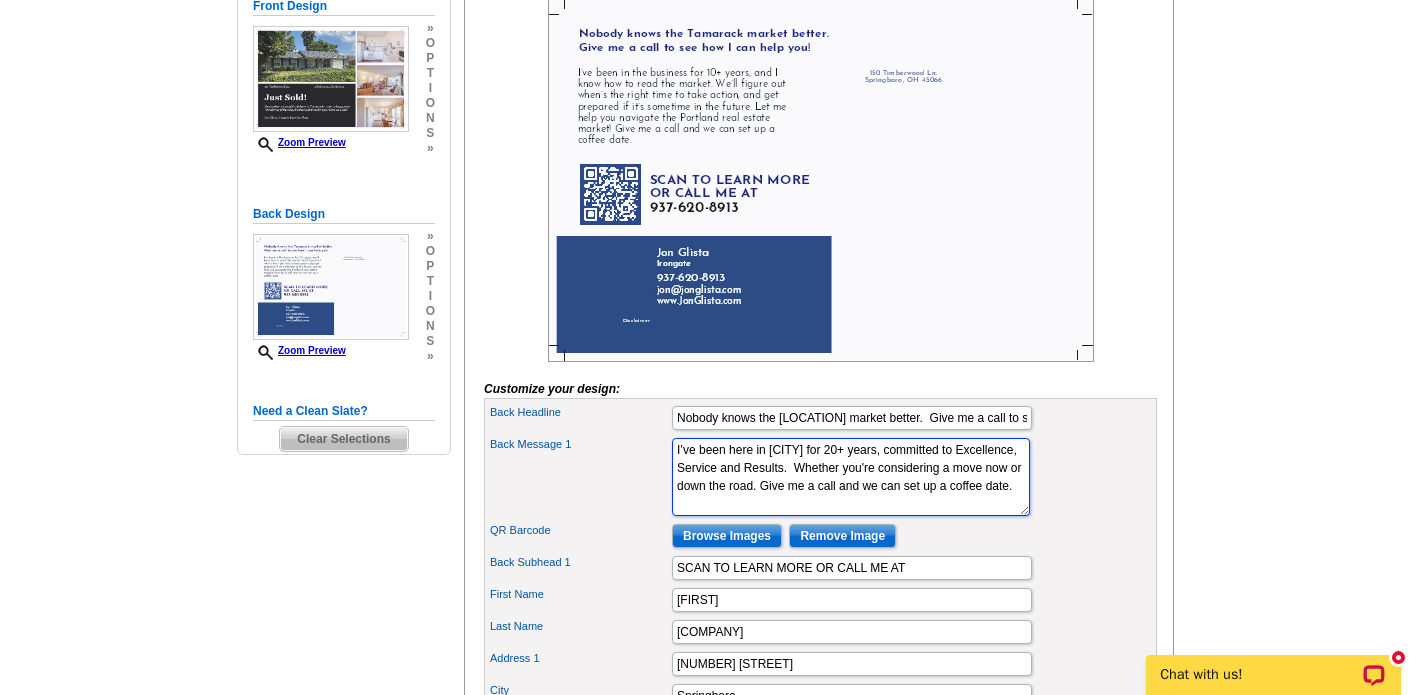 scroll, scrollTop: 347, scrollLeft: 0, axis: vertical 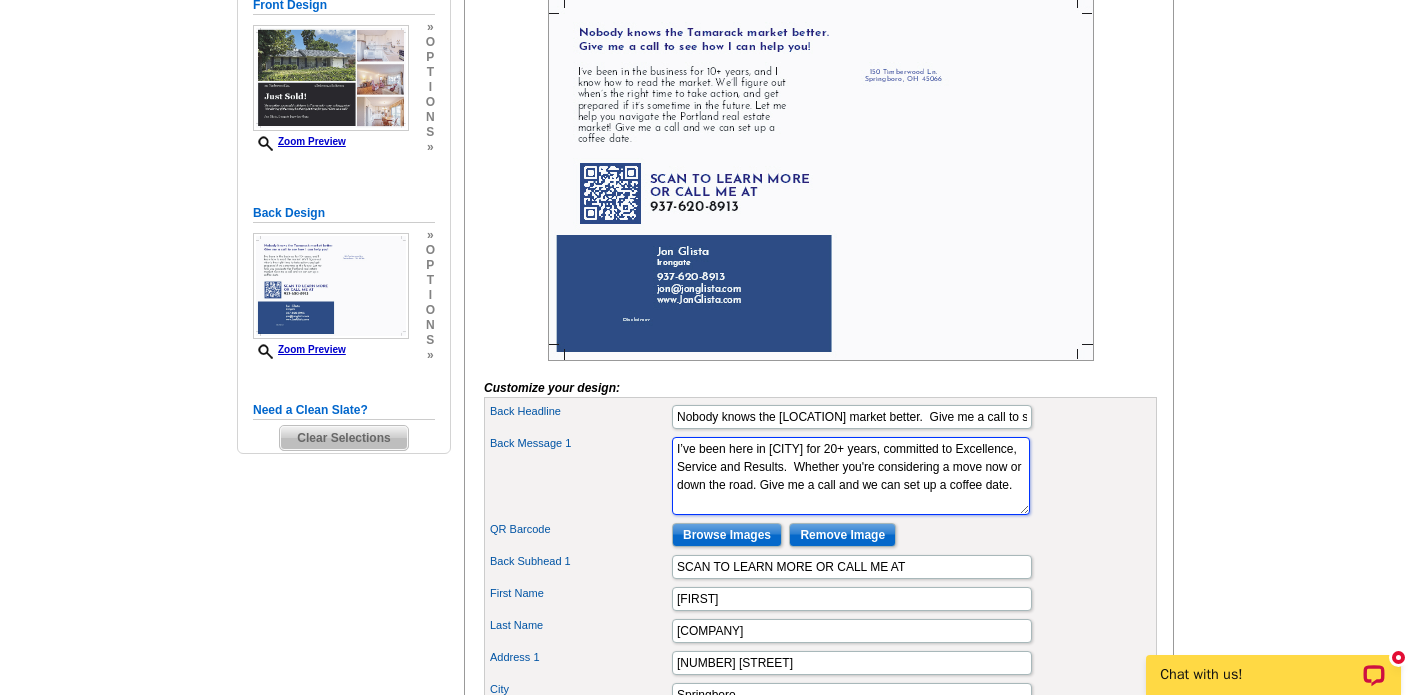 click on "I’ve been in the business for 10+ years, and I know how to read the market. We’ll figure out when’s the right time to take action, and get prepared if it’s sometime in the future. Let me help you navigate the Portland real estate market! Give me a call and we can set up a coffee date." at bounding box center (851, 476) 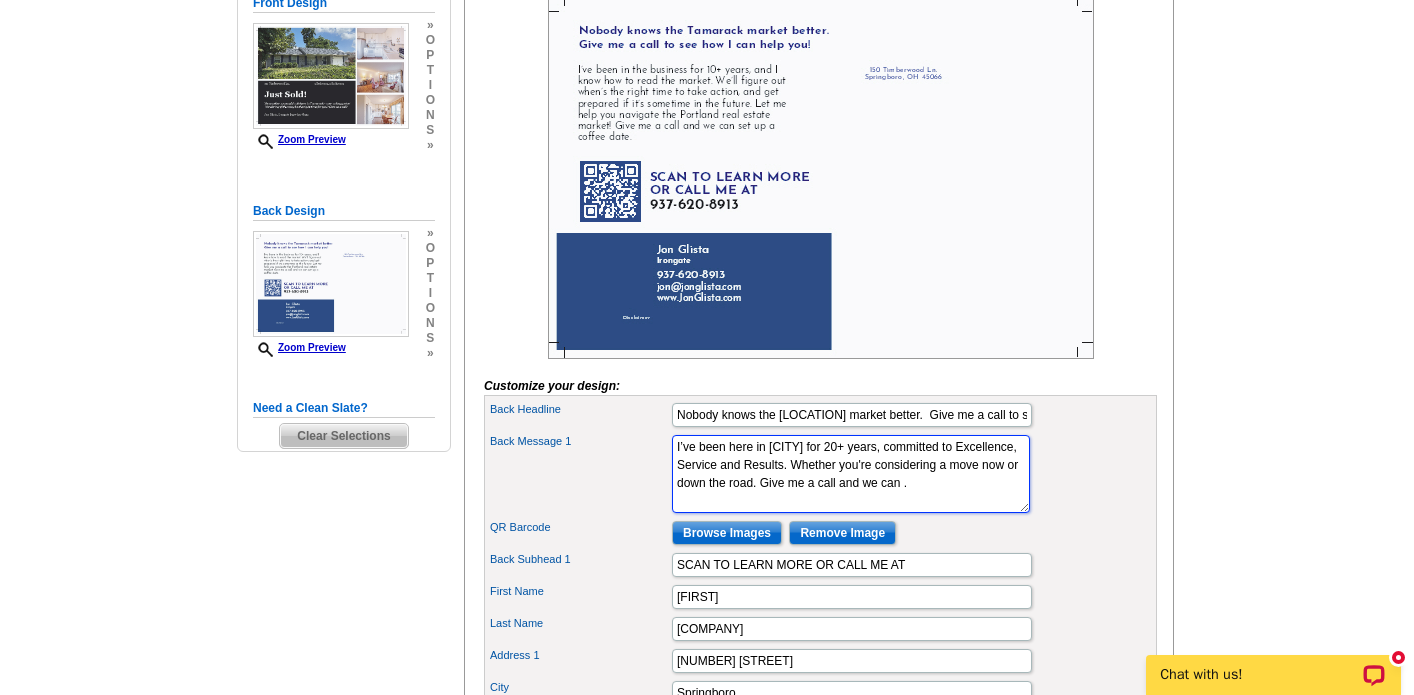 scroll, scrollTop: 349, scrollLeft: 0, axis: vertical 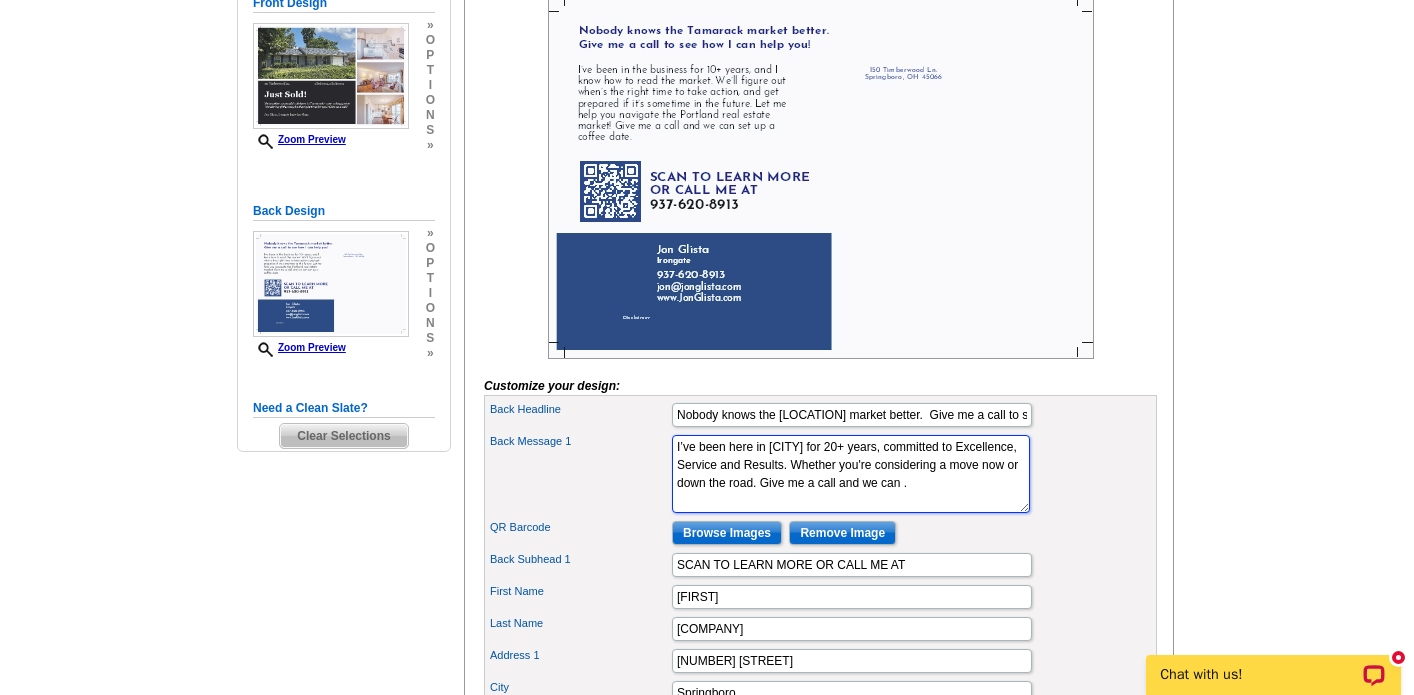 click on "I’ve been in the business for 10+ years, and I know how to read the market. We’ll figure out when’s the right time to take action, and get prepared if it’s sometime in the future. Let me help you navigate the Portland real estate market! Give me a call and we can set up a coffee date." at bounding box center (851, 474) 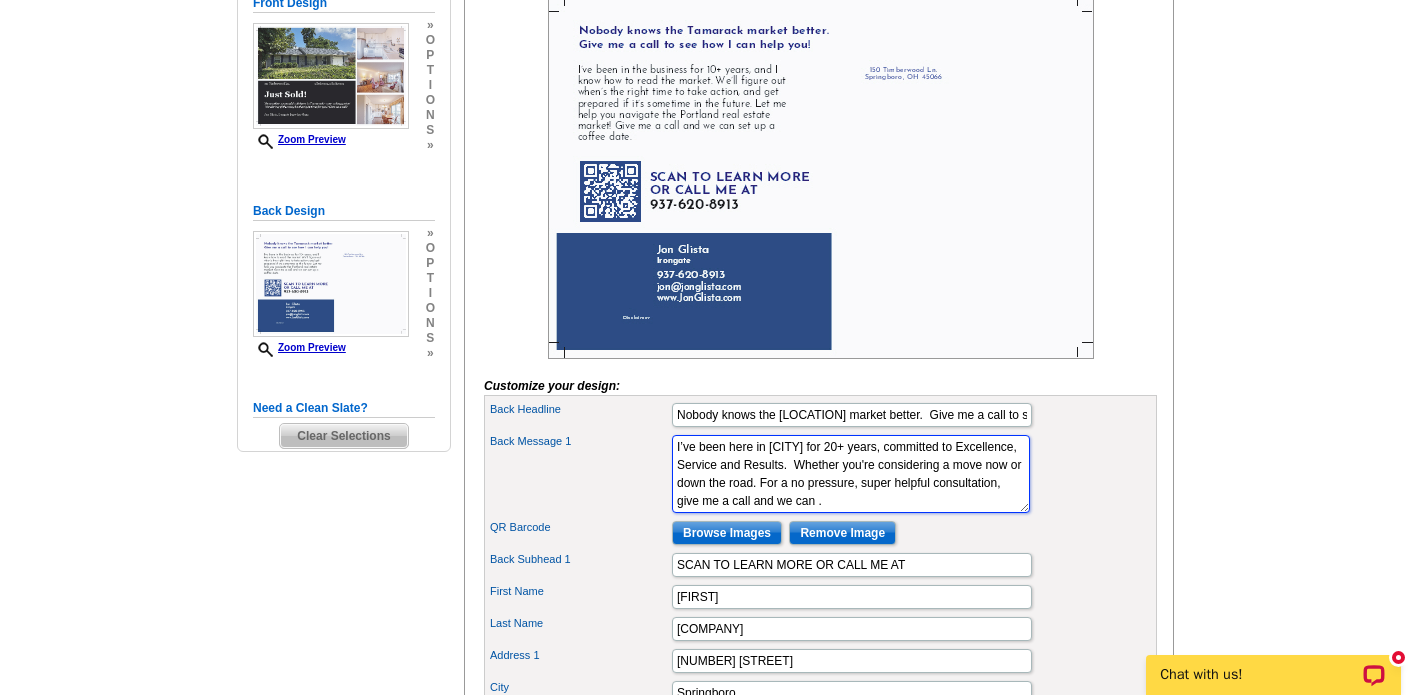 scroll, scrollTop: 36, scrollLeft: 0, axis: vertical 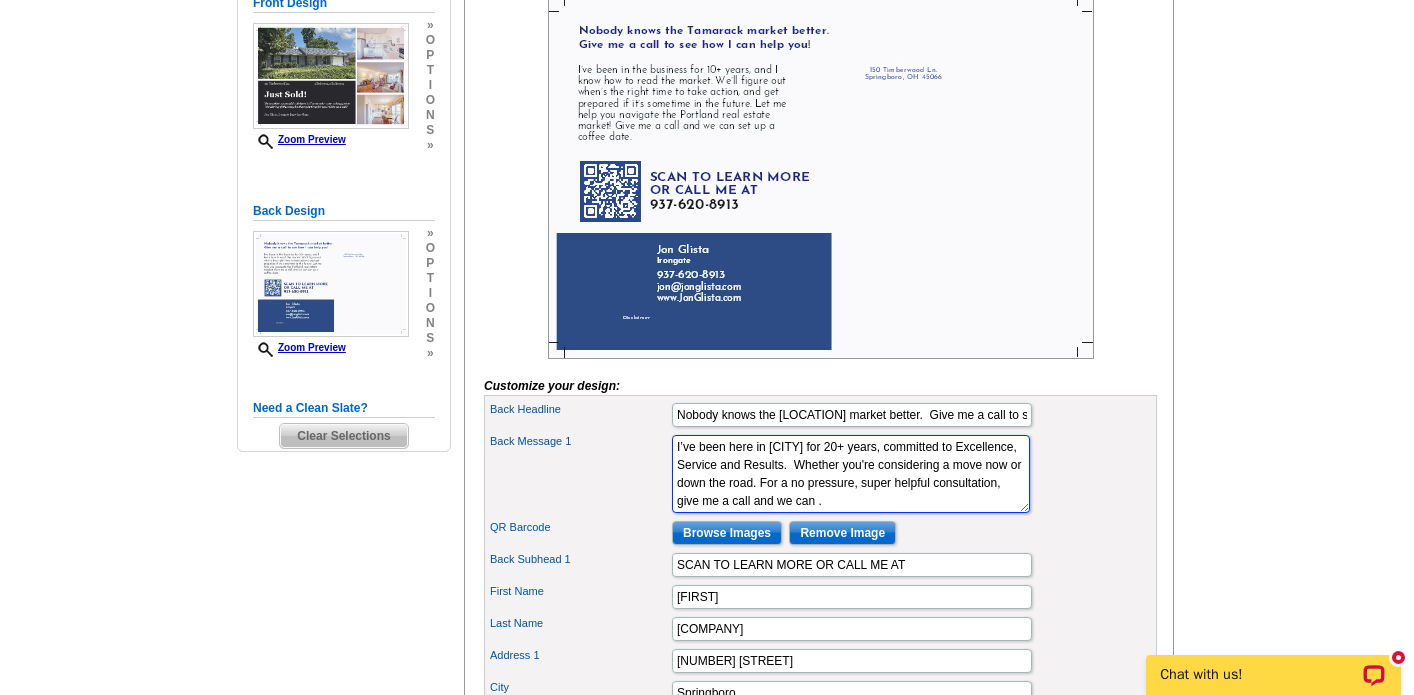 click on "I’ve been in the business for 10+ years, and I know how to read the market. We’ll figure out when’s the right time to take action, and get prepared if it’s sometime in the future. Let me help you navigate the Portland real estate market! Give me a call and we can set up a coffee date." at bounding box center [851, 474] 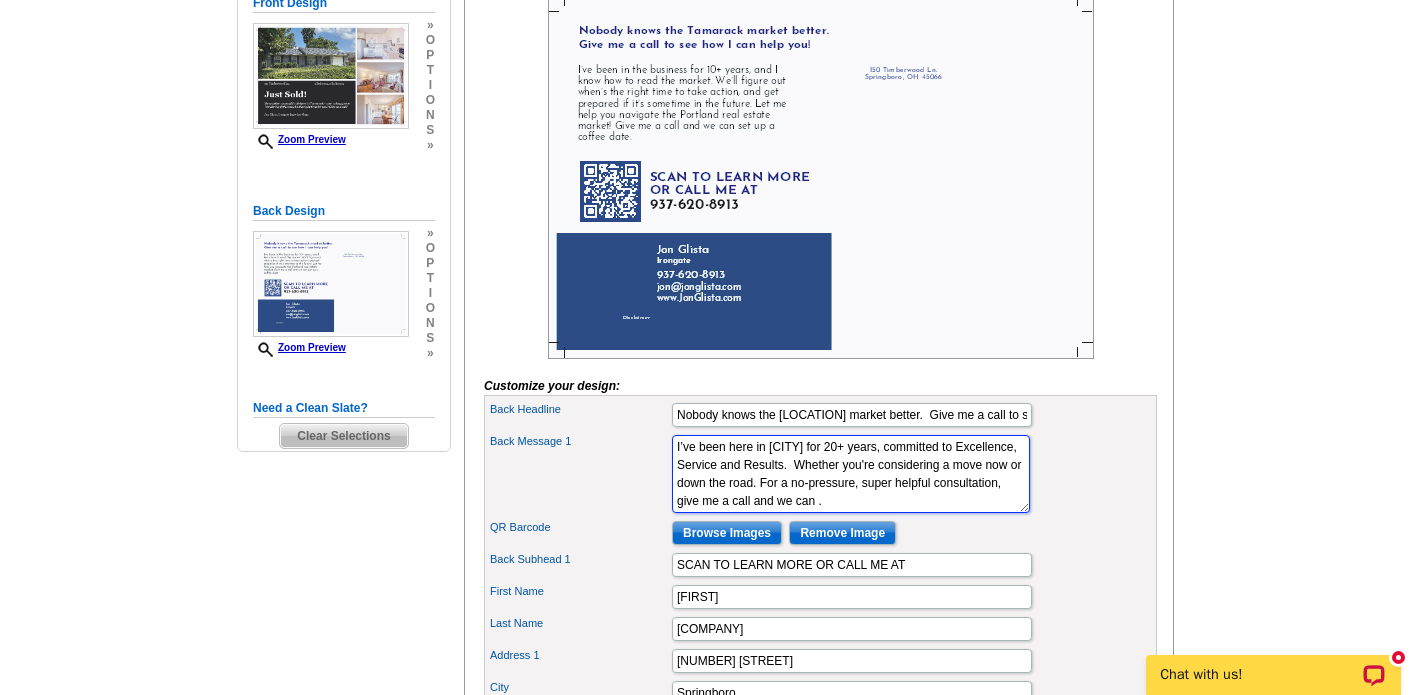 click on "I’ve been in the business for 10+ years, and I know how to read the market. We’ll figure out when’s the right time to take action, and get prepared if it’s sometime in the future. Let me help you navigate the Portland real estate market! Give me a call and we can set up a coffee date." at bounding box center [851, 474] 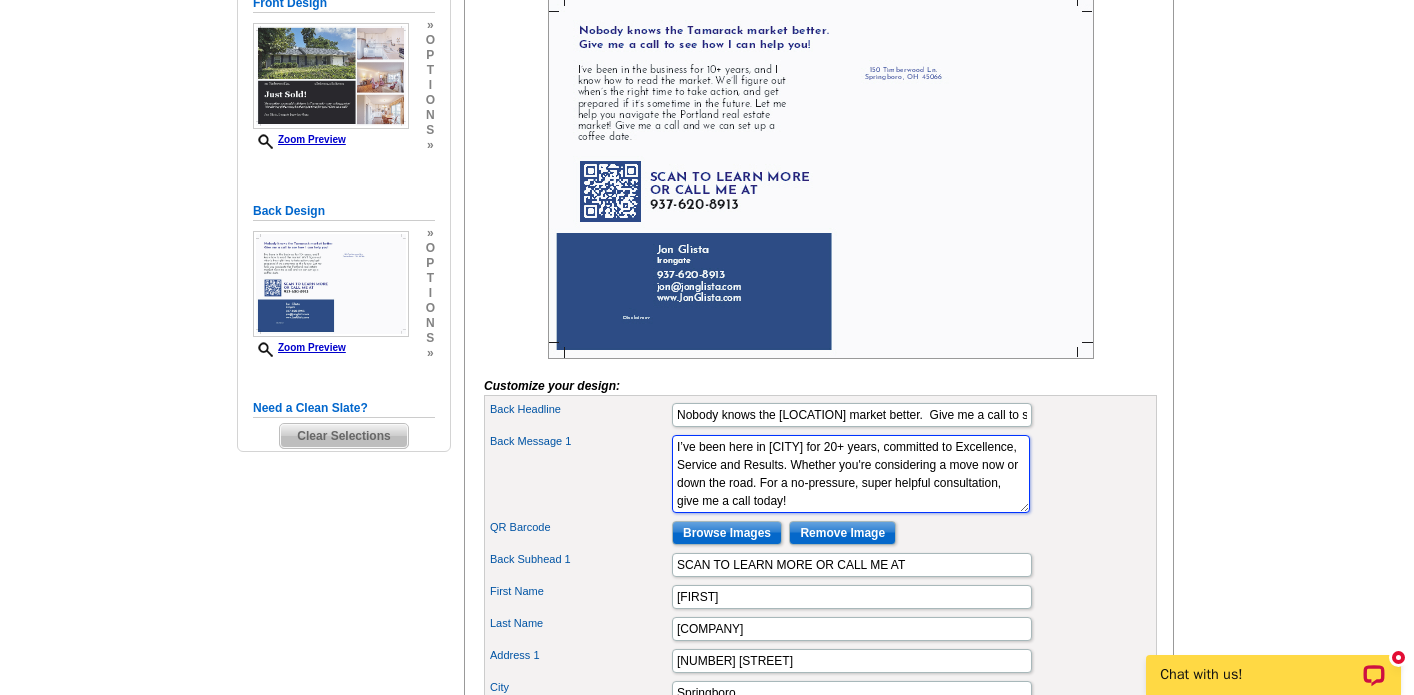 type on "I’ve been here in Springboro for 20+ years, committed to Excellence, Service and Results.  Whether you're considering a move now or down the road. For a no-pressure, super helpful consultation, give me a call today!" 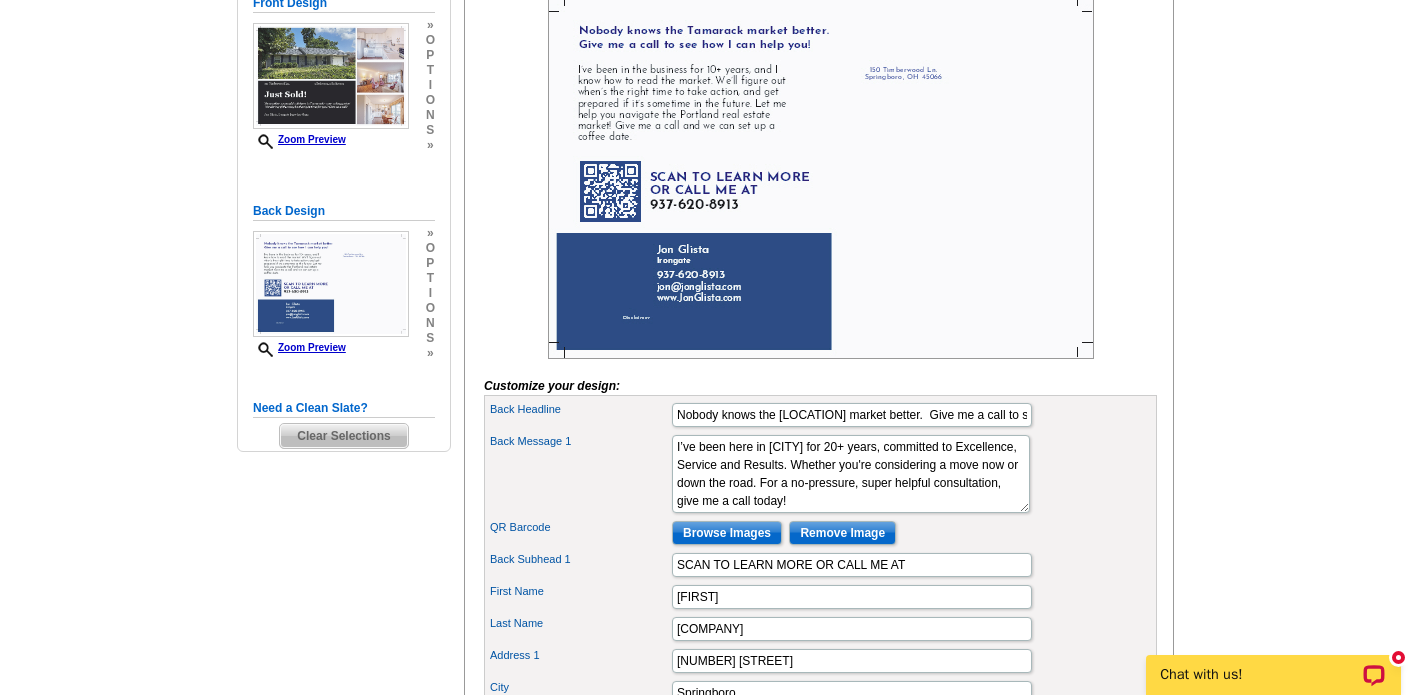 click on "Back Message 1
I’ve been in the business for 10+ years, and I know how to read the market. We’ll figure out when’s the right time to take action, and get prepared if it’s sometime in the future. Let me help you navigate the Portland real estate market! Give me a call and we can set up a coffee date." at bounding box center (820, 474) 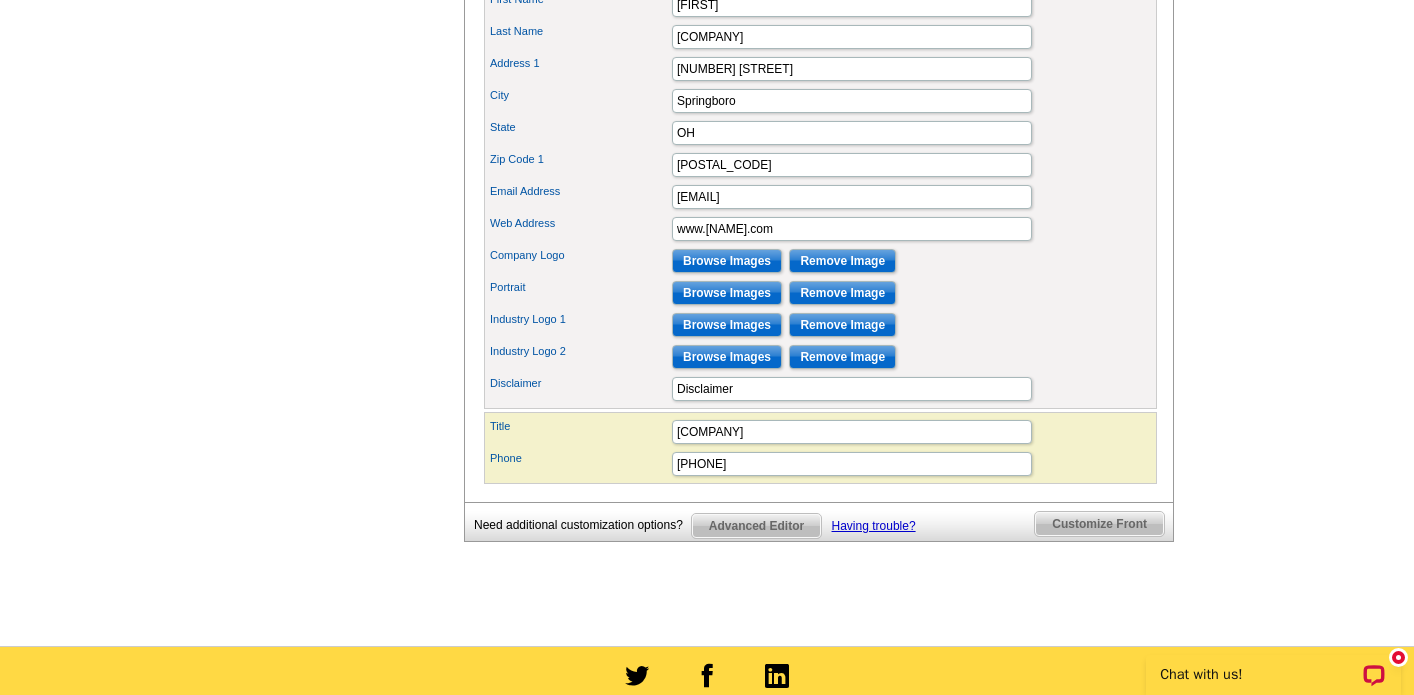 scroll, scrollTop: 948, scrollLeft: 0, axis: vertical 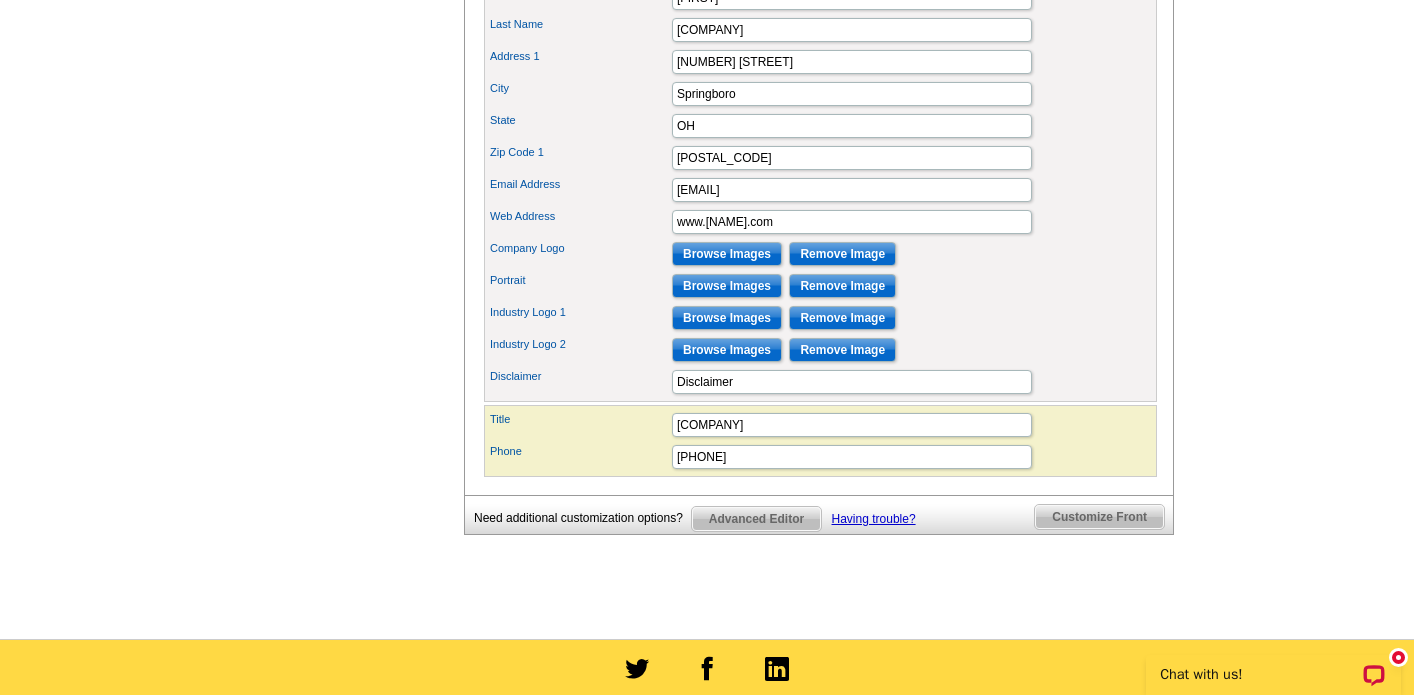 click on "Browse Images" at bounding box center [727, 254] 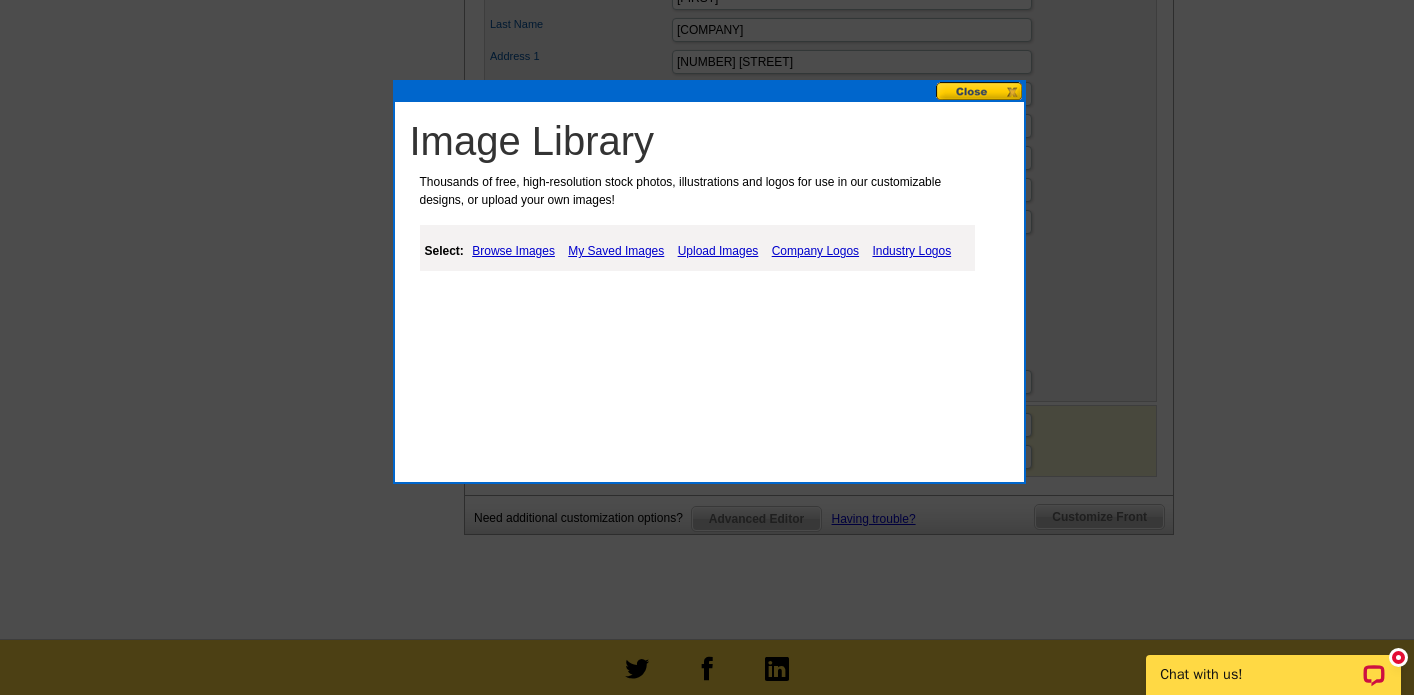 click on "Upload Images" at bounding box center (718, 251) 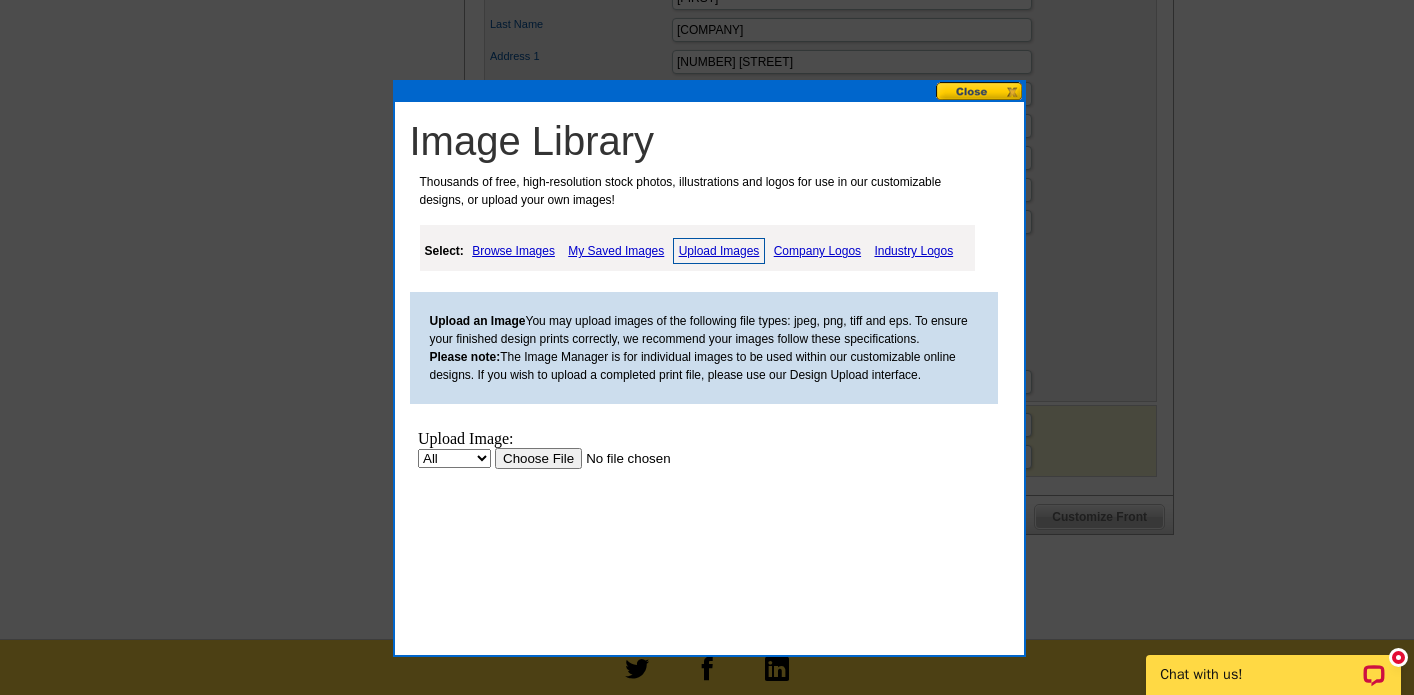scroll, scrollTop: 0, scrollLeft: 0, axis: both 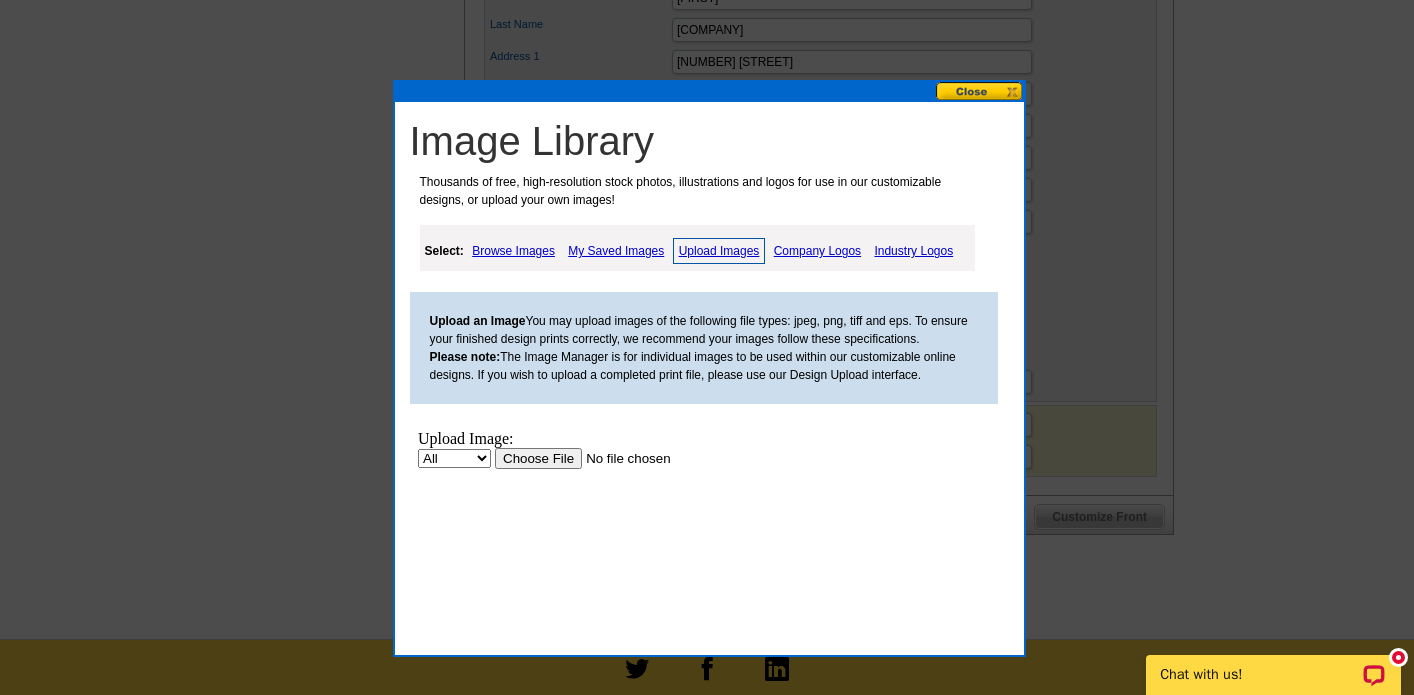 click at bounding box center [620, 458] 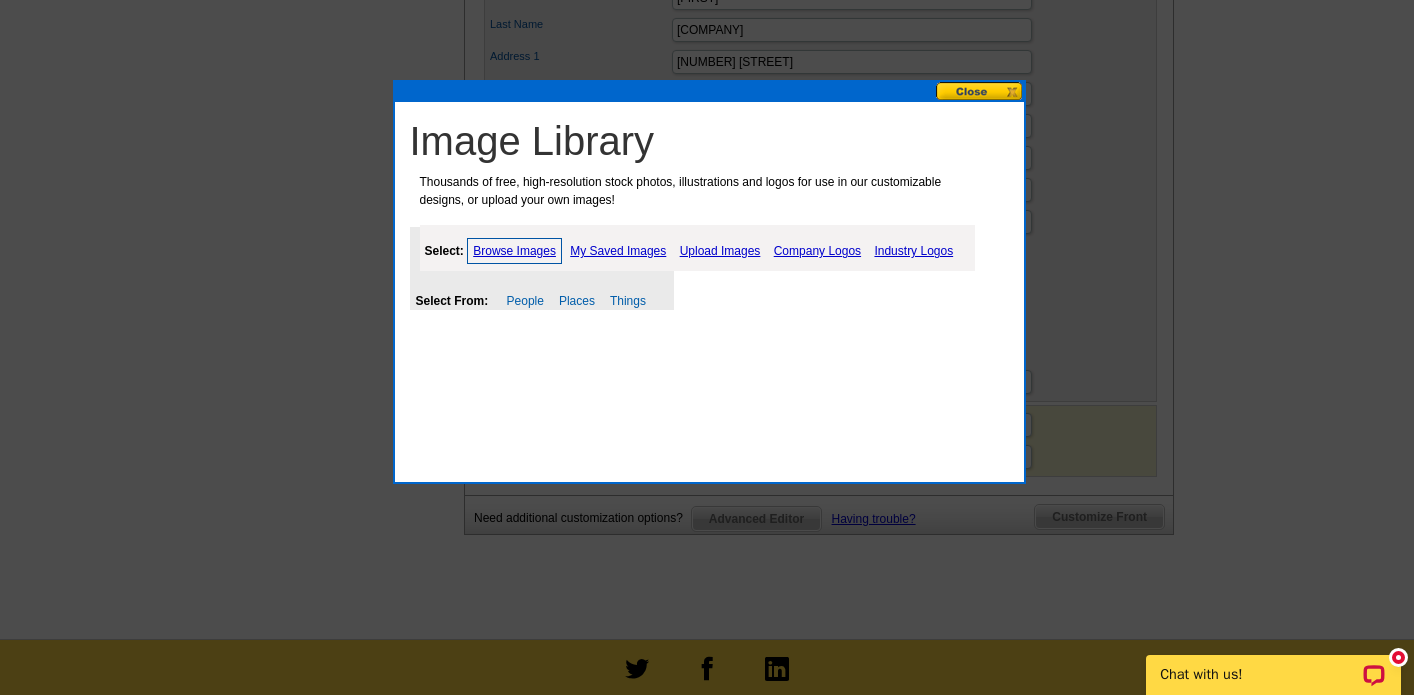 click at bounding box center (980, 91) 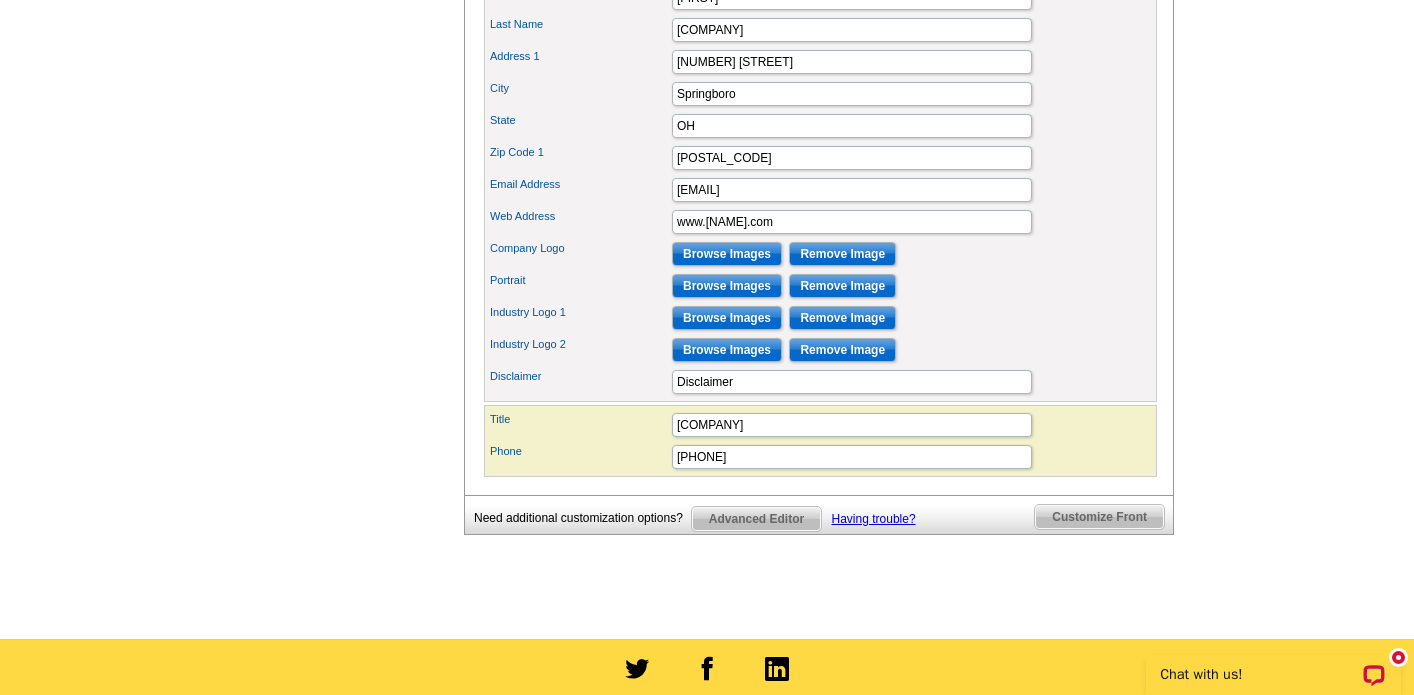 click on "Browse Images" at bounding box center [727, 254] 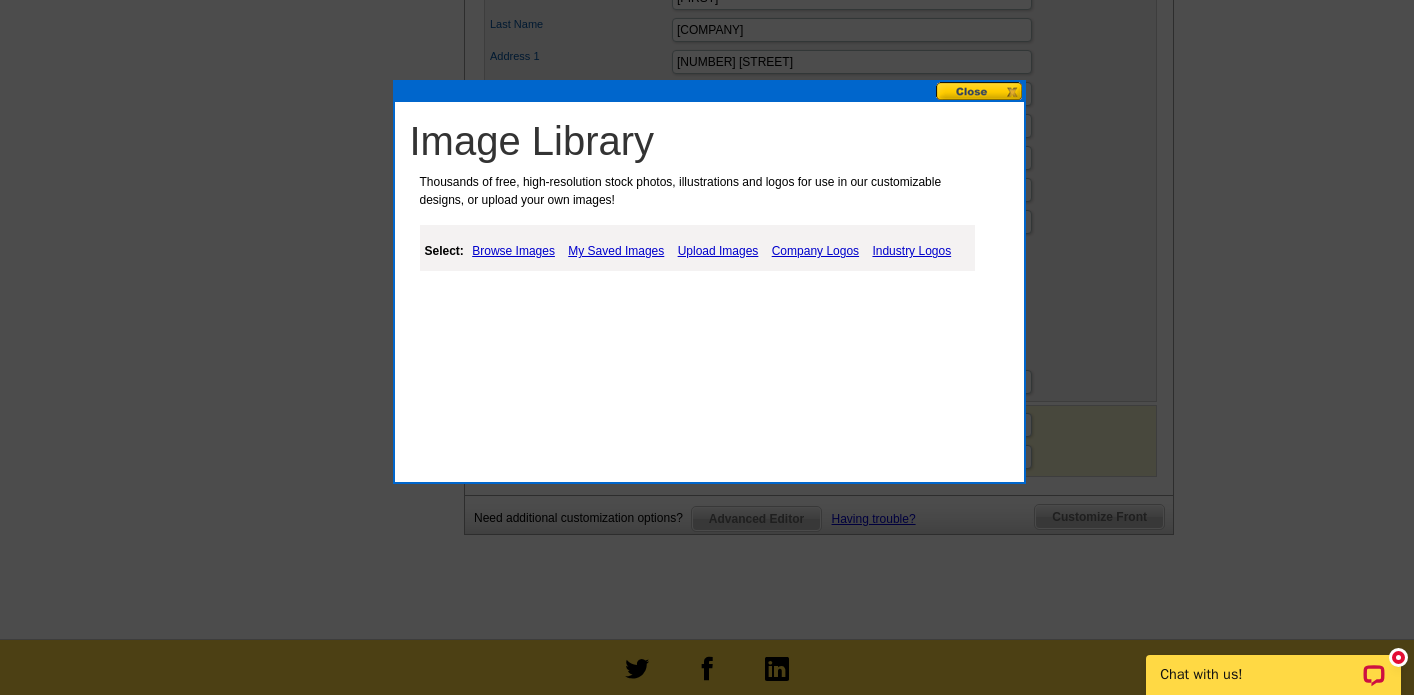 click on "Browse Images" at bounding box center (513, 251) 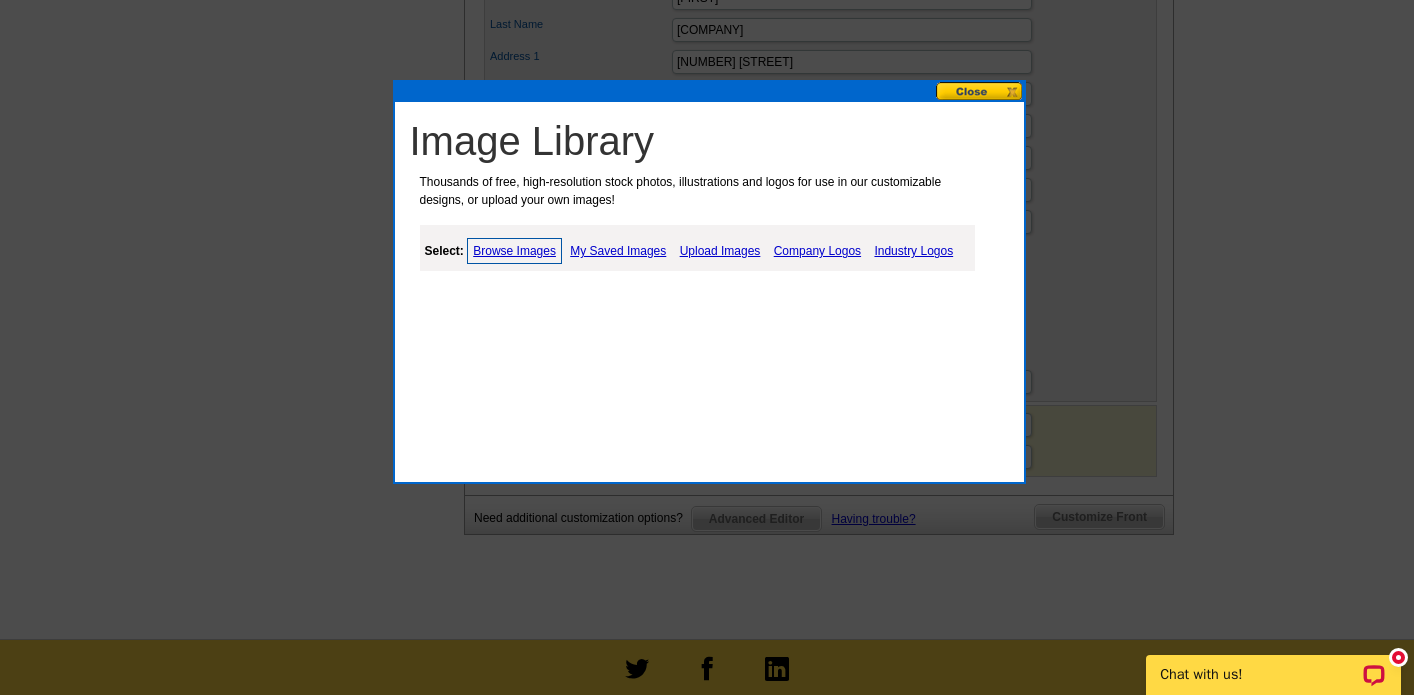 click on "Browse Images" at bounding box center (514, 251) 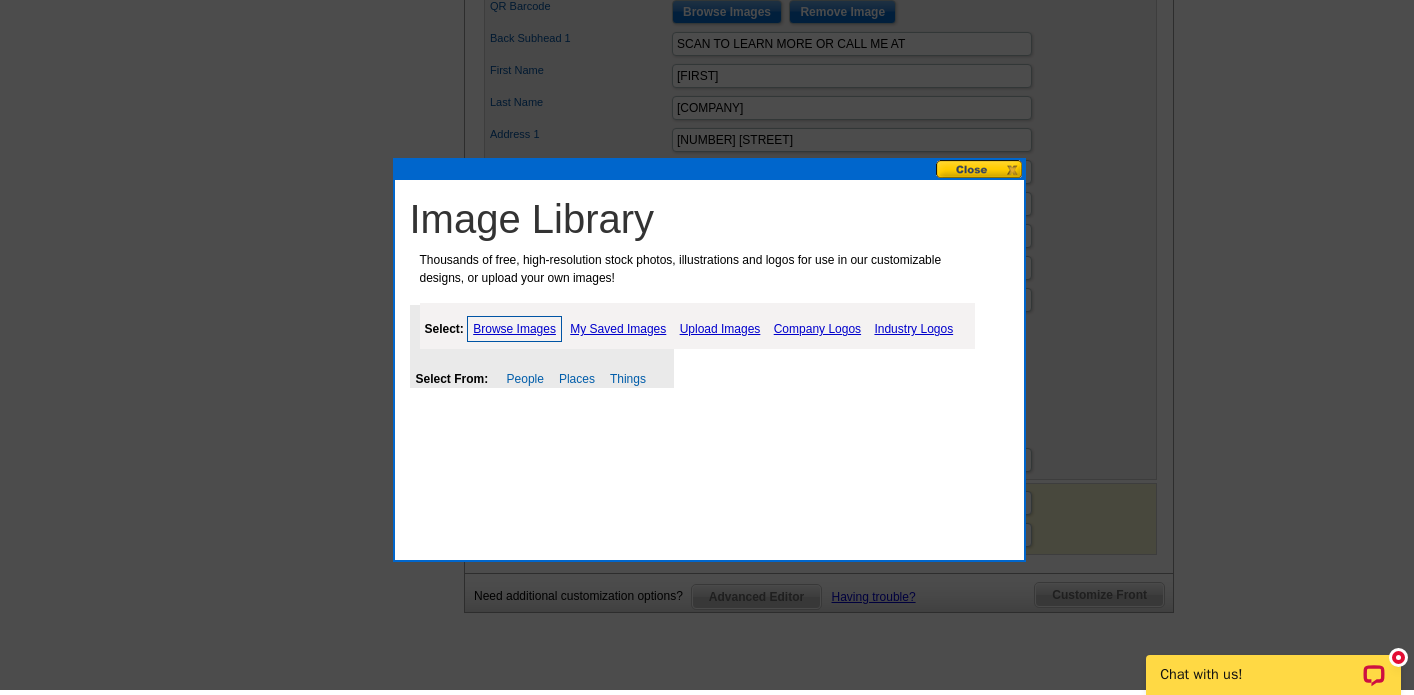scroll, scrollTop: 865, scrollLeft: 0, axis: vertical 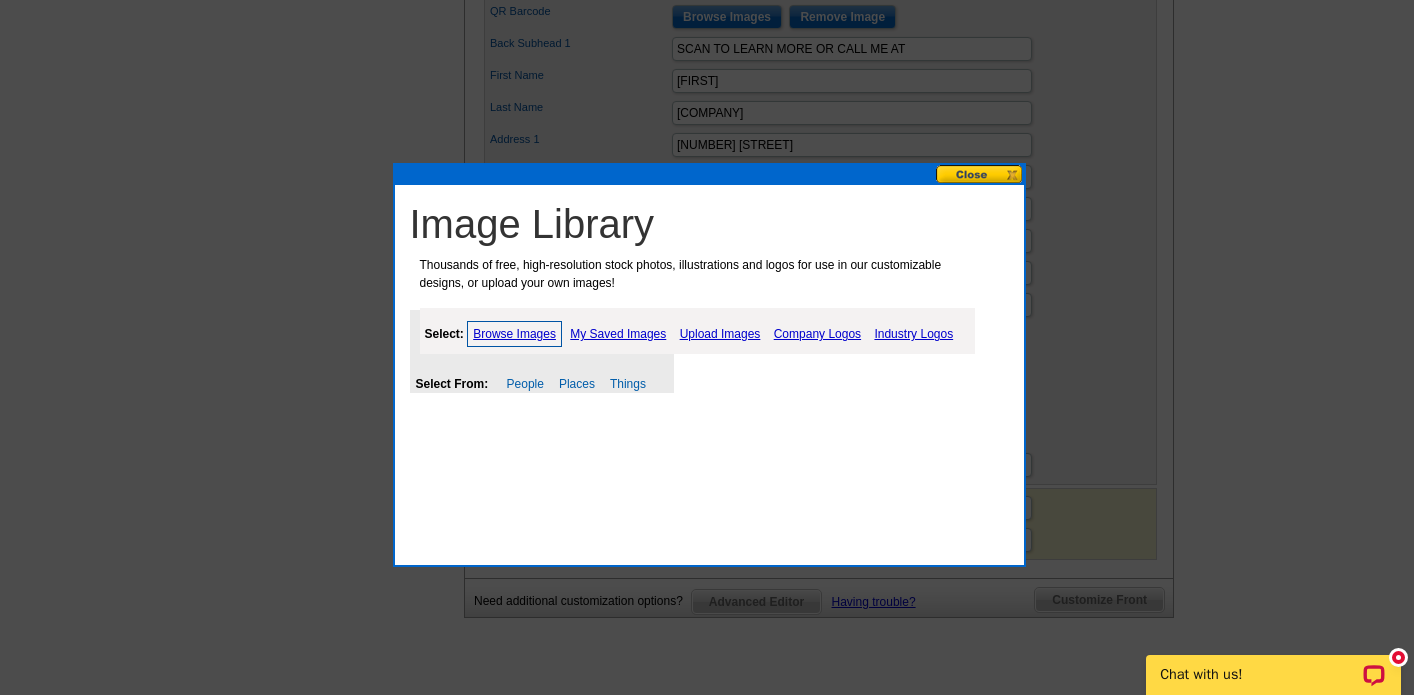 click on "My Saved Images" at bounding box center [618, 334] 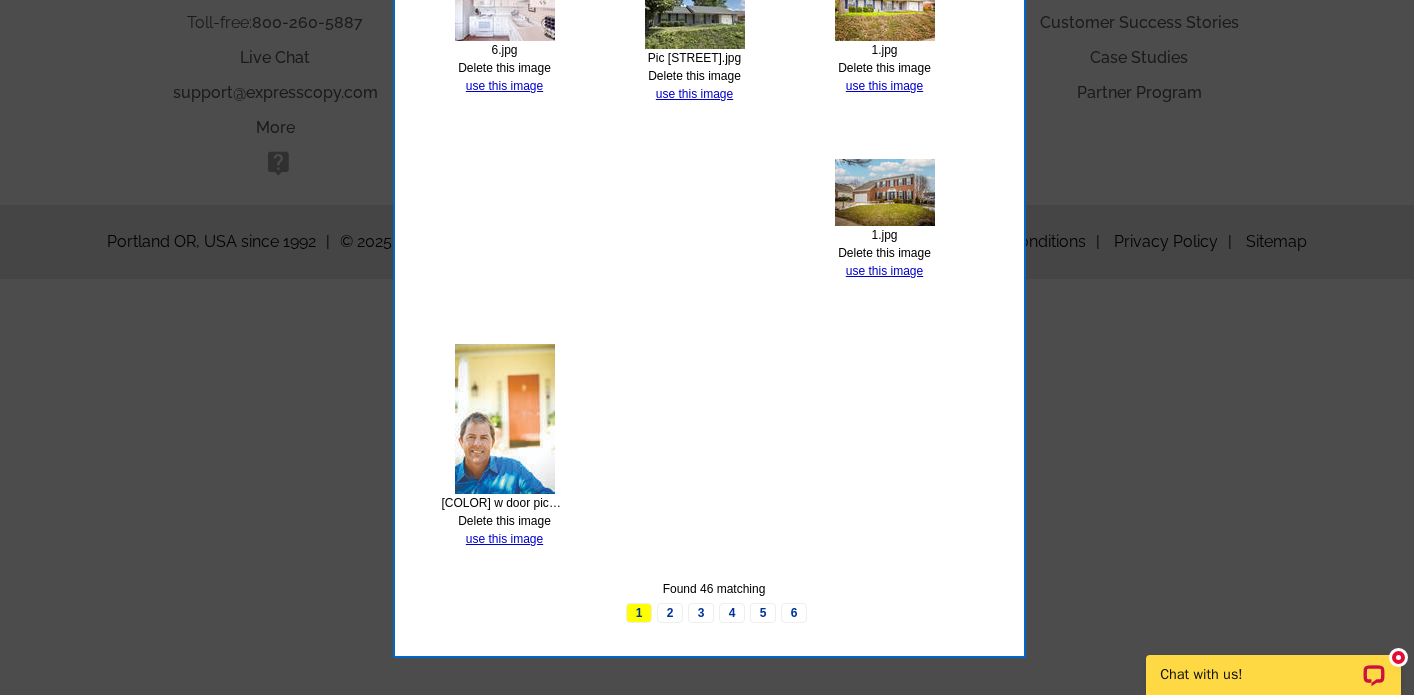scroll, scrollTop: 1735, scrollLeft: 0, axis: vertical 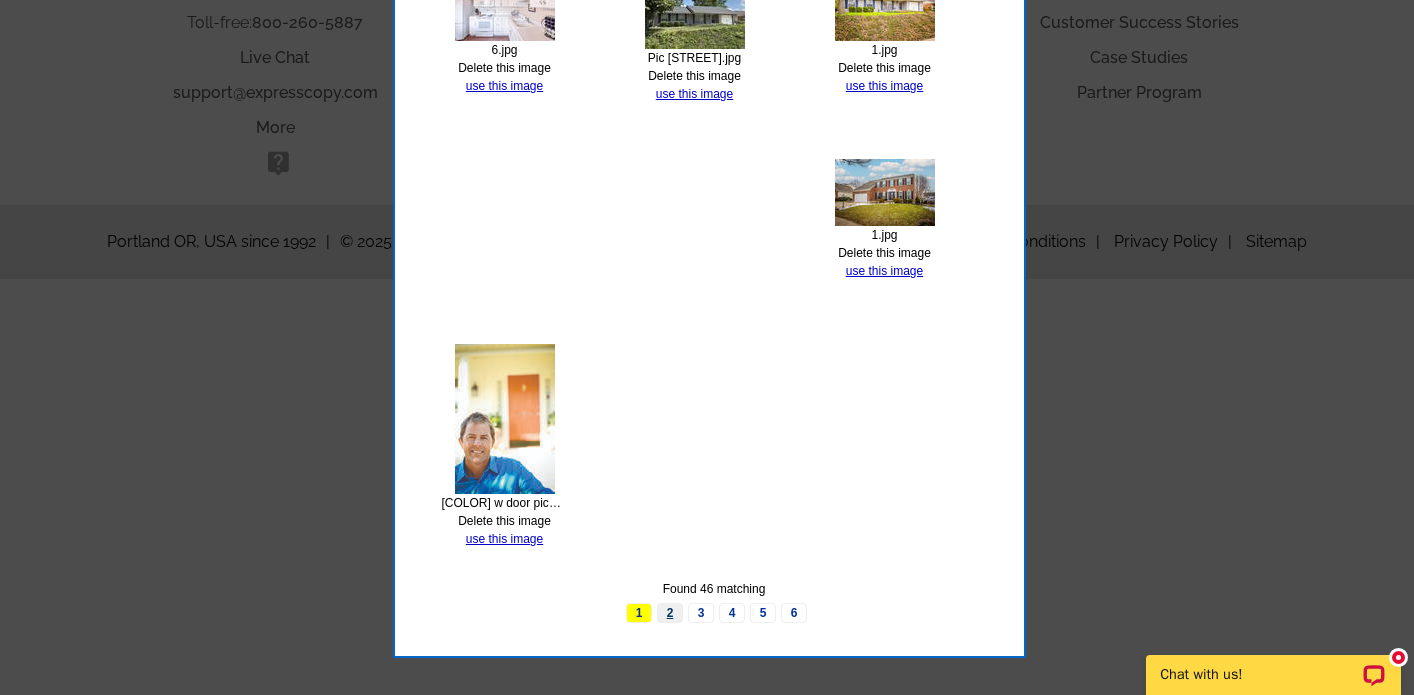 click on "2" at bounding box center (670, 613) 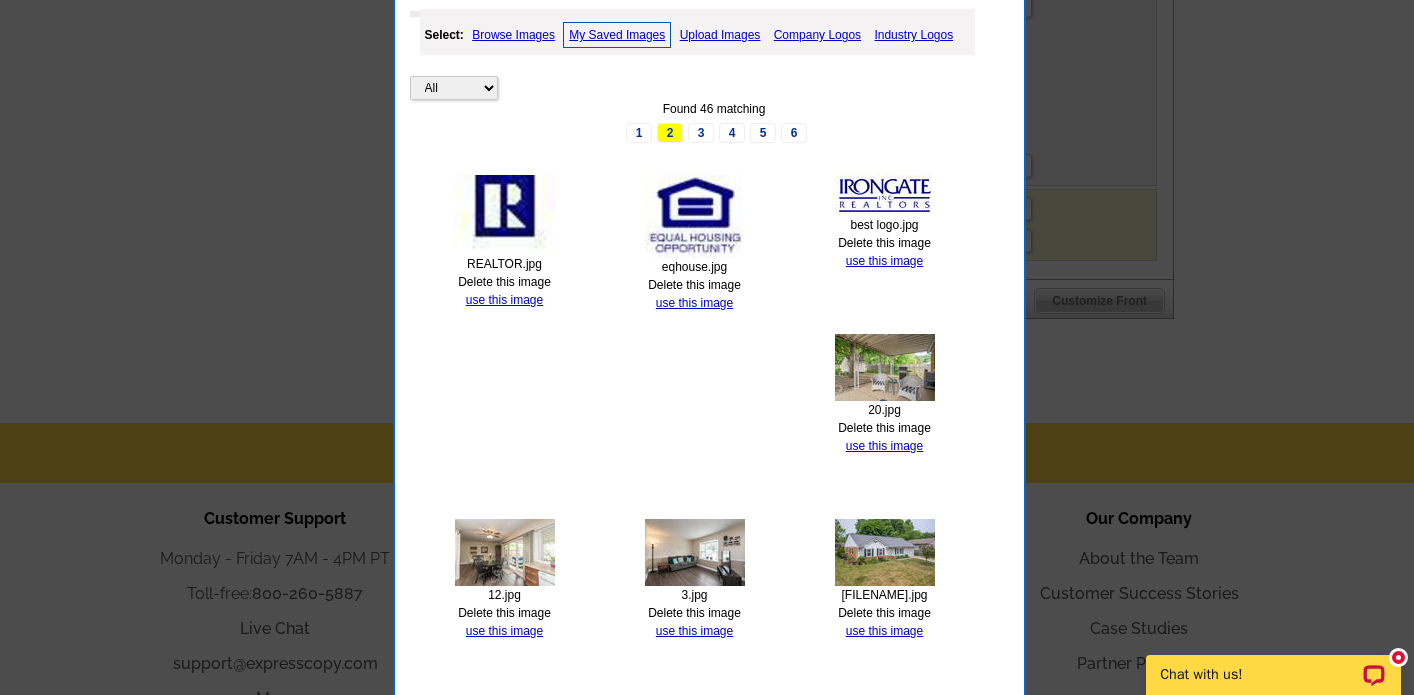 scroll, scrollTop: 1163, scrollLeft: 0, axis: vertical 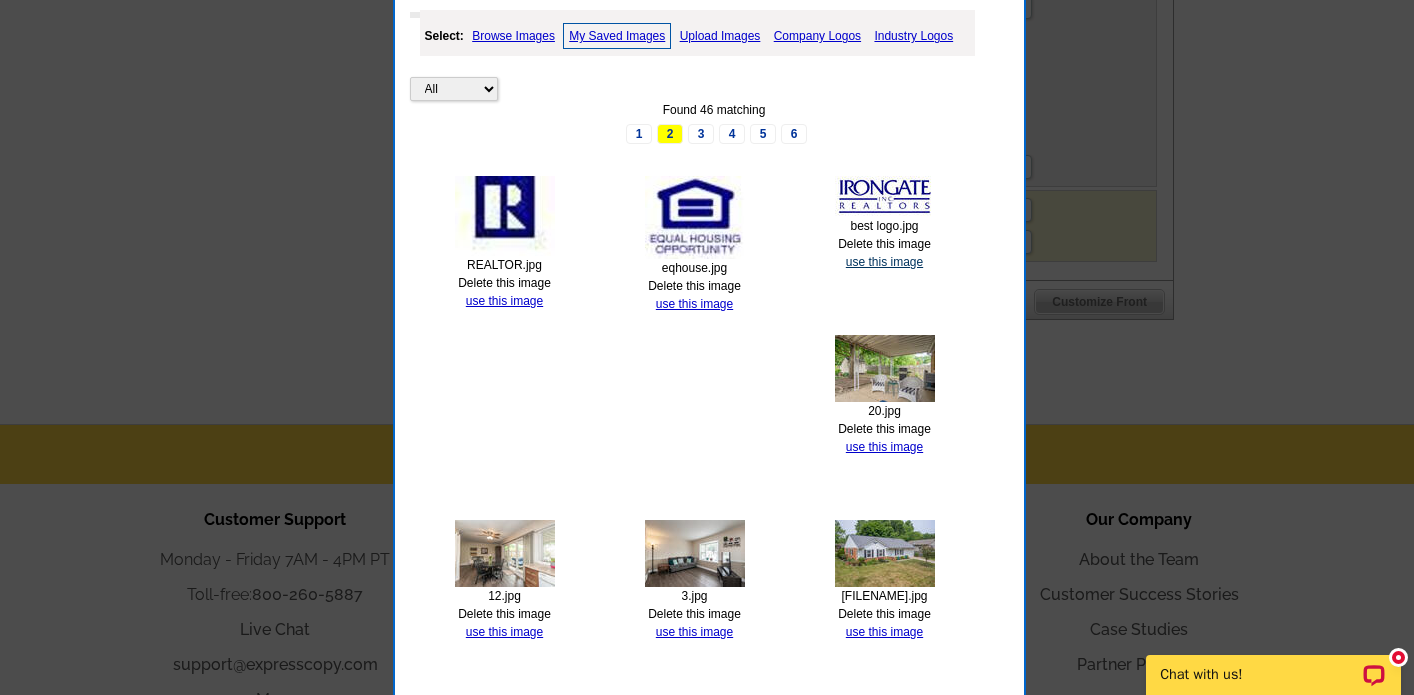 click on "use this image" at bounding box center (884, 262) 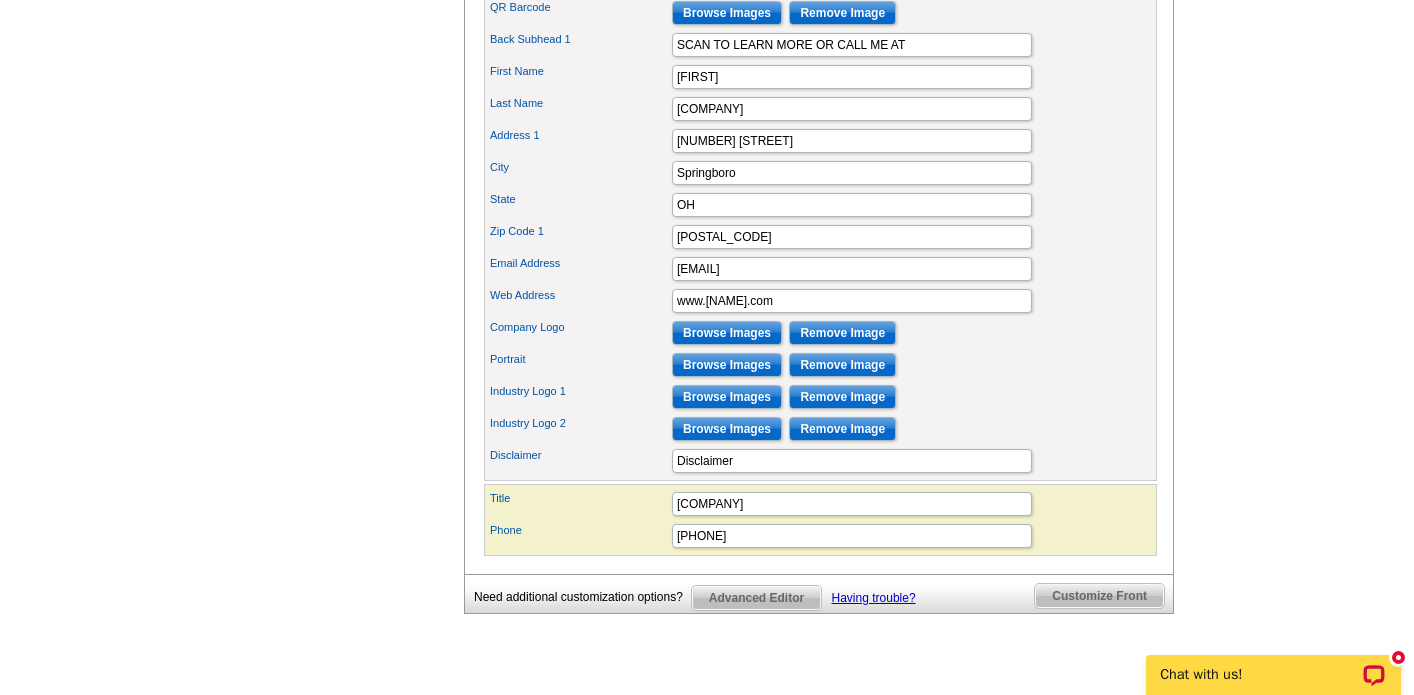 scroll, scrollTop: 878, scrollLeft: 0, axis: vertical 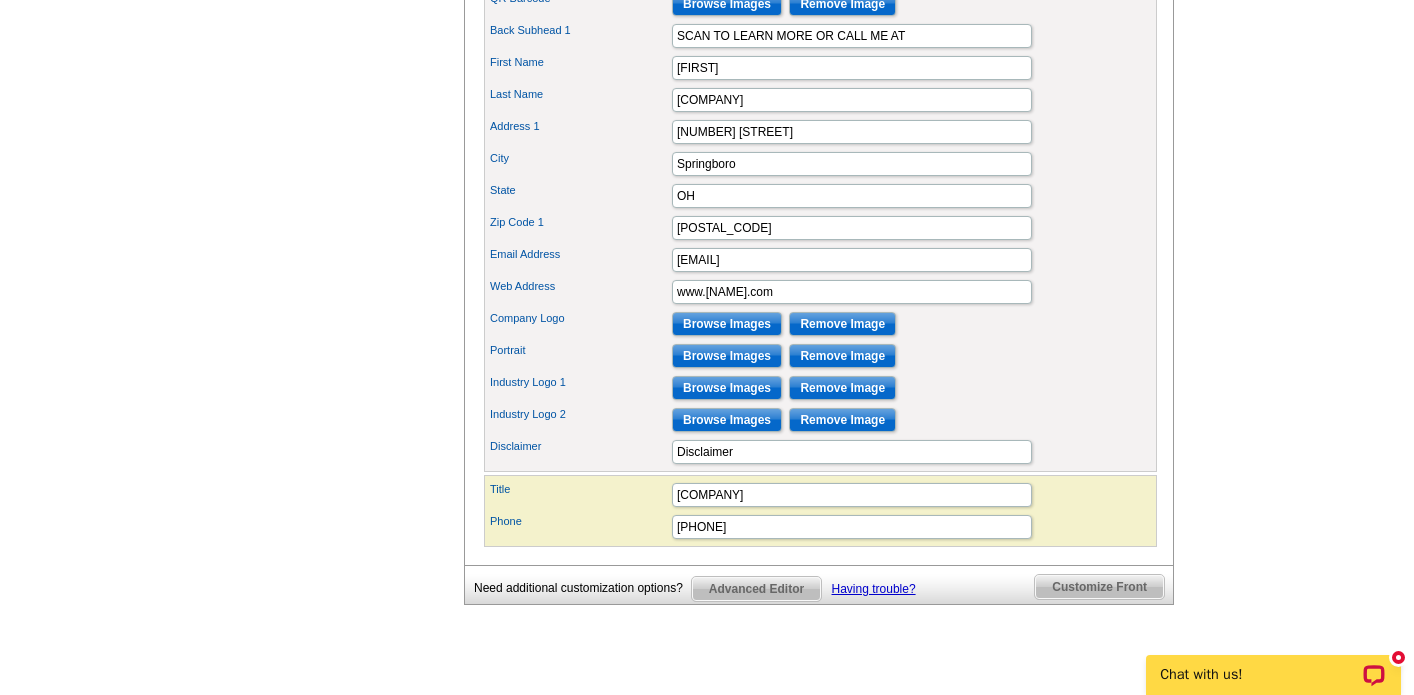 click on "Browse Images" at bounding box center [727, 356] 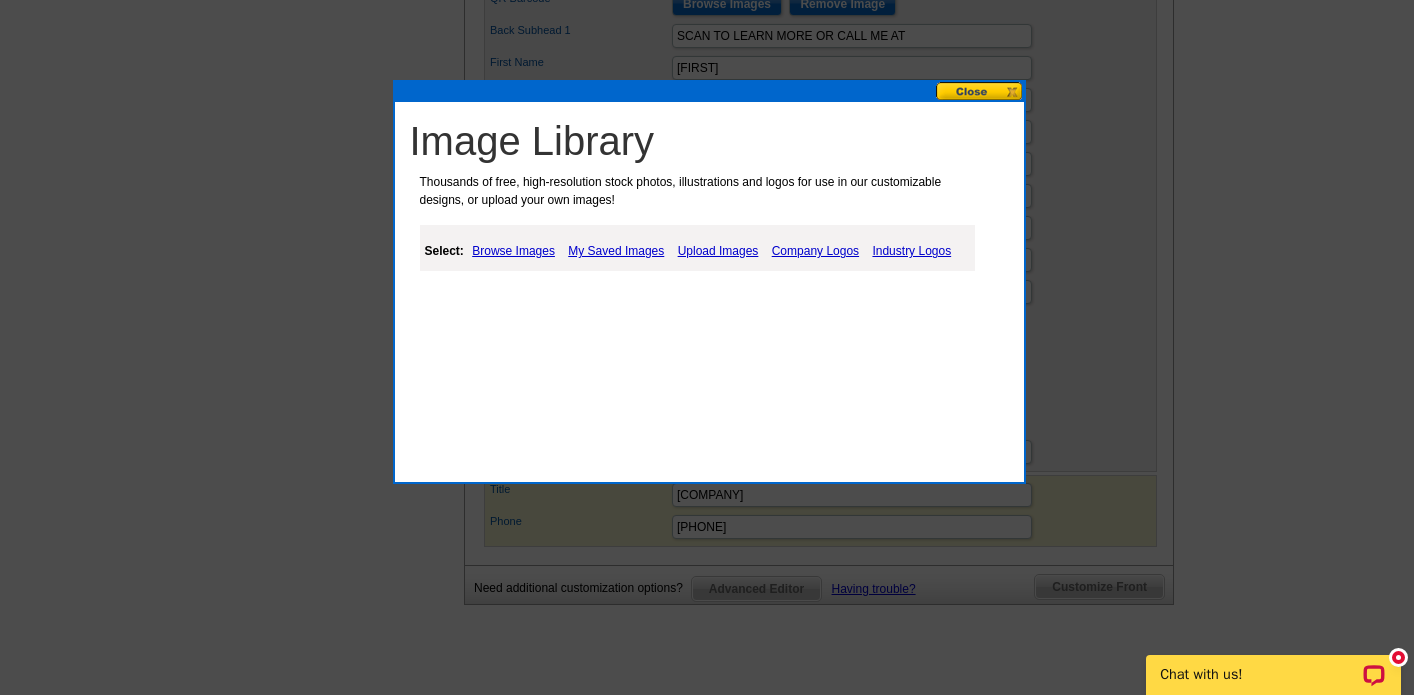 click on "My Saved Images" at bounding box center [616, 251] 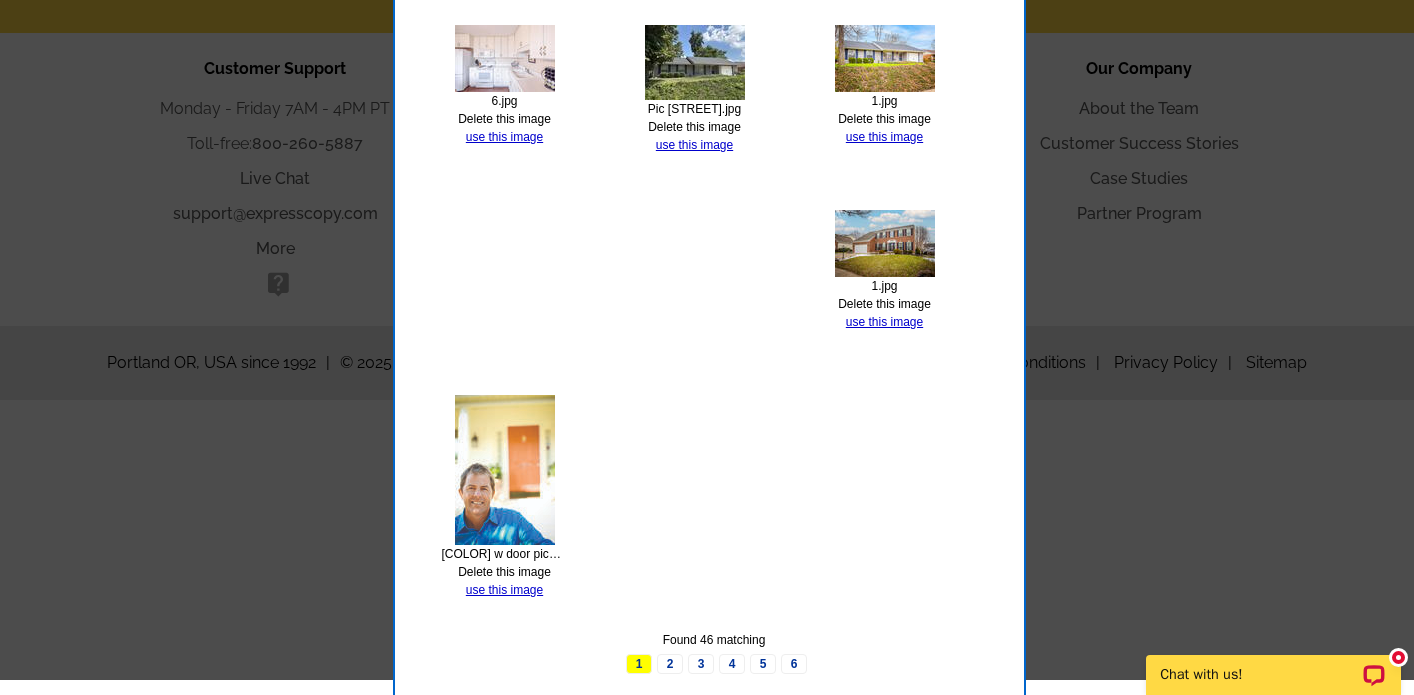 scroll, scrollTop: 1616, scrollLeft: 0, axis: vertical 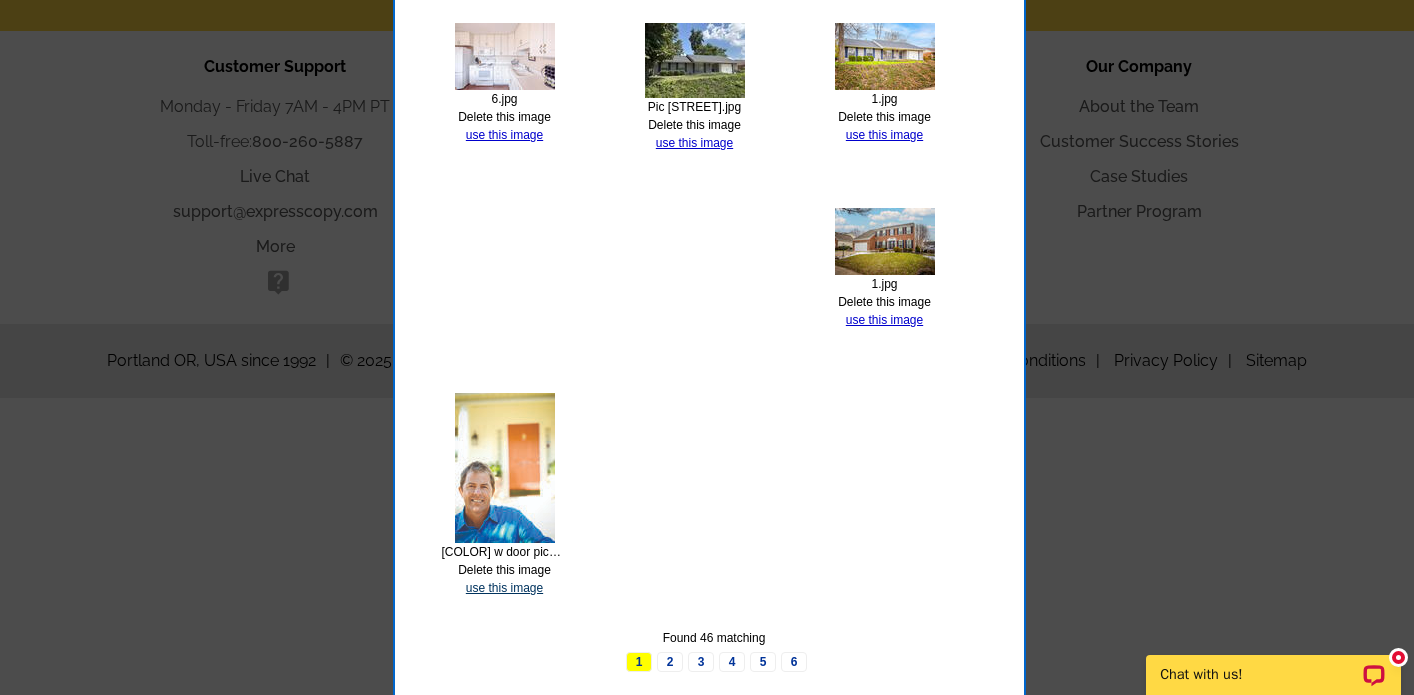 click on "use this image" at bounding box center [504, 588] 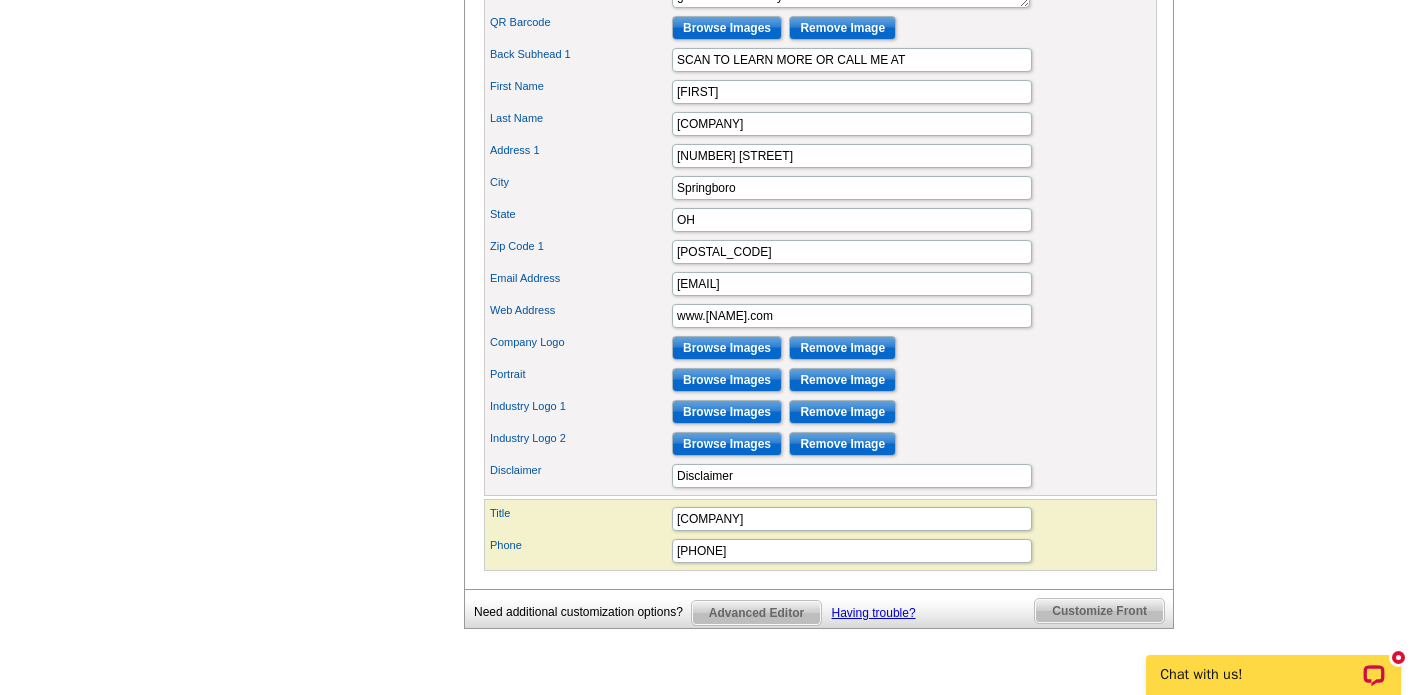 scroll, scrollTop: 865, scrollLeft: 0, axis: vertical 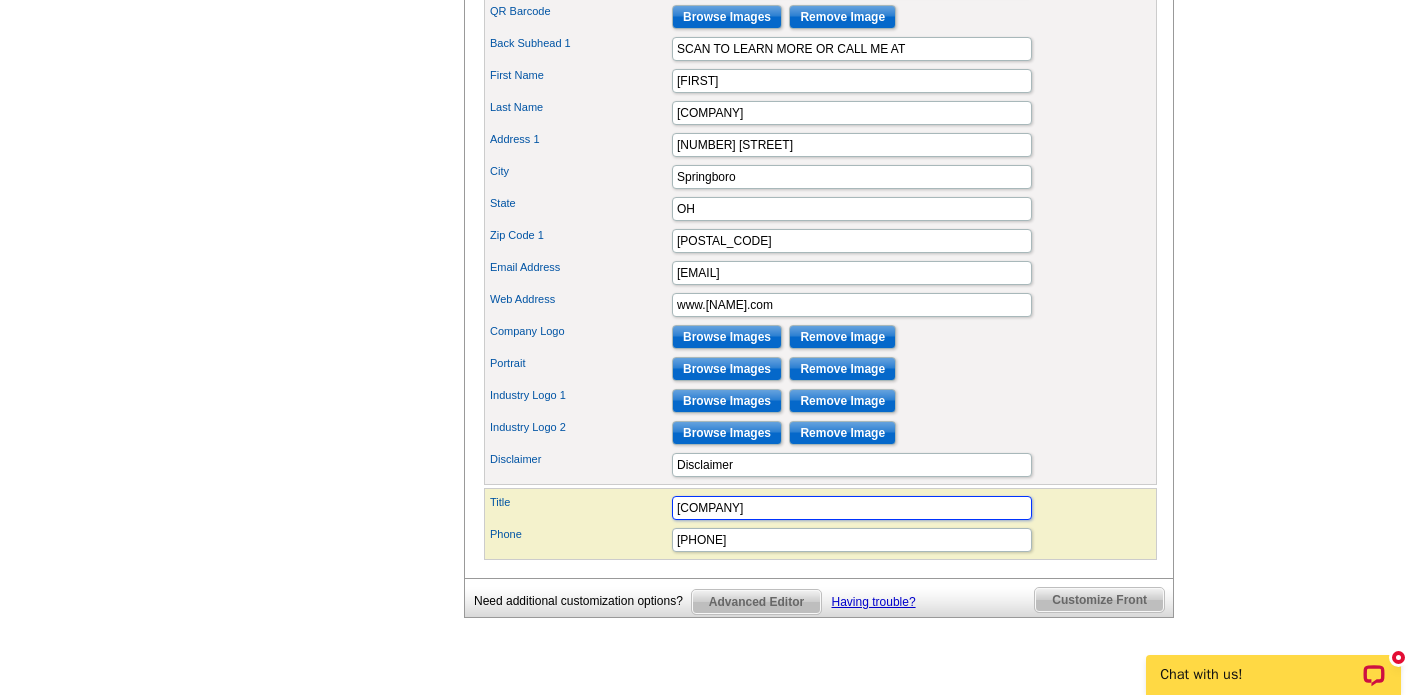 click on "Irongate" at bounding box center (852, 508) 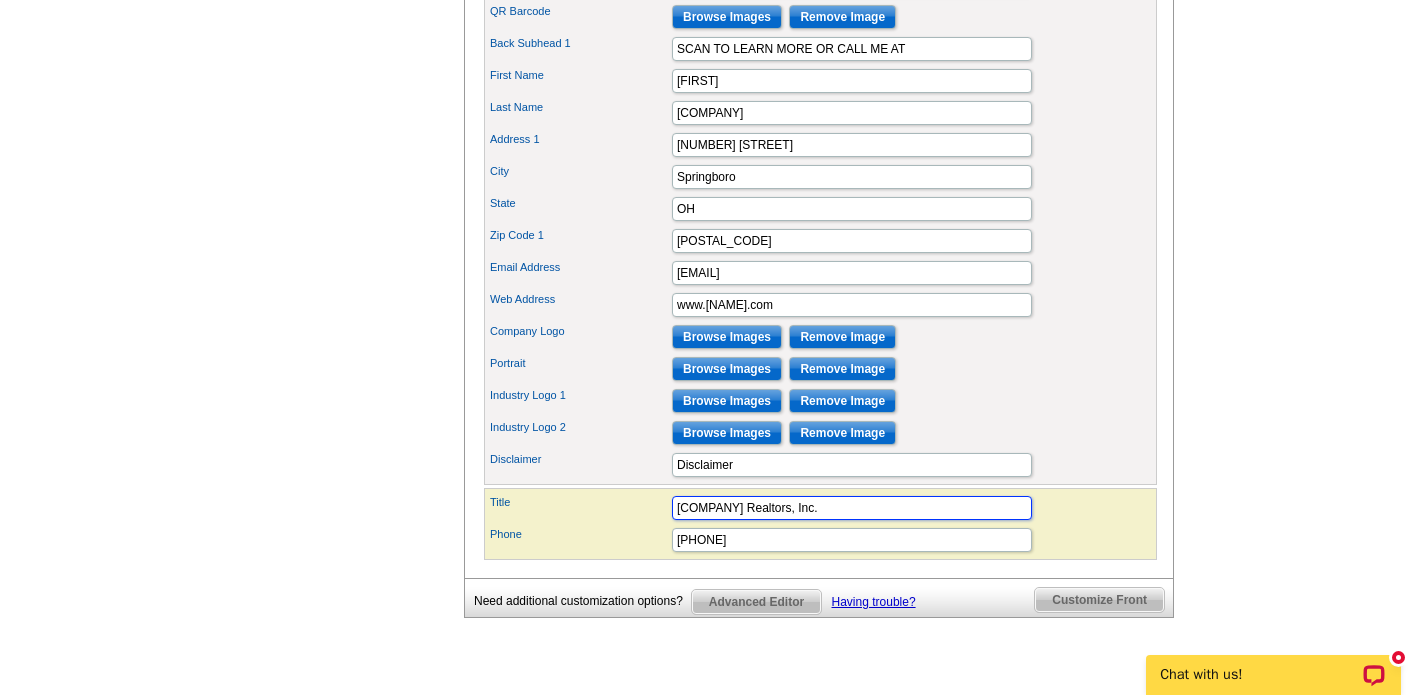type on "Irongate Realtors, Inc." 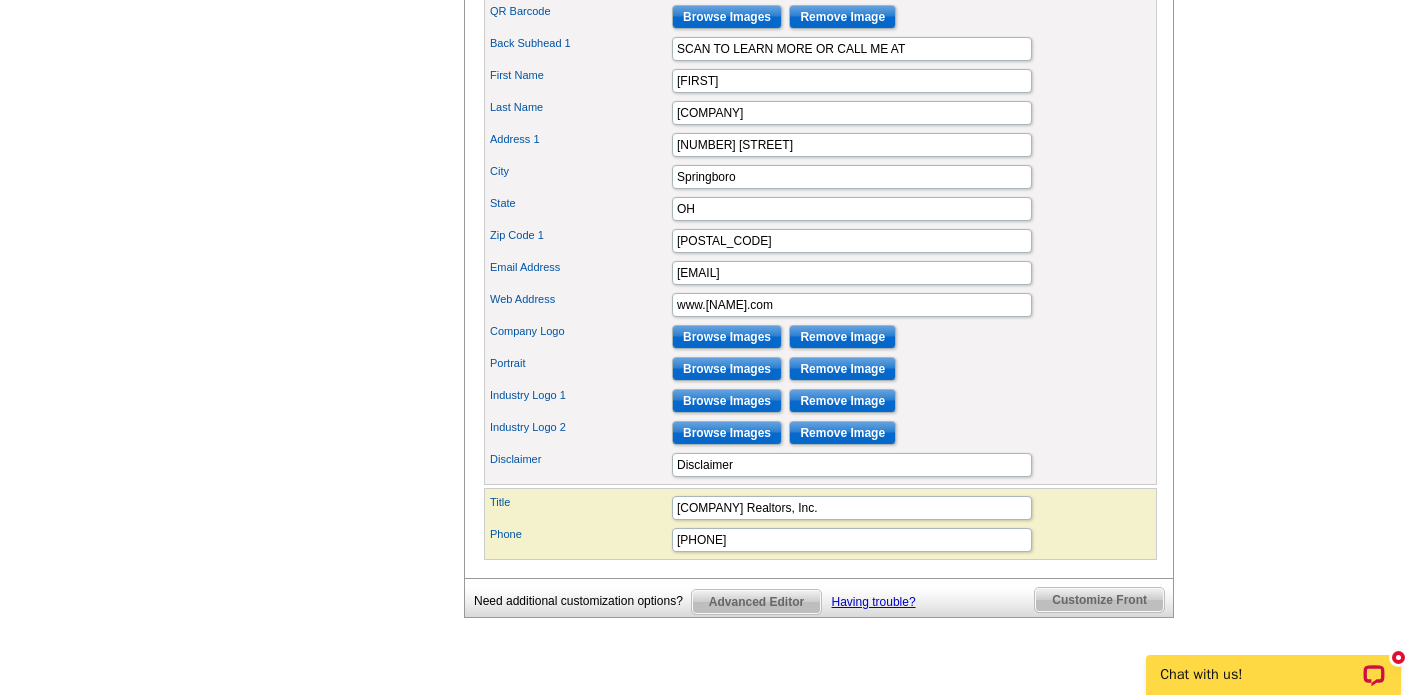 click on "Portrait
Browse Images
Remove Image" at bounding box center (820, 369) 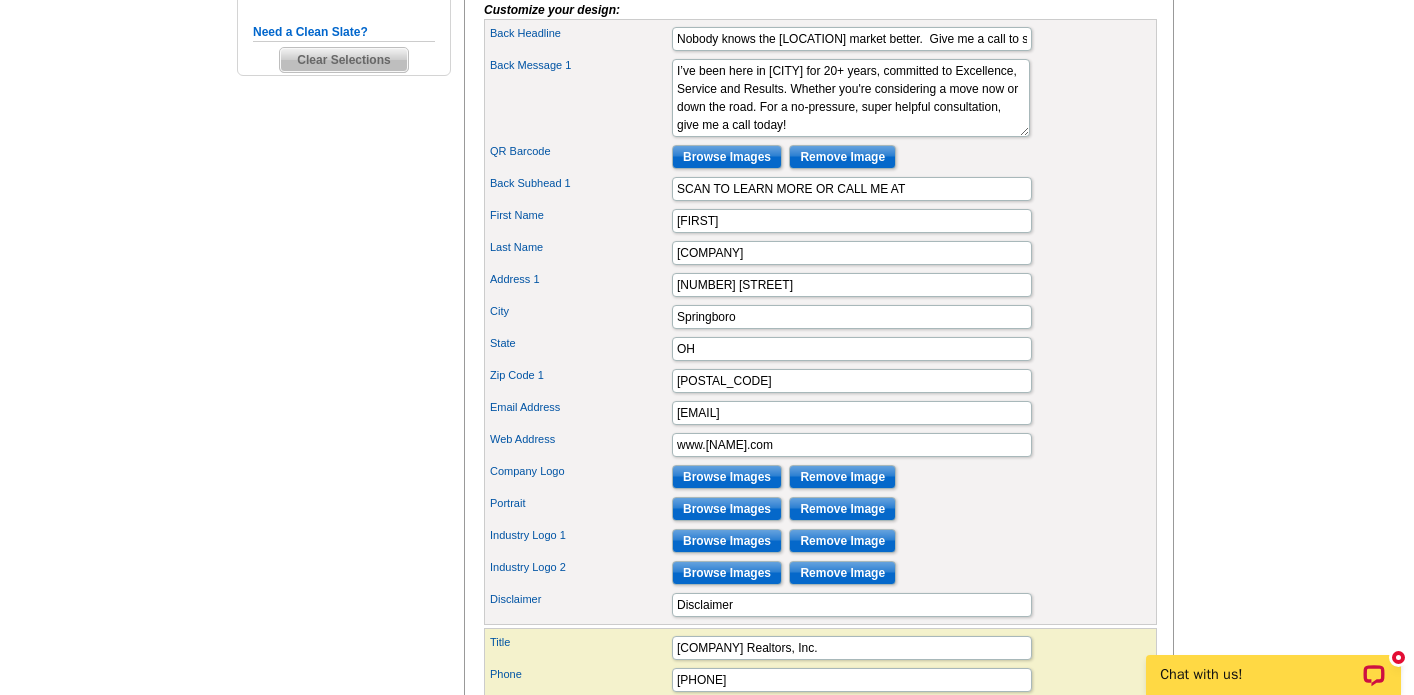 scroll, scrollTop: 757, scrollLeft: 0, axis: vertical 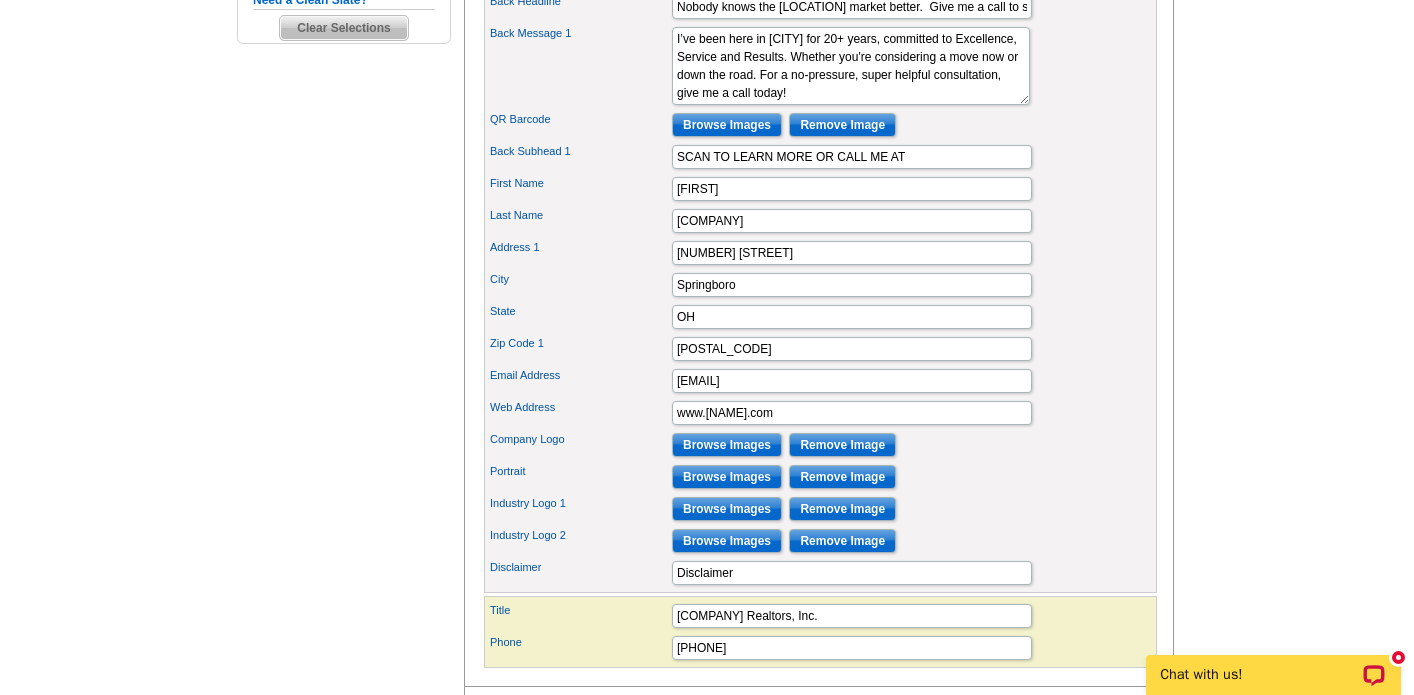 click on "Browse Images" at bounding box center [727, 509] 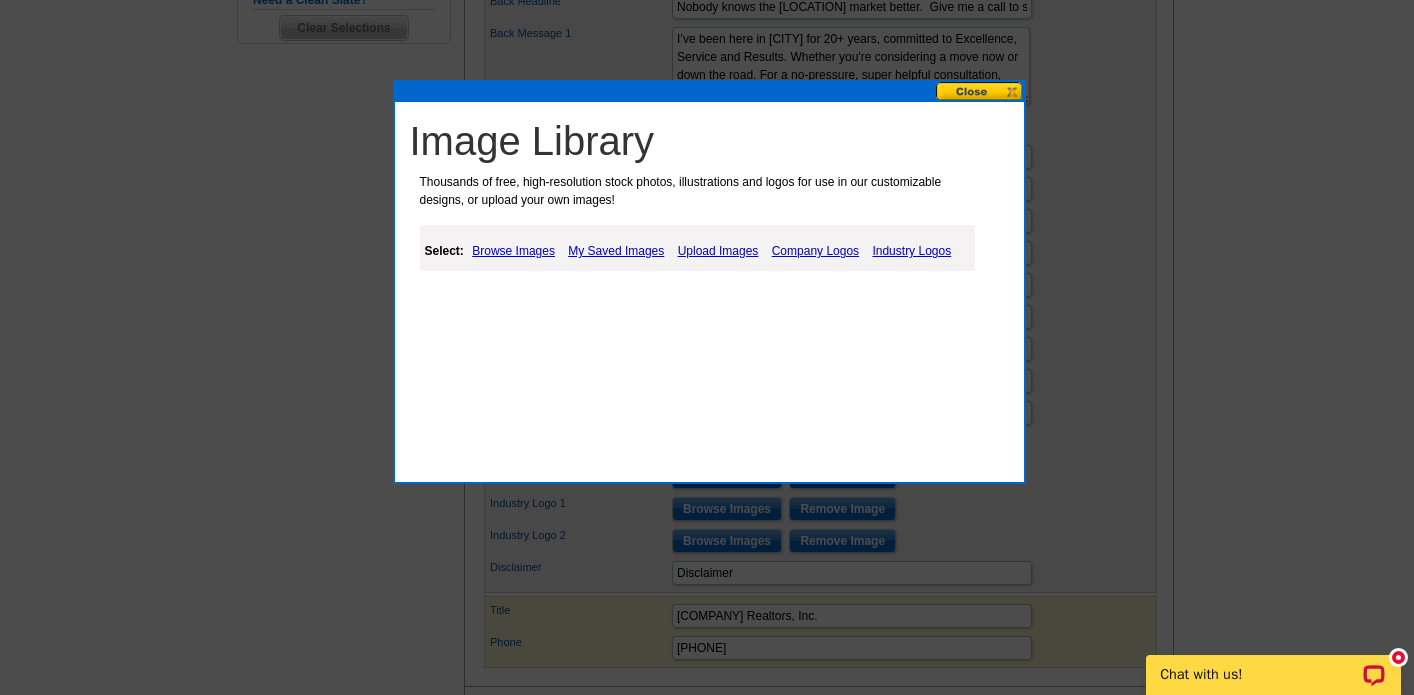 click on "My Saved Images" at bounding box center (616, 251) 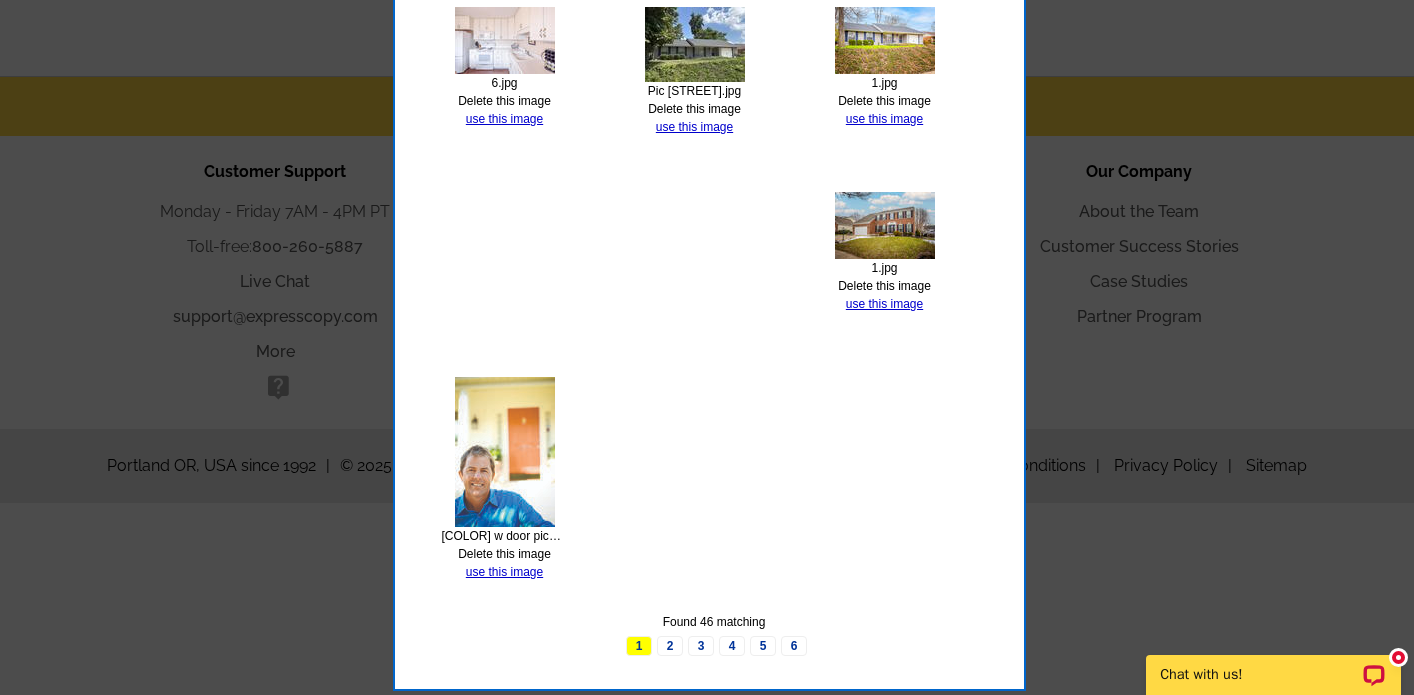 scroll, scrollTop: 1510, scrollLeft: 0, axis: vertical 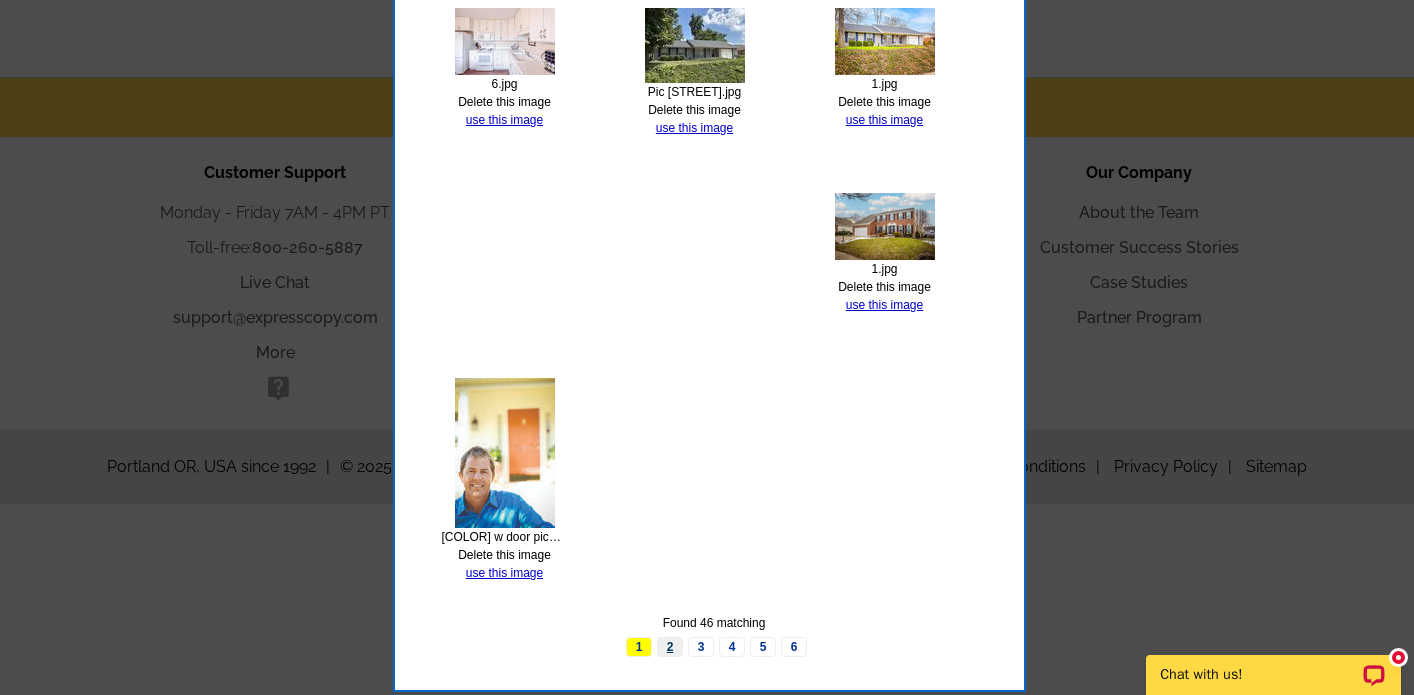 click on "2" at bounding box center [670, 647] 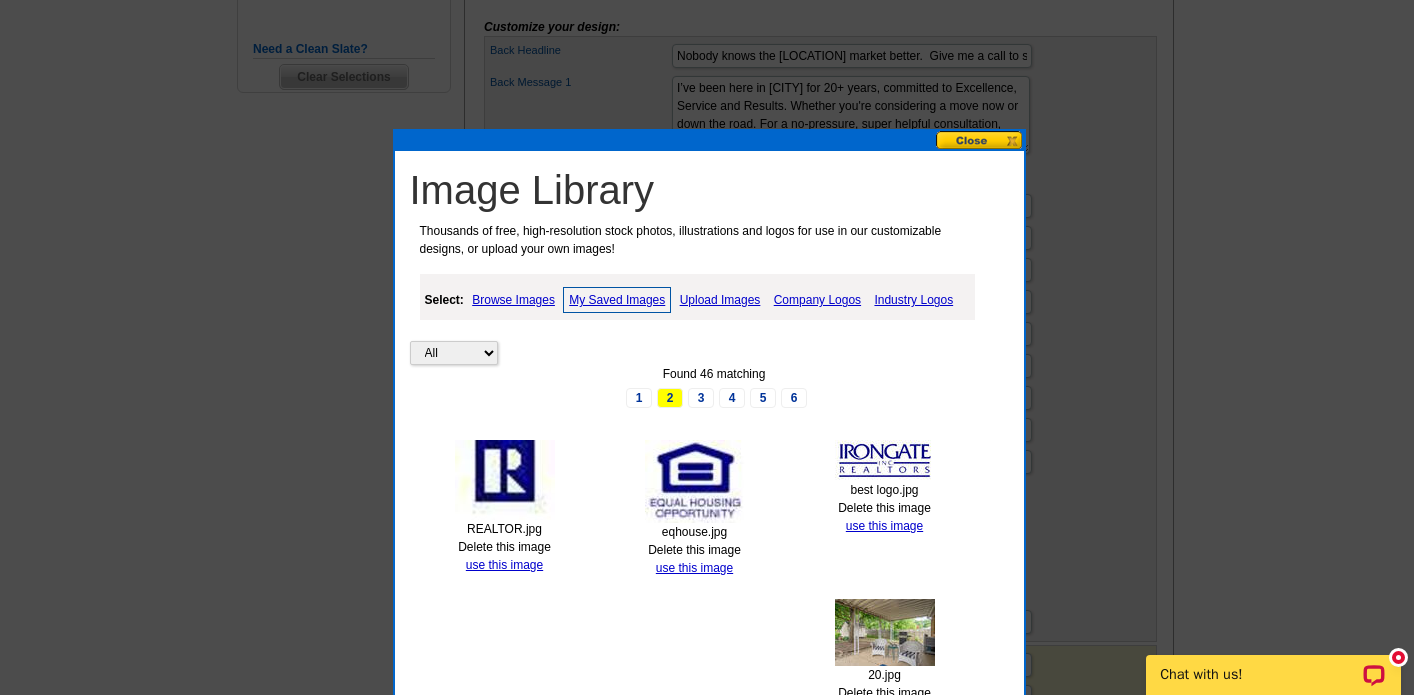 scroll, scrollTop: 709, scrollLeft: 0, axis: vertical 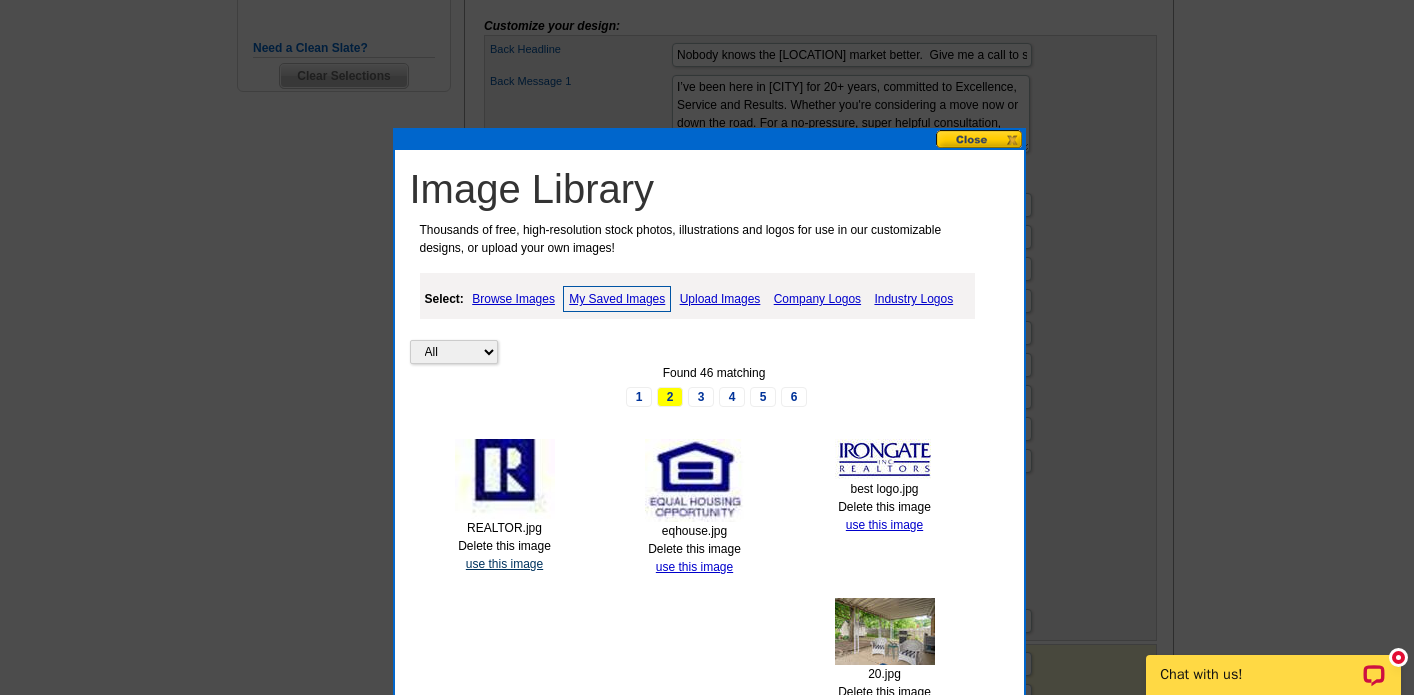 click on "use this image" at bounding box center (504, 564) 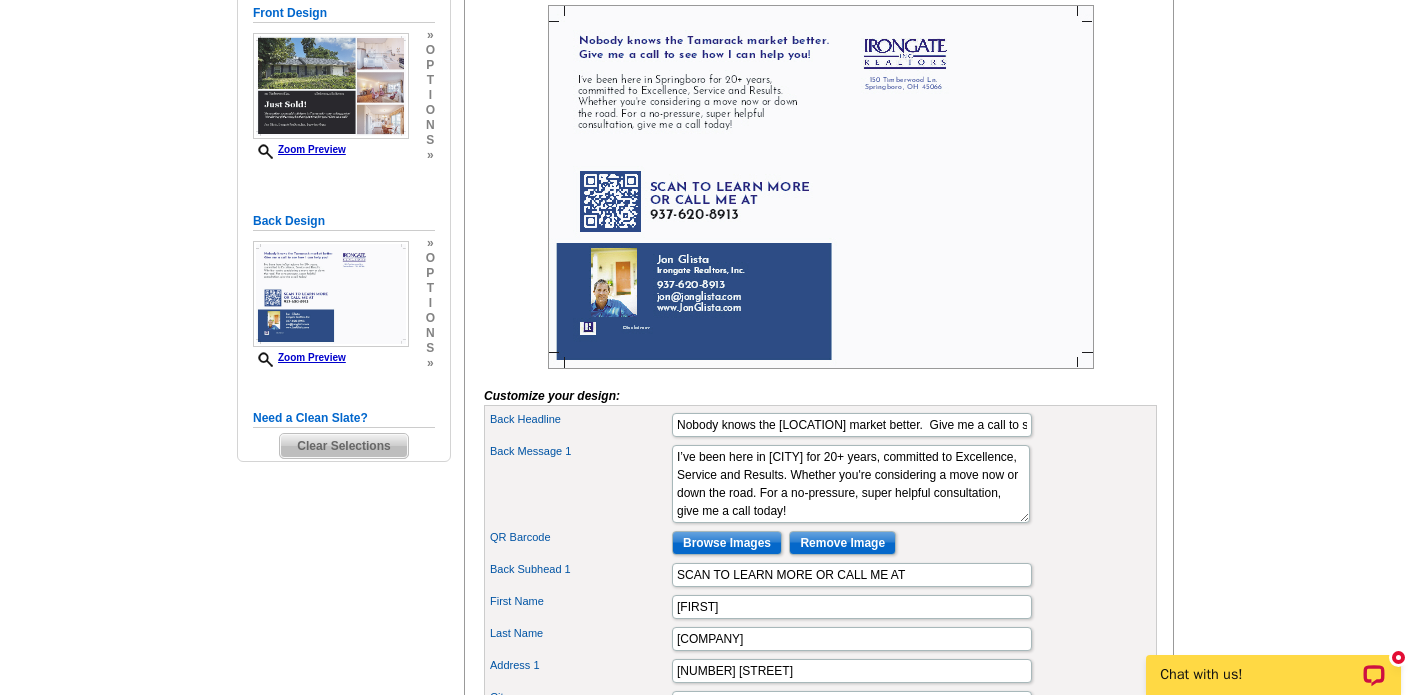 scroll, scrollTop: 343, scrollLeft: 0, axis: vertical 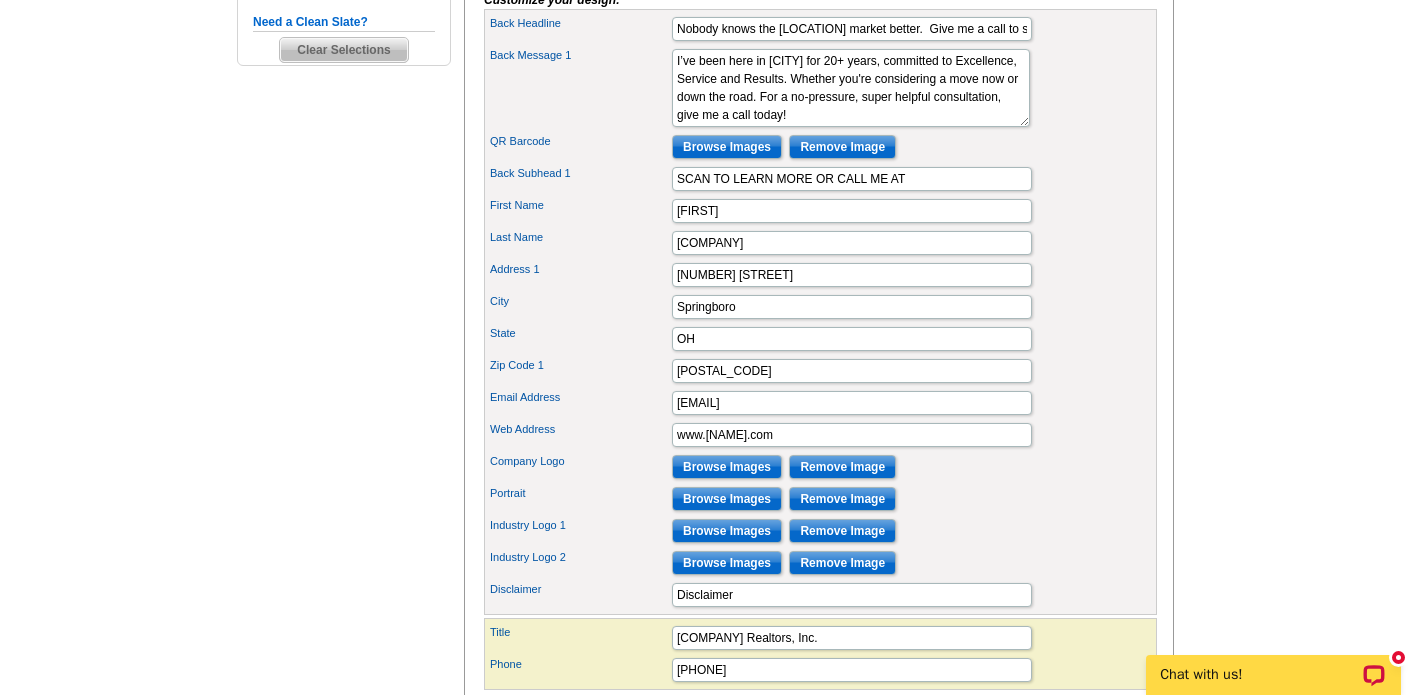 click on "Remove Image" at bounding box center (842, 531) 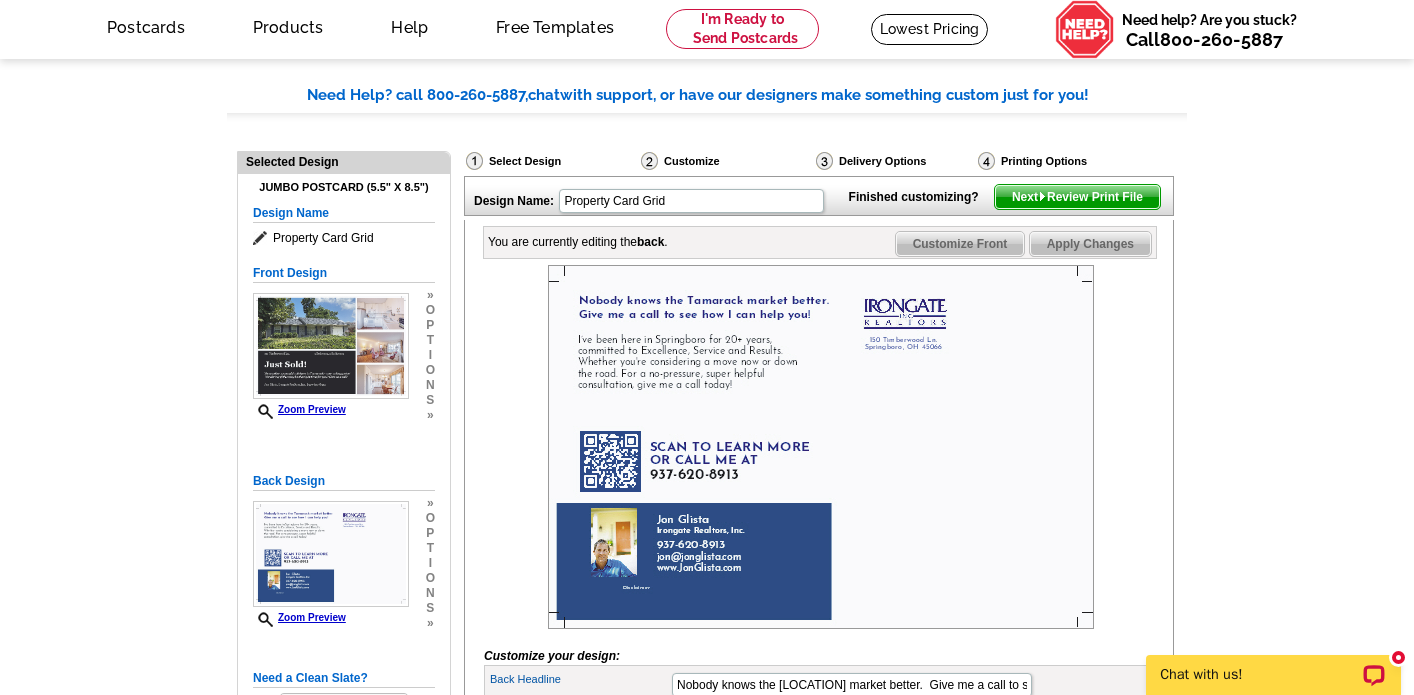 scroll, scrollTop: 76, scrollLeft: 0, axis: vertical 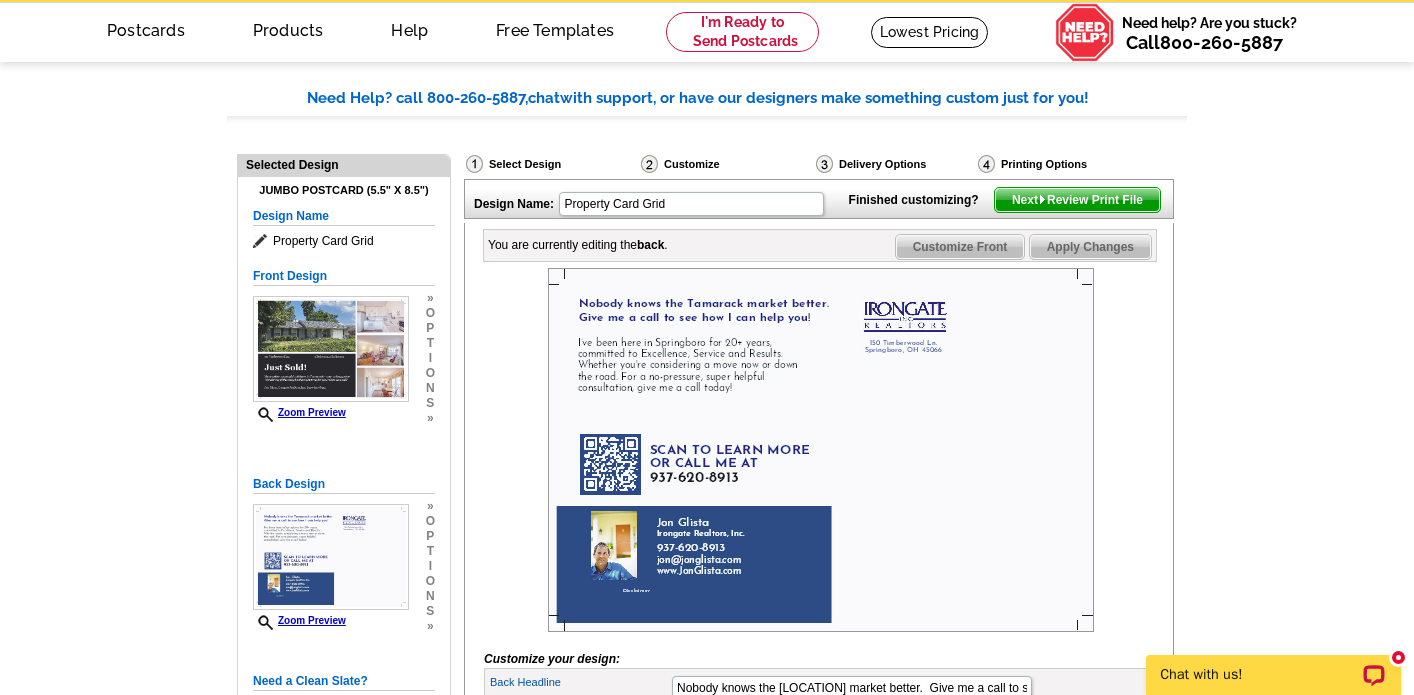 click on "Next   Review Print File" at bounding box center (1077, 200) 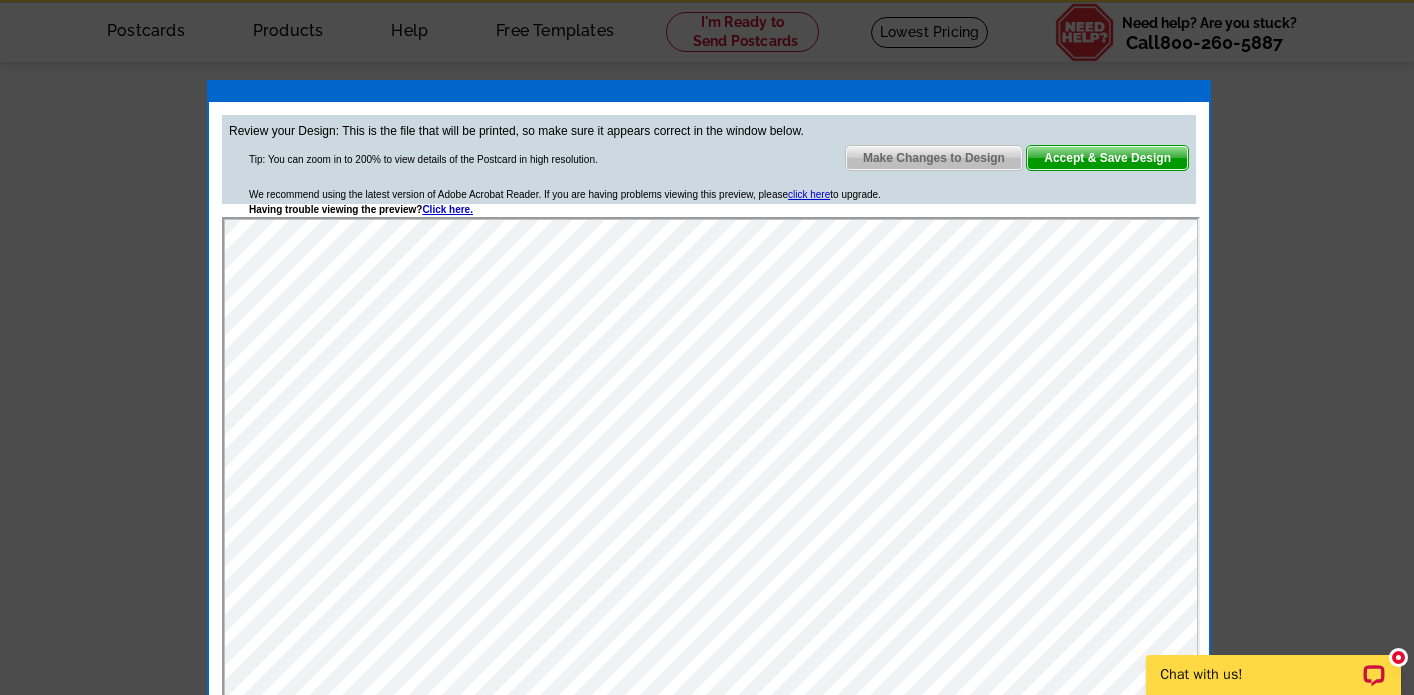 scroll, scrollTop: 0, scrollLeft: 0, axis: both 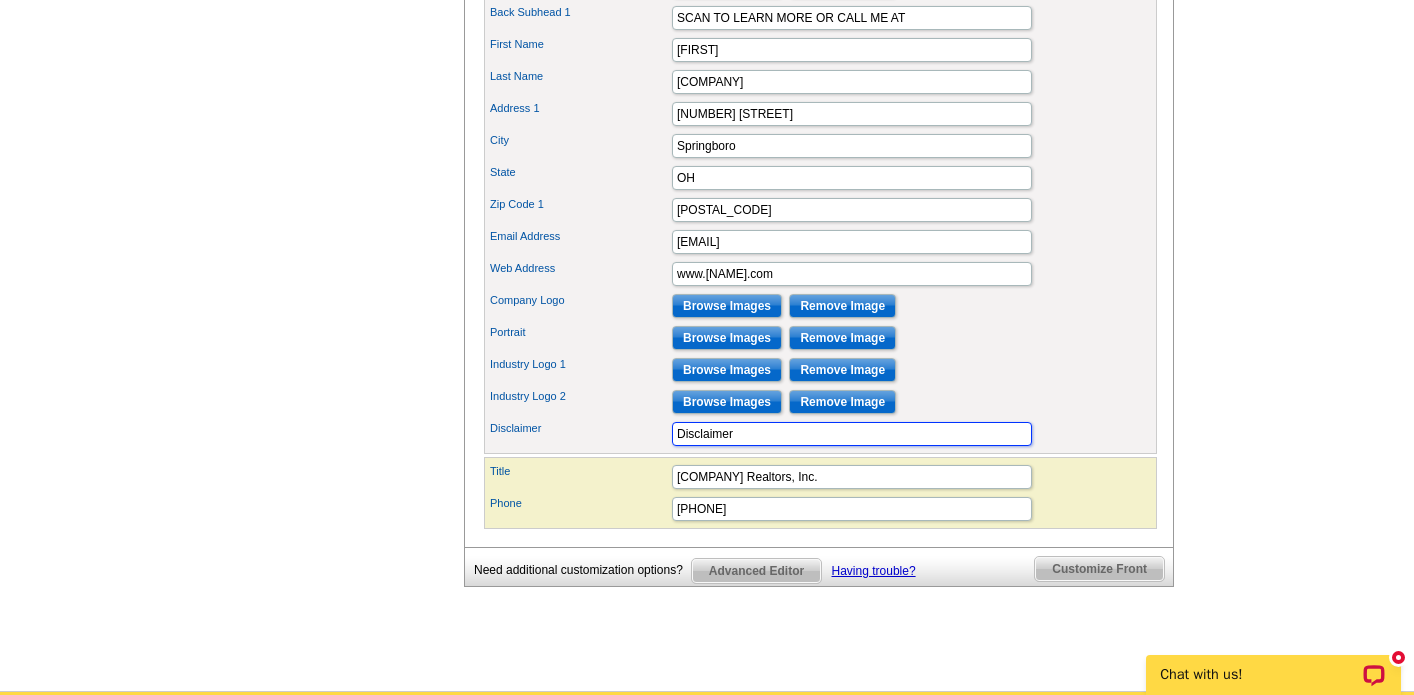 click on "Disclaimer" at bounding box center [852, 434] 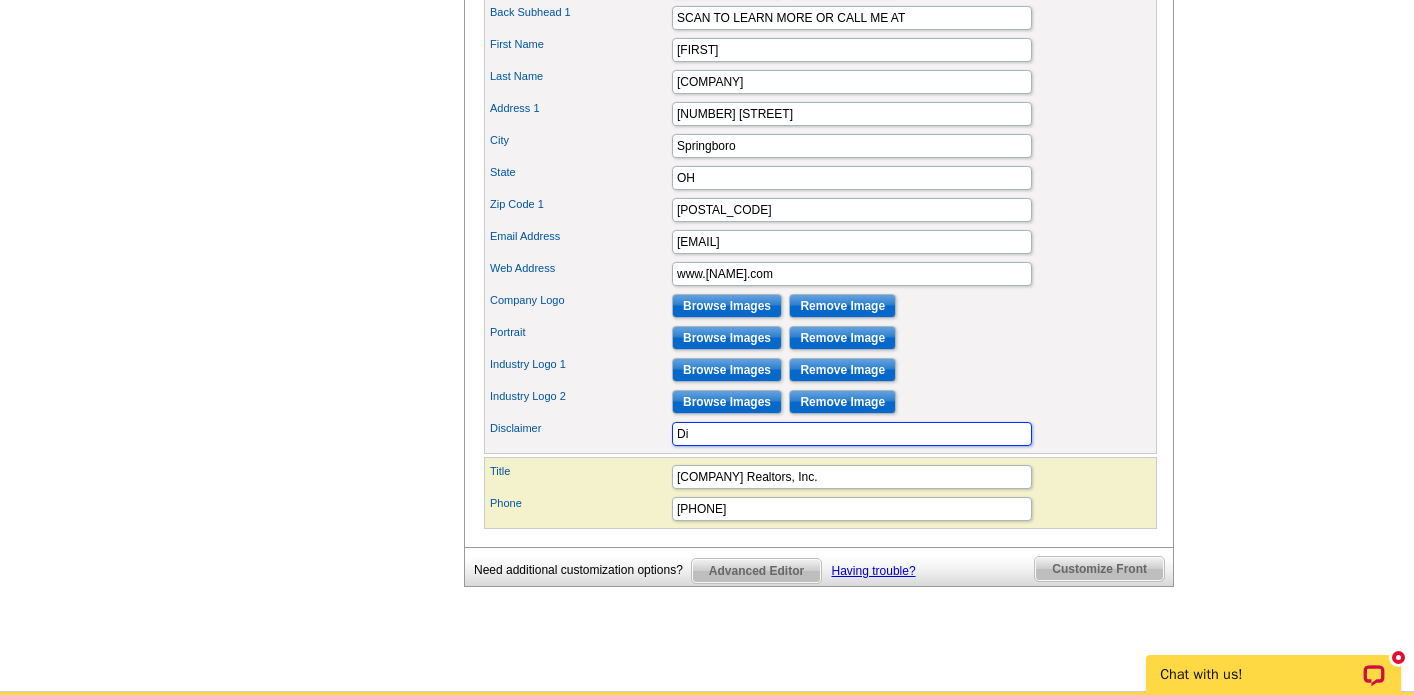 type on "D" 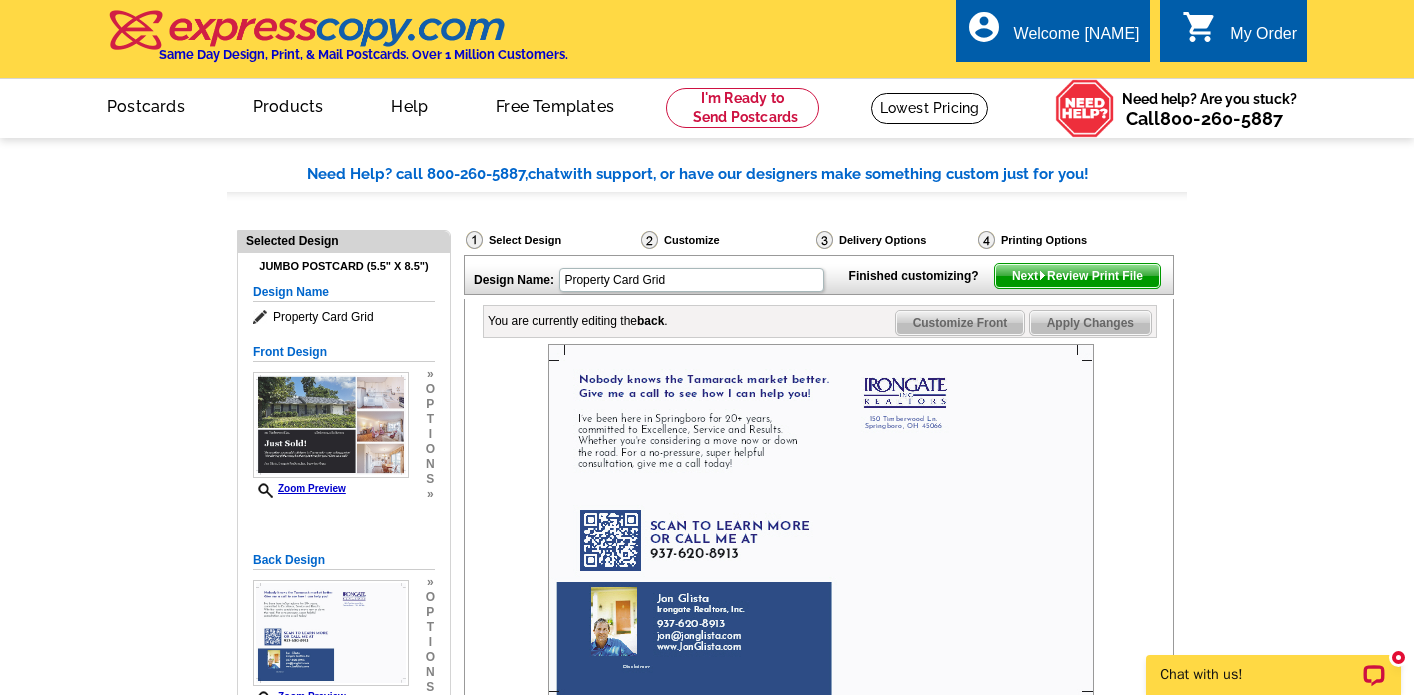 scroll, scrollTop: 0, scrollLeft: 0, axis: both 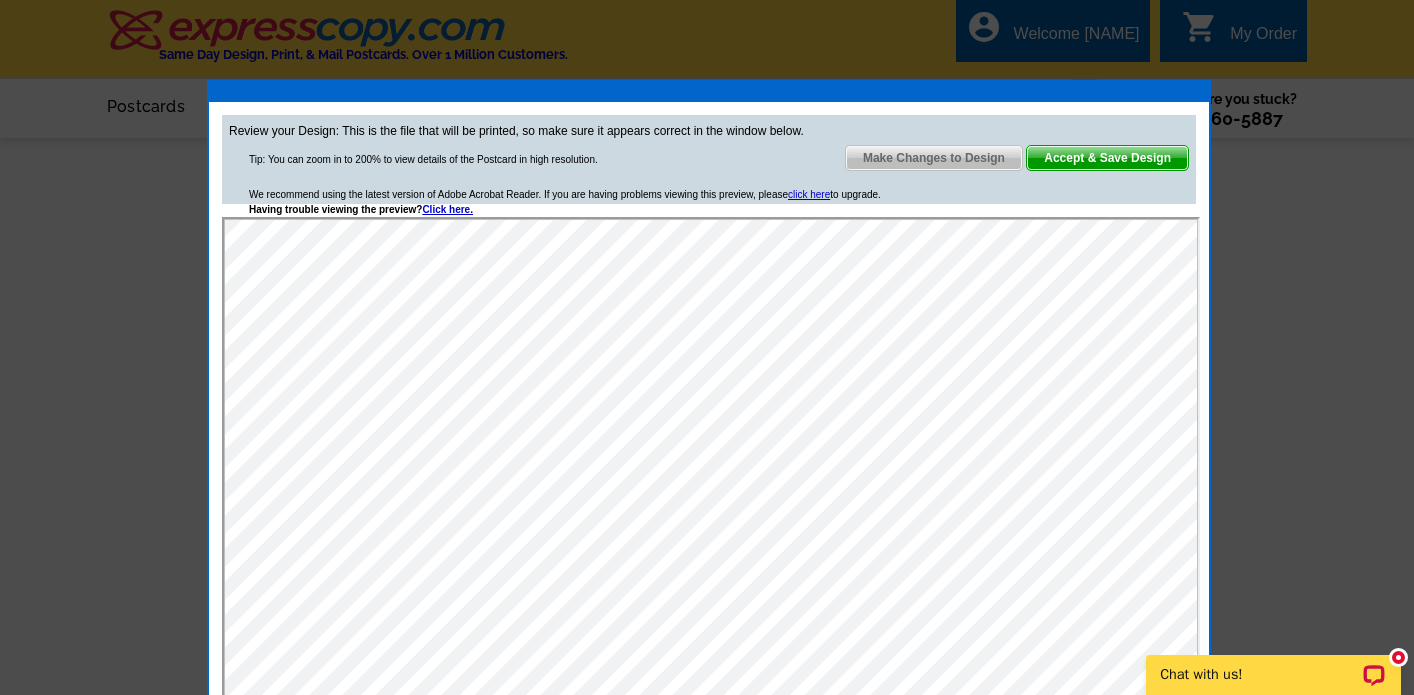 click on "Make Changes to Design" at bounding box center (934, 158) 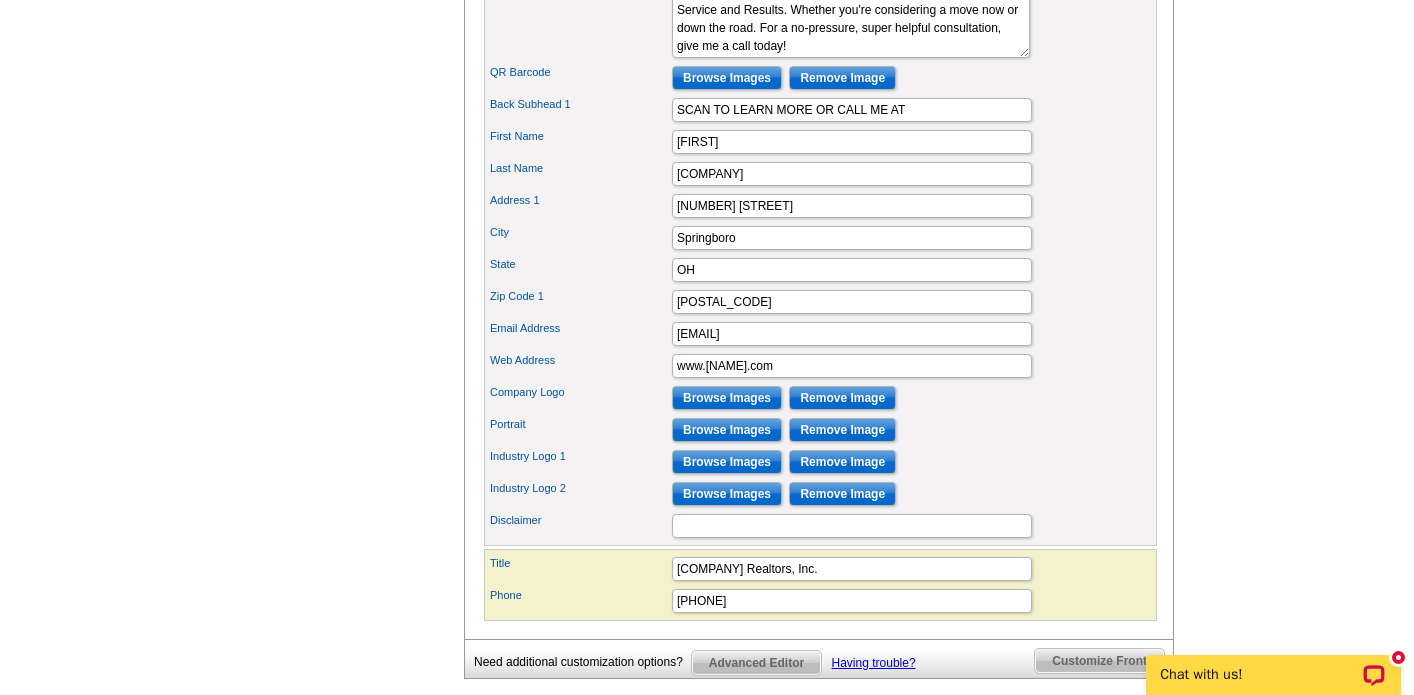 scroll, scrollTop: 805, scrollLeft: 0, axis: vertical 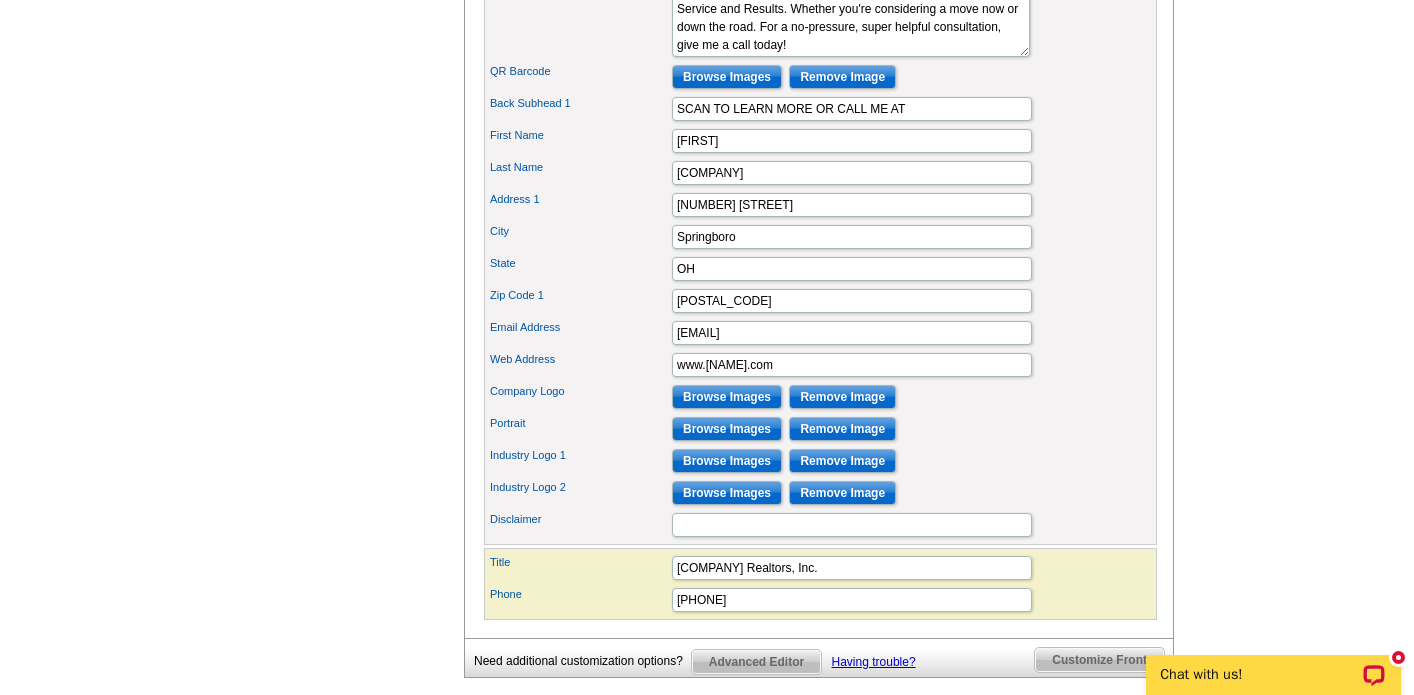 click on "Browse Images" at bounding box center [727, 461] 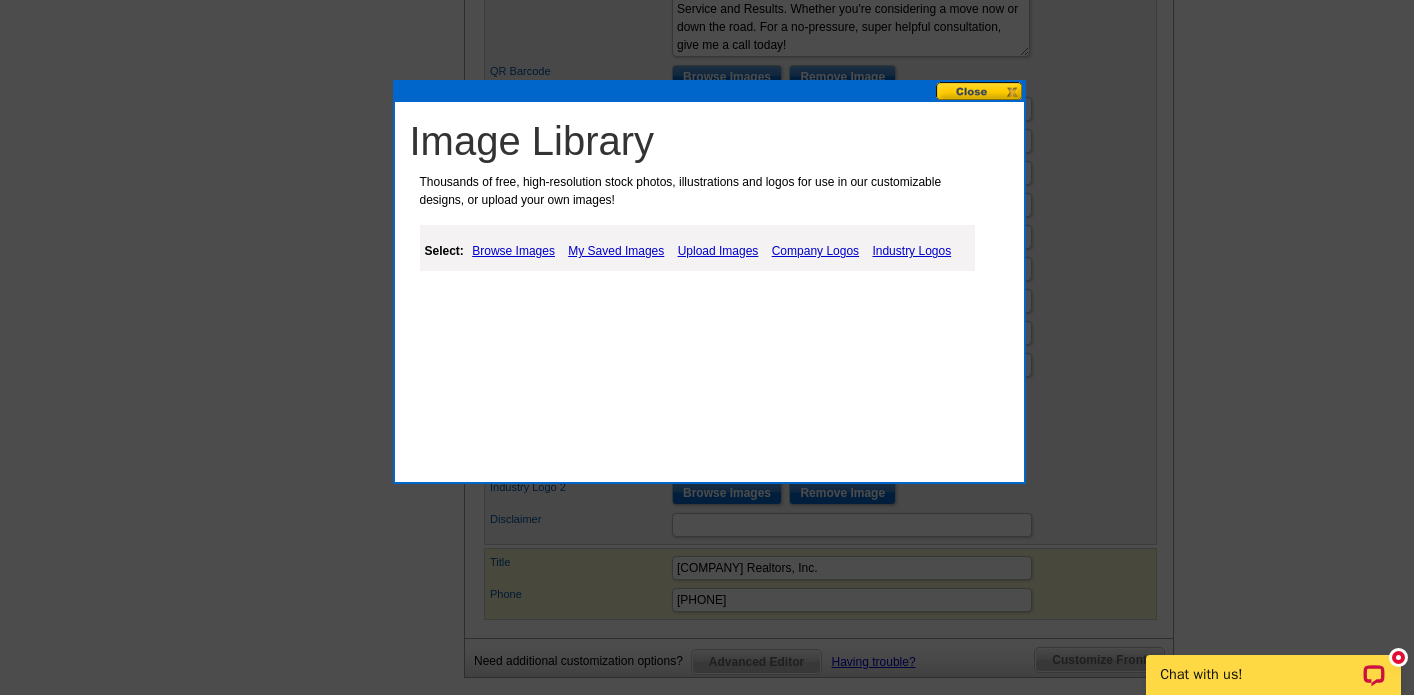 click on "My Saved Images" at bounding box center (616, 251) 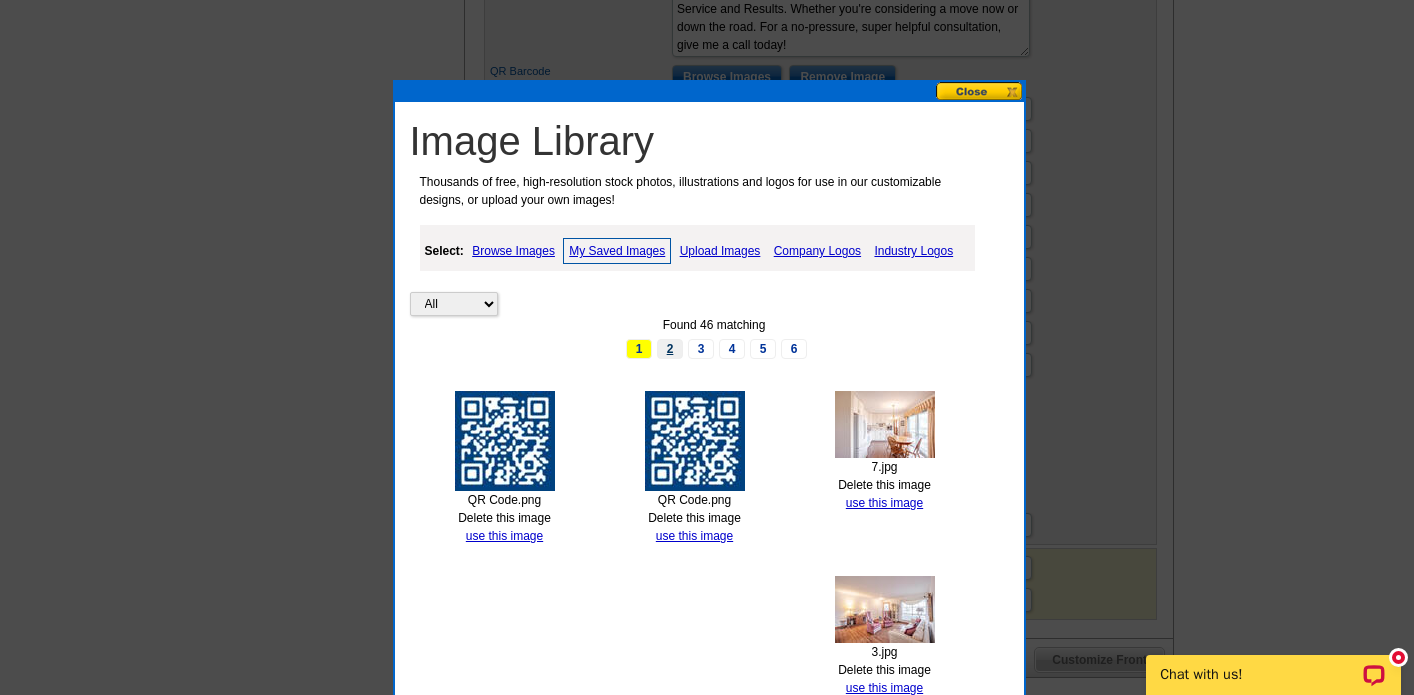click on "2" at bounding box center [670, 349] 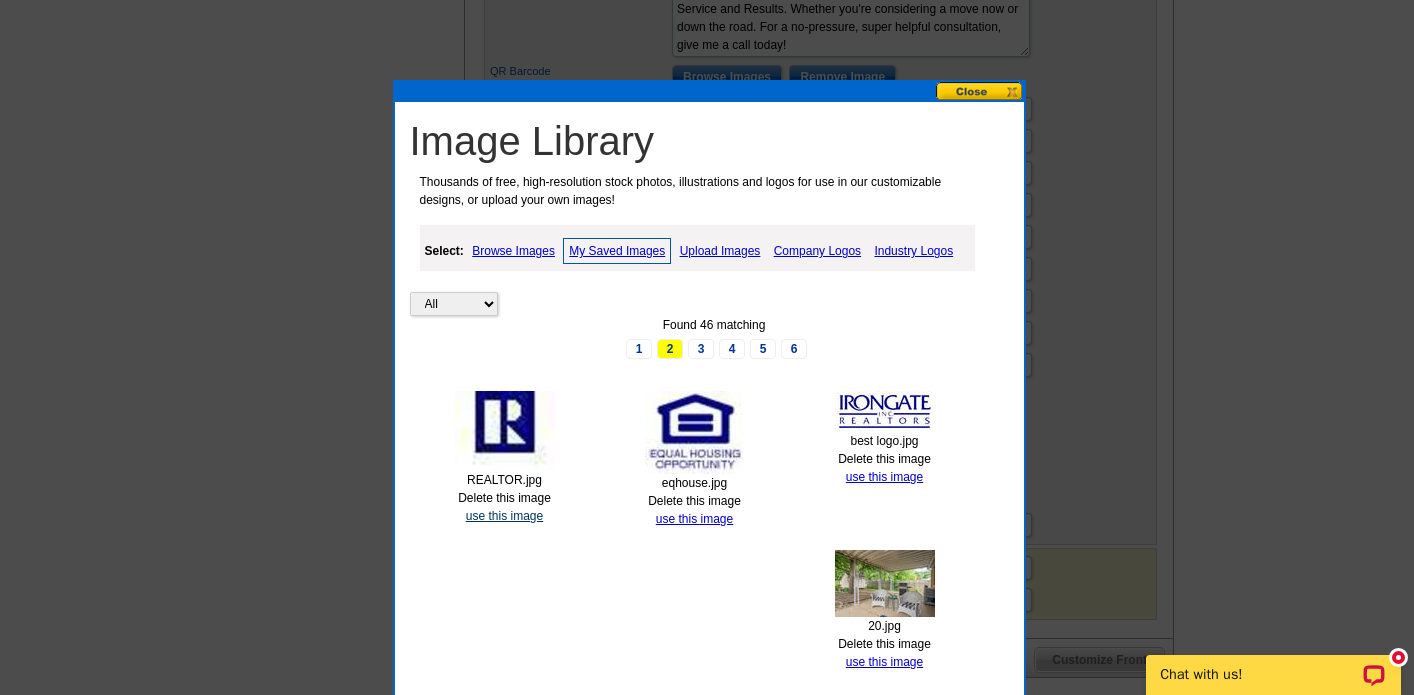click on "use this image" at bounding box center [504, 516] 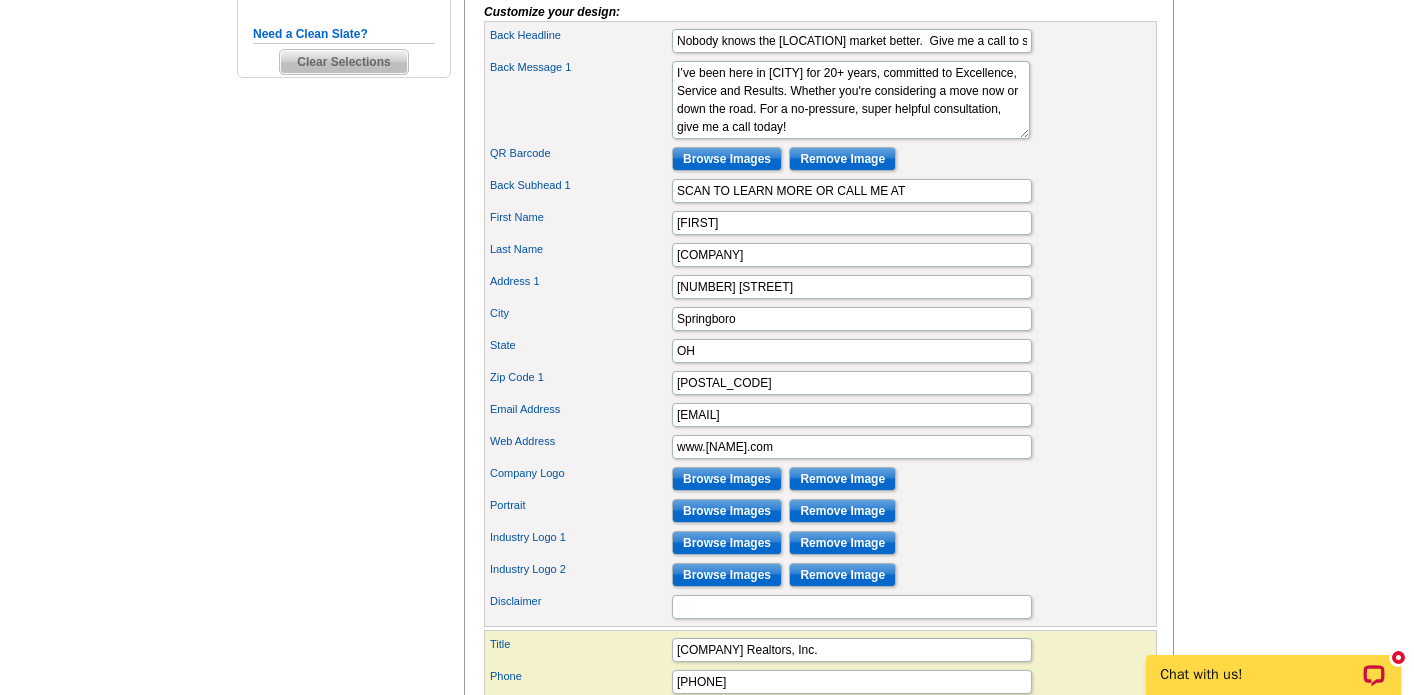 scroll, scrollTop: 739, scrollLeft: 0, axis: vertical 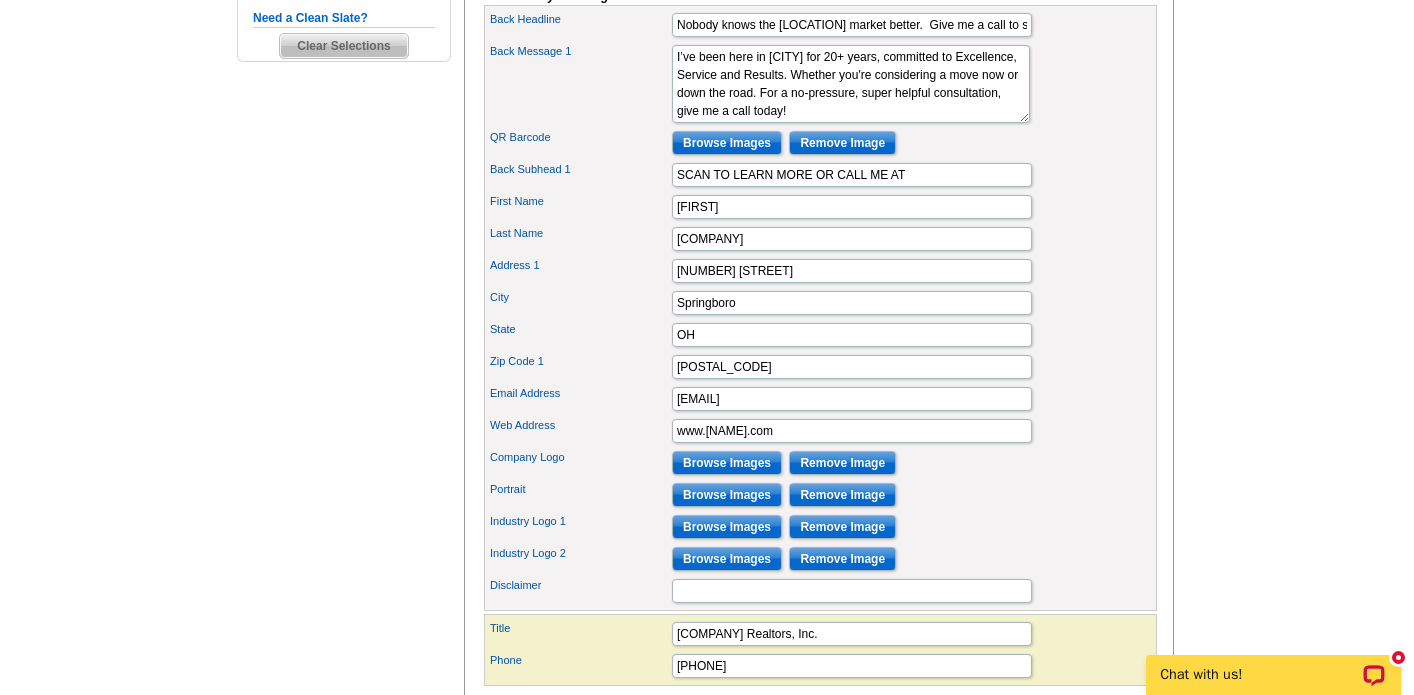 click on "Browse Images" at bounding box center [727, 559] 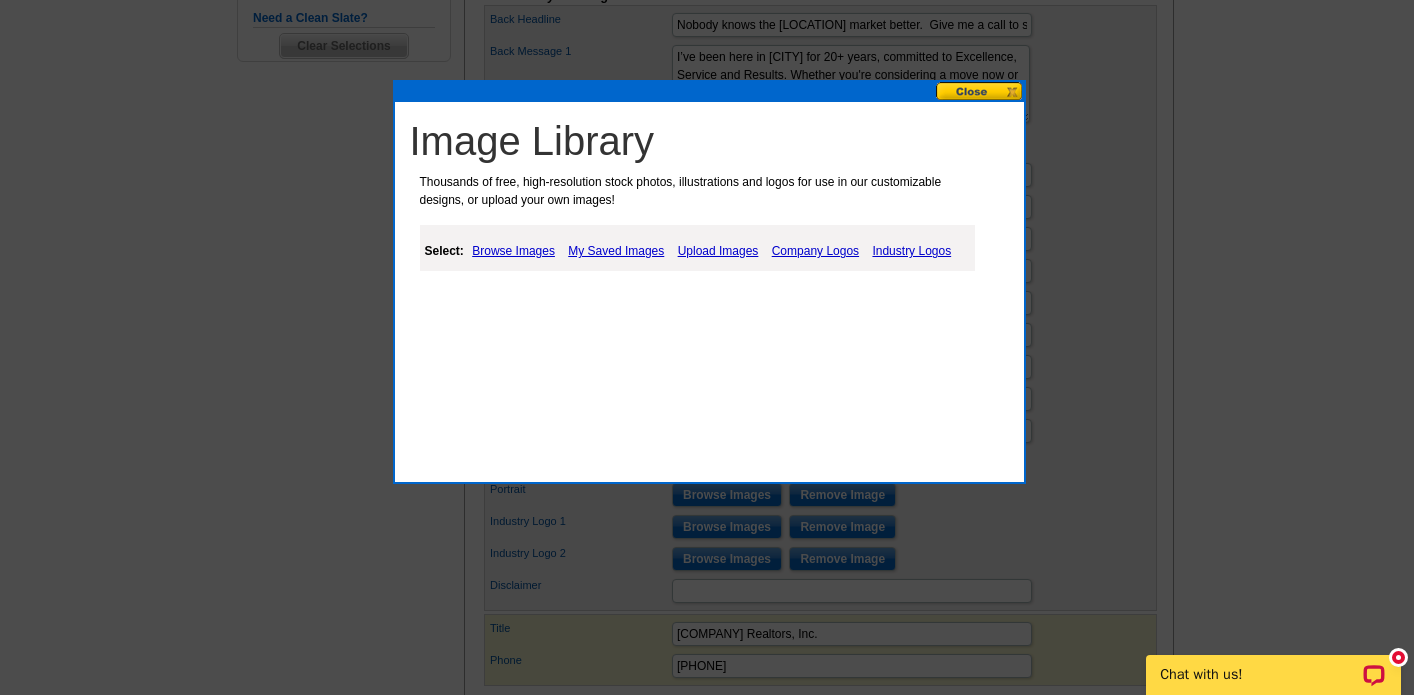 click on "My Saved Images" at bounding box center [616, 251] 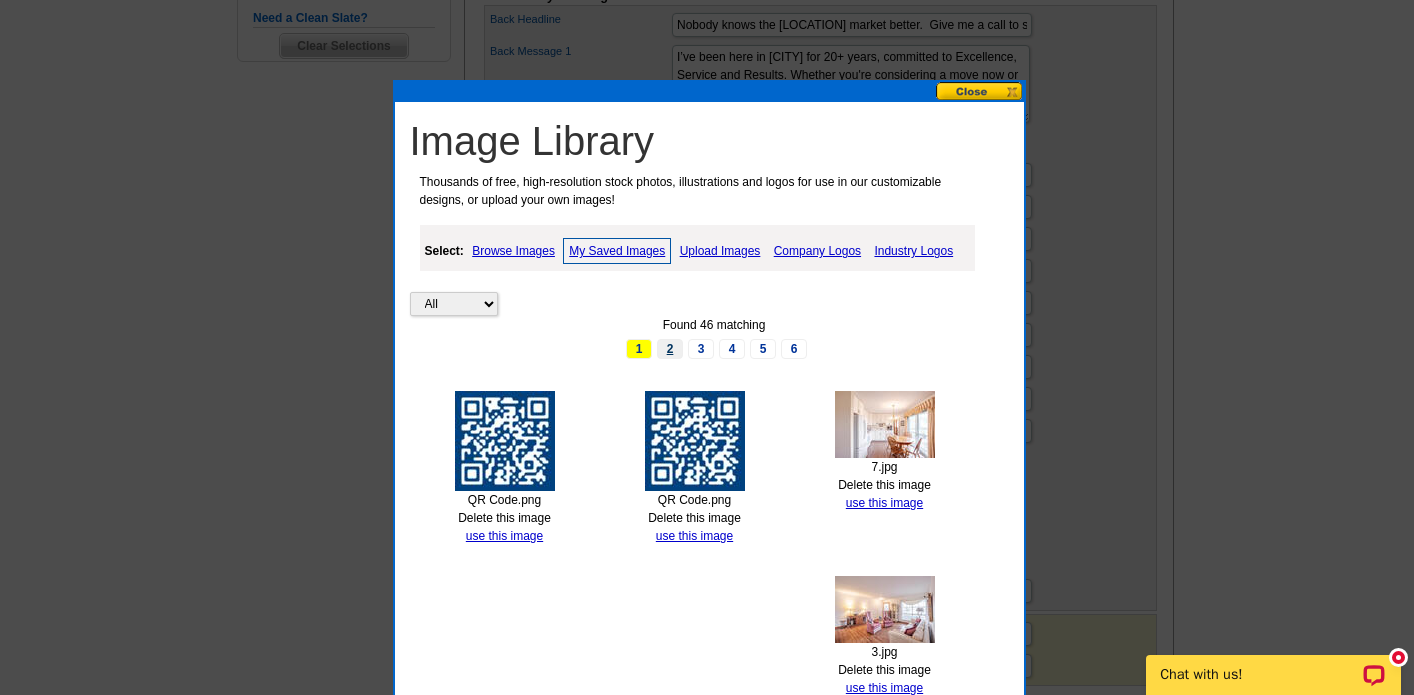 click on "2" at bounding box center (670, 349) 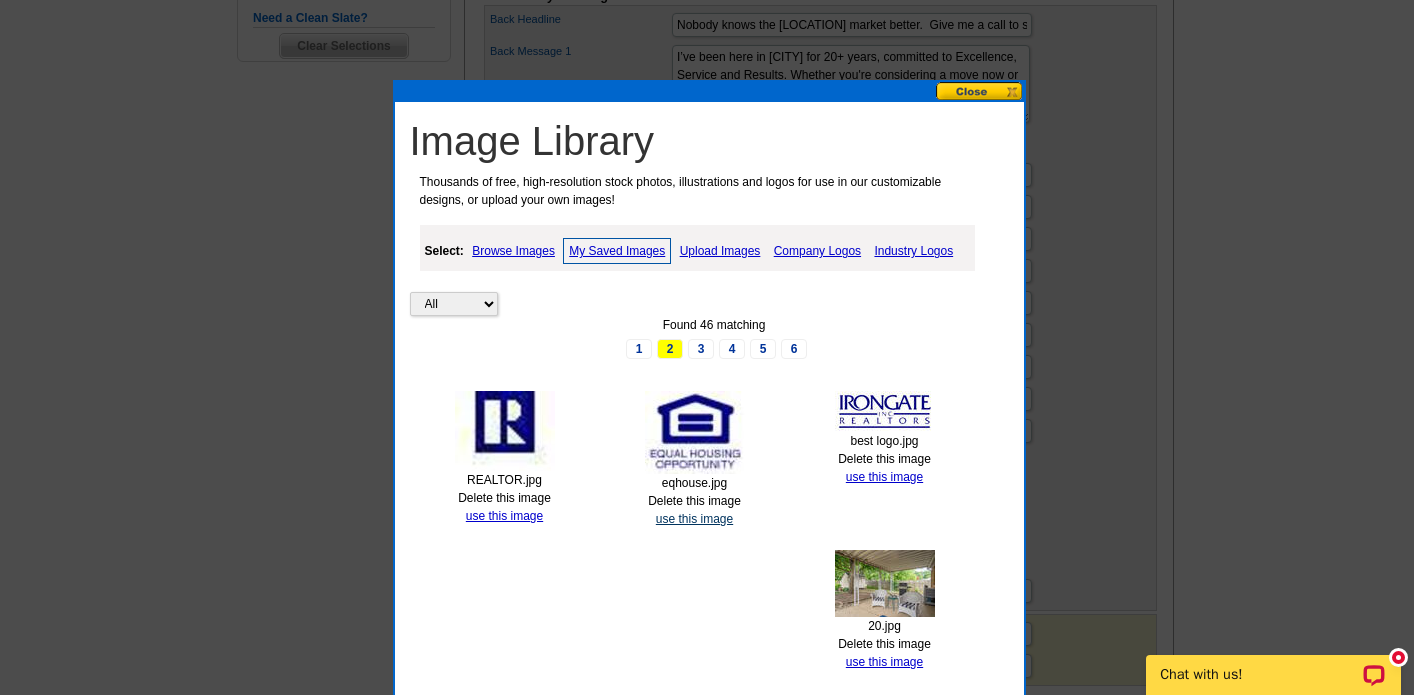 click on "use this image" at bounding box center (694, 519) 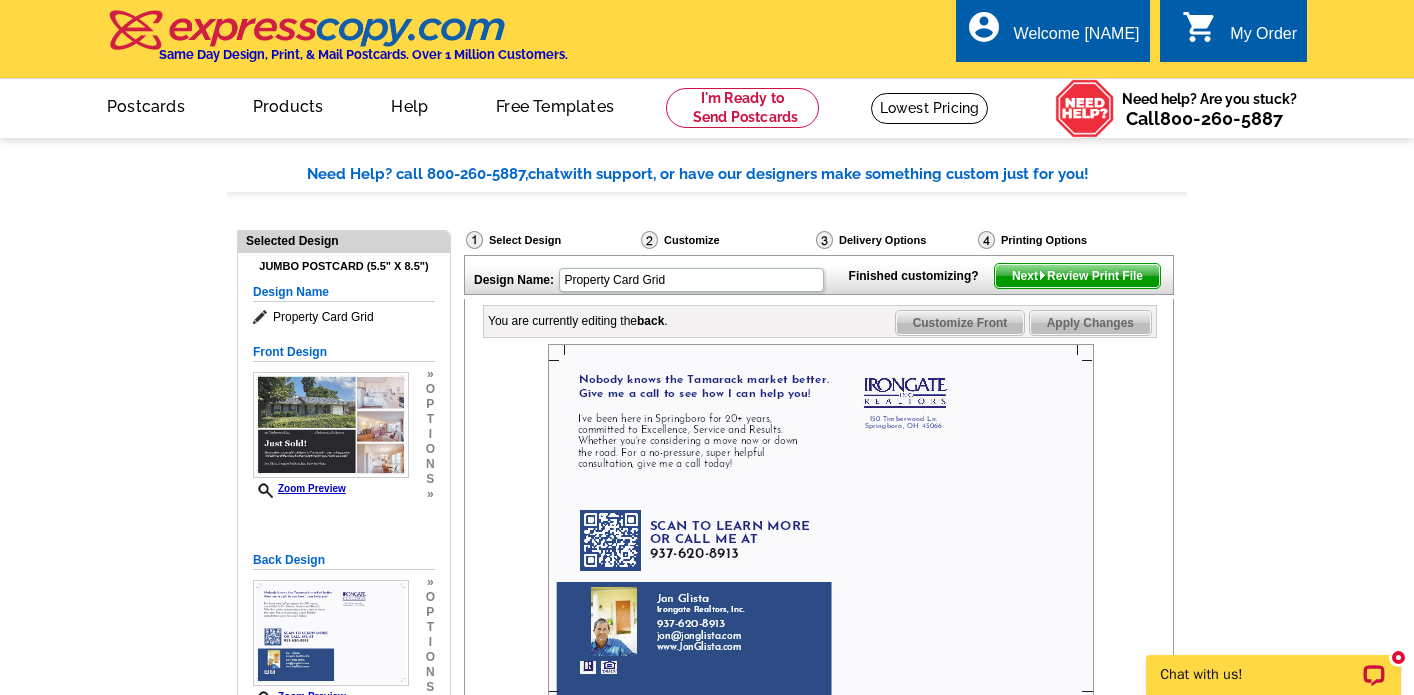 scroll, scrollTop: 0, scrollLeft: 0, axis: both 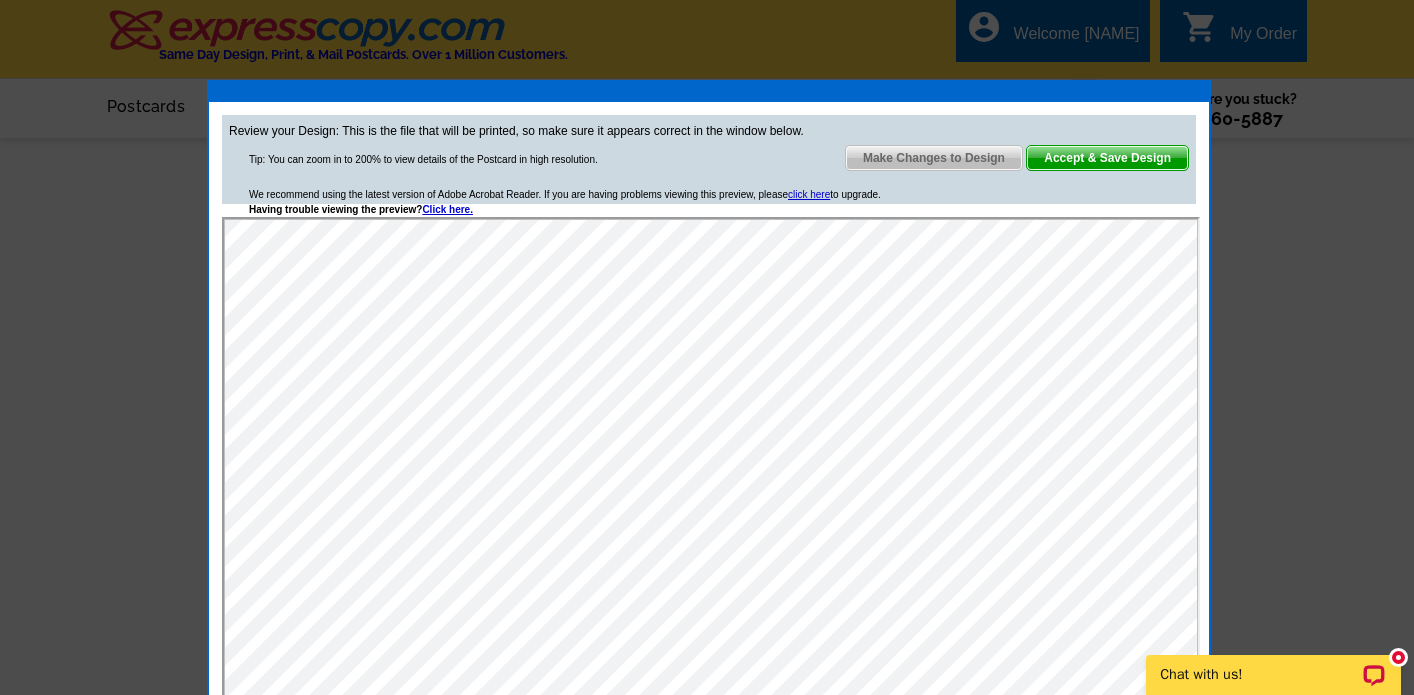 click on "Make Changes to Design" at bounding box center [934, 158] 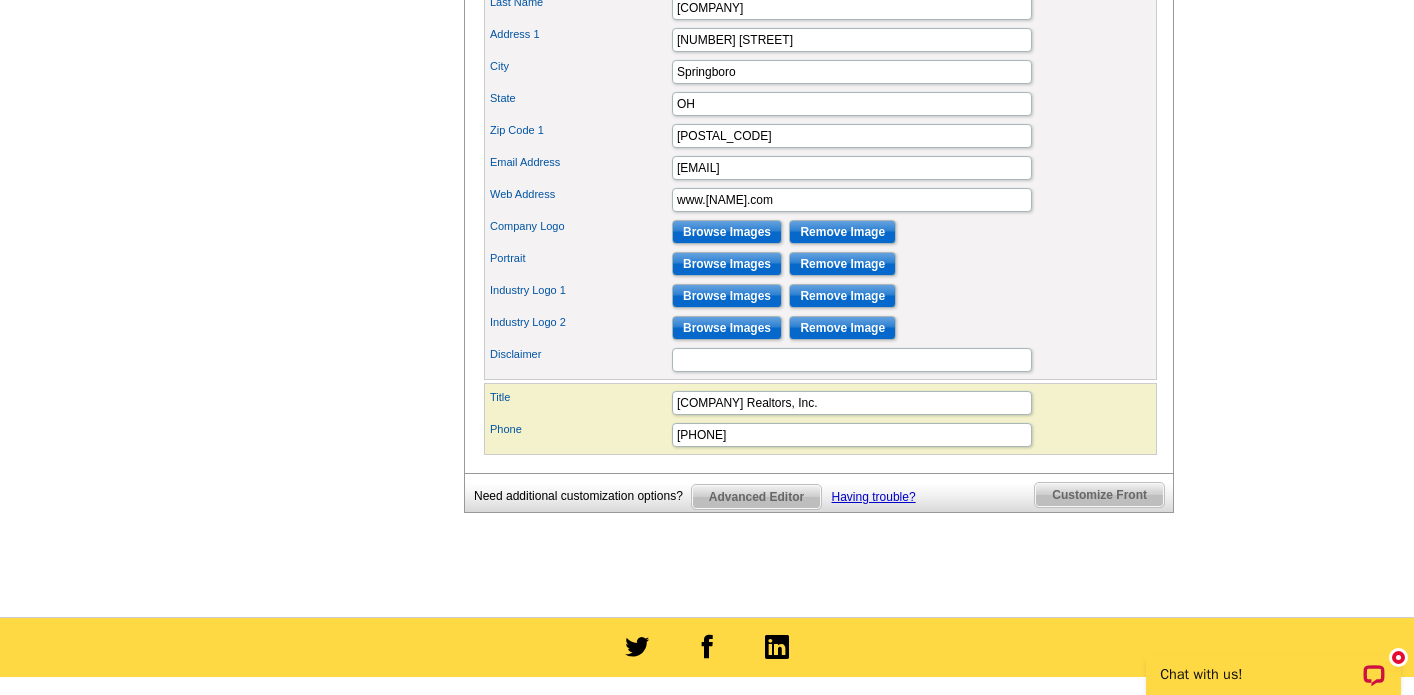 scroll, scrollTop: 971, scrollLeft: 0, axis: vertical 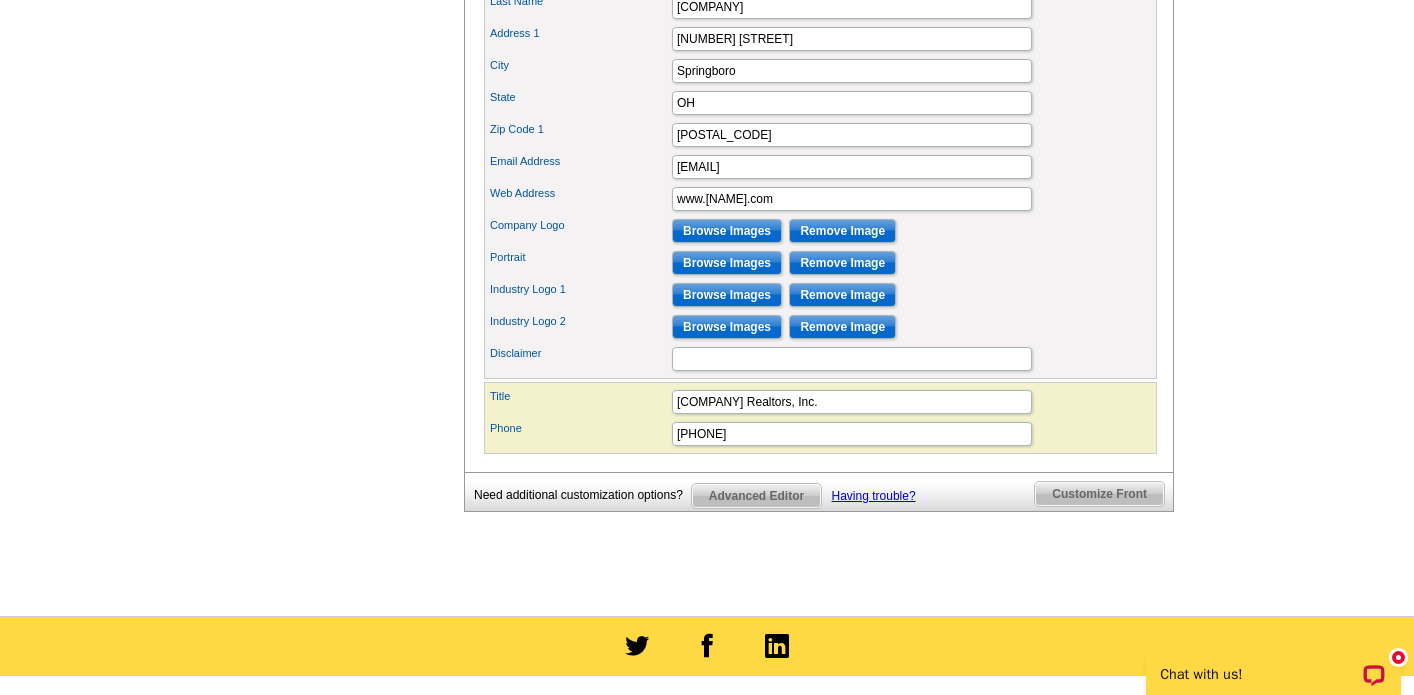 click on "Remove Image" at bounding box center [842, 327] 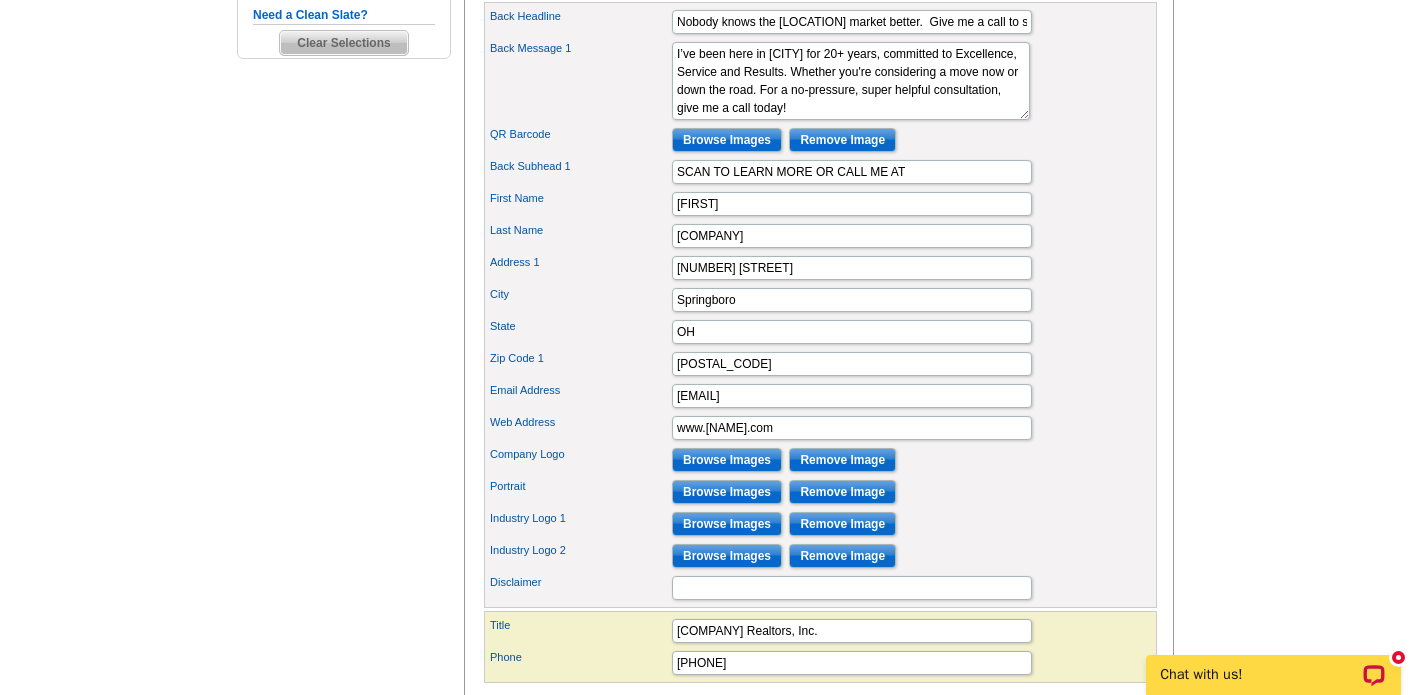 scroll, scrollTop: 738, scrollLeft: 0, axis: vertical 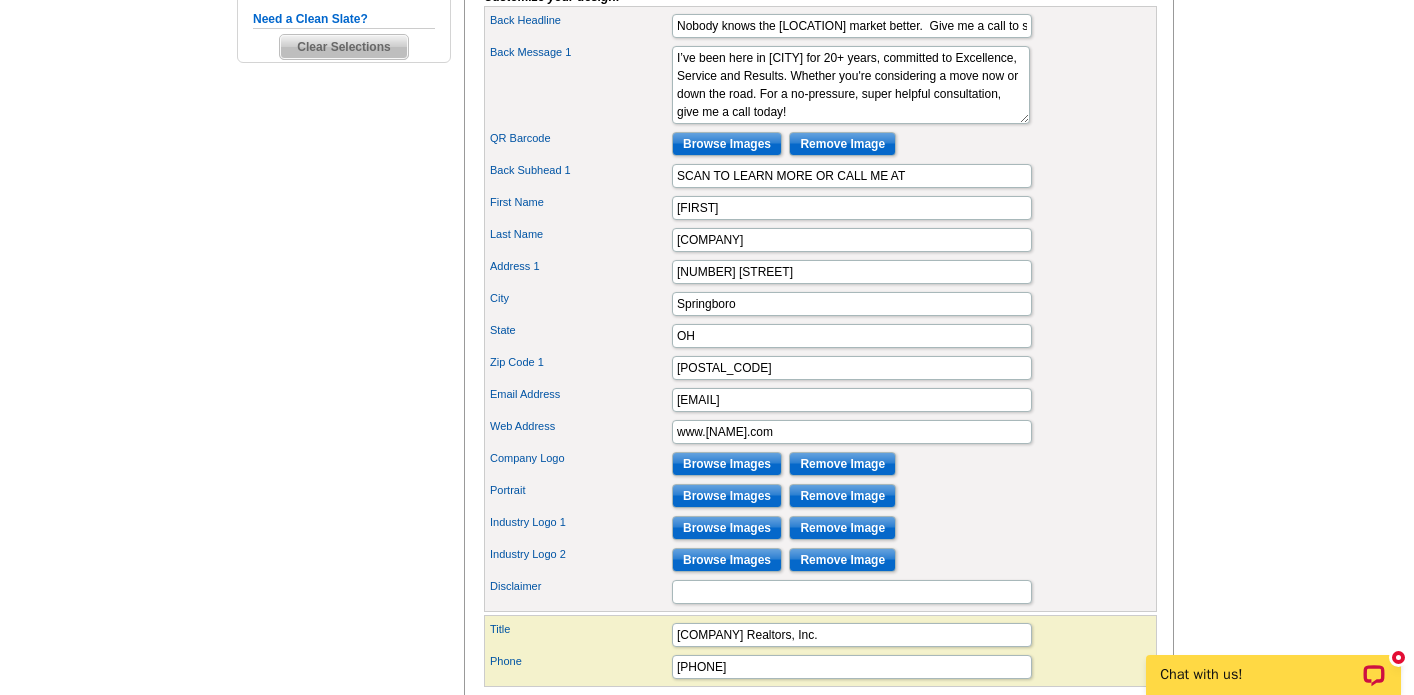 click on "Remove Image" at bounding box center [842, 528] 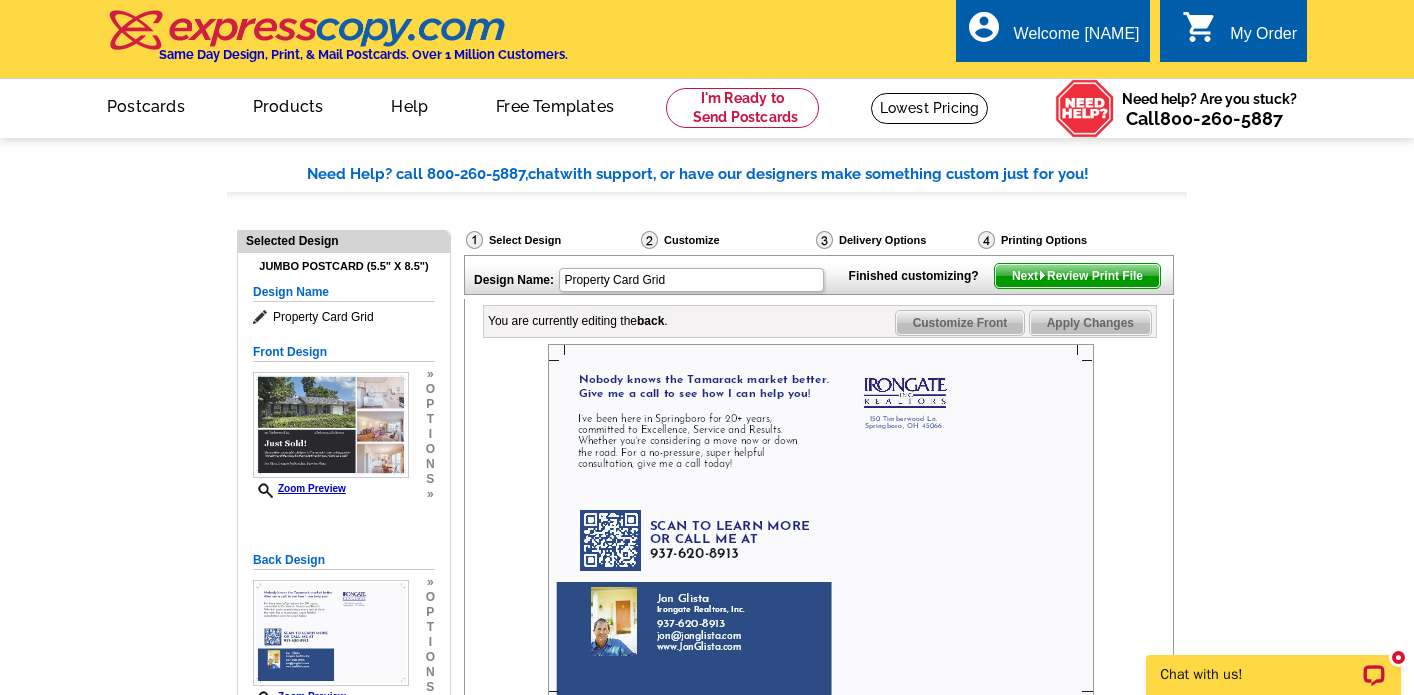 scroll, scrollTop: 0, scrollLeft: 0, axis: both 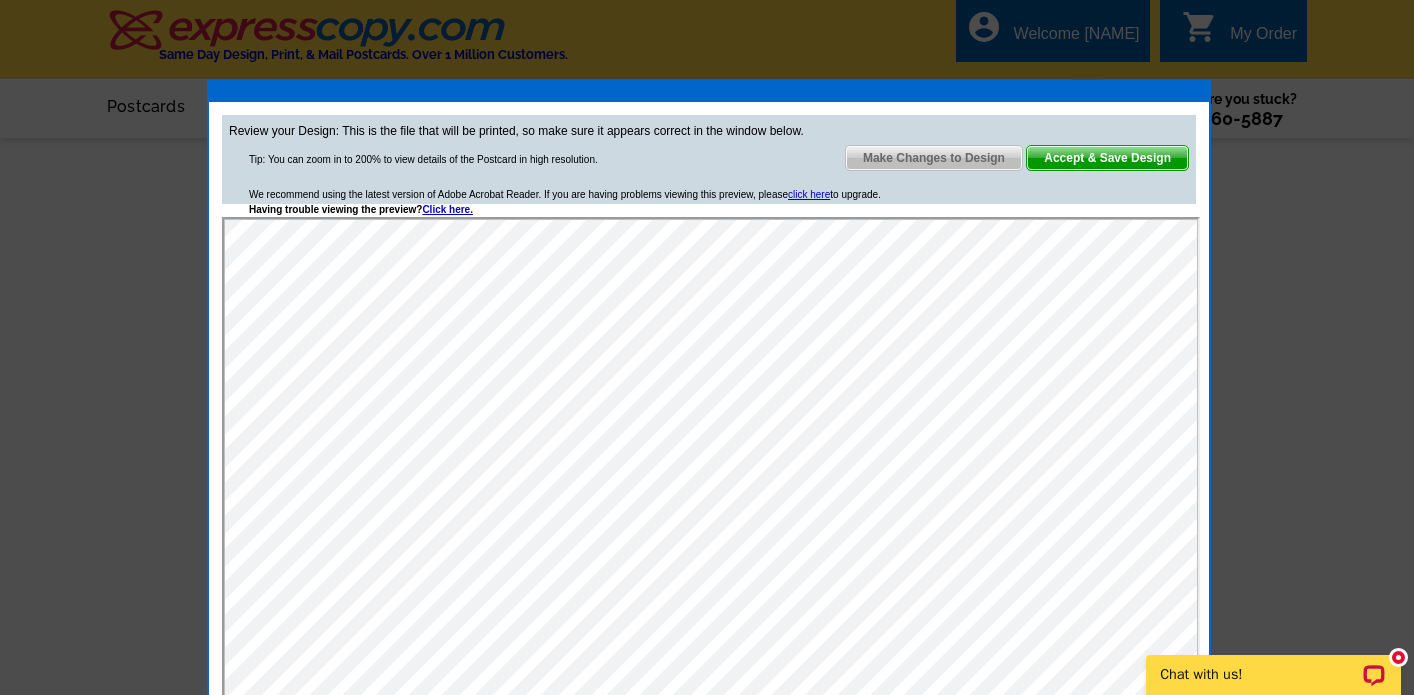 click on "Accept & Save Design" at bounding box center (1107, 158) 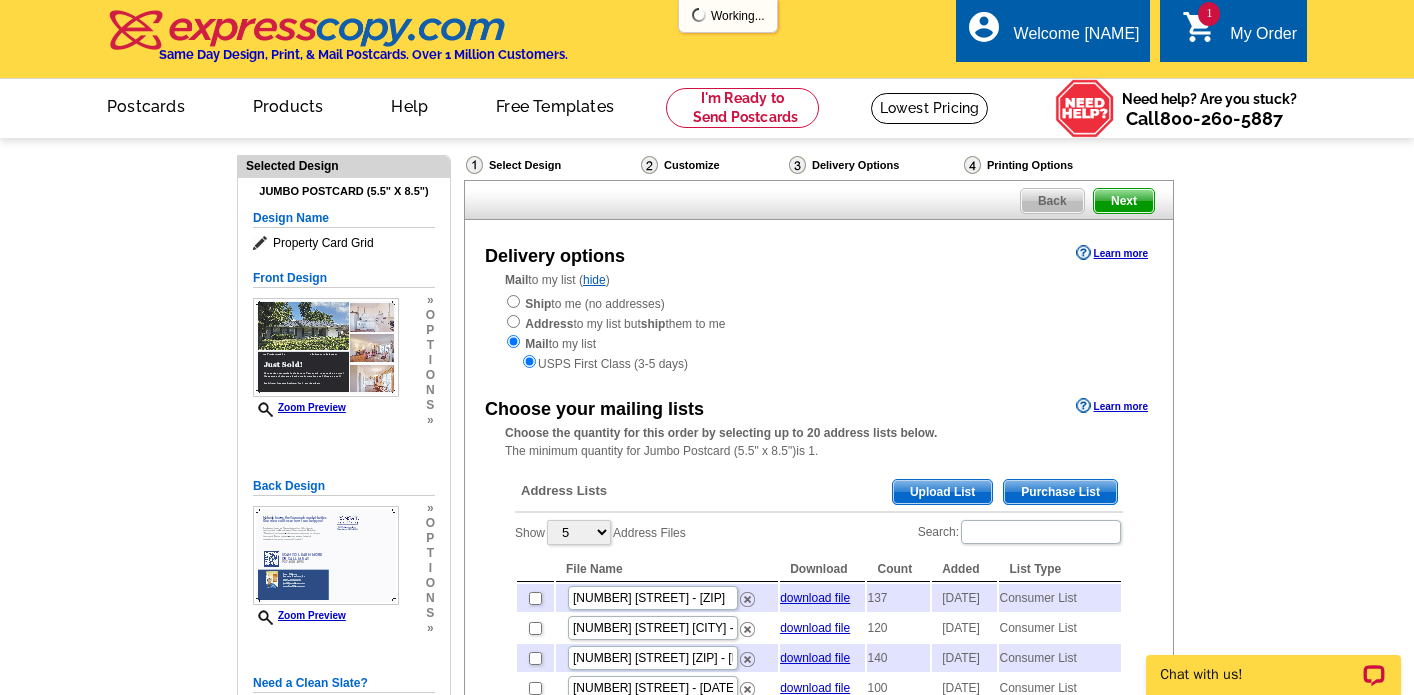 scroll, scrollTop: 0, scrollLeft: 0, axis: both 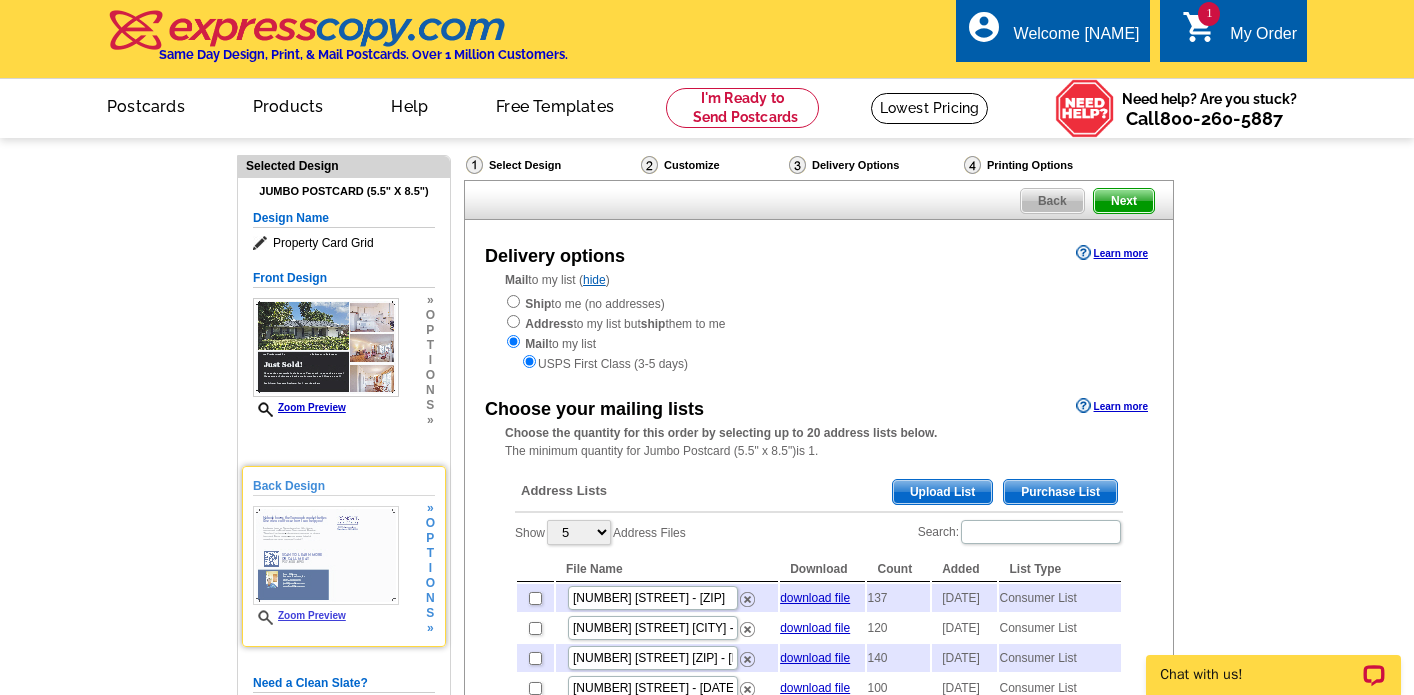 click on "Zoom Preview" at bounding box center (299, 615) 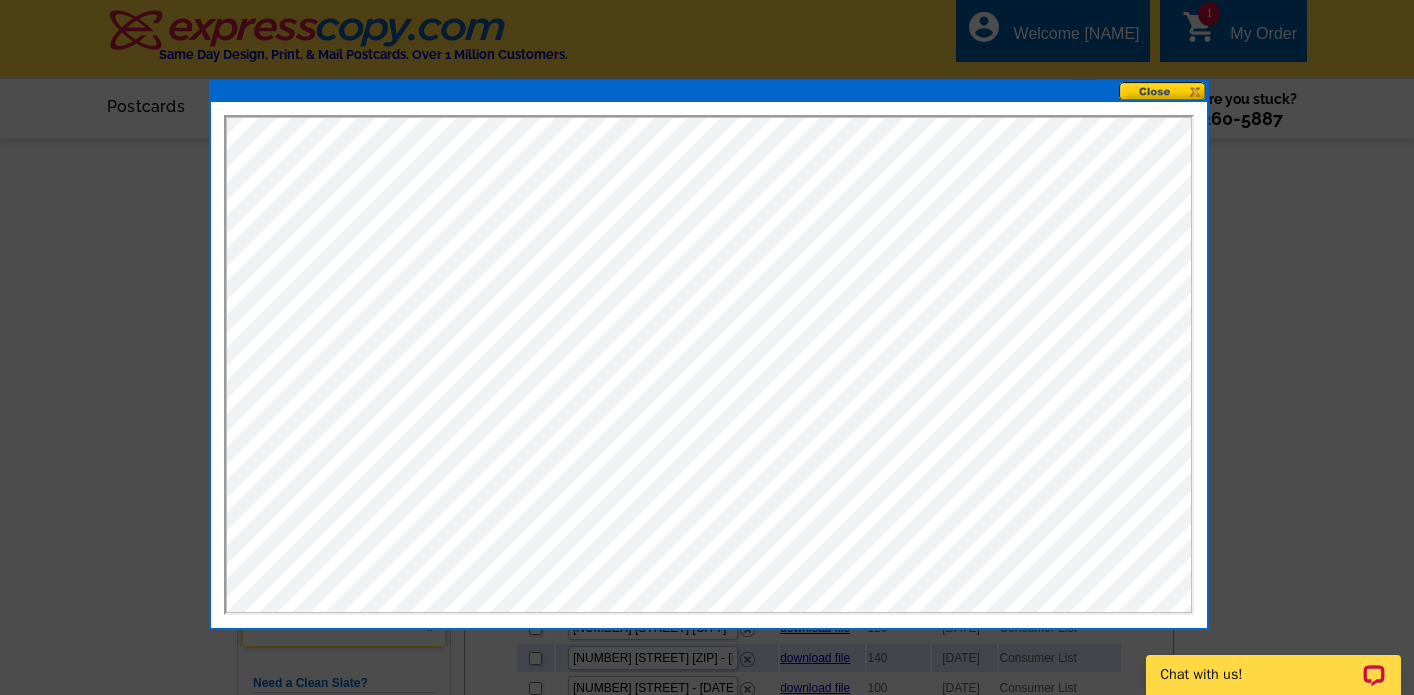 scroll, scrollTop: 0, scrollLeft: 0, axis: both 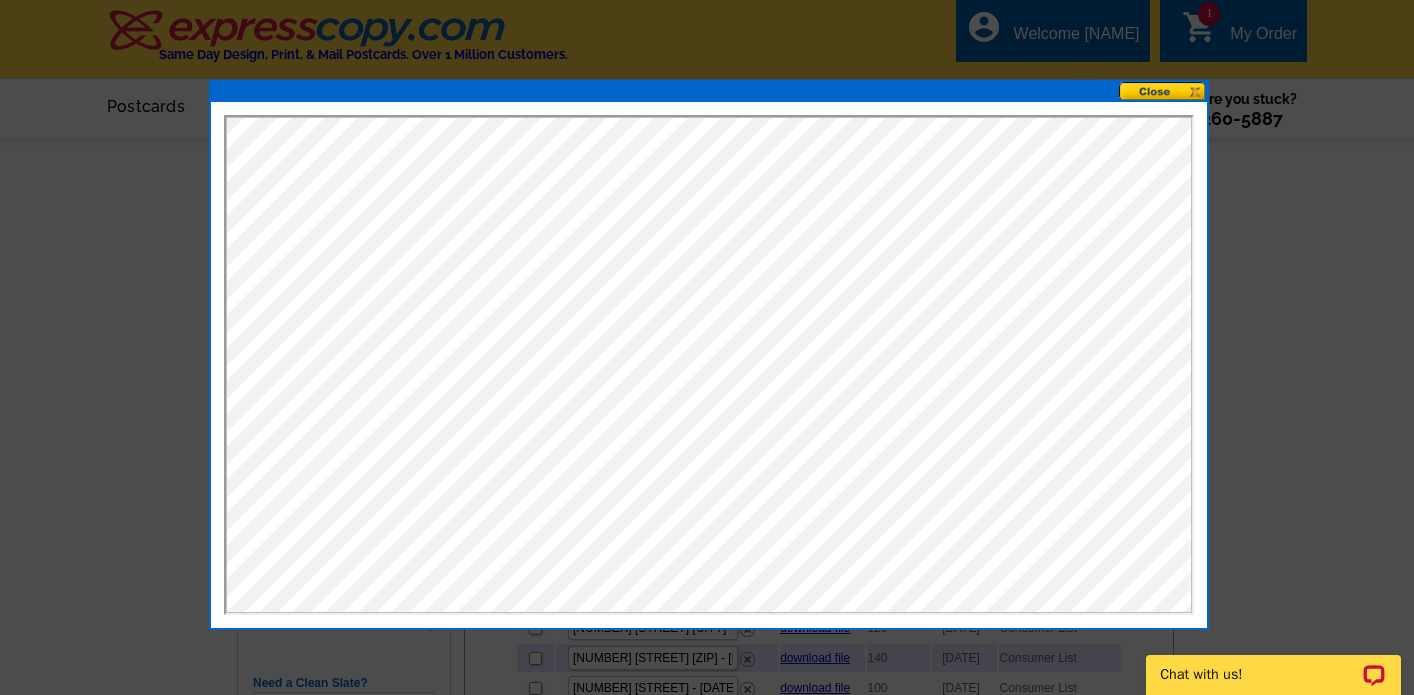 click at bounding box center [1163, 91] 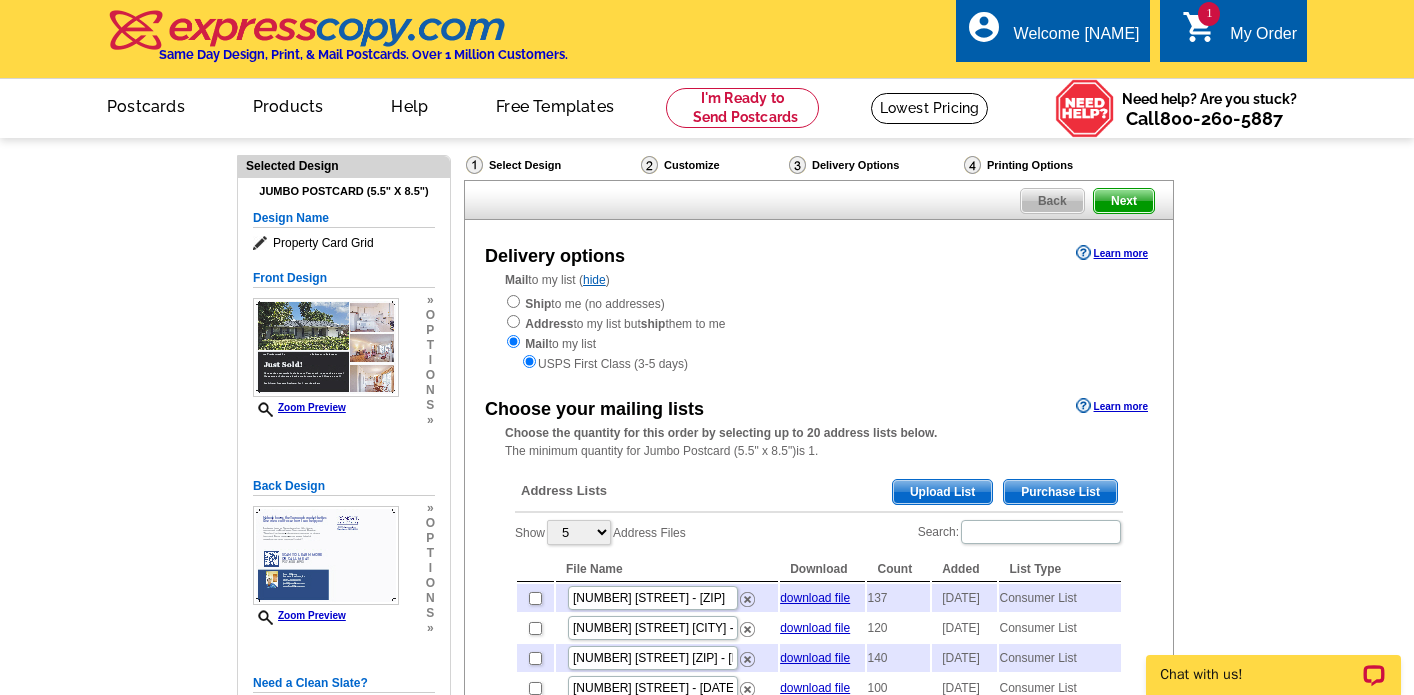scroll, scrollTop: 0, scrollLeft: 0, axis: both 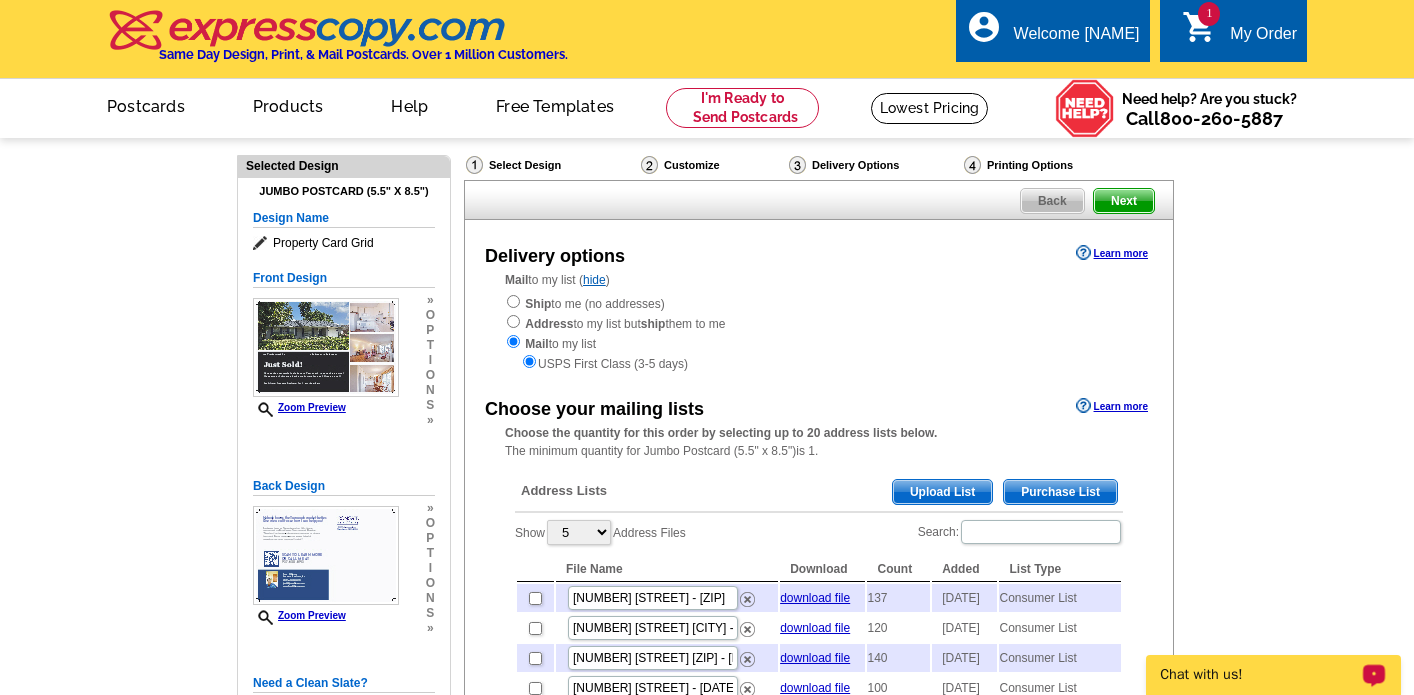 click on "Chat with us!" at bounding box center (1260, 675) 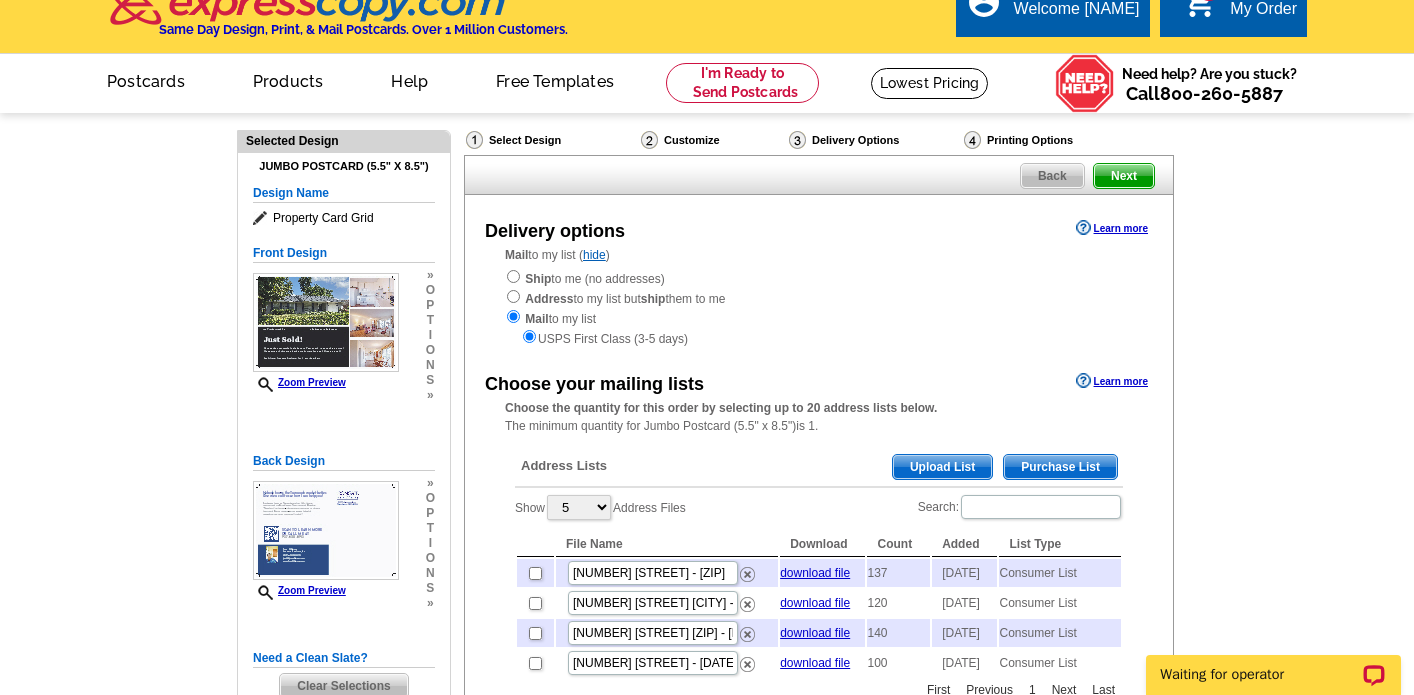scroll, scrollTop: 22, scrollLeft: 0, axis: vertical 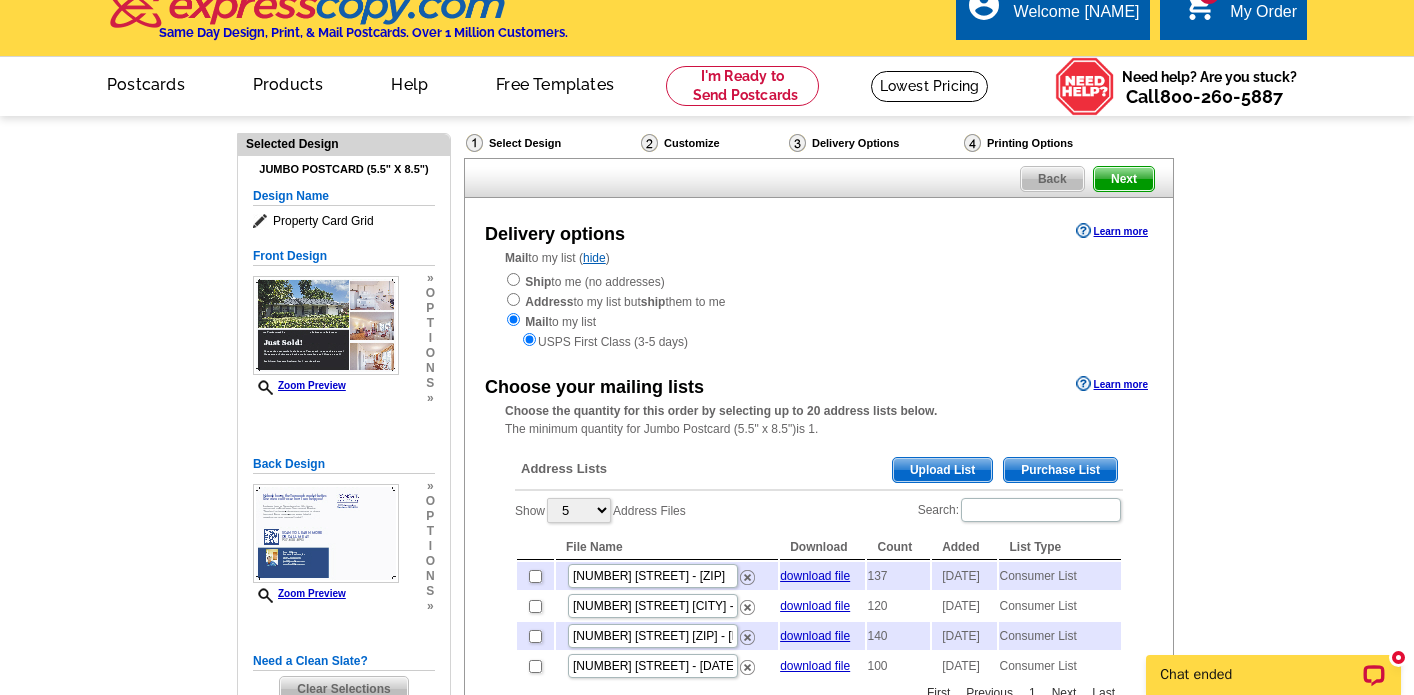 click on "Need Help? call 800-260-5887,  chat  with support, or have our designers make something custom just for you!
Got it, no need for the selection guide next time.
Show Results
Selected Design
Jumbo Postcard (5.5" x 8.5")
Design Name
Property Card Grid
Front Design
Zoom Preview
»
o
p
t
i
o
n
s
»
»" at bounding box center (707, 749) 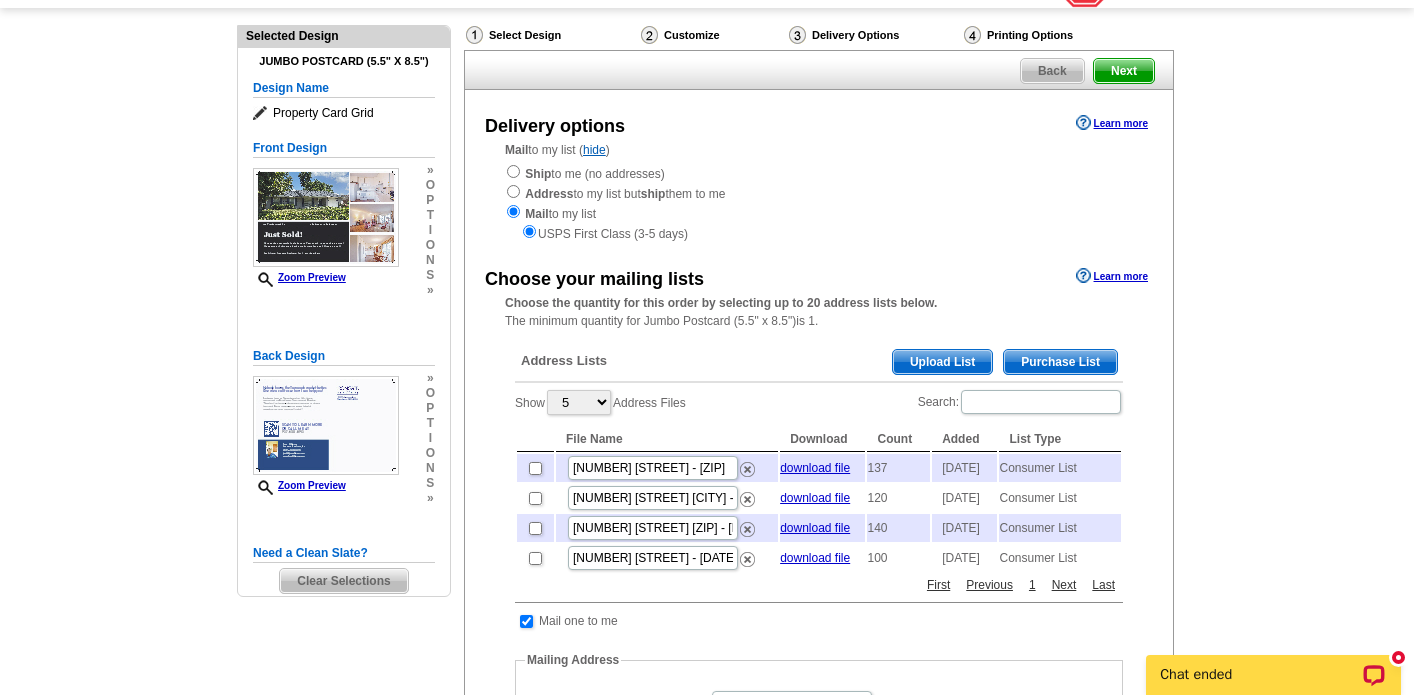 scroll, scrollTop: 145, scrollLeft: 0, axis: vertical 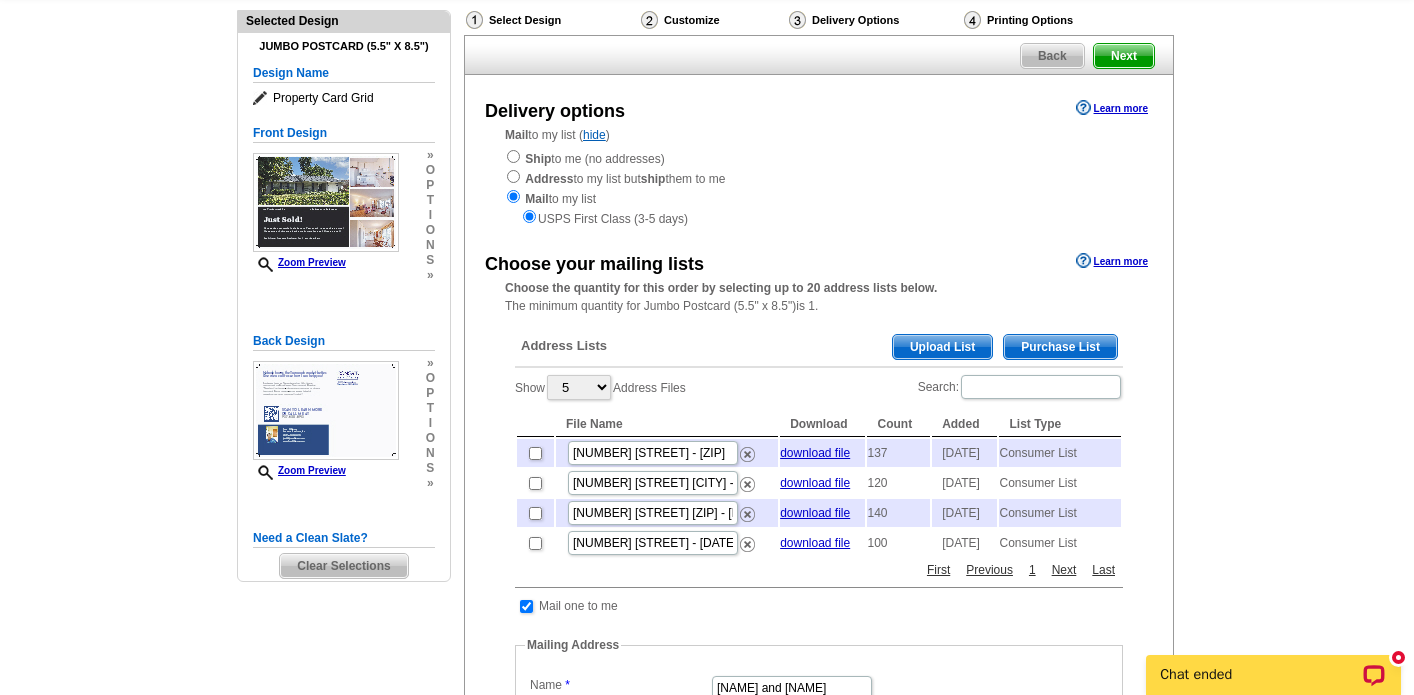 click on "Purchase List" at bounding box center [1060, 347] 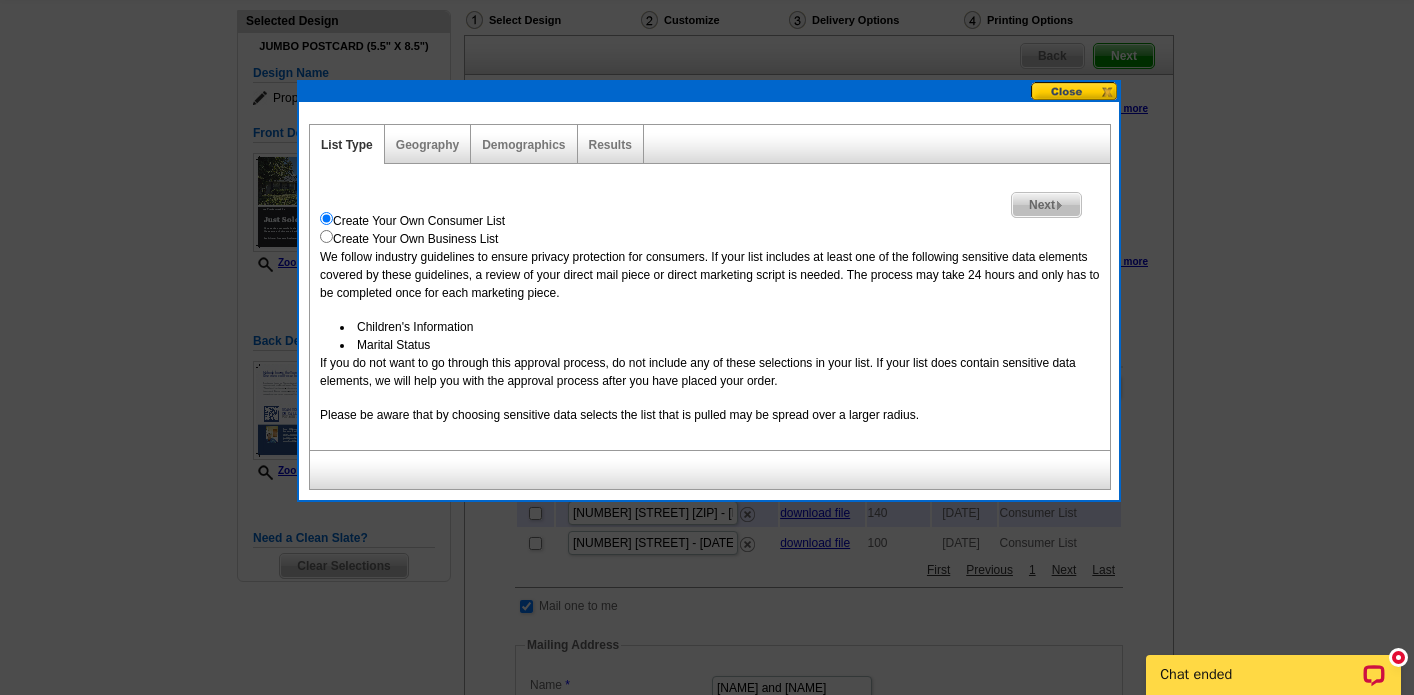 click on "Next" at bounding box center (1046, 205) 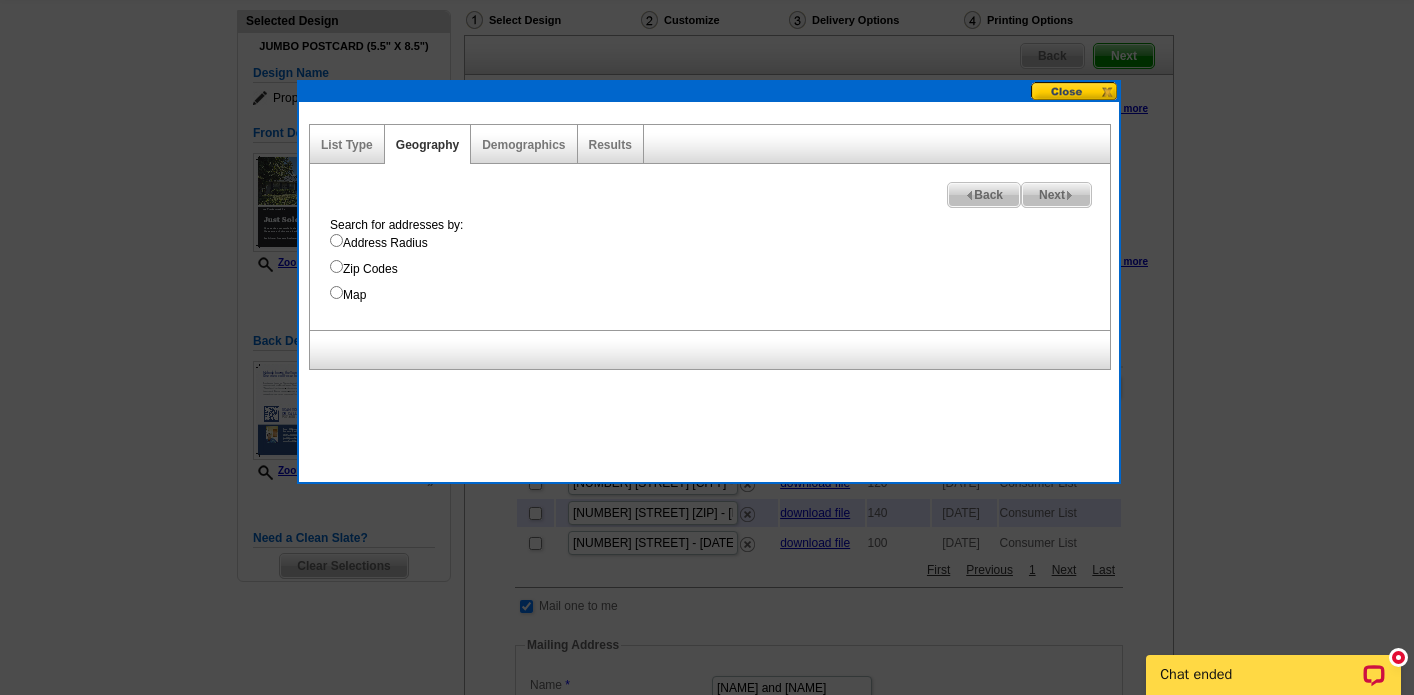 click on "Address Radius" at bounding box center (336, 240) 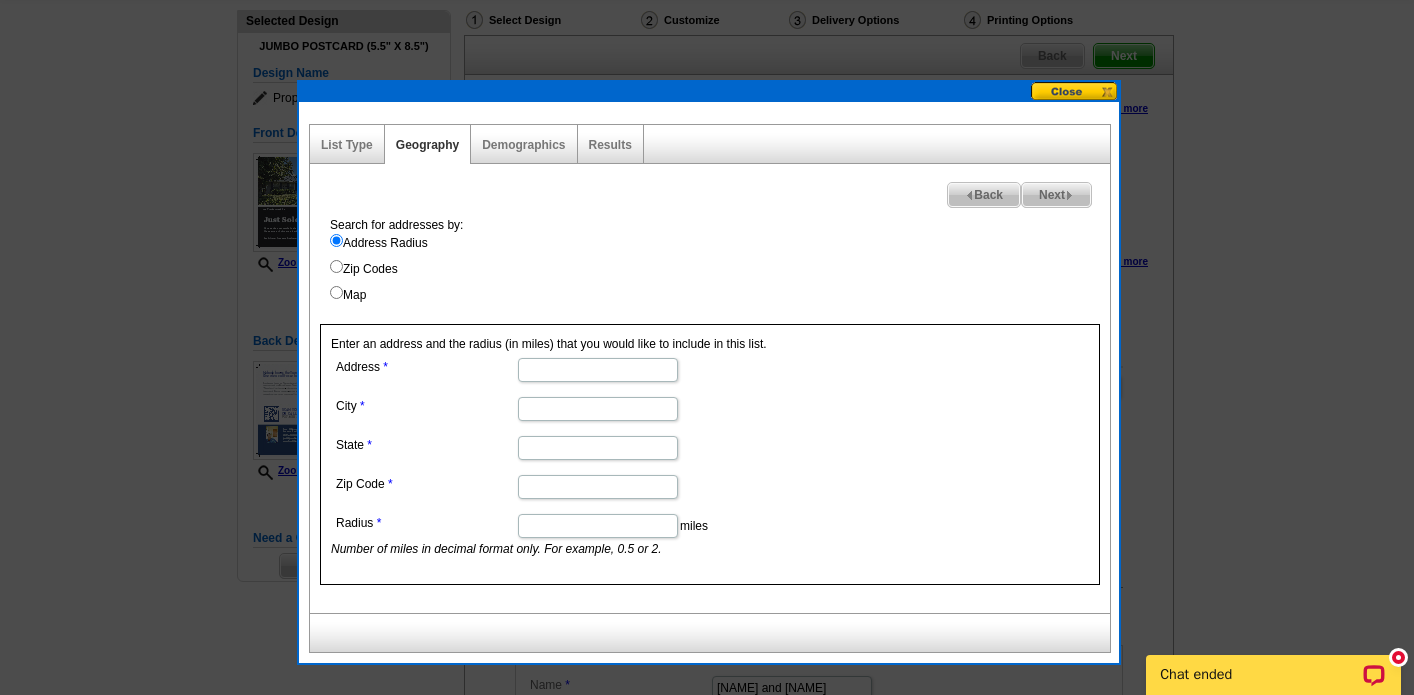 click on "Map" at bounding box center (336, 292) 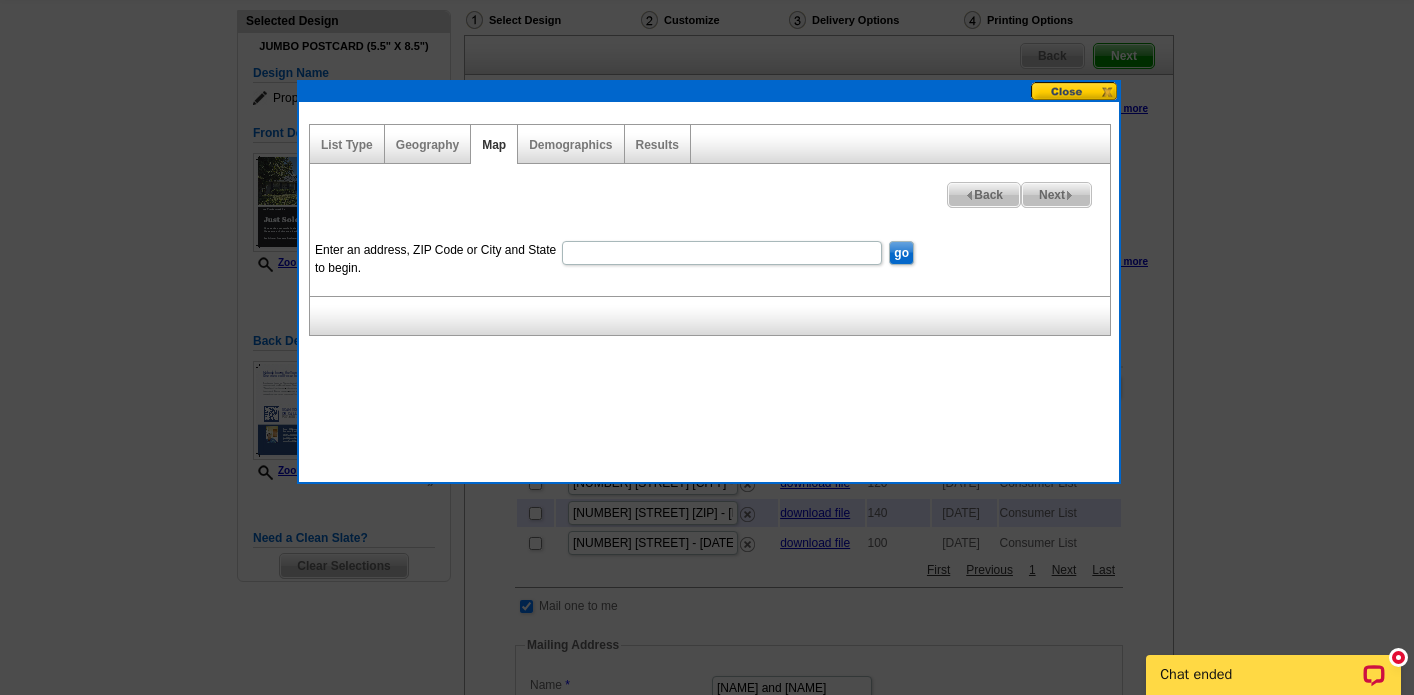 click on "Enter an address, ZIP Code or City and State to begin." at bounding box center (722, 253) 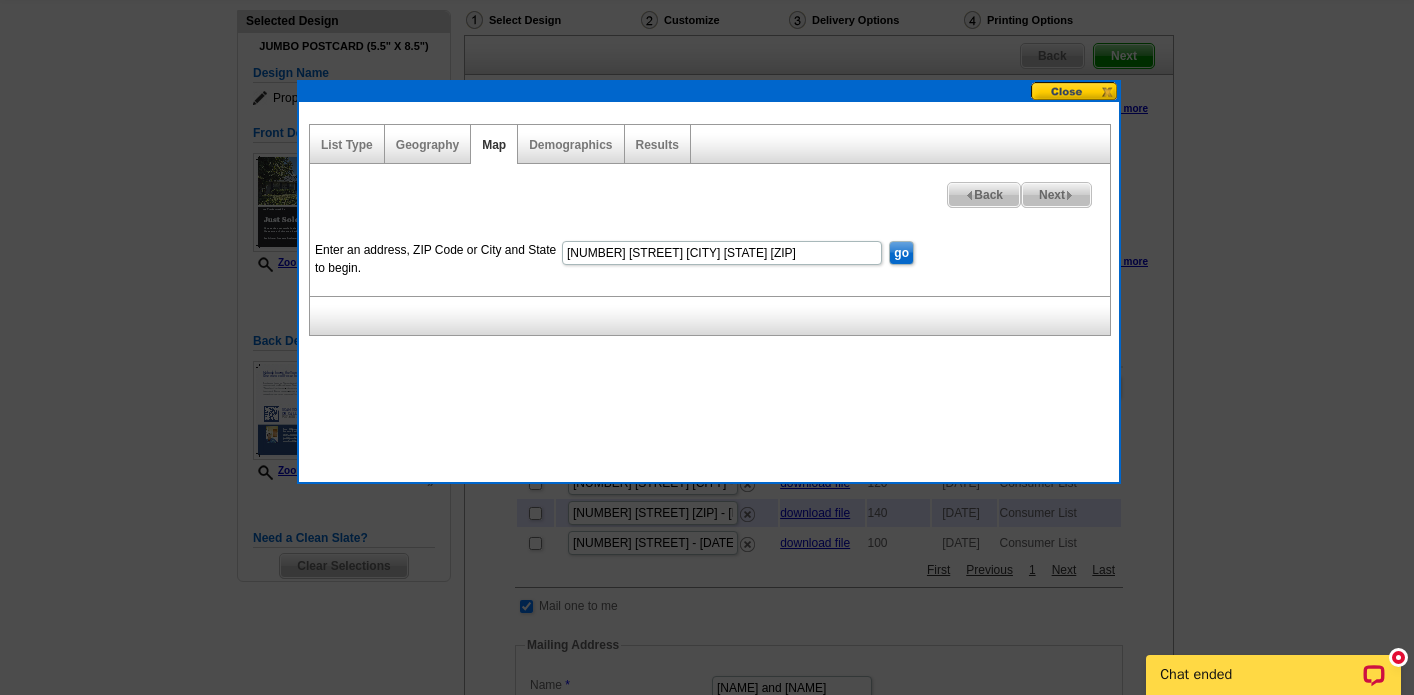 type on "150 Timberwood Ln. Springboro OHio 45066" 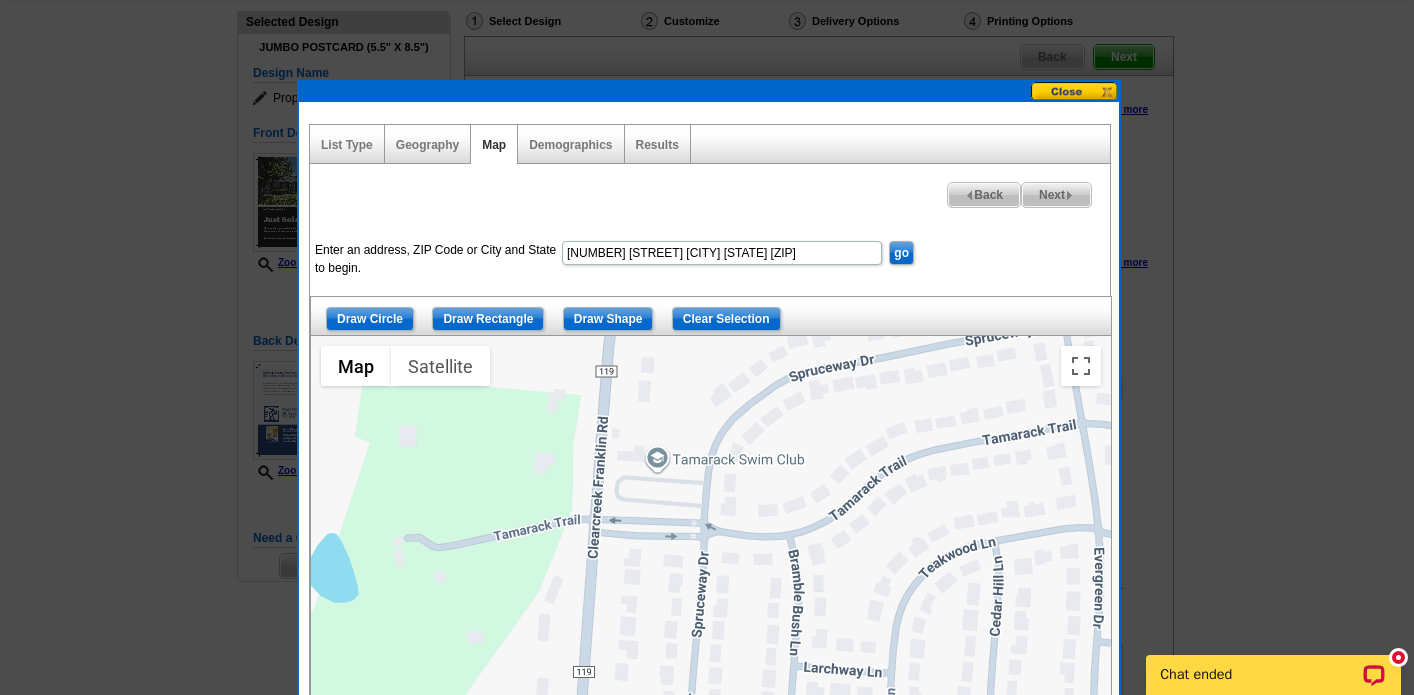 click on "go" at bounding box center (901, 253) 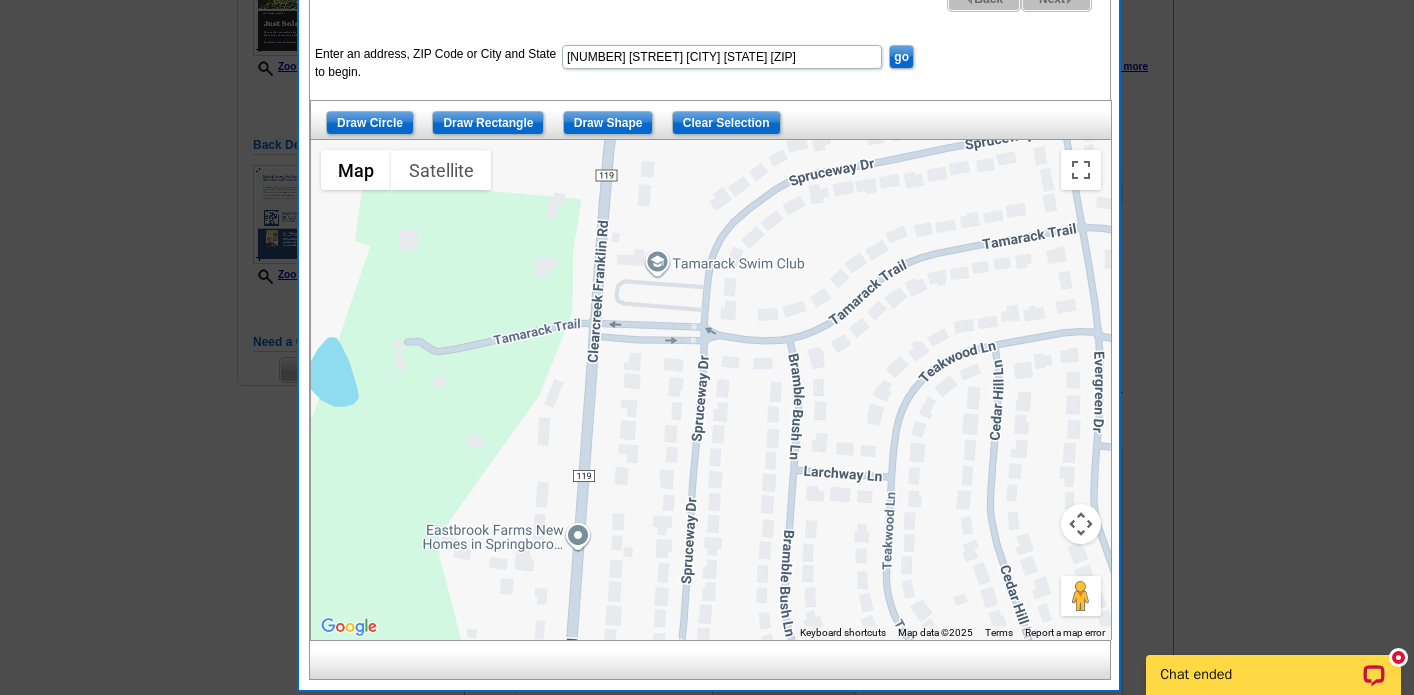 scroll, scrollTop: 338, scrollLeft: 0, axis: vertical 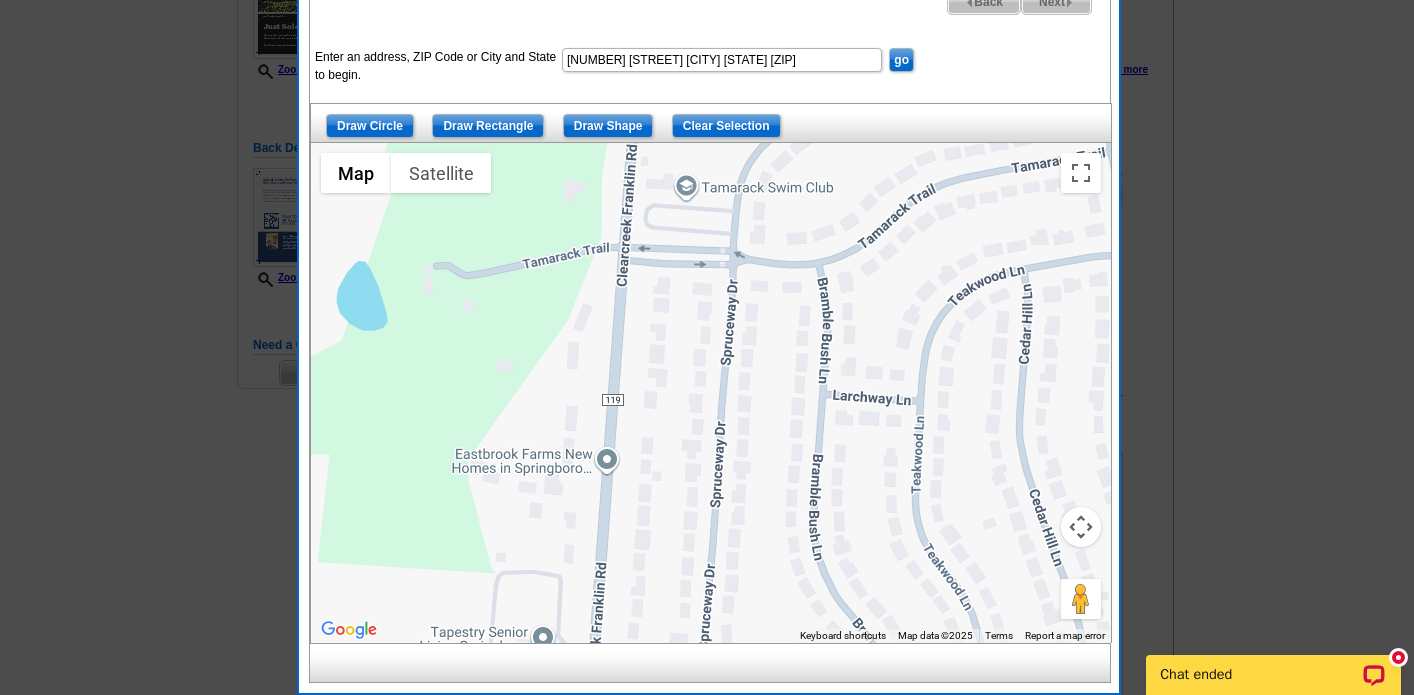 drag, startPoint x: 731, startPoint y: 493, endPoint x: 760, endPoint y: 412, distance: 86.034874 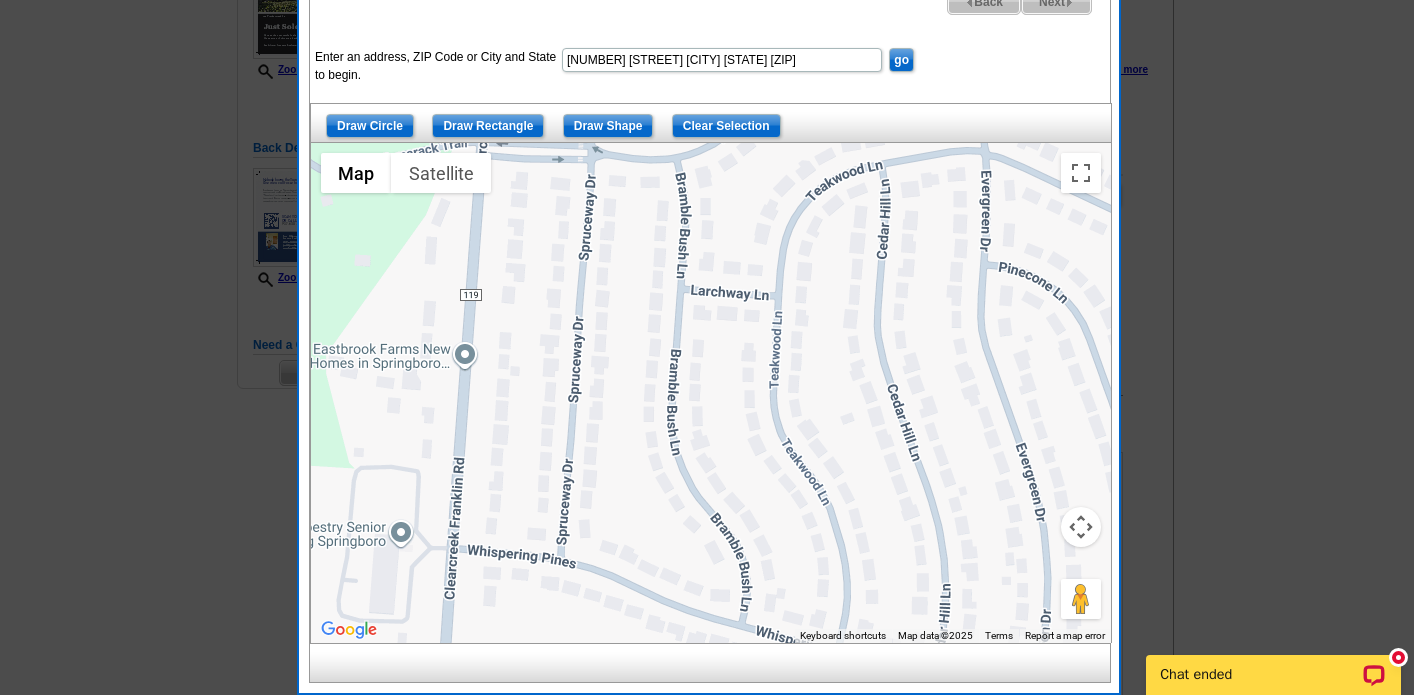 drag, startPoint x: 897, startPoint y: 467, endPoint x: 754, endPoint y: 362, distance: 177.40913 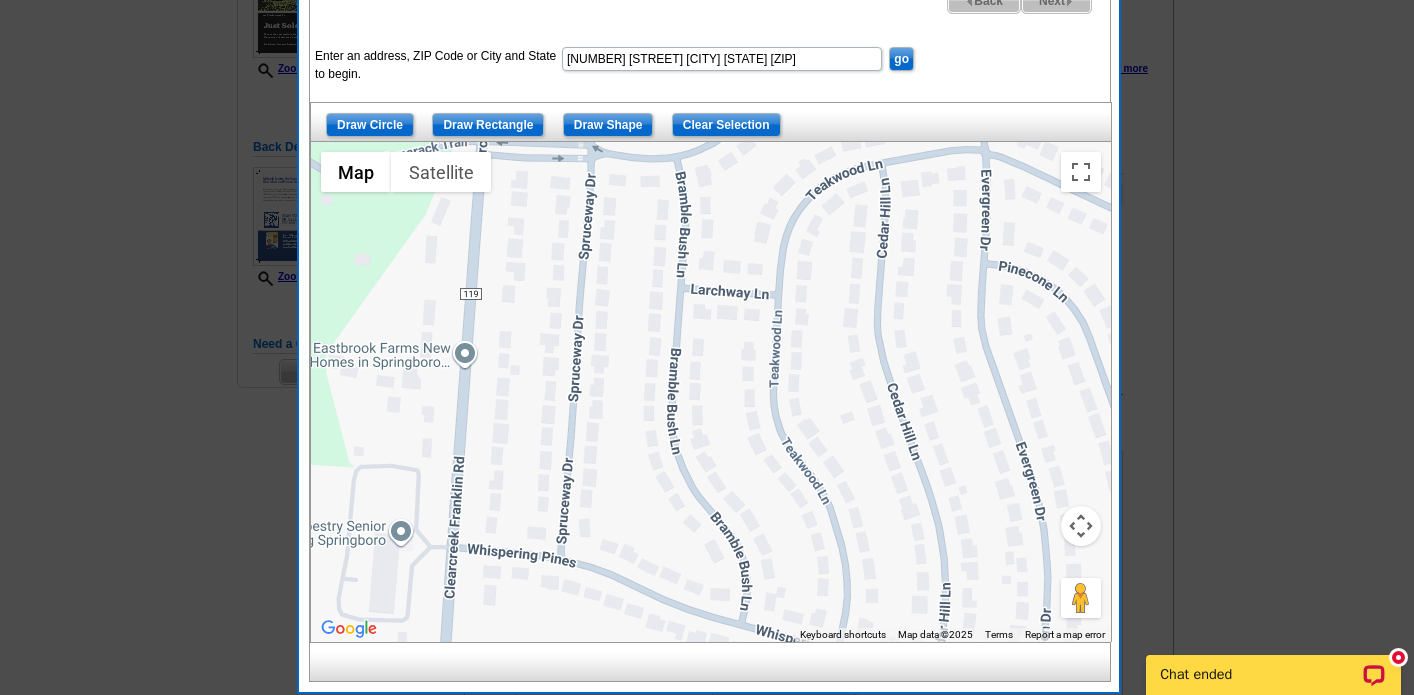 scroll, scrollTop: 339, scrollLeft: 0, axis: vertical 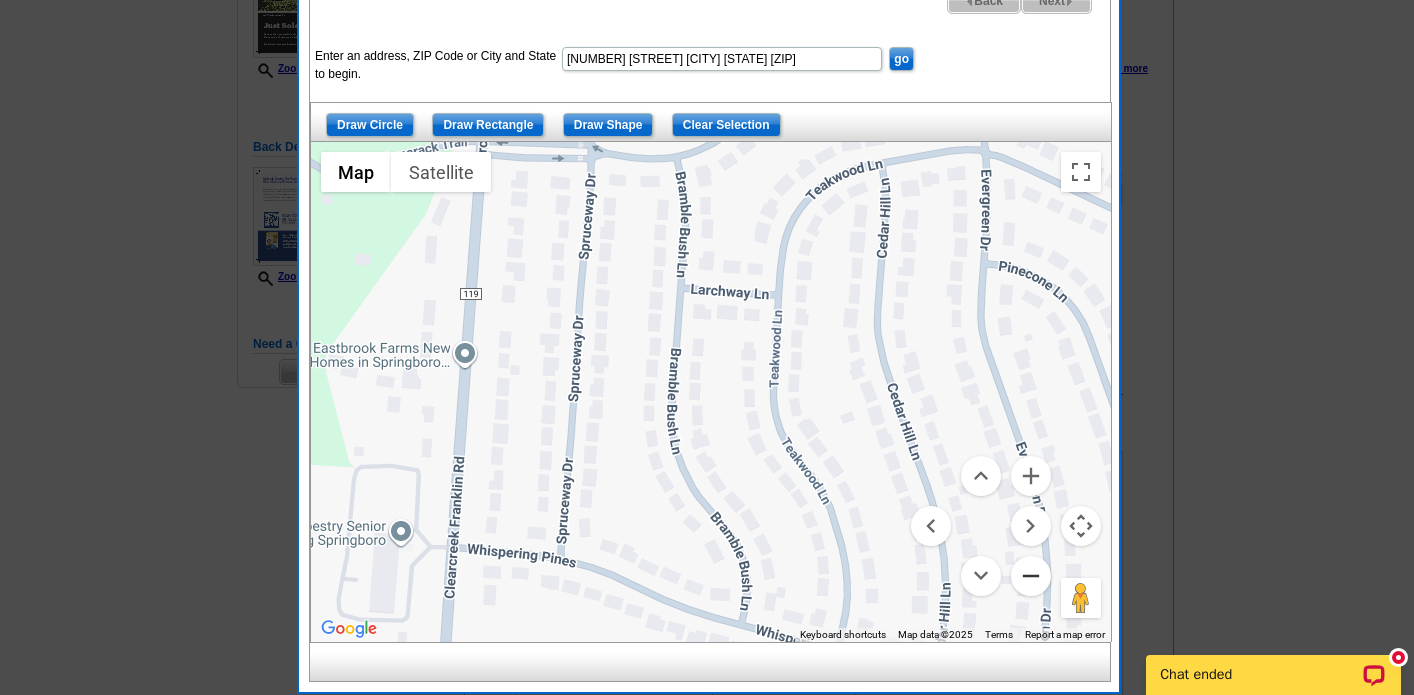 click at bounding box center (1031, 576) 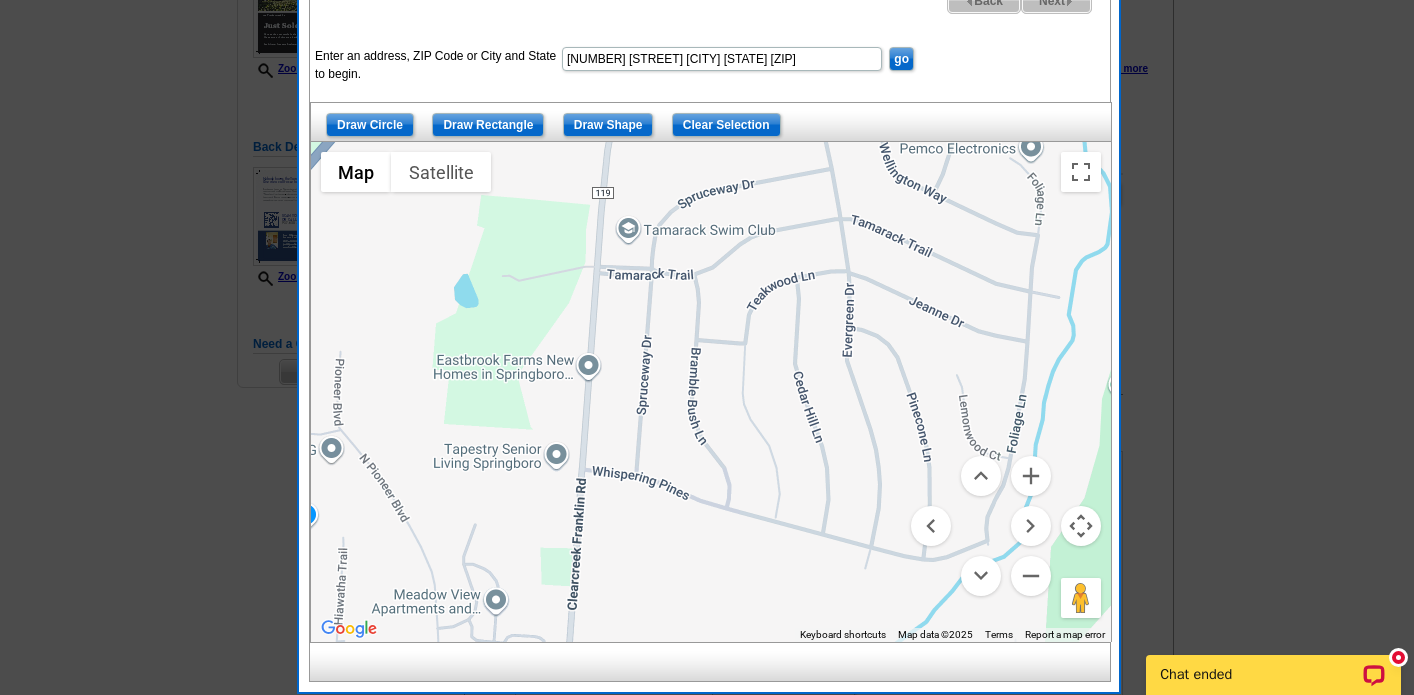 click on "Draw Shape" at bounding box center [608, 125] 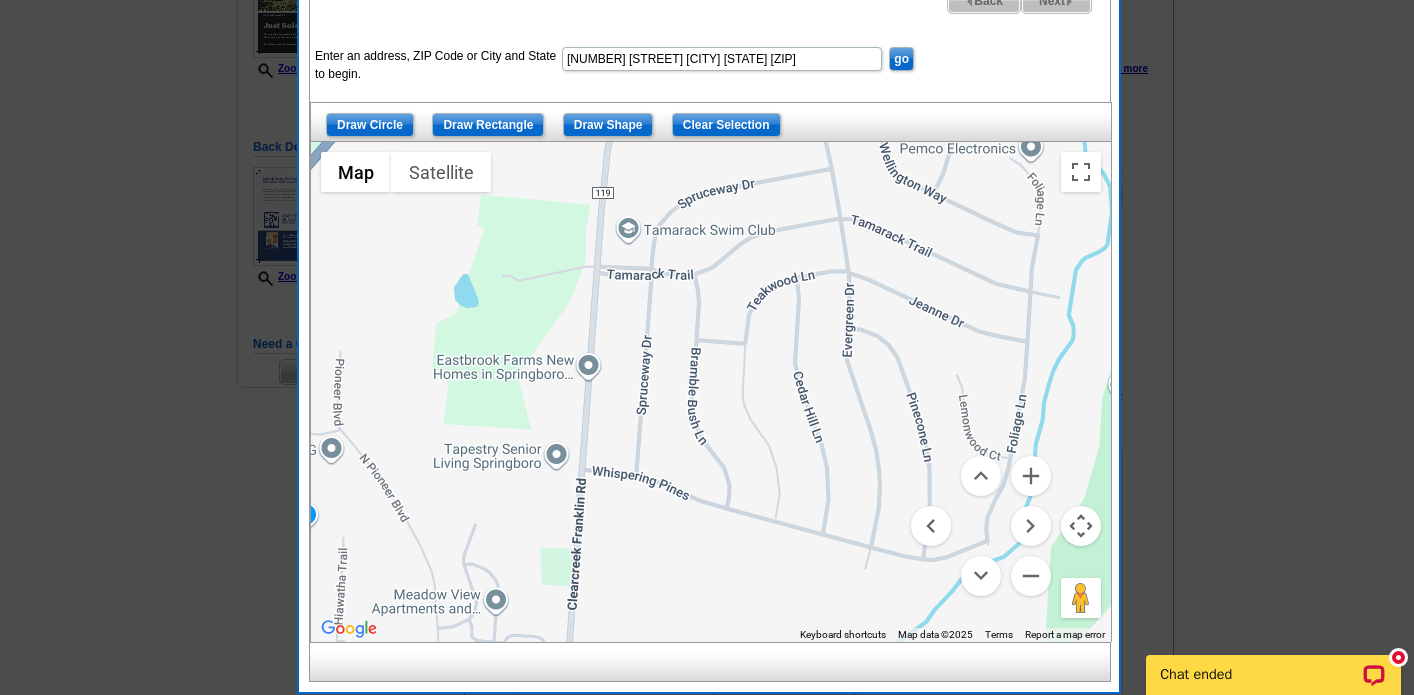 click at bounding box center (711, 392) 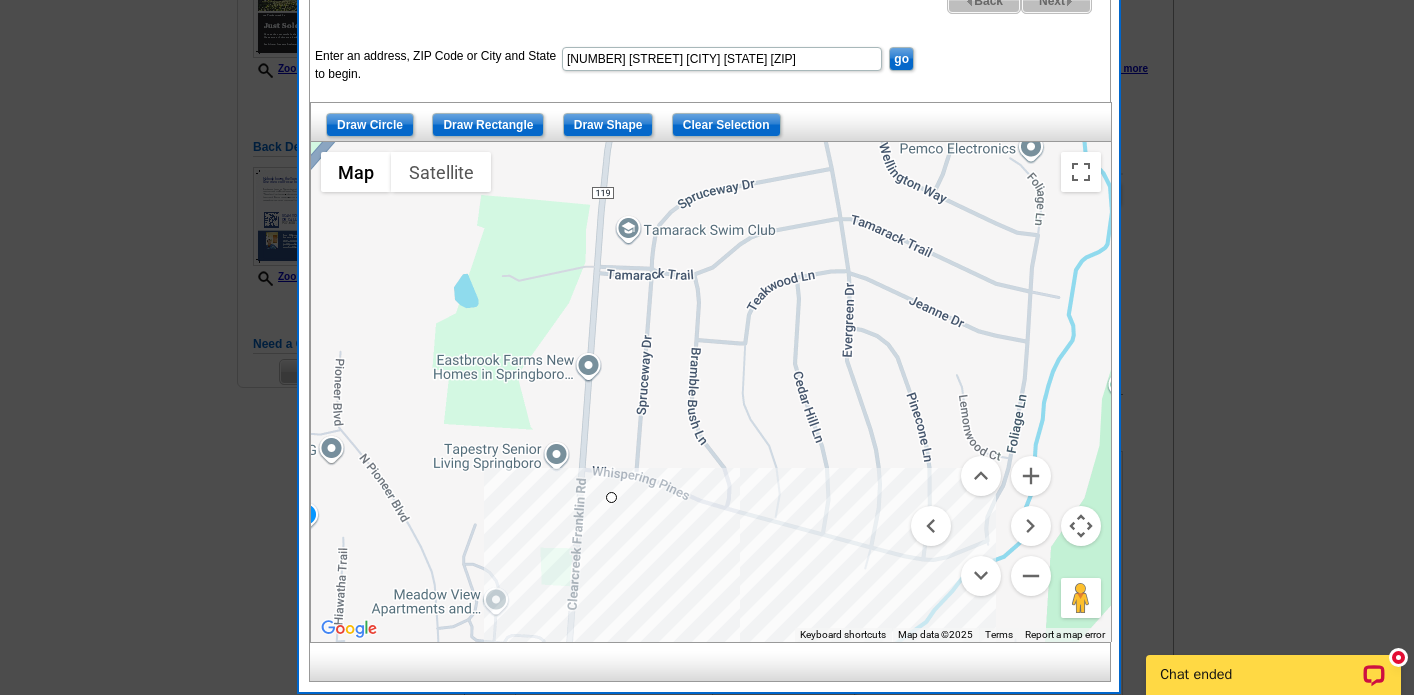 click at bounding box center (711, 392) 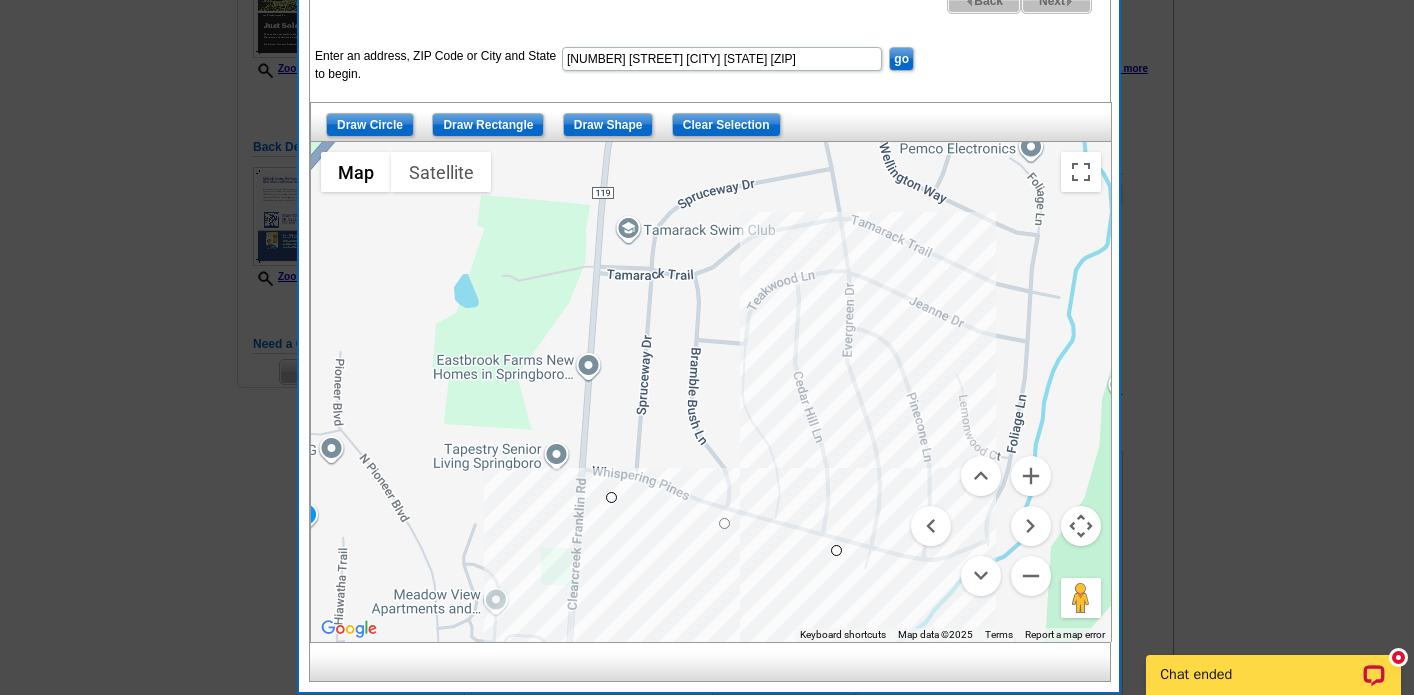 click at bounding box center [711, 392] 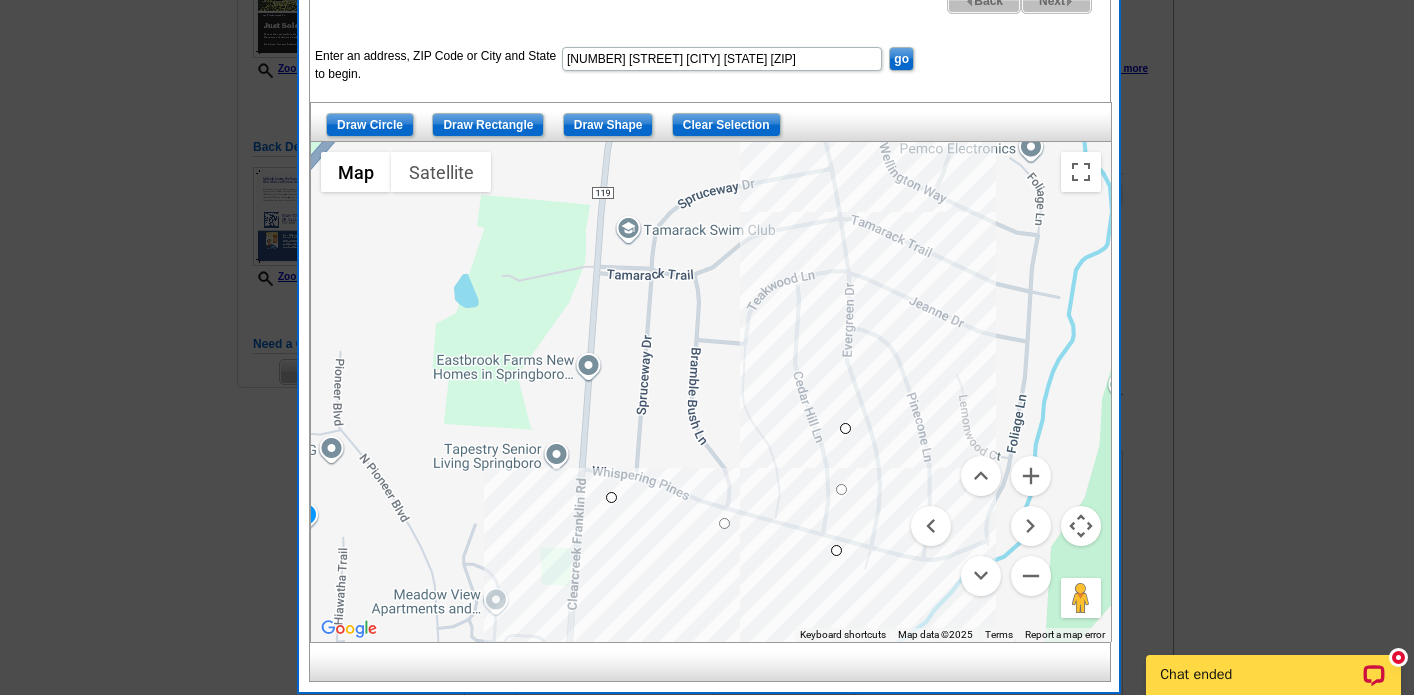 click at bounding box center (711, 392) 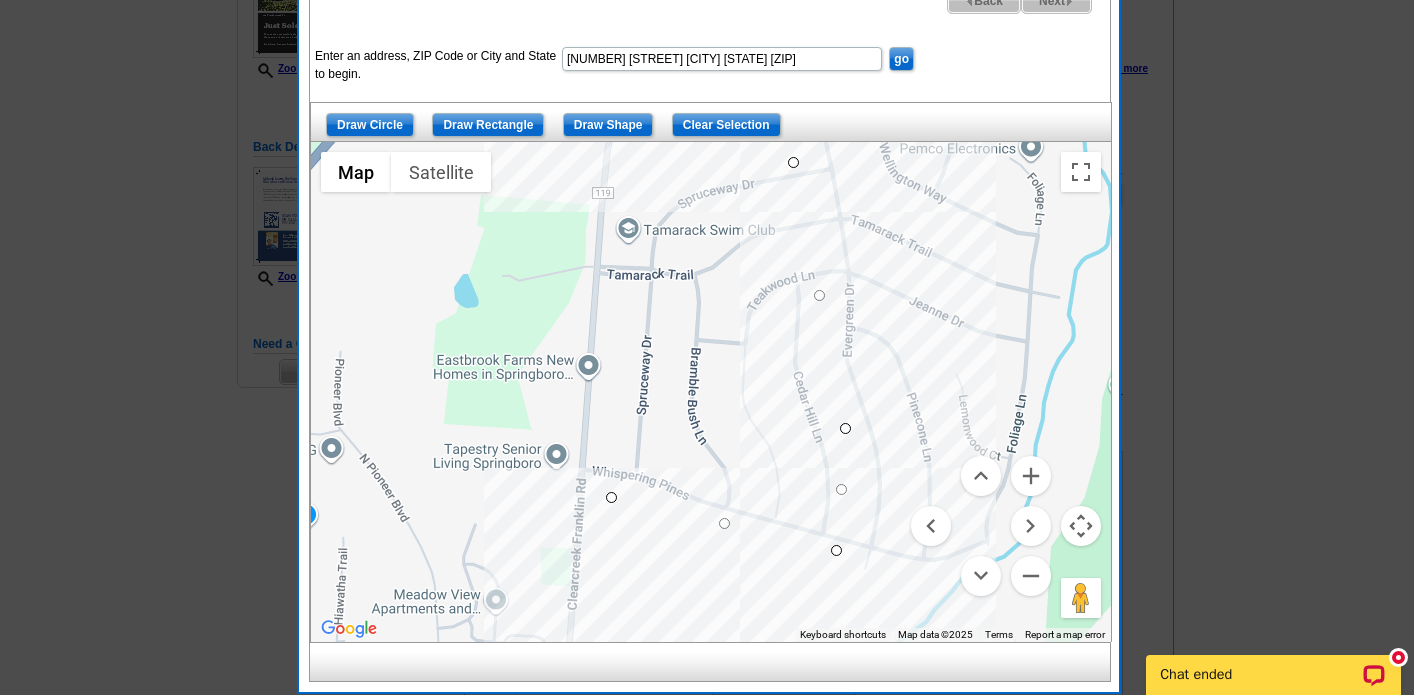 click at bounding box center [711, 392] 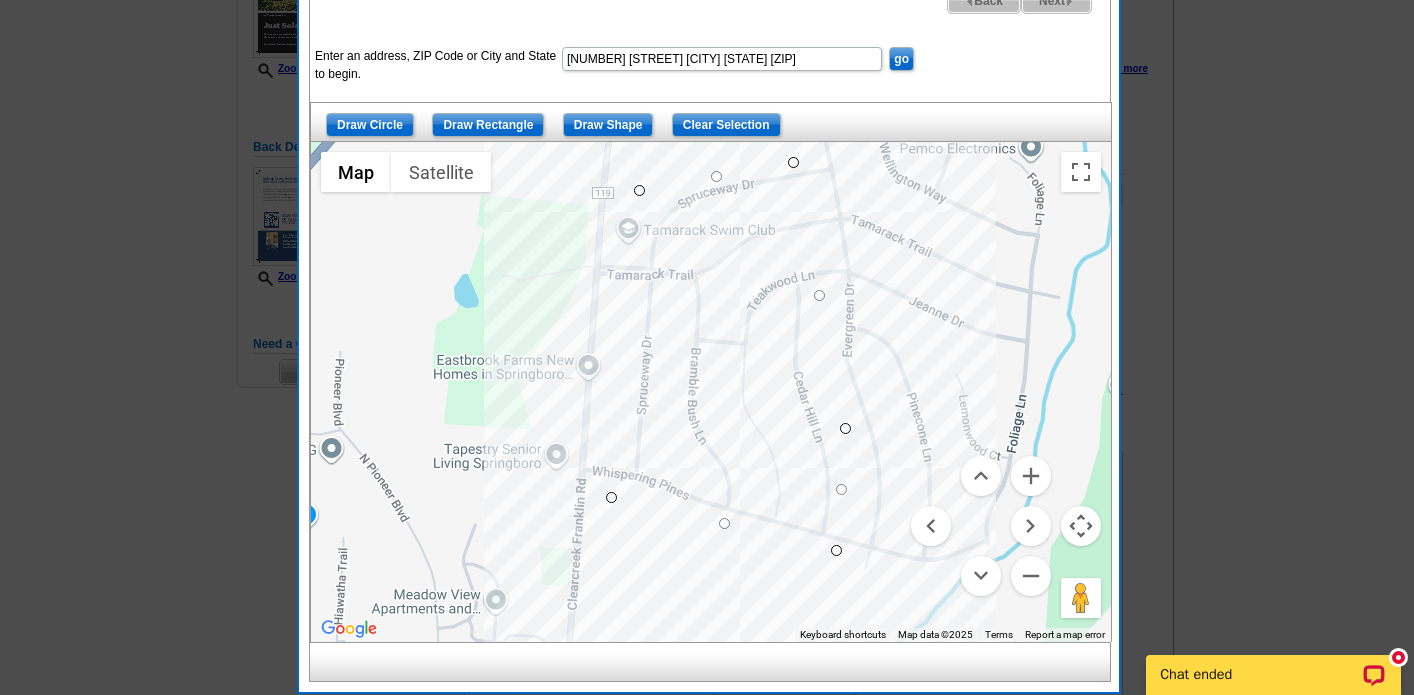 click at bounding box center [711, 392] 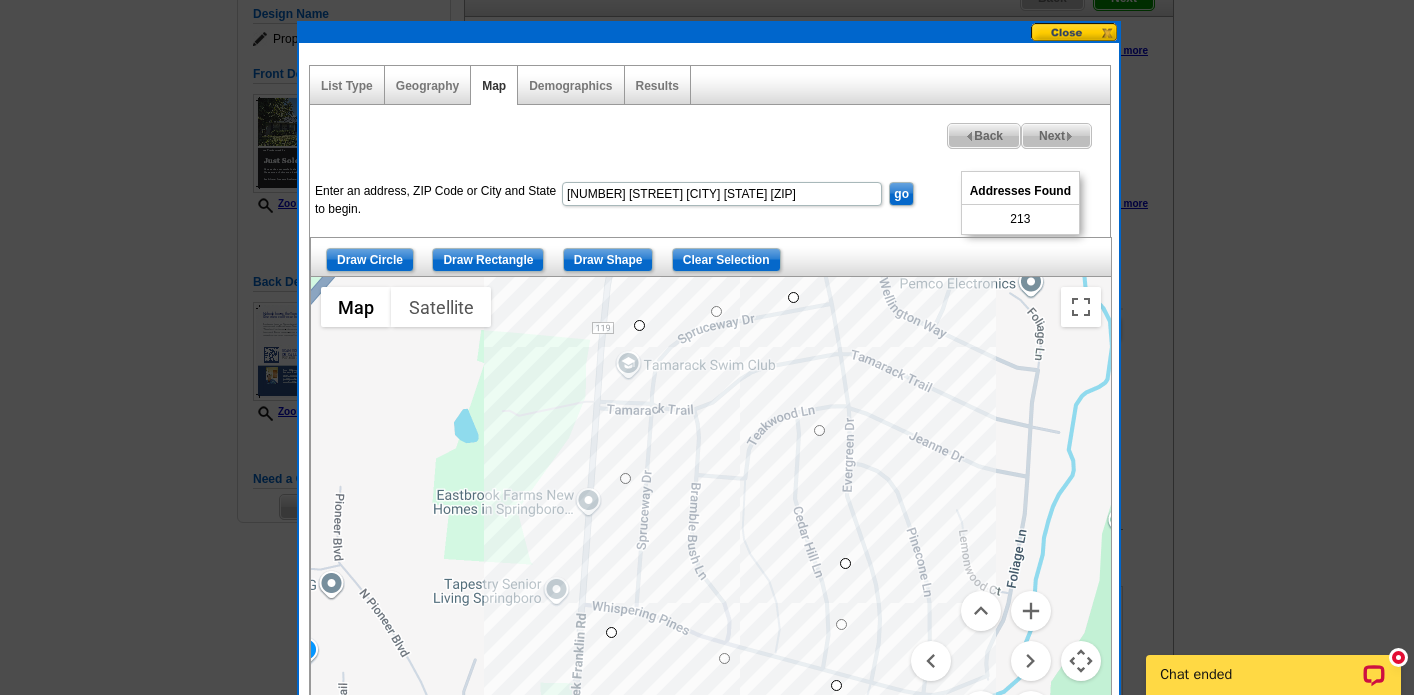 scroll, scrollTop: 195, scrollLeft: 0, axis: vertical 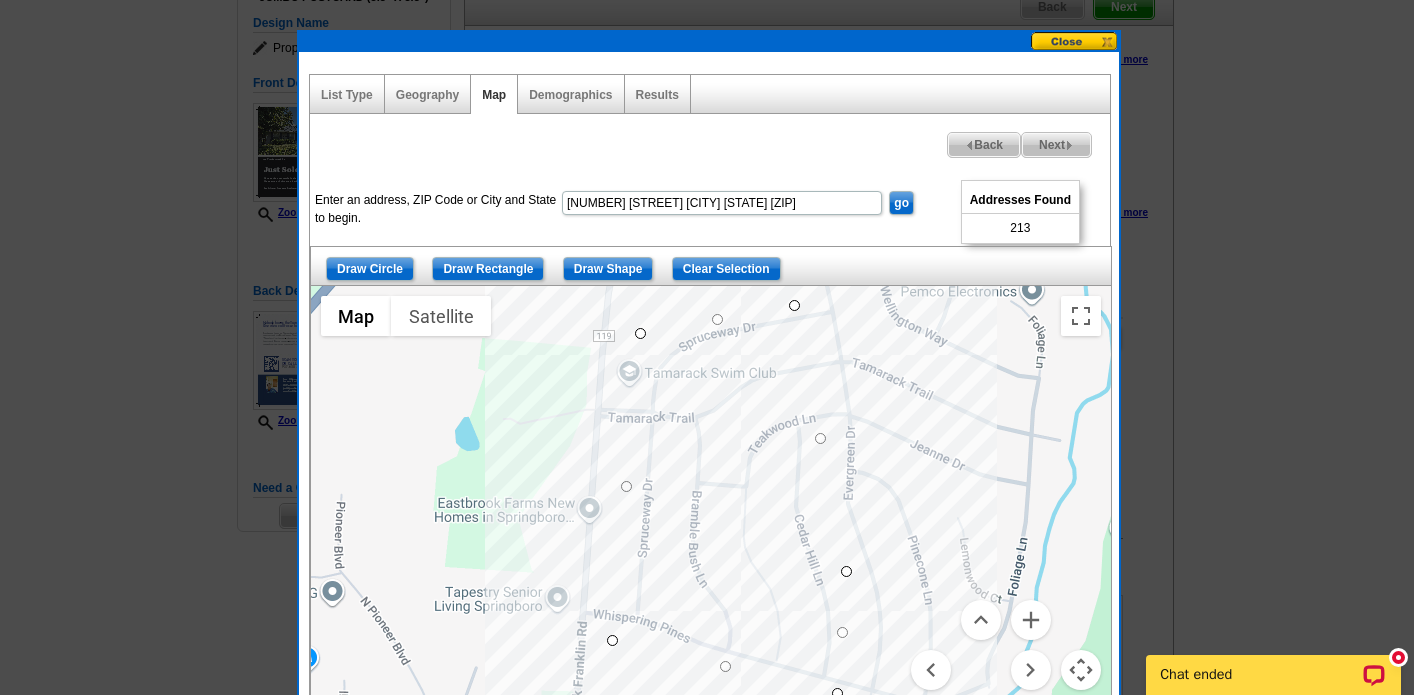 click at bounding box center [711, 536] 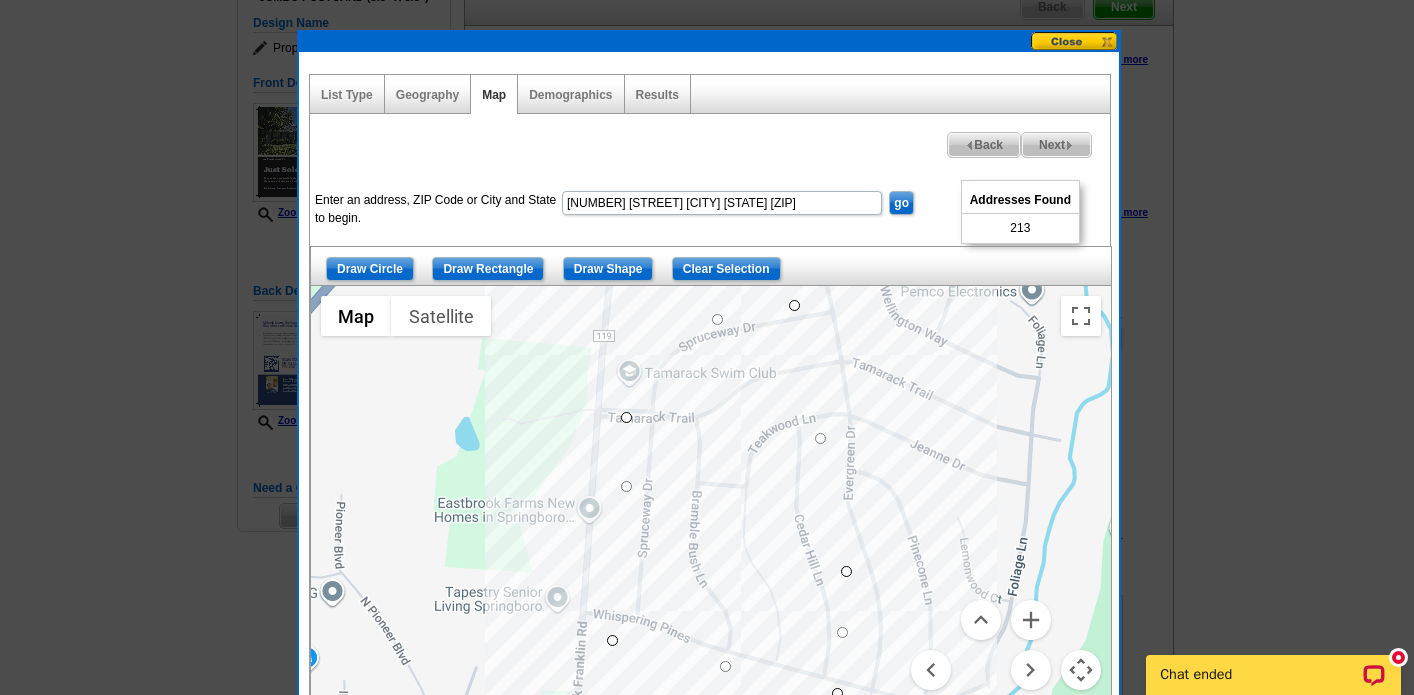 drag, startPoint x: 644, startPoint y: 336, endPoint x: 630, endPoint y: 422, distance: 87.13208 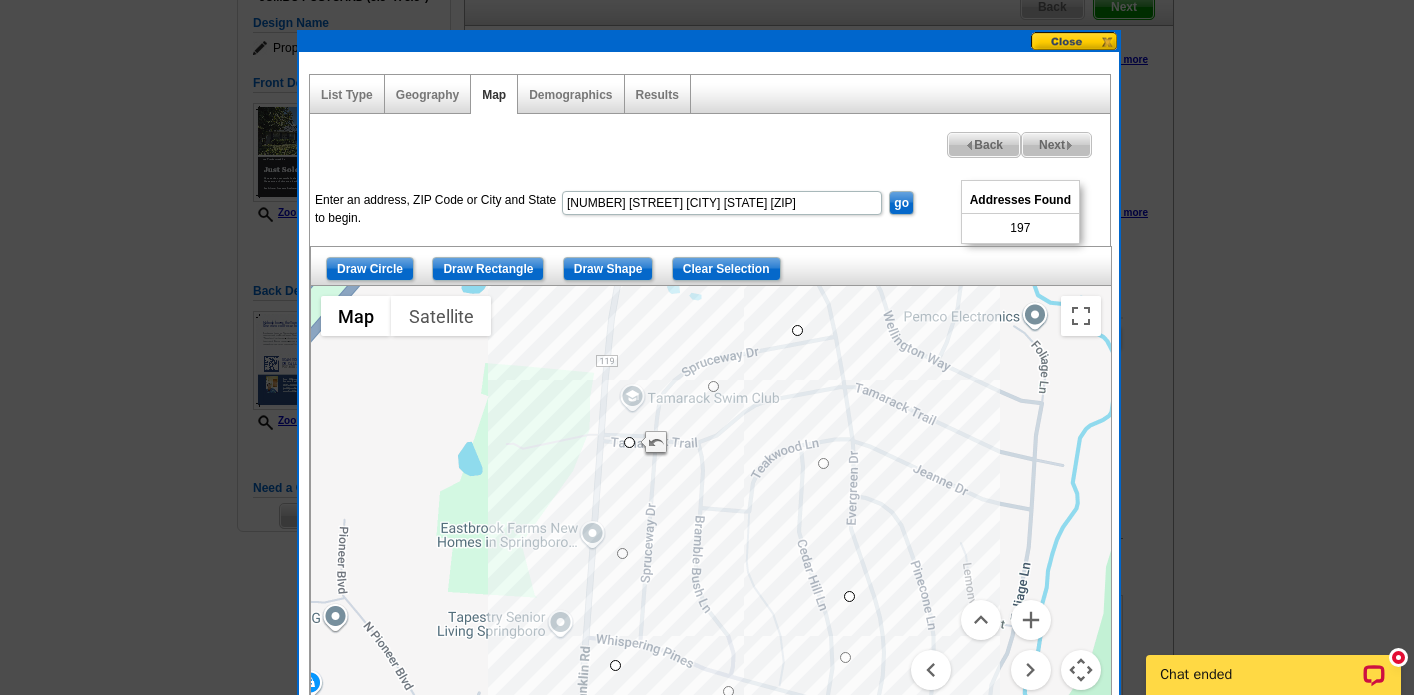 drag, startPoint x: 795, startPoint y: 315, endPoint x: 798, endPoint y: 342, distance: 27.166155 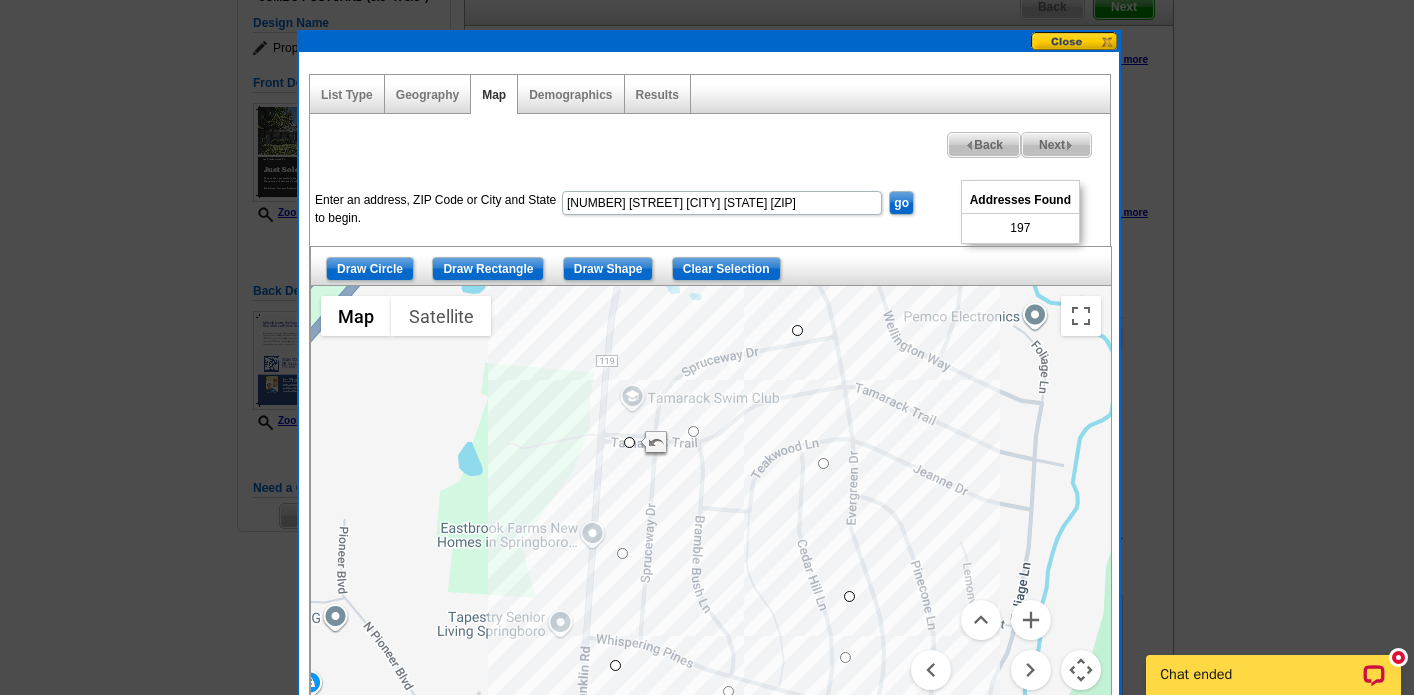 drag, startPoint x: 714, startPoint y: 386, endPoint x: 693, endPoint y: 433, distance: 51.47815 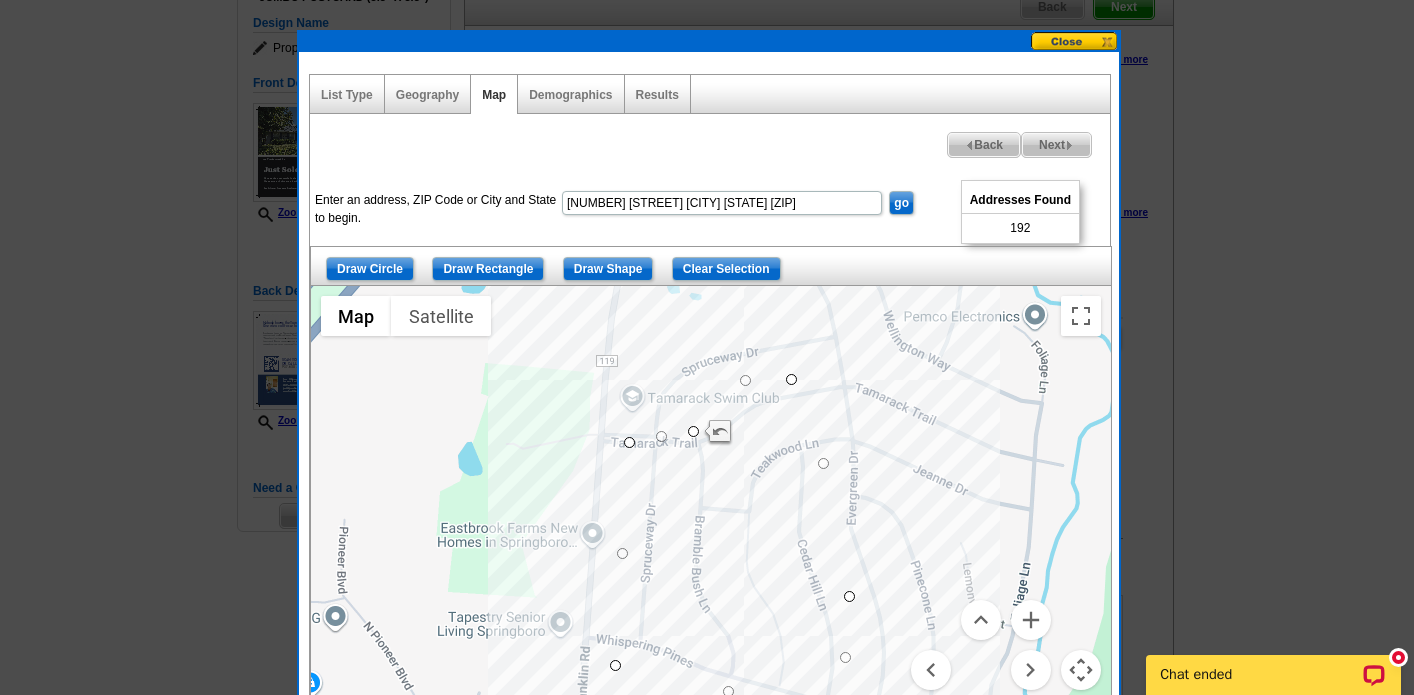 drag, startPoint x: 797, startPoint y: 333, endPoint x: 791, endPoint y: 385, distance: 52.34501 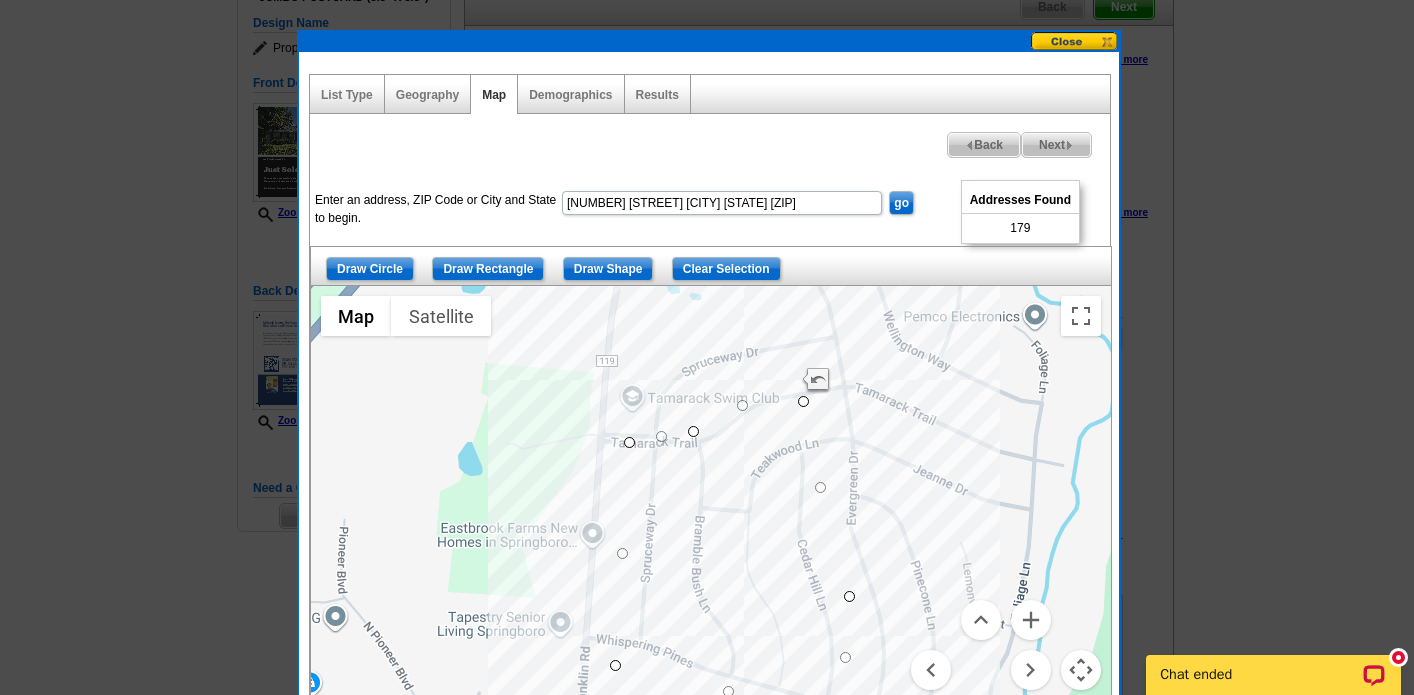 drag, startPoint x: 793, startPoint y: 383, endPoint x: 805, endPoint y: 407, distance: 26.832815 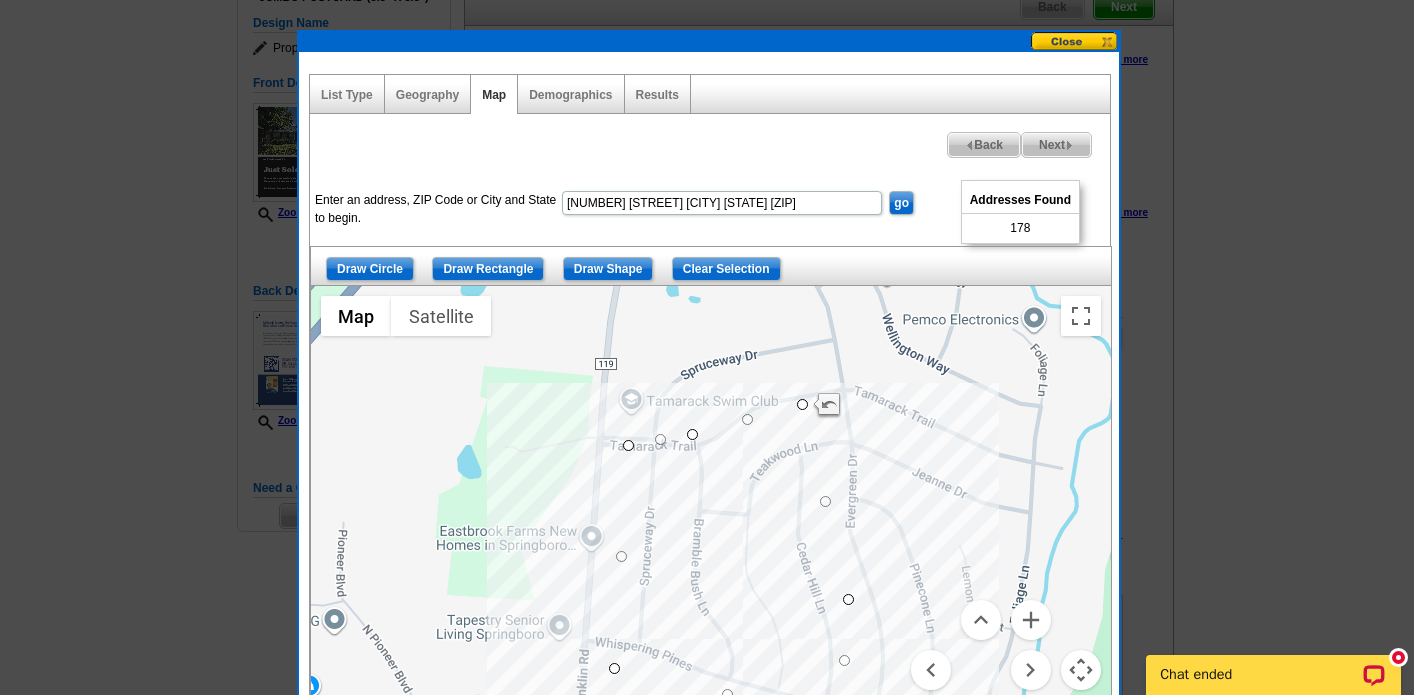 click at bounding box center (711, 536) 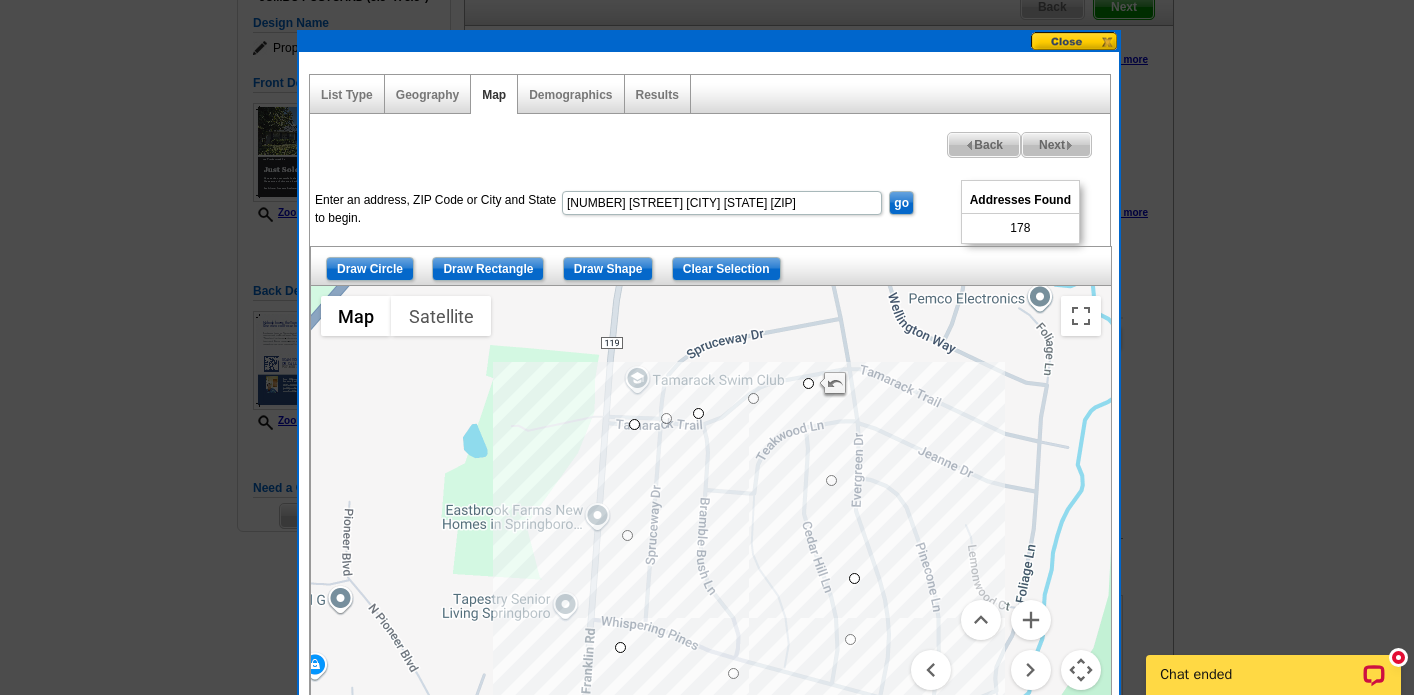 drag, startPoint x: 696, startPoint y: 438, endPoint x: 702, endPoint y: 421, distance: 18.027756 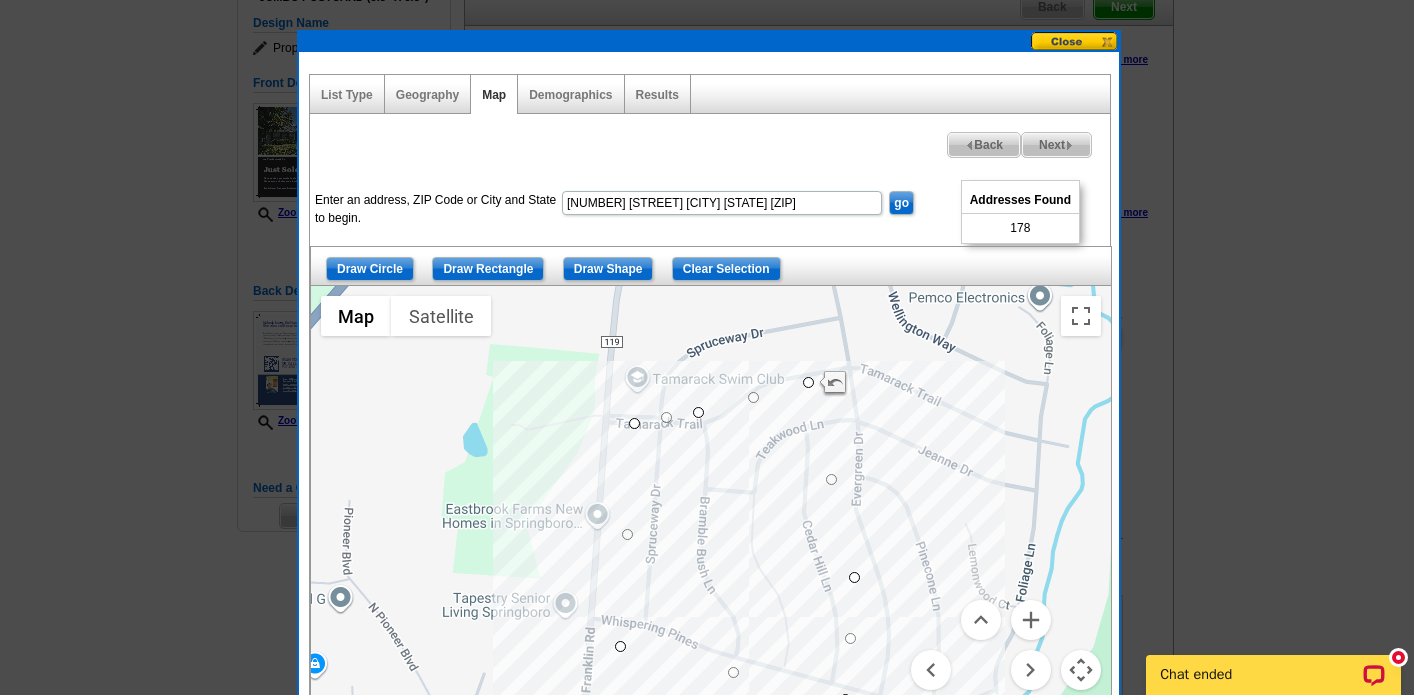 click at bounding box center (711, 536) 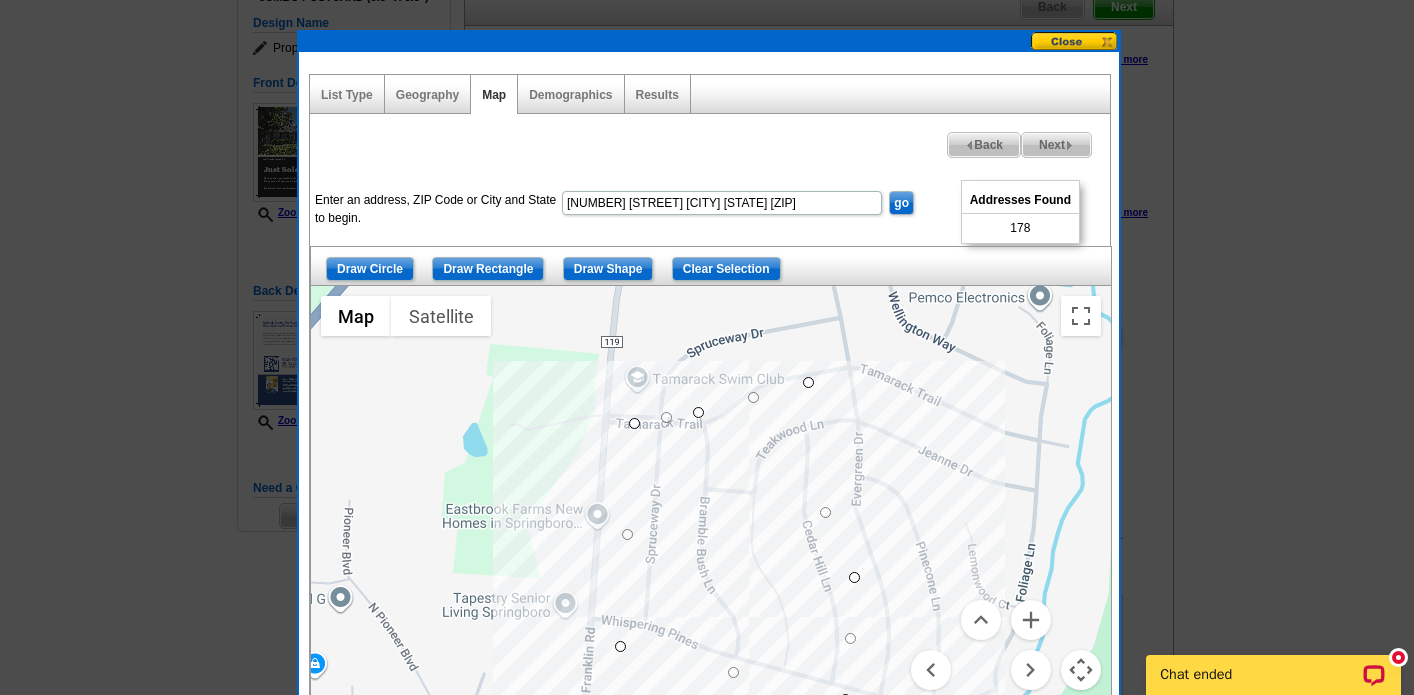 drag, startPoint x: 834, startPoint y: 478, endPoint x: 827, endPoint y: 513, distance: 35.69314 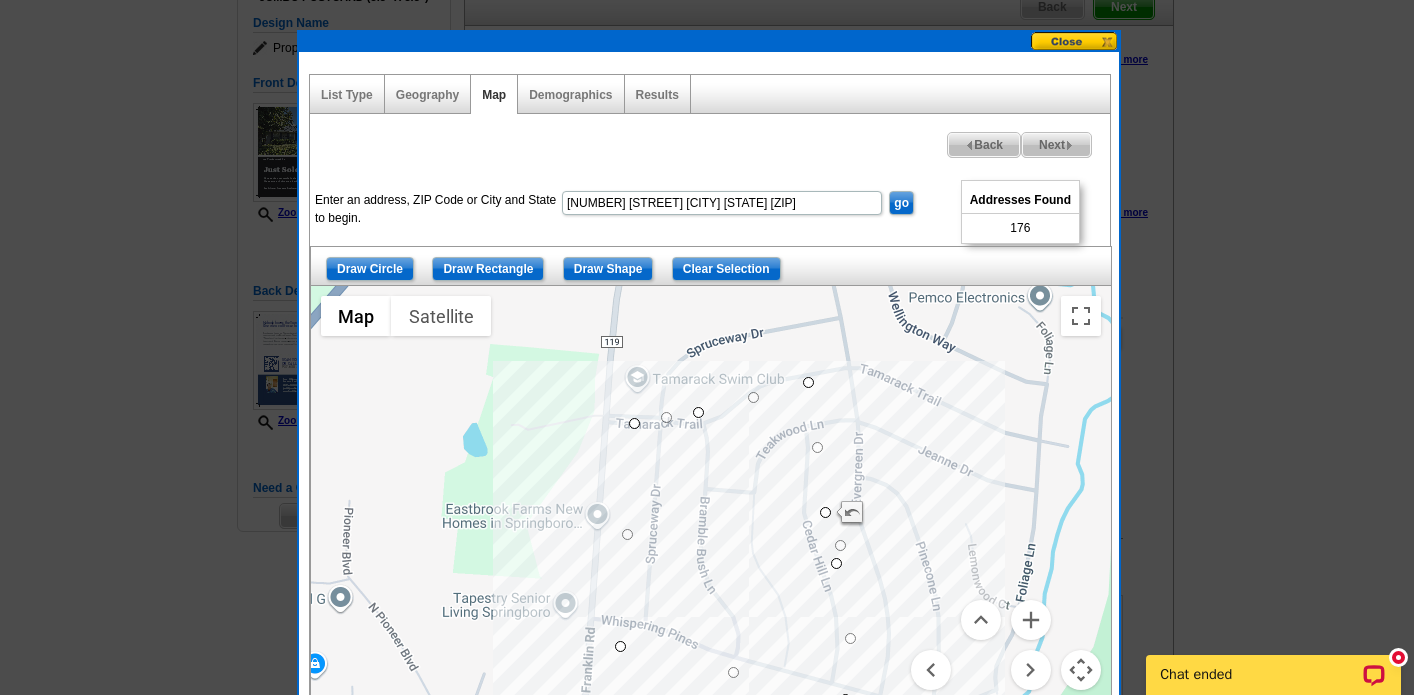 drag, startPoint x: 856, startPoint y: 581, endPoint x: 836, endPoint y: 567, distance: 24.41311 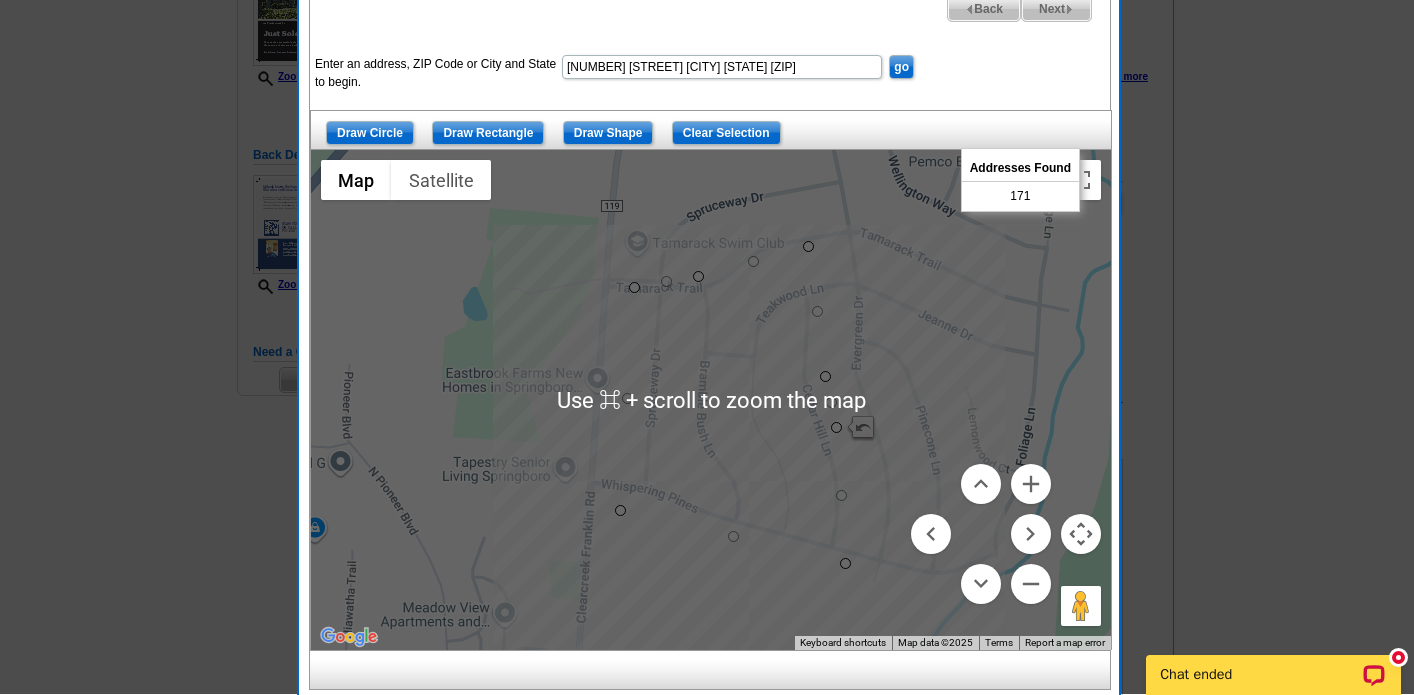 scroll, scrollTop: 335, scrollLeft: 0, axis: vertical 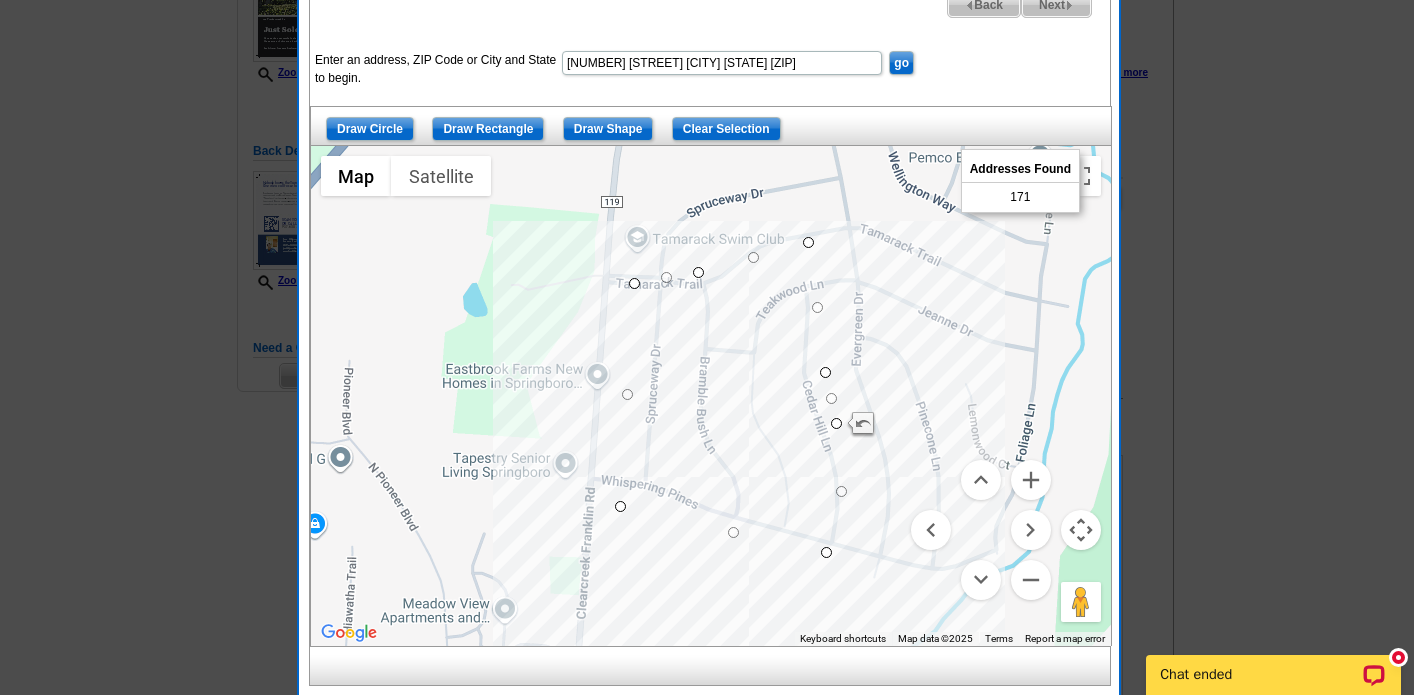 drag, startPoint x: 844, startPoint y: 560, endPoint x: 823, endPoint y: 553, distance: 22.135944 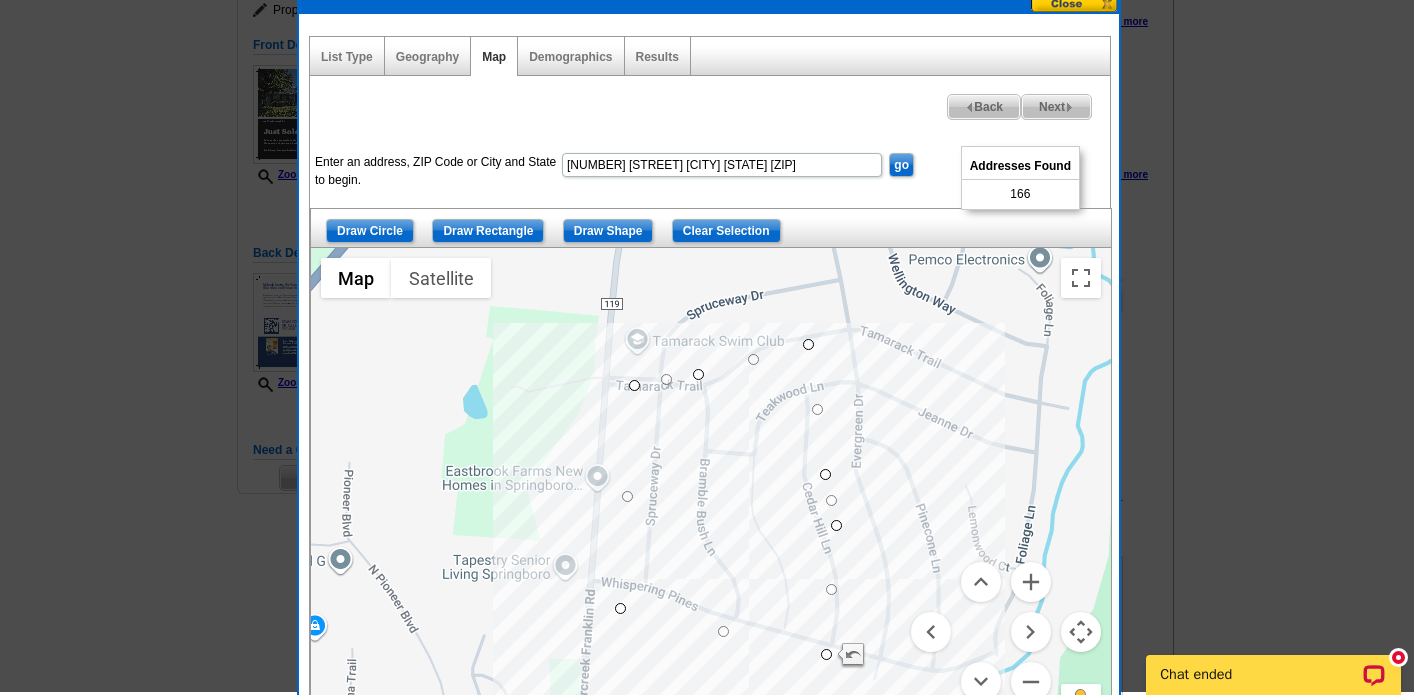 scroll, scrollTop: 230, scrollLeft: 0, axis: vertical 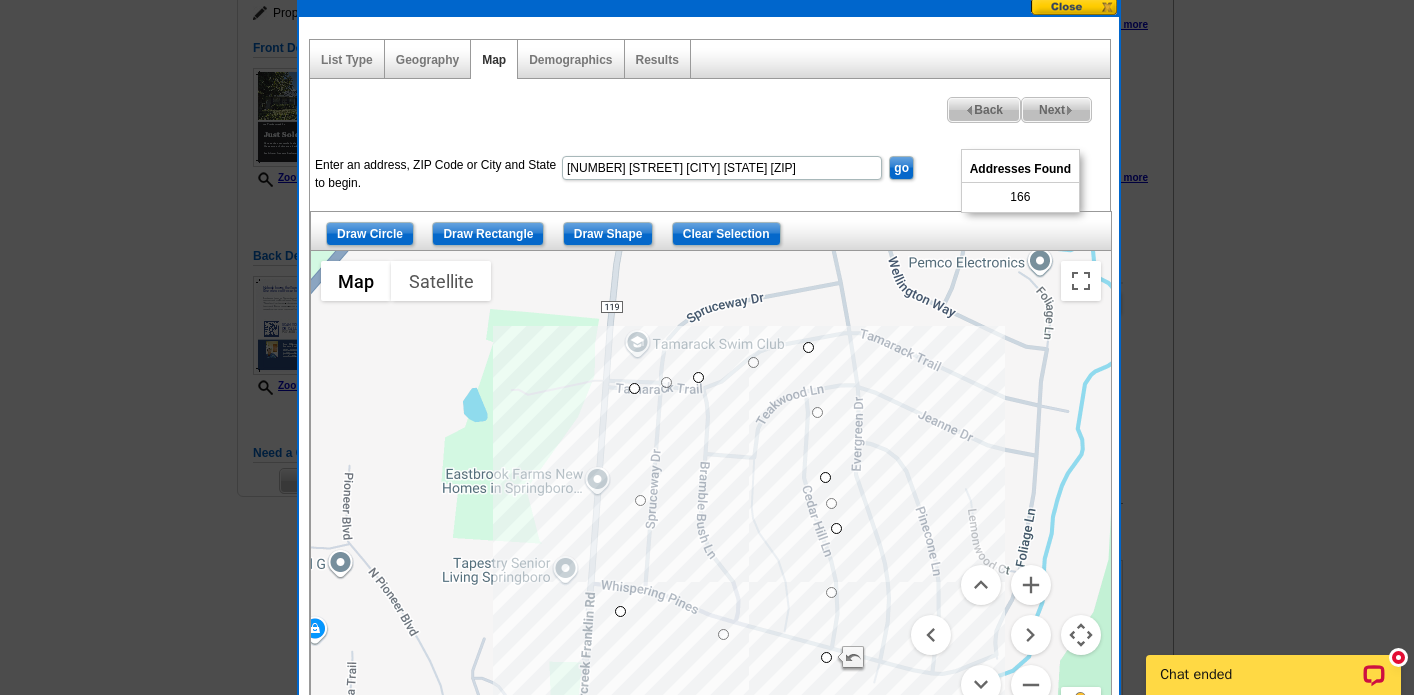 drag, startPoint x: 630, startPoint y: 502, endPoint x: 645, endPoint y: 503, distance: 15.033297 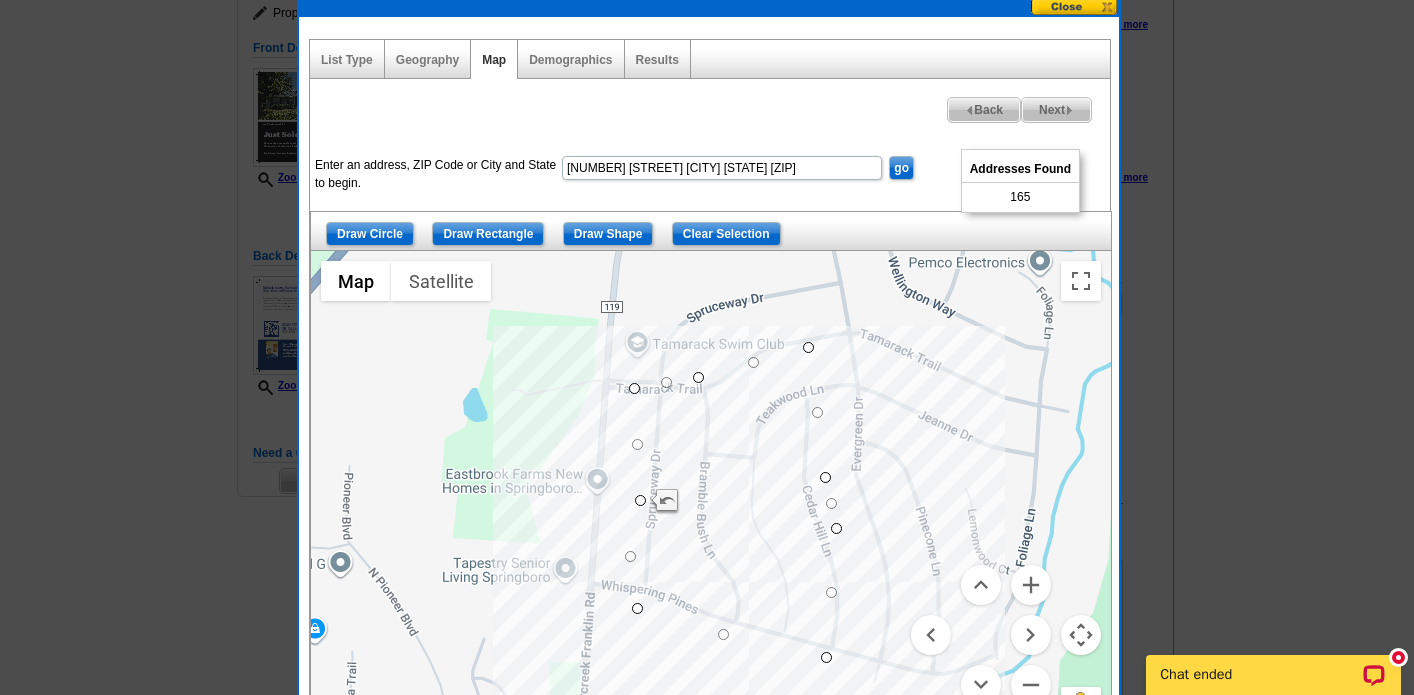 drag, startPoint x: 620, startPoint y: 612, endPoint x: 640, endPoint y: 609, distance: 20.22375 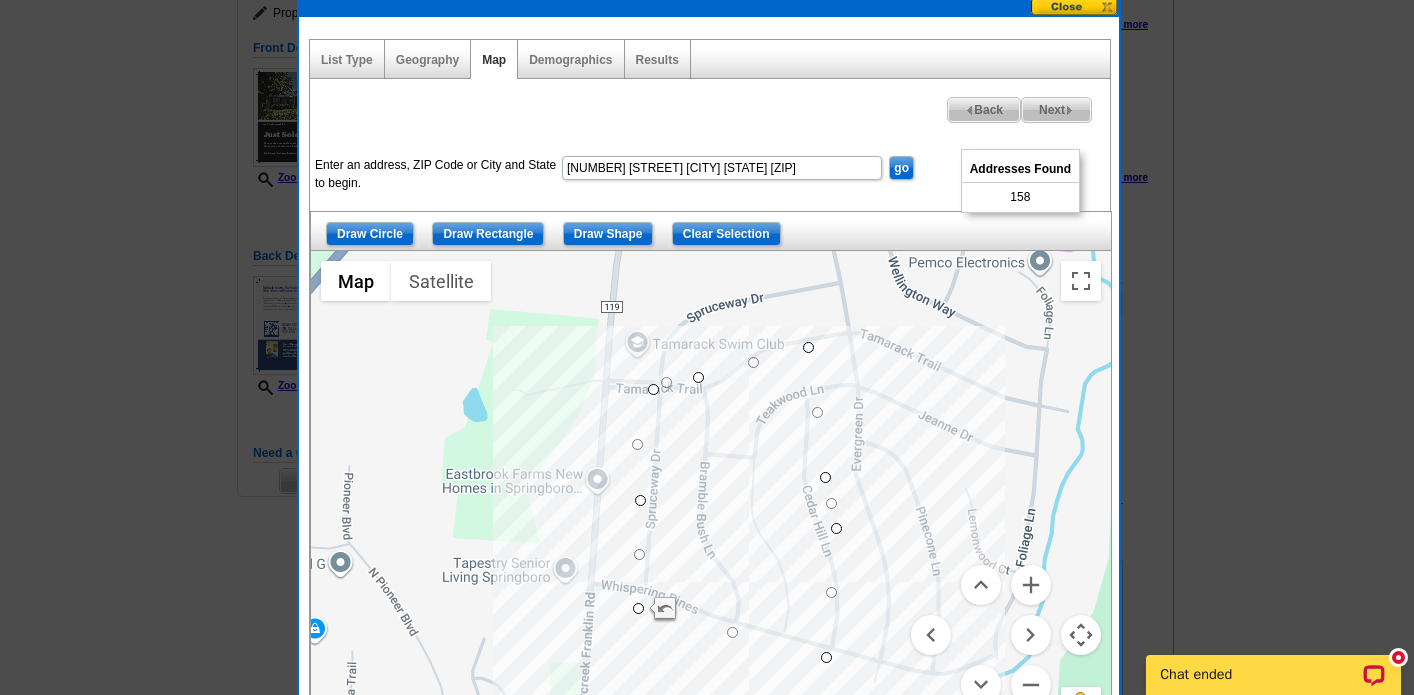 drag, startPoint x: 637, startPoint y: 392, endPoint x: 659, endPoint y: 393, distance: 22.022715 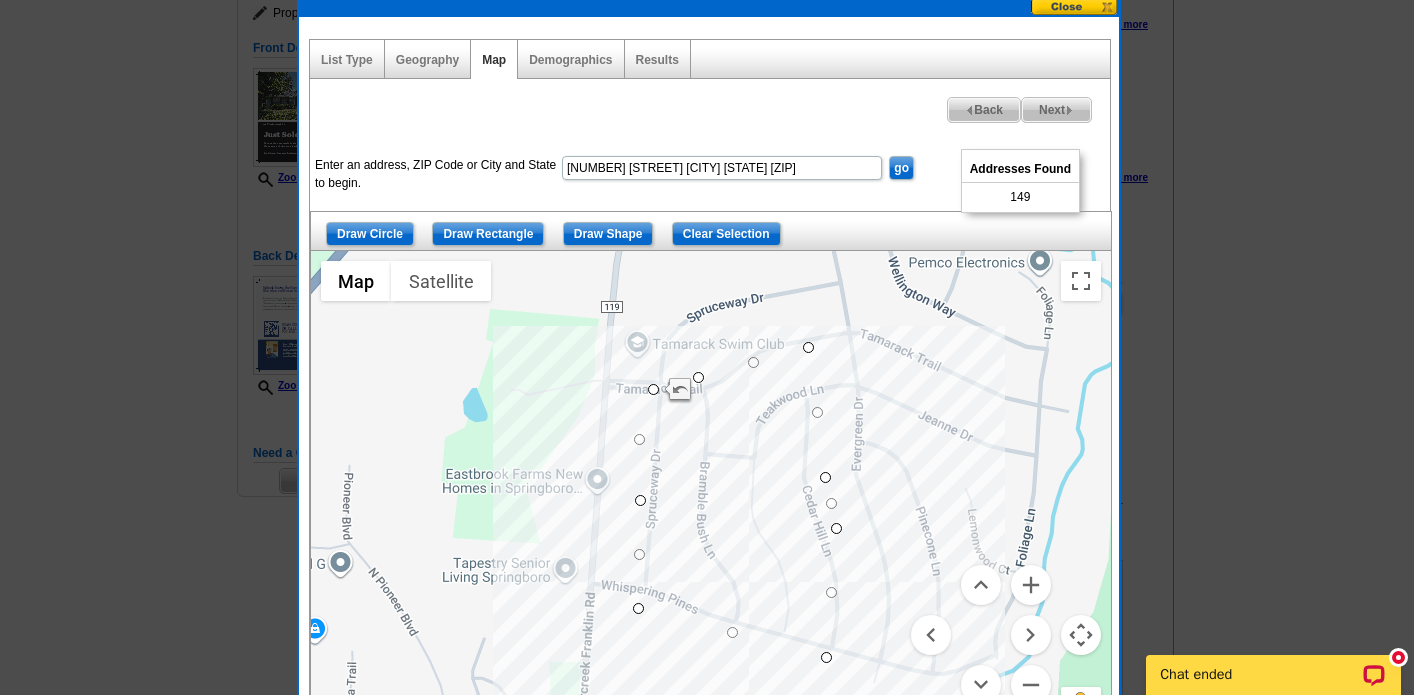 drag, startPoint x: 648, startPoint y: 447, endPoint x: 638, endPoint y: 440, distance: 12.206555 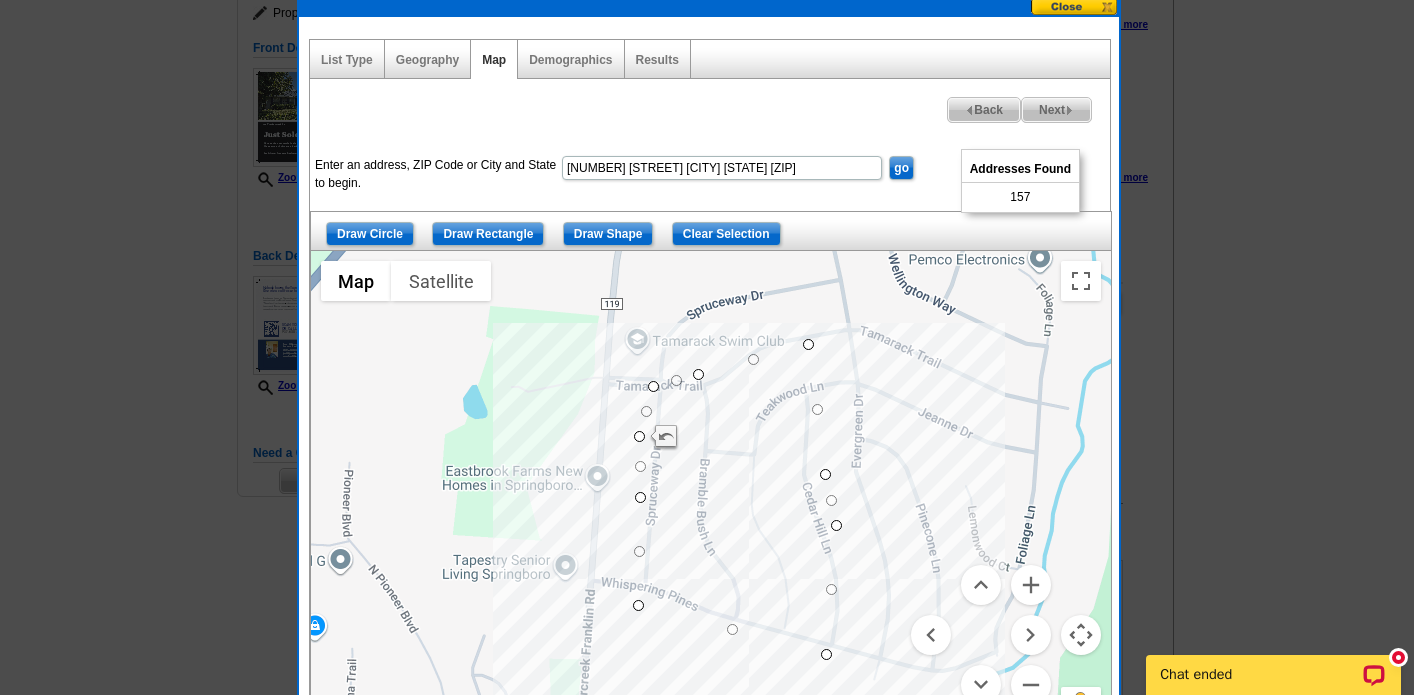 click at bounding box center [711, 501] 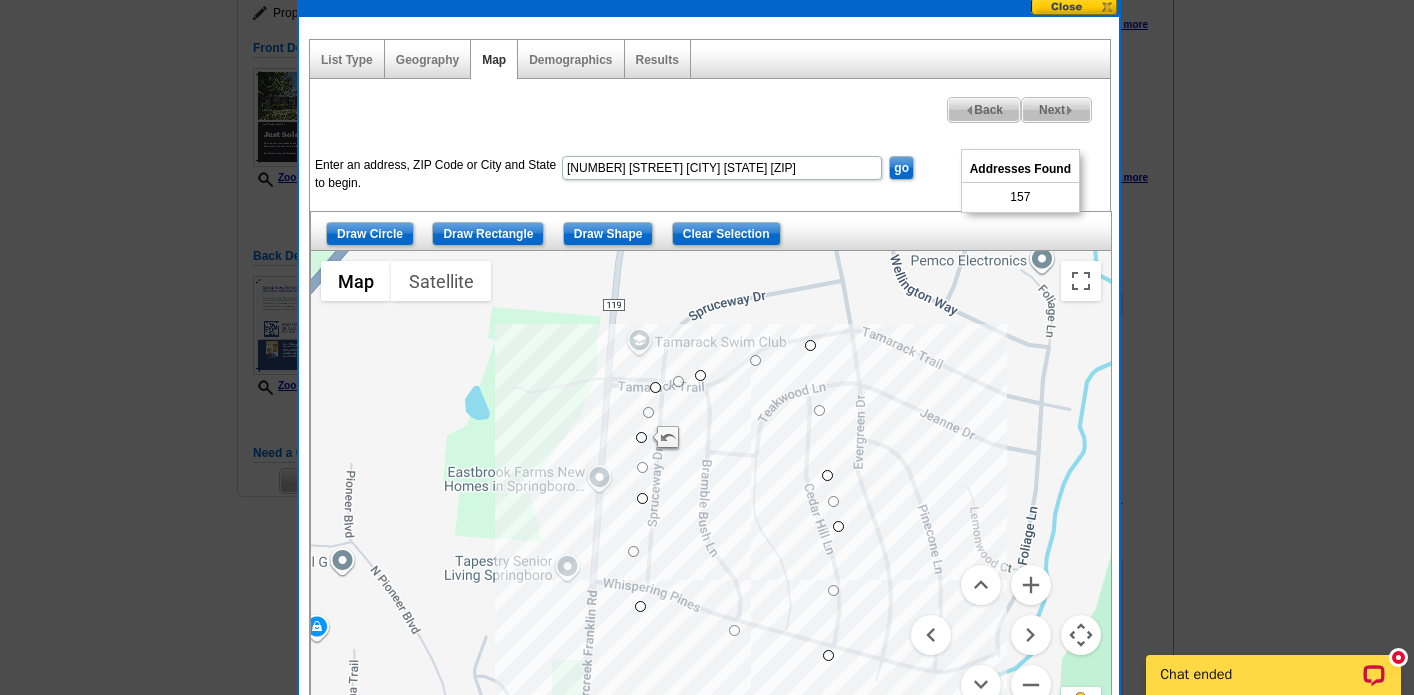 drag, startPoint x: 643, startPoint y: 551, endPoint x: 633, endPoint y: 550, distance: 10.049875 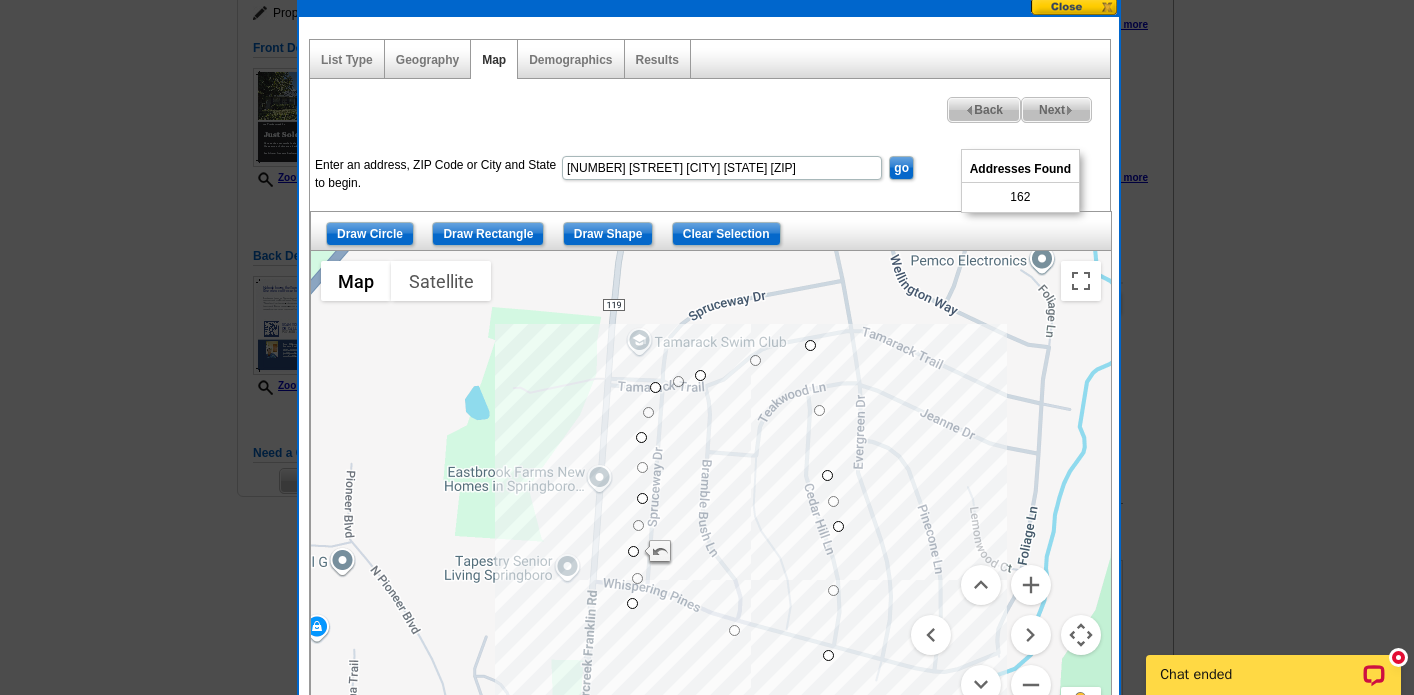 drag, startPoint x: 638, startPoint y: 606, endPoint x: 628, endPoint y: 601, distance: 11.18034 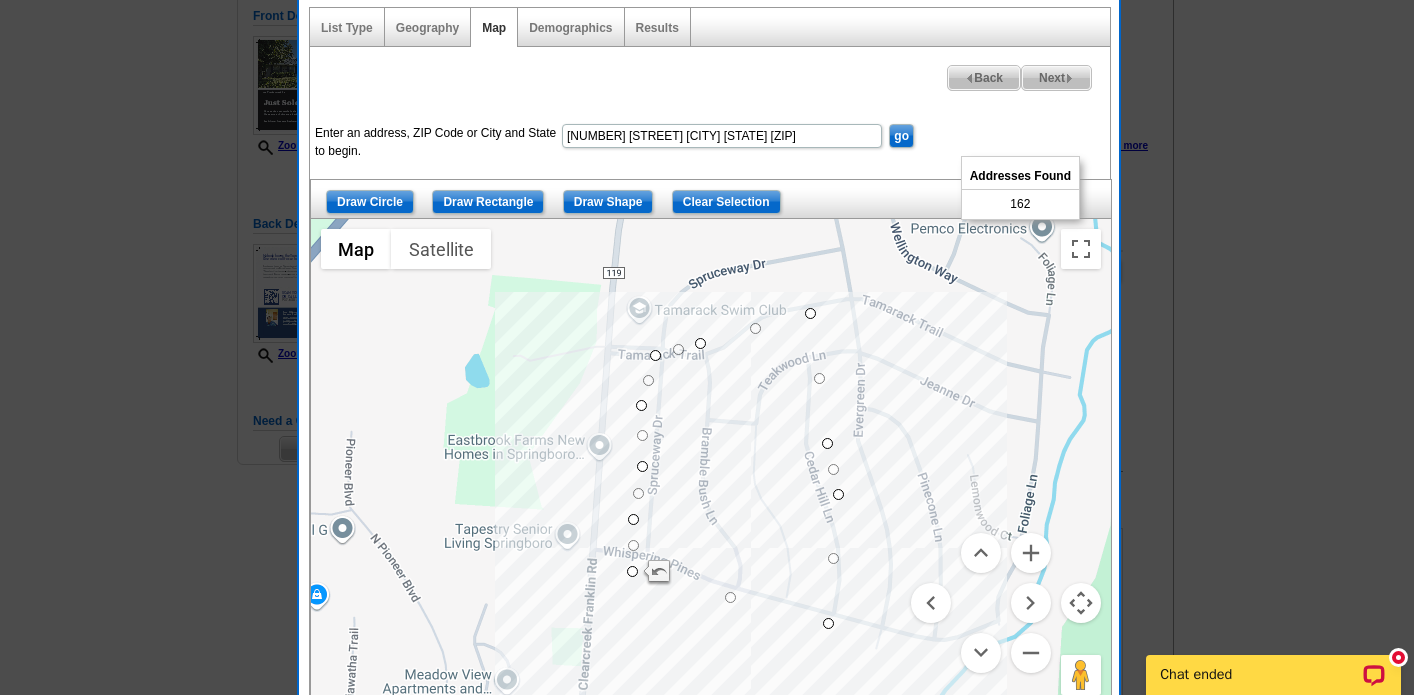 scroll, scrollTop: 251, scrollLeft: 0, axis: vertical 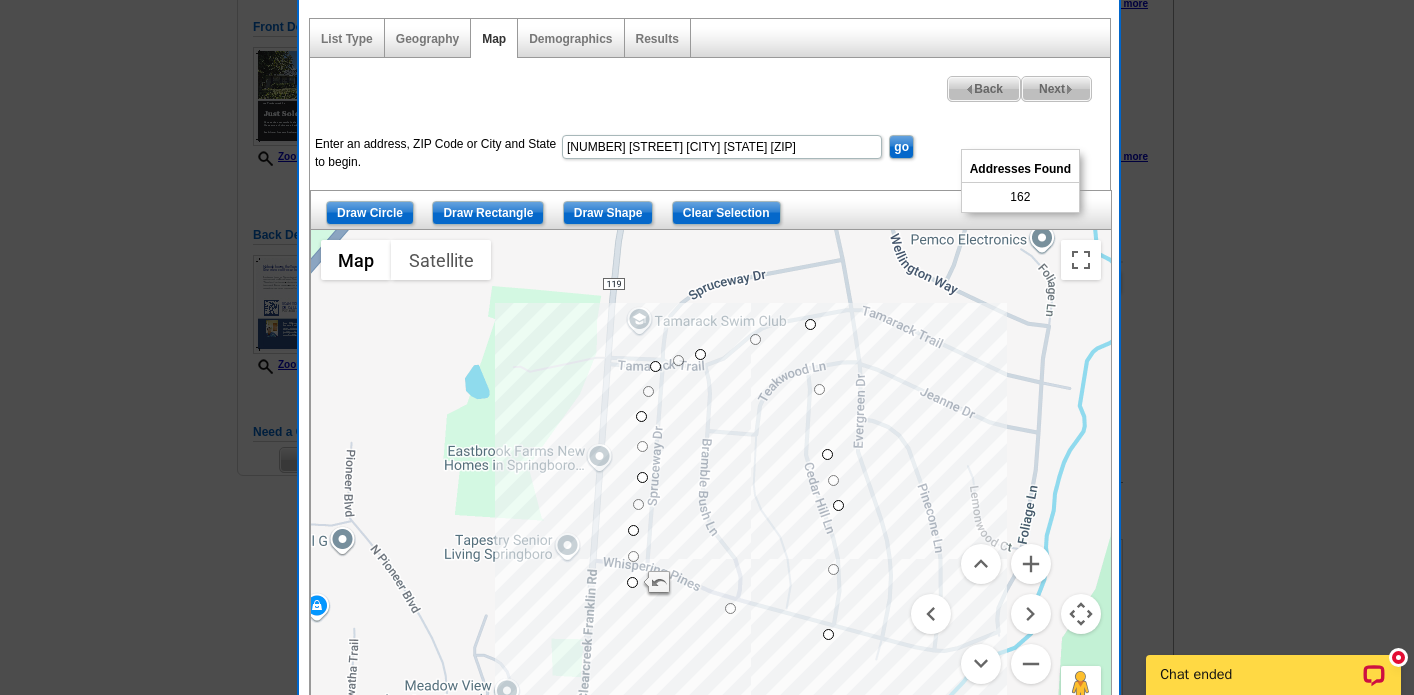 click on "Next" at bounding box center (1056, 89) 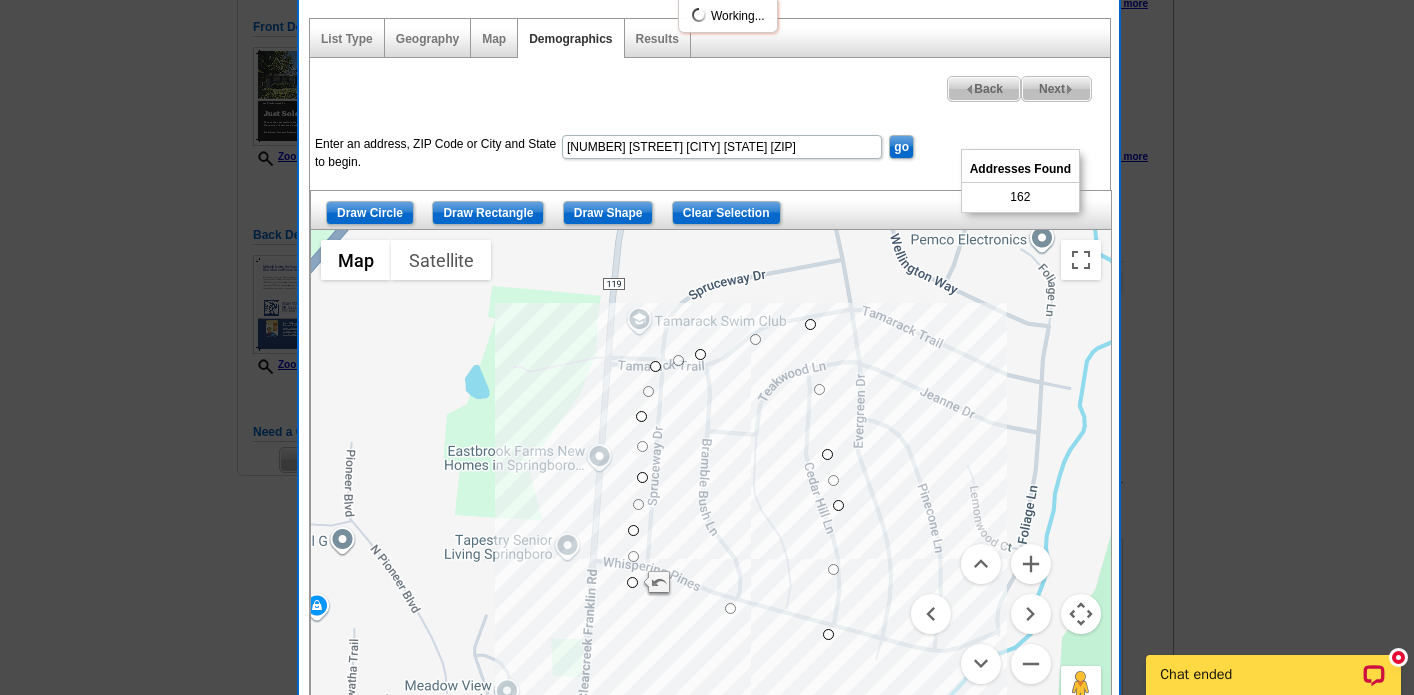 select 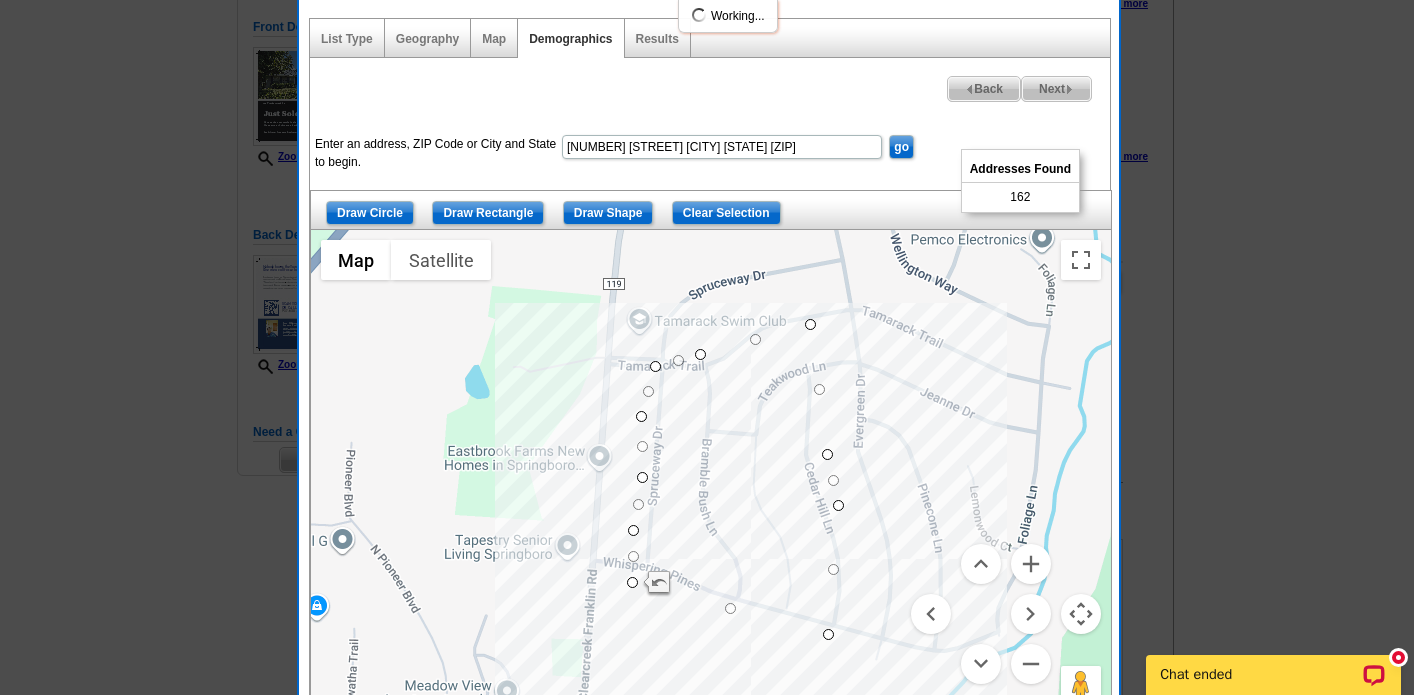 select 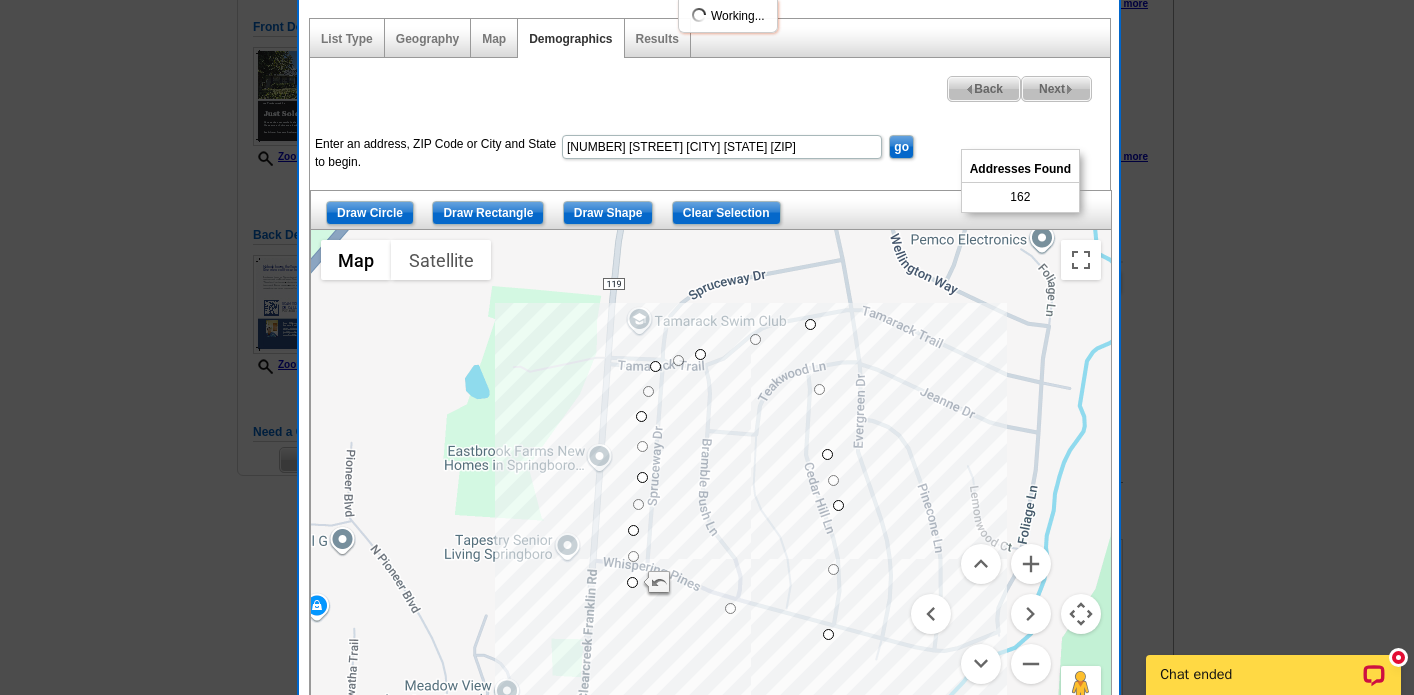 select 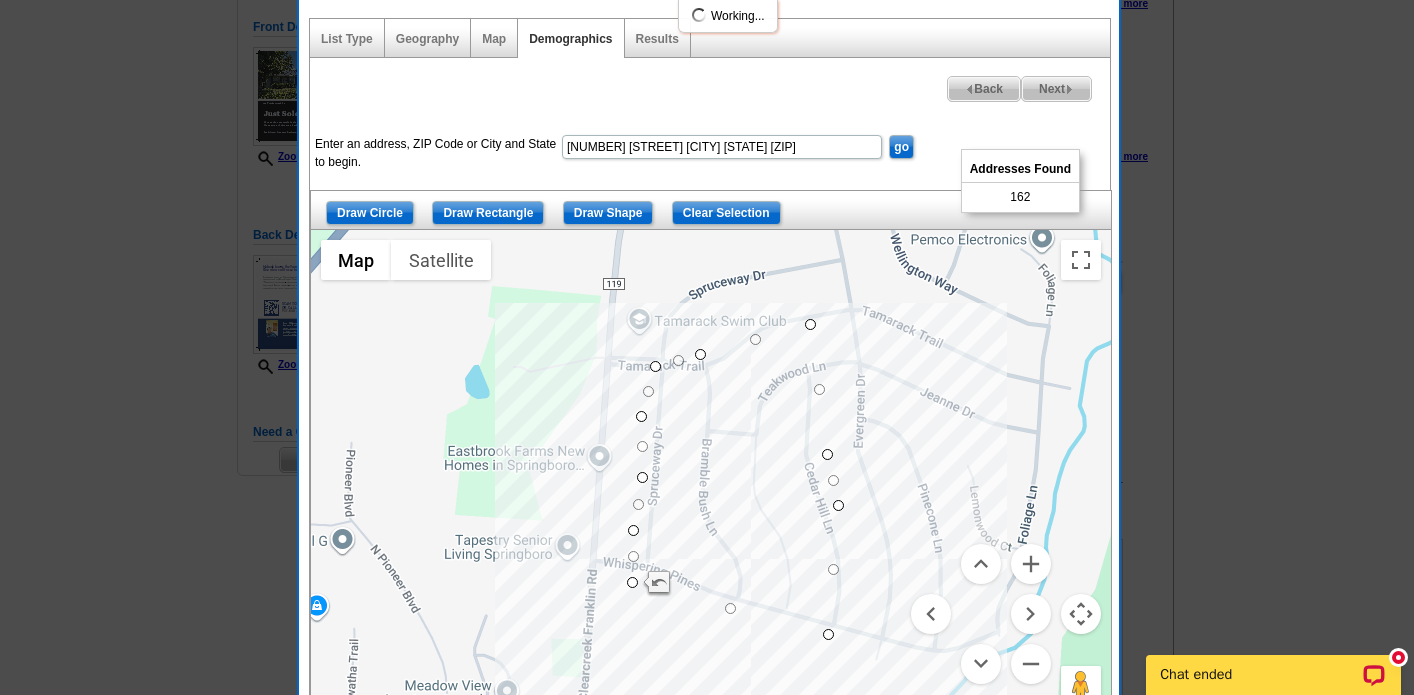 select 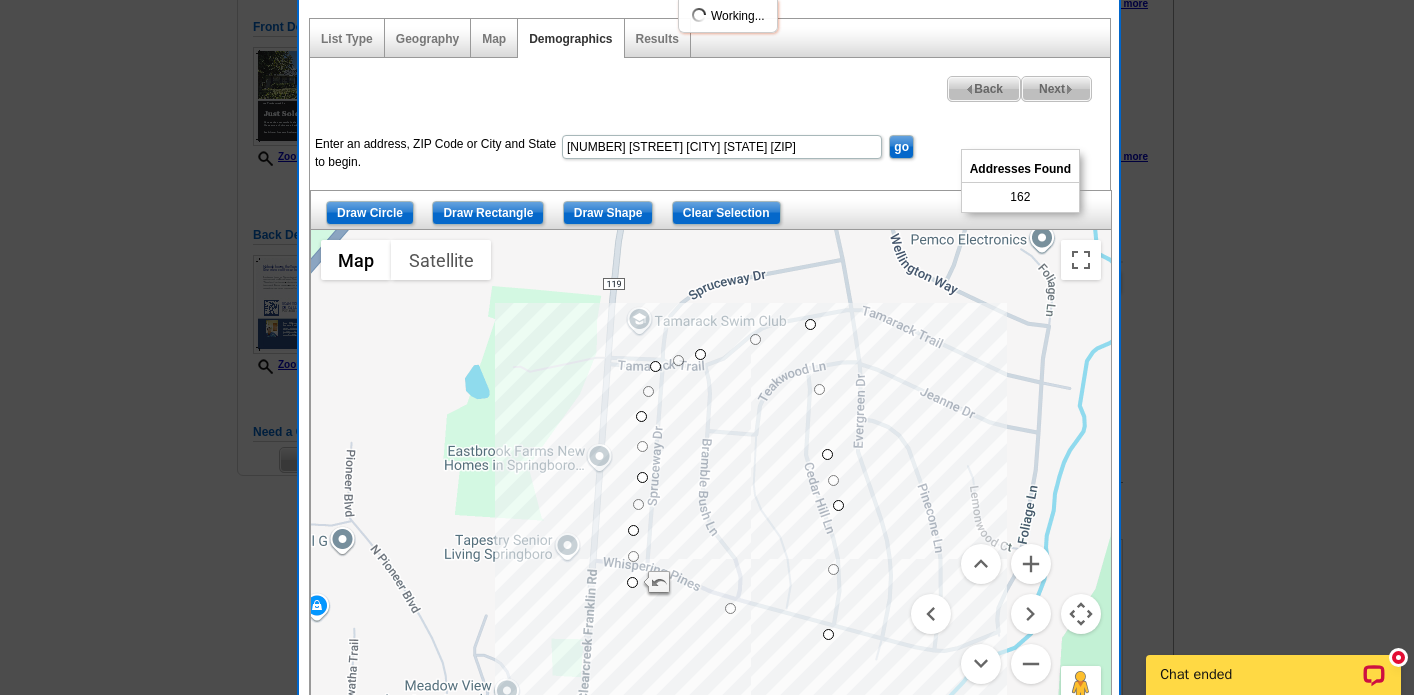 select 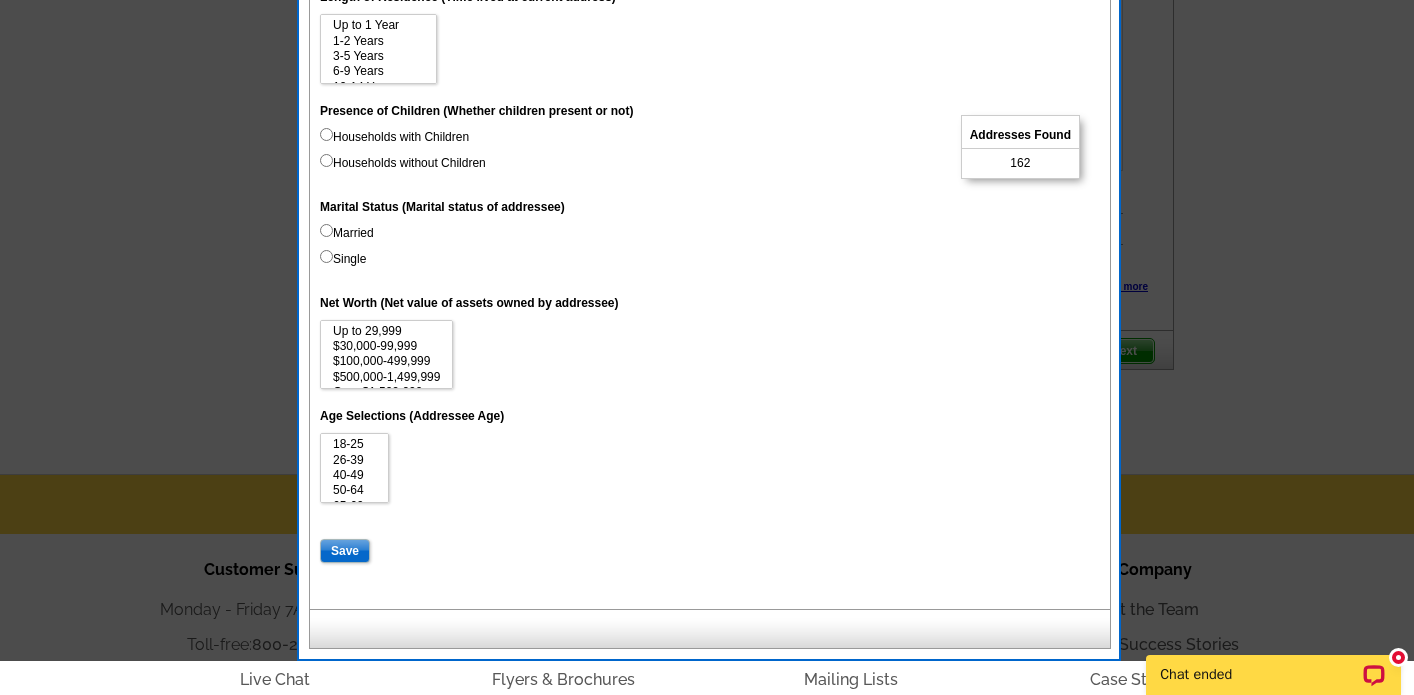 scroll, scrollTop: 961, scrollLeft: 0, axis: vertical 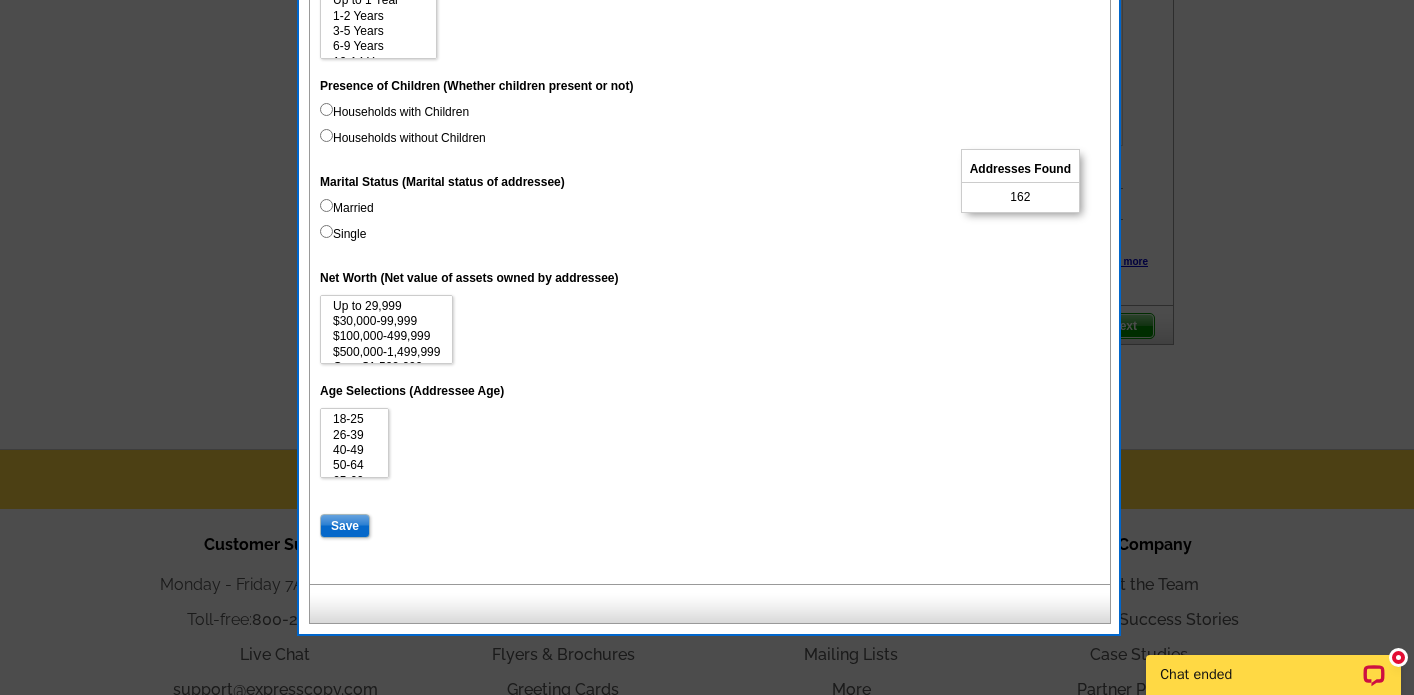 click on "Save" at bounding box center (345, 526) 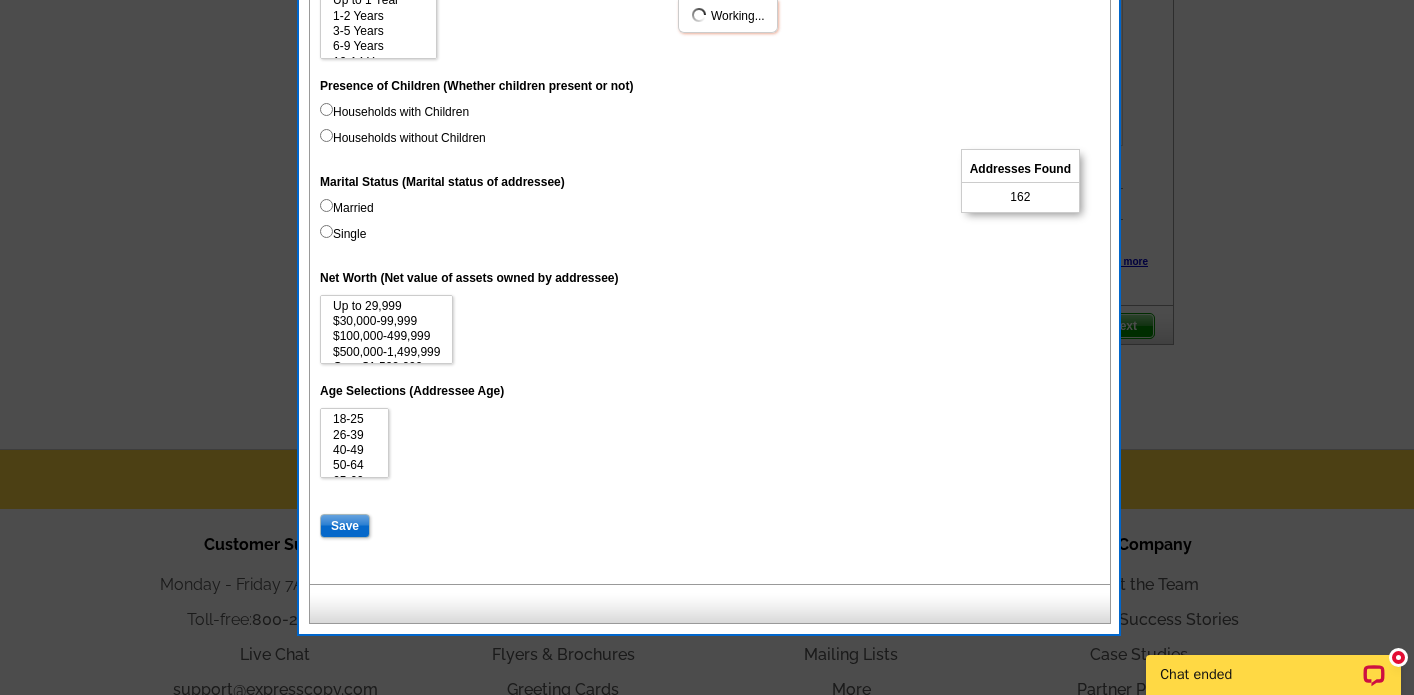 select 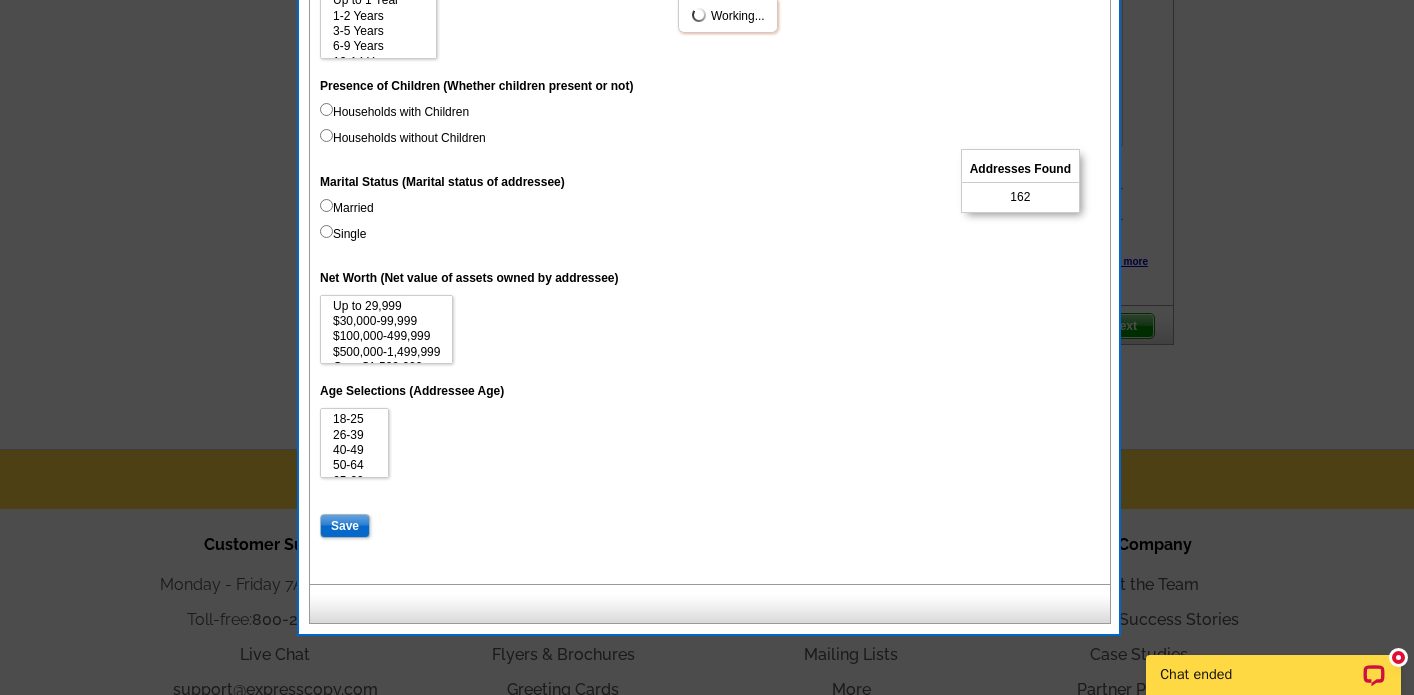 select 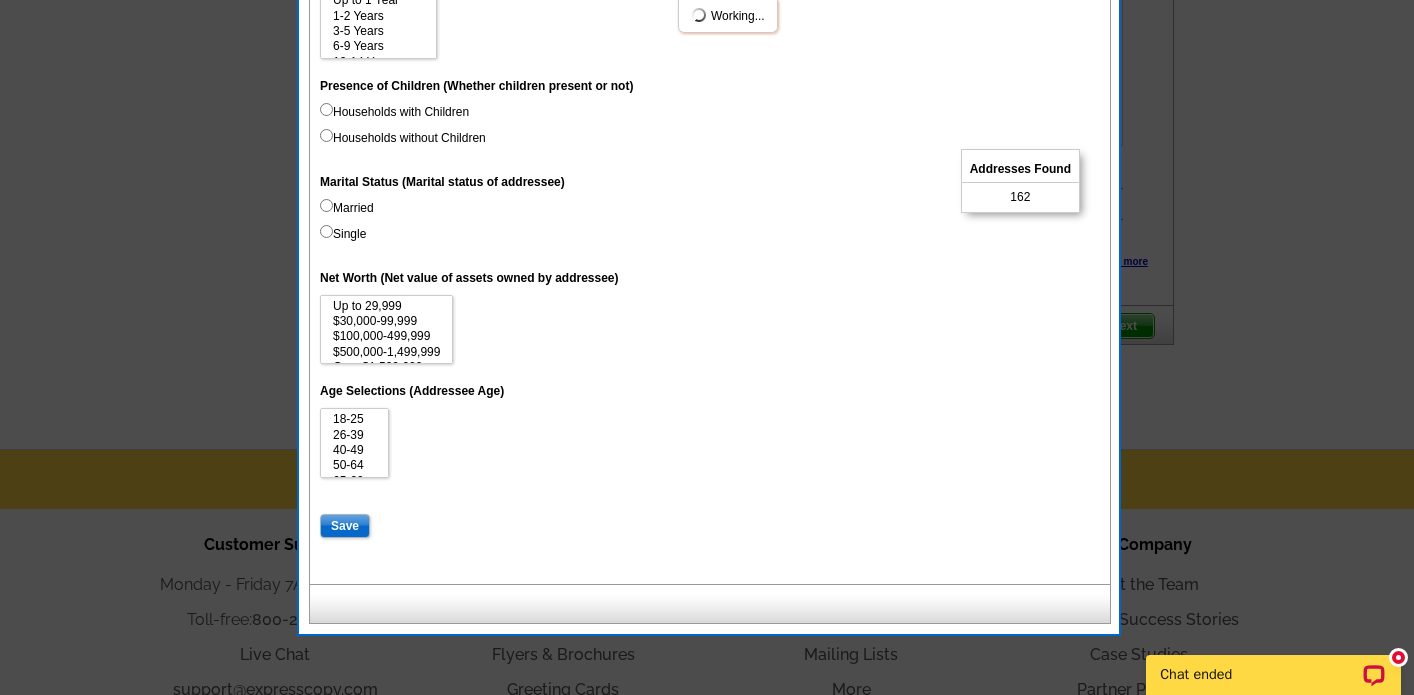 select 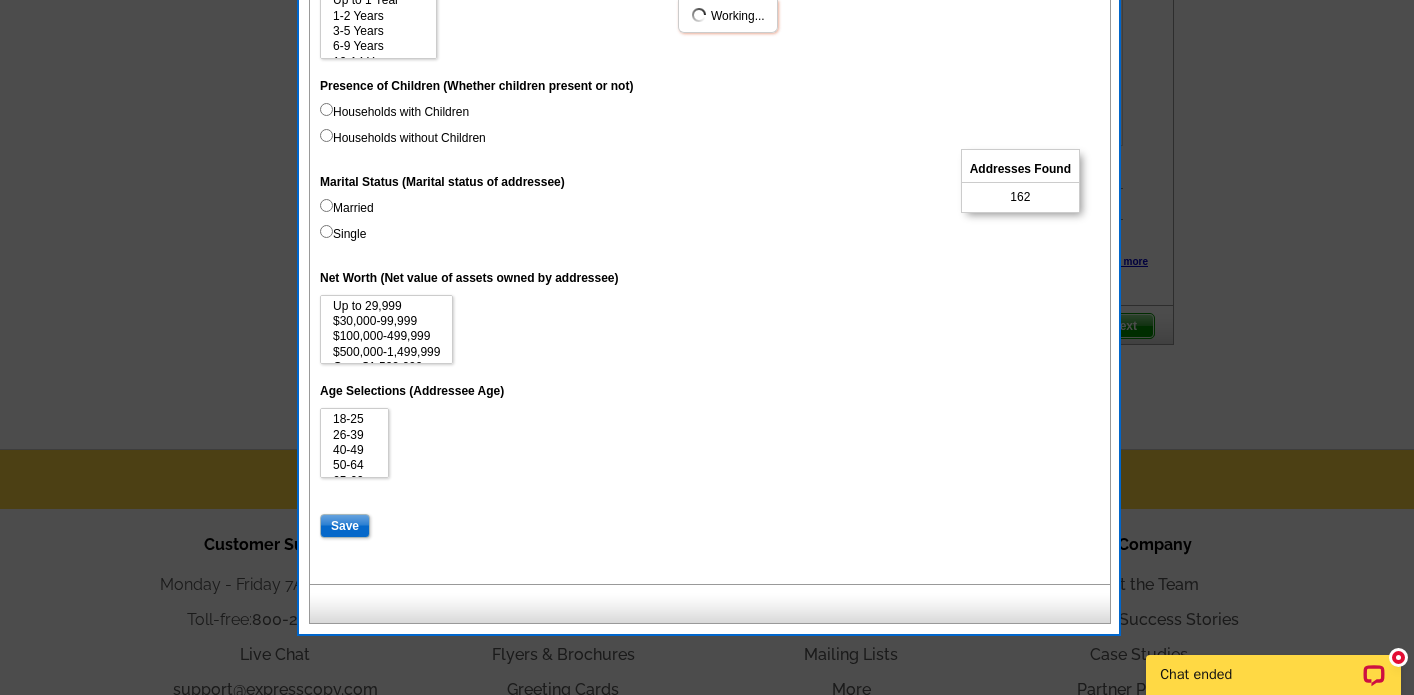 select 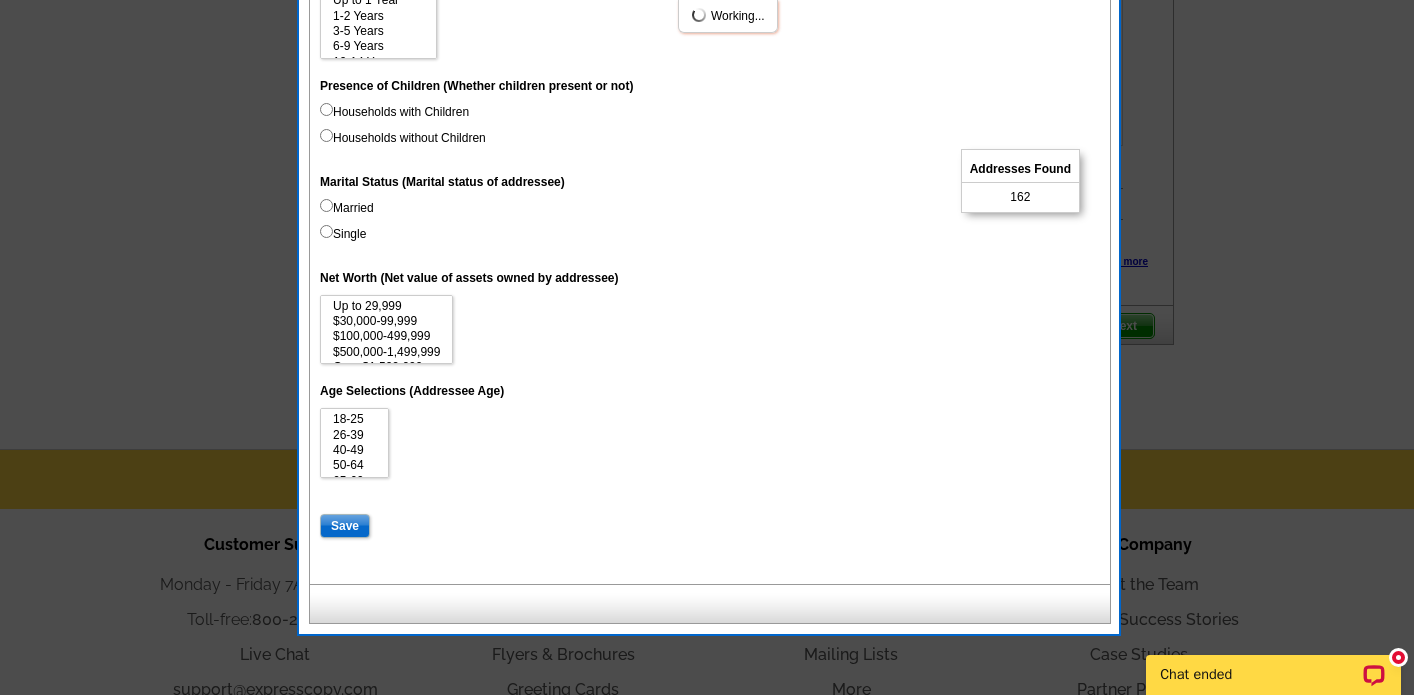 select 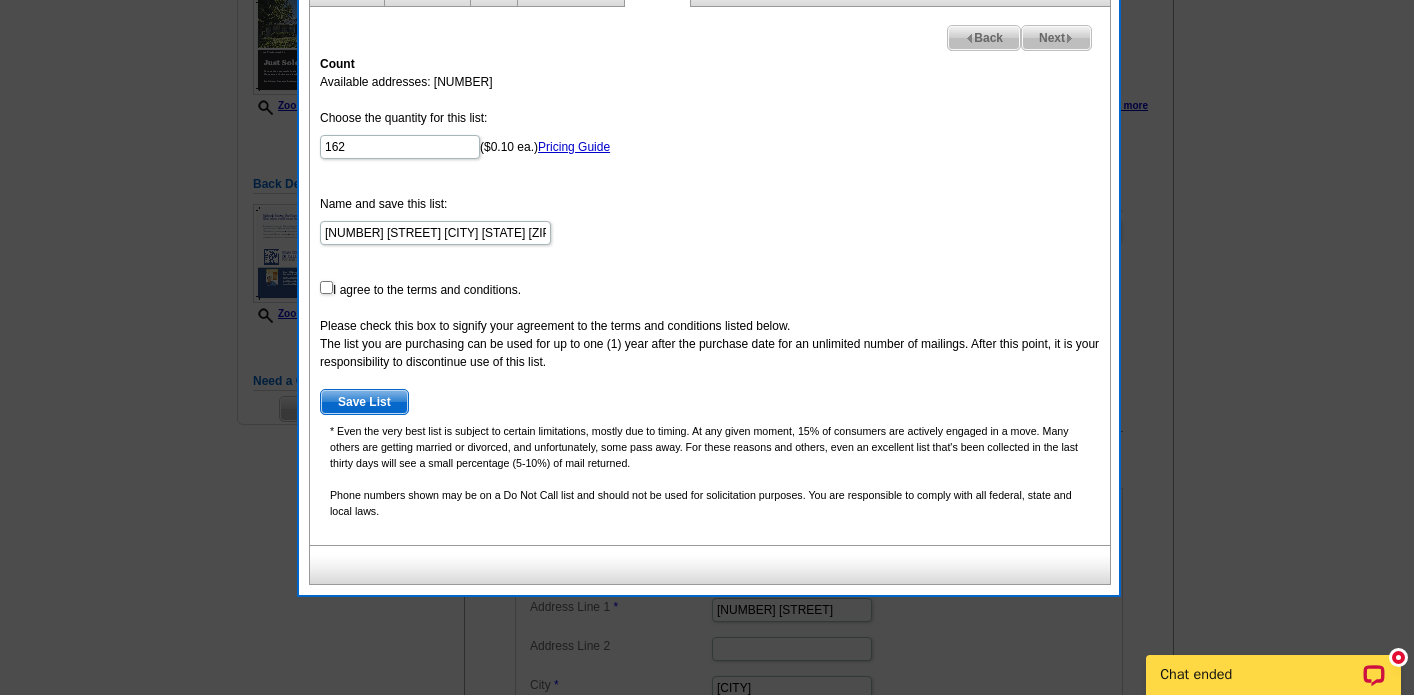 scroll, scrollTop: 294, scrollLeft: 0, axis: vertical 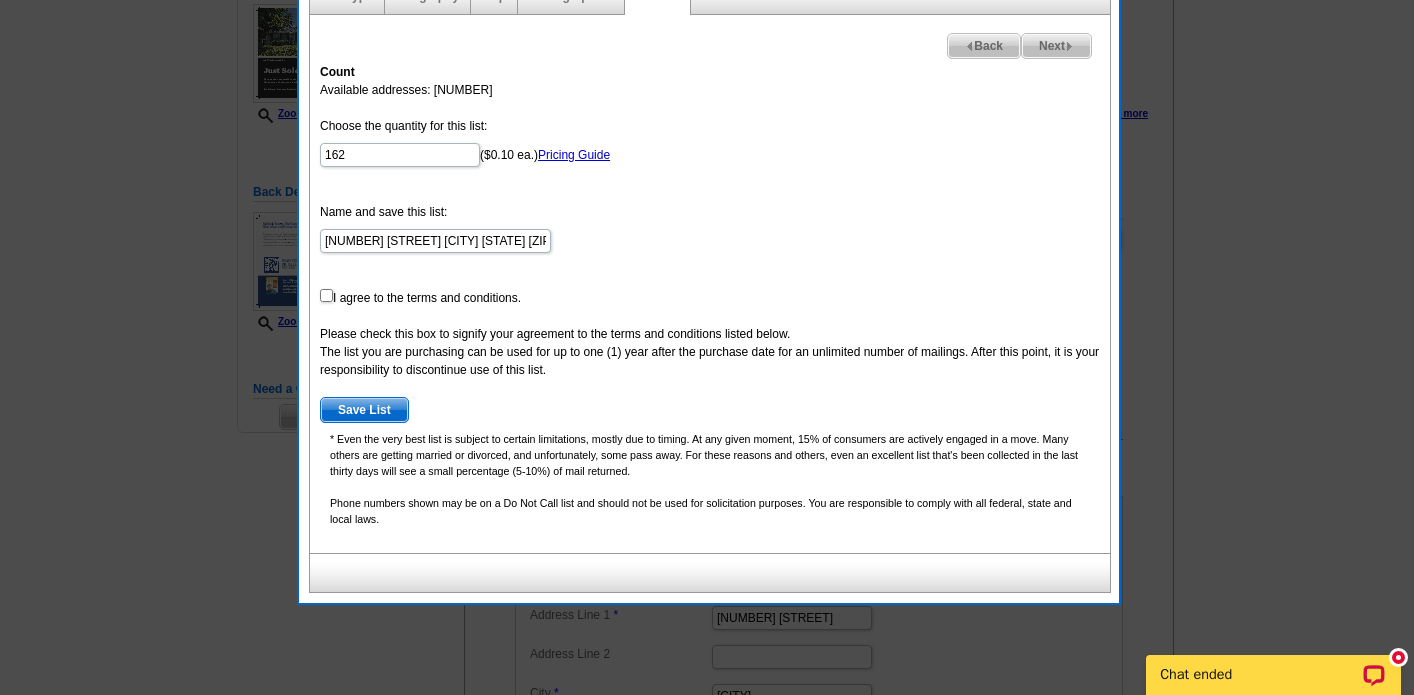 click at bounding box center (326, 295) 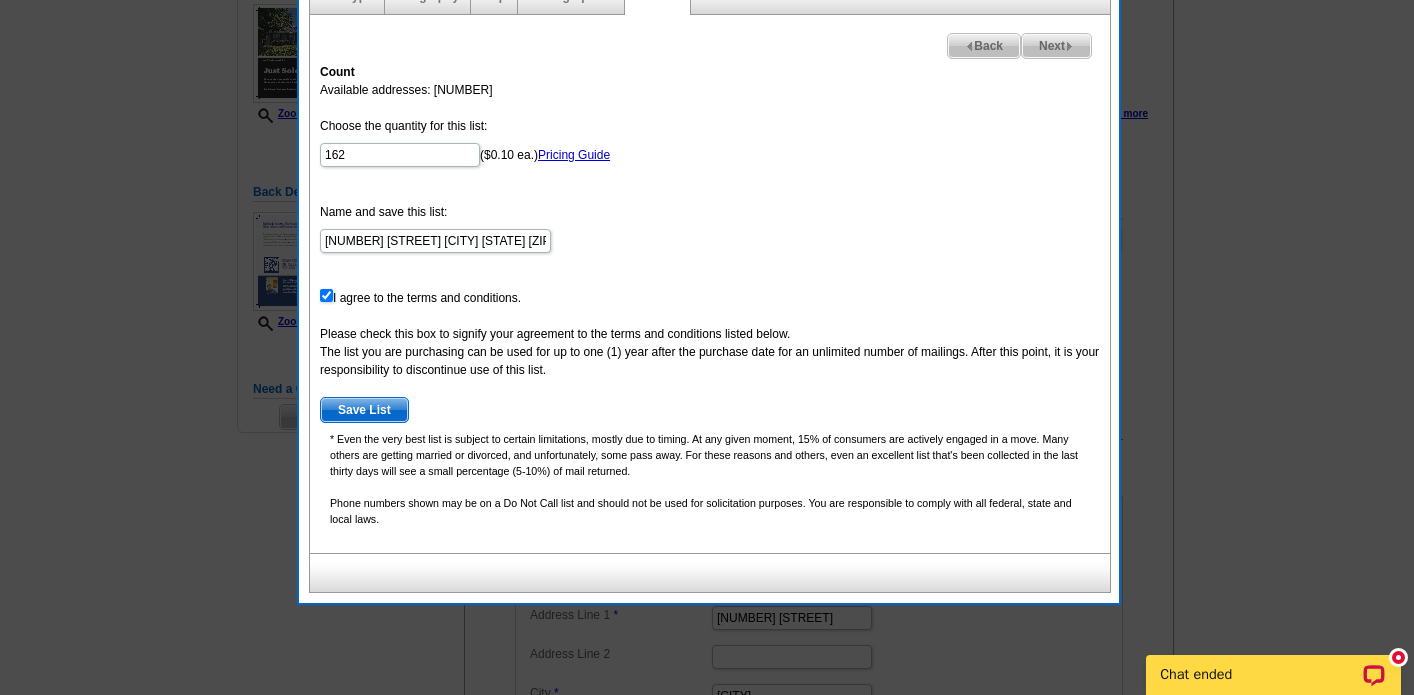 click on "Save List" at bounding box center [364, 410] 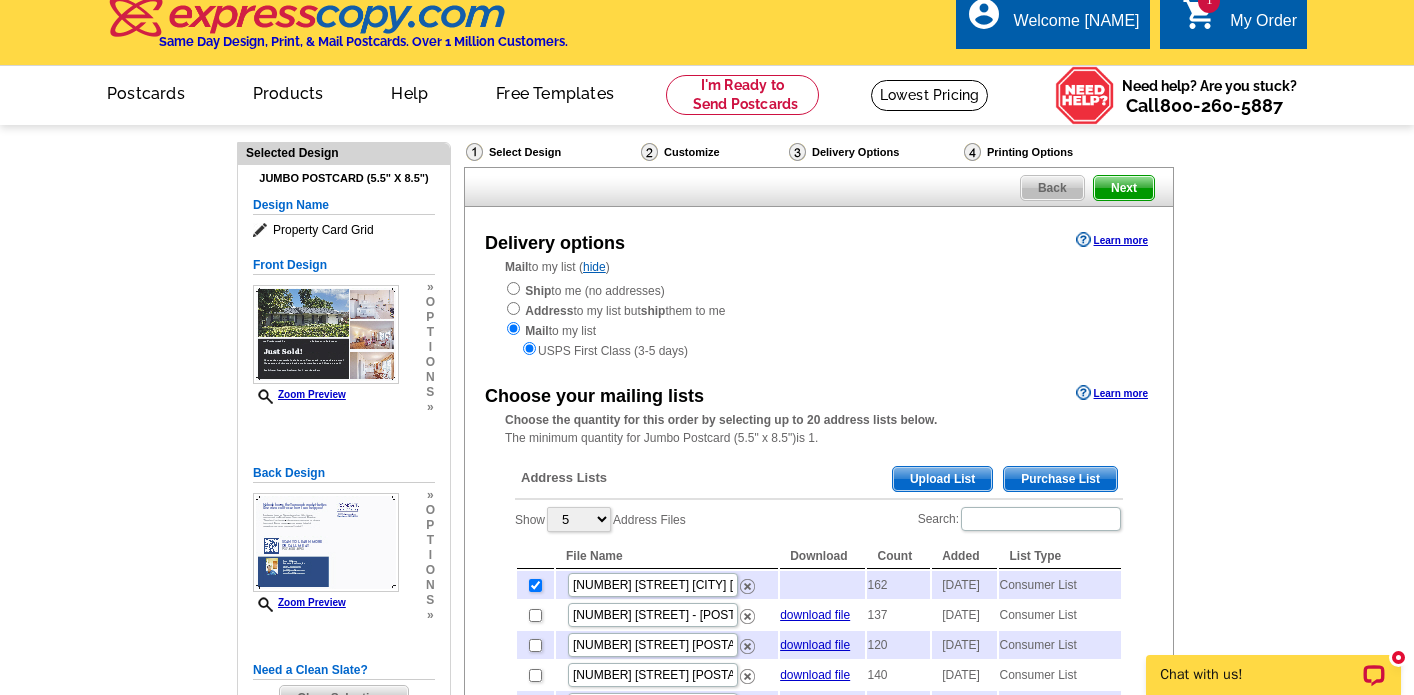 scroll, scrollTop: 0, scrollLeft: 0, axis: both 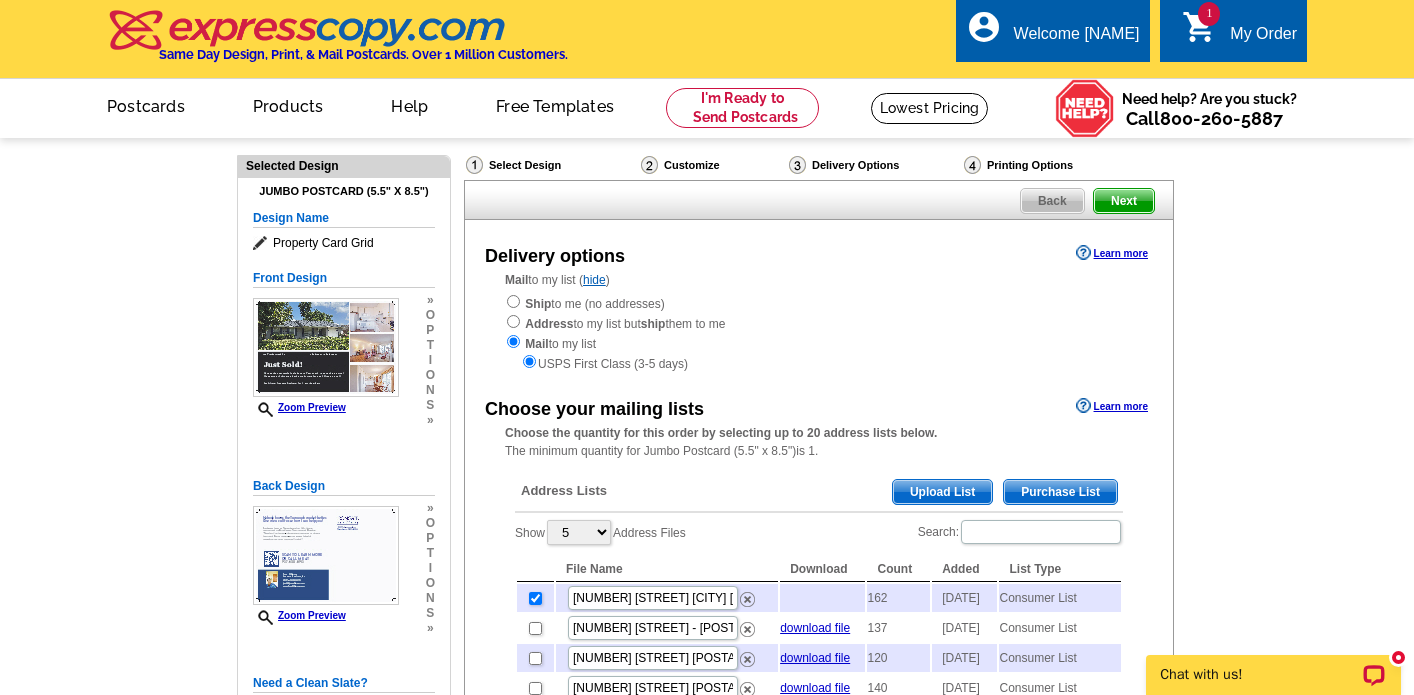 click on "Next" at bounding box center (1124, 201) 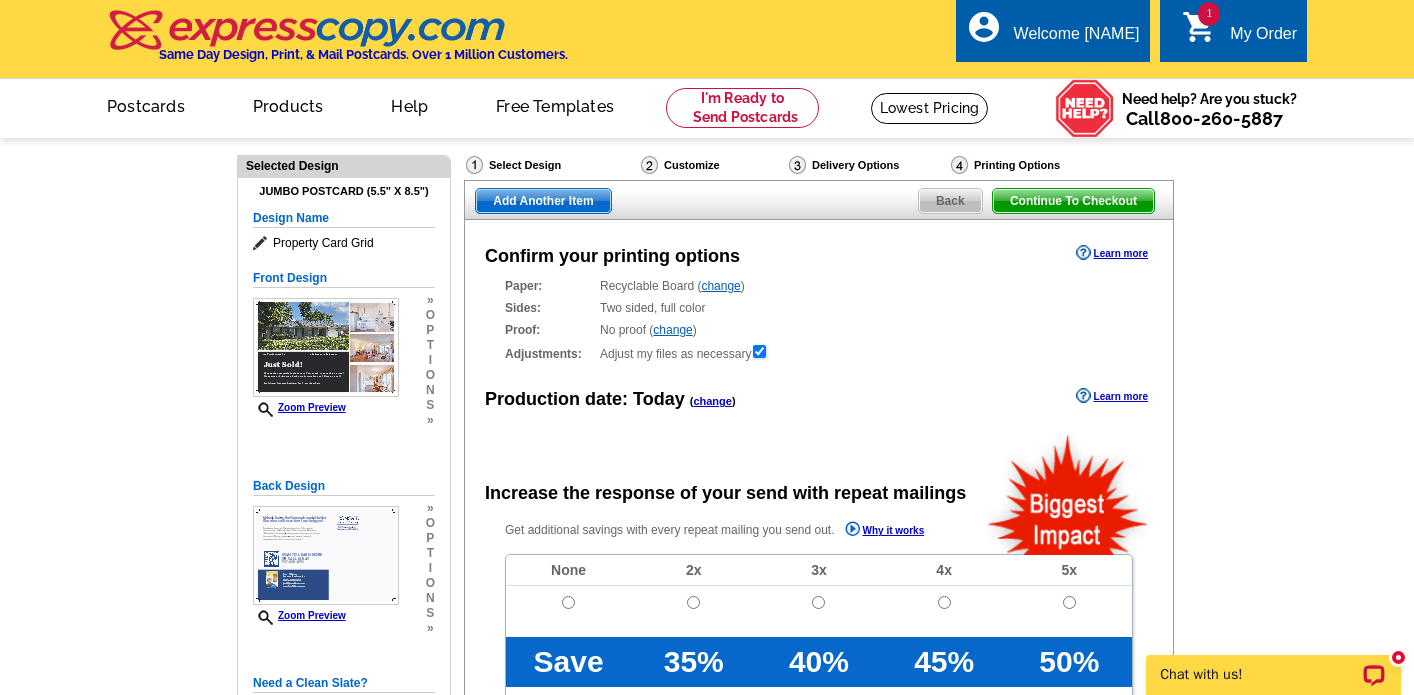 scroll, scrollTop: 0, scrollLeft: 0, axis: both 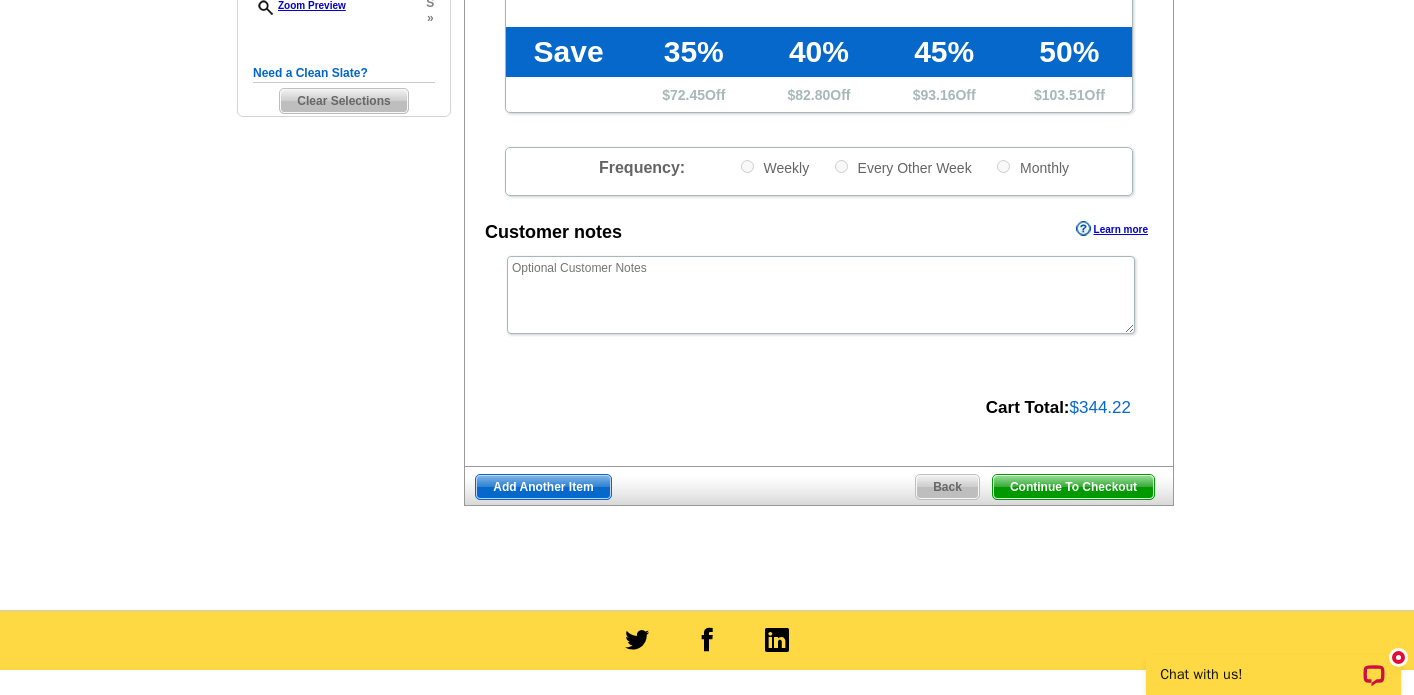 click on "Continue To Checkout" at bounding box center (1073, 487) 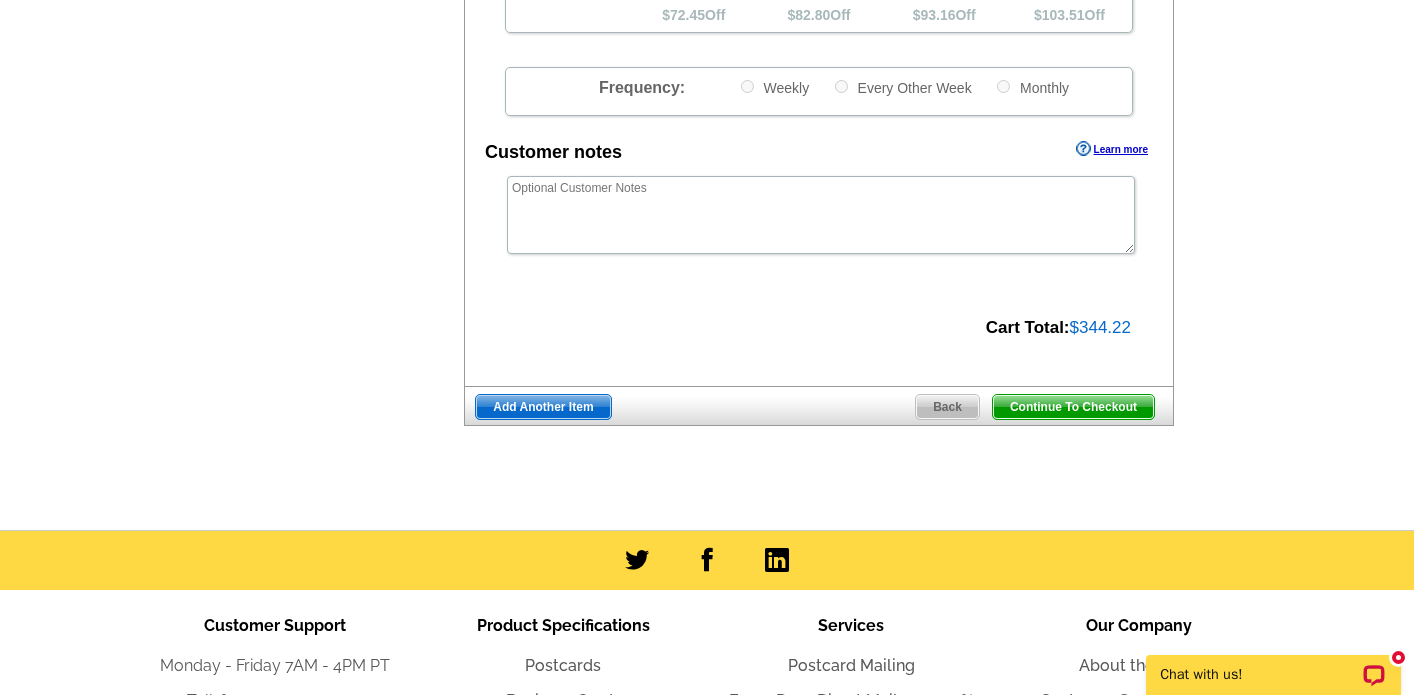 scroll, scrollTop: 775, scrollLeft: 0, axis: vertical 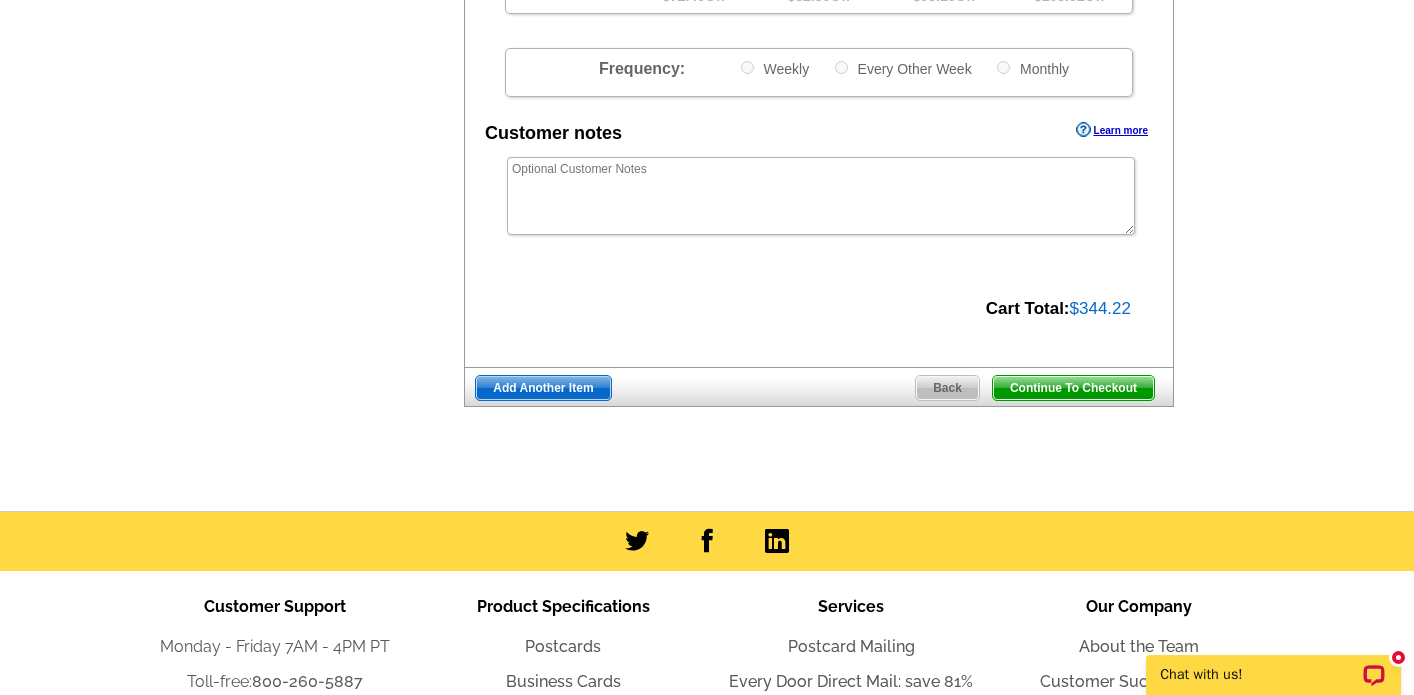 click on "Continue To Checkout" at bounding box center [1073, 388] 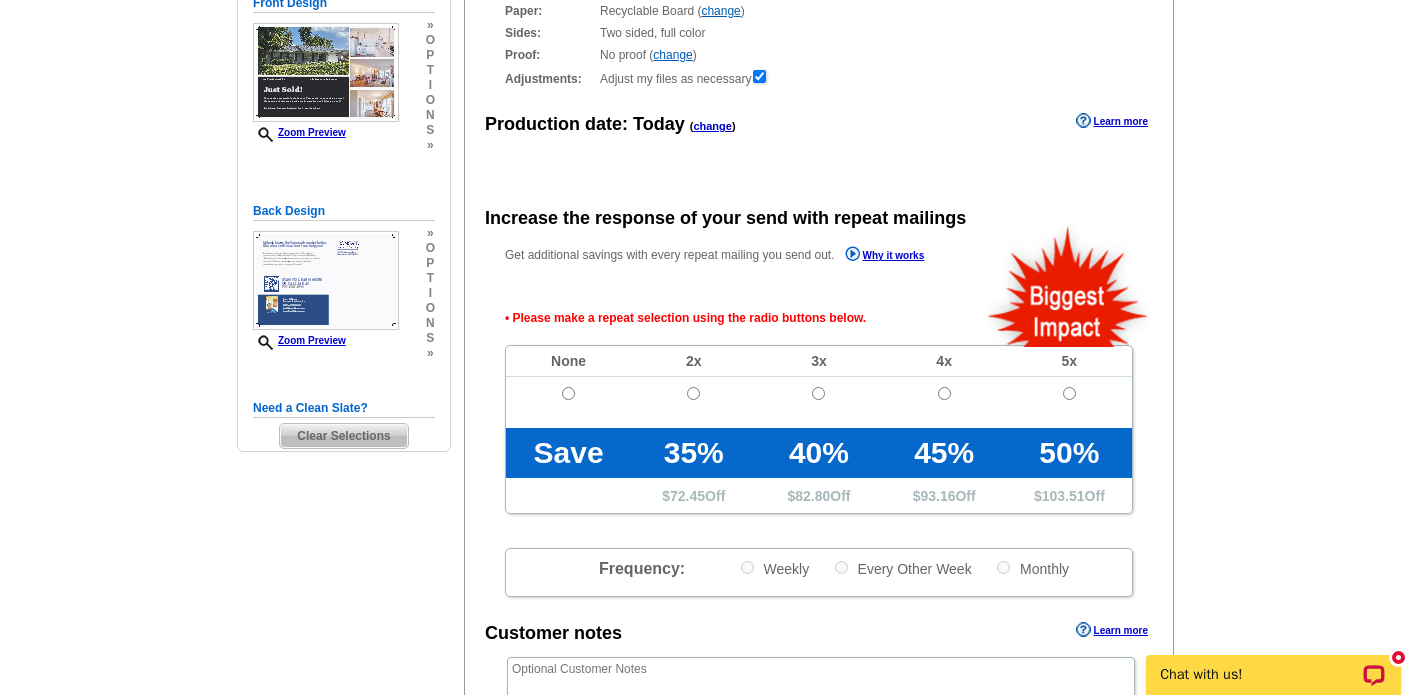 scroll, scrollTop: 271, scrollLeft: 0, axis: vertical 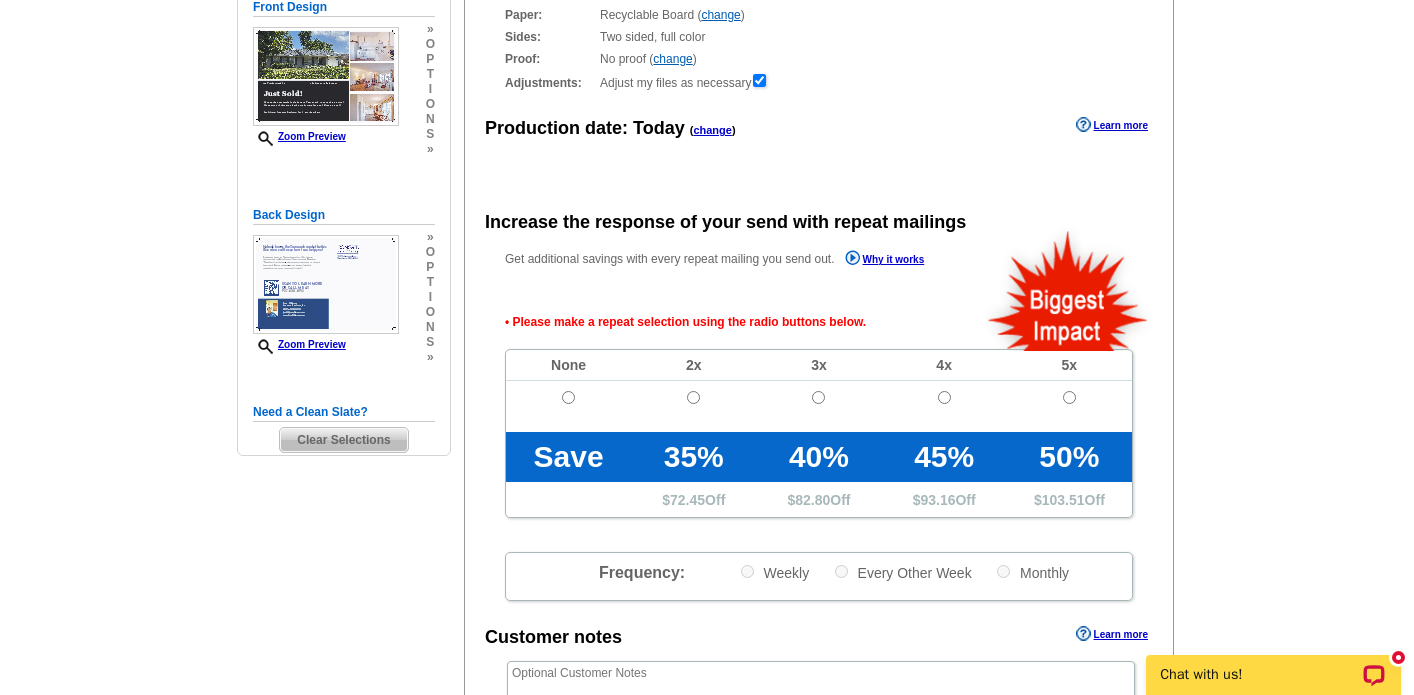 click at bounding box center [568, 397] 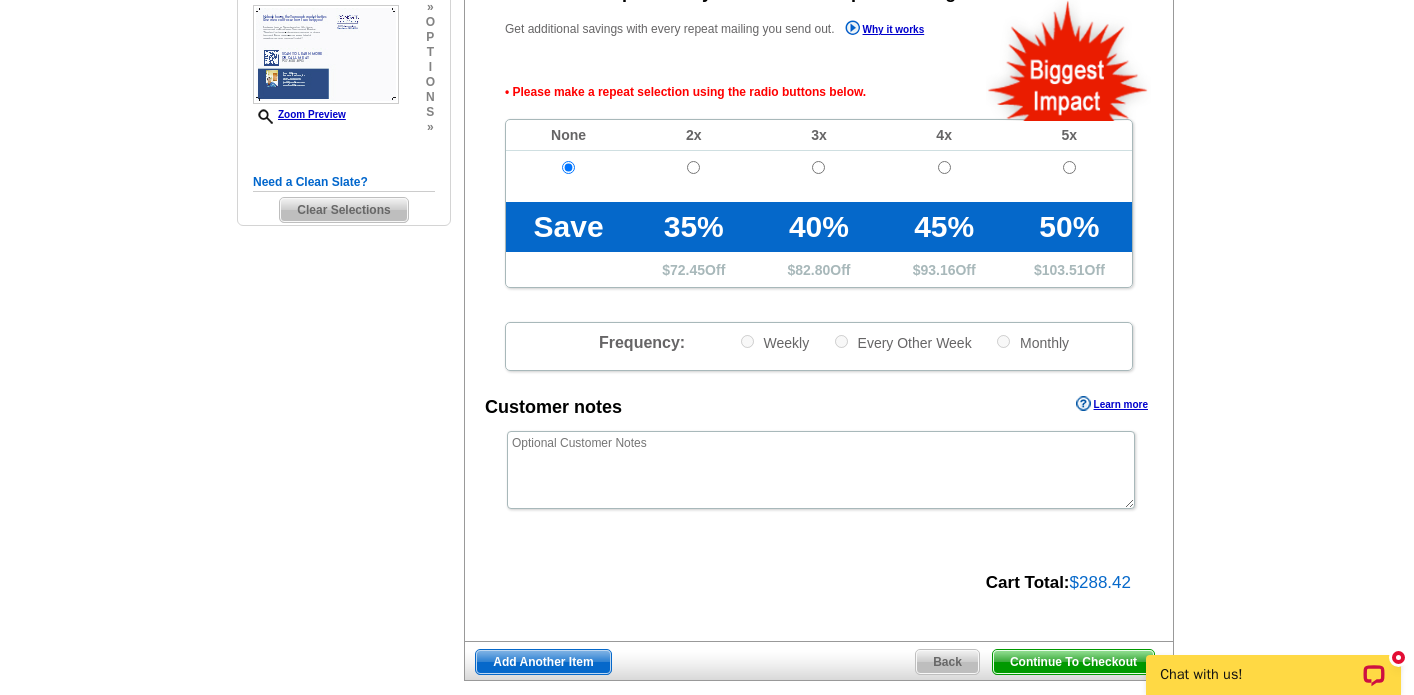 scroll, scrollTop: 507, scrollLeft: 0, axis: vertical 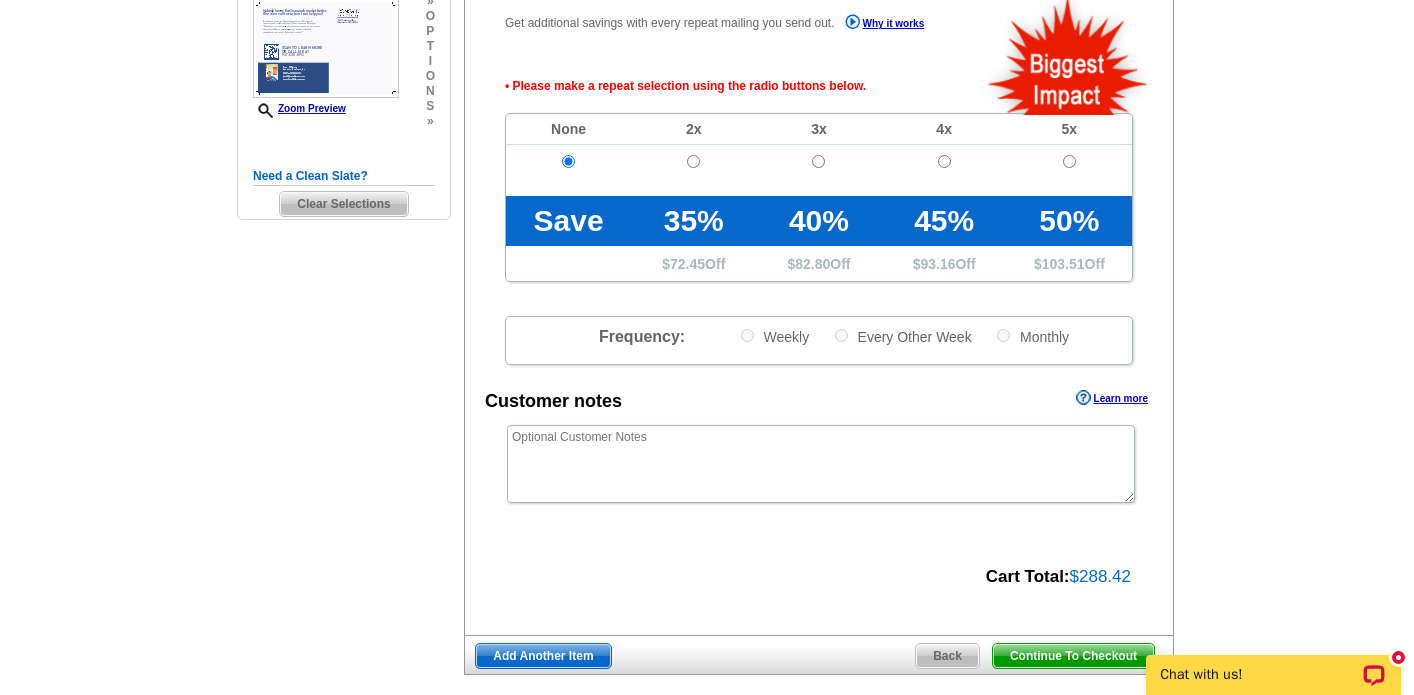 click on "Continue To Checkout" at bounding box center (1073, 656) 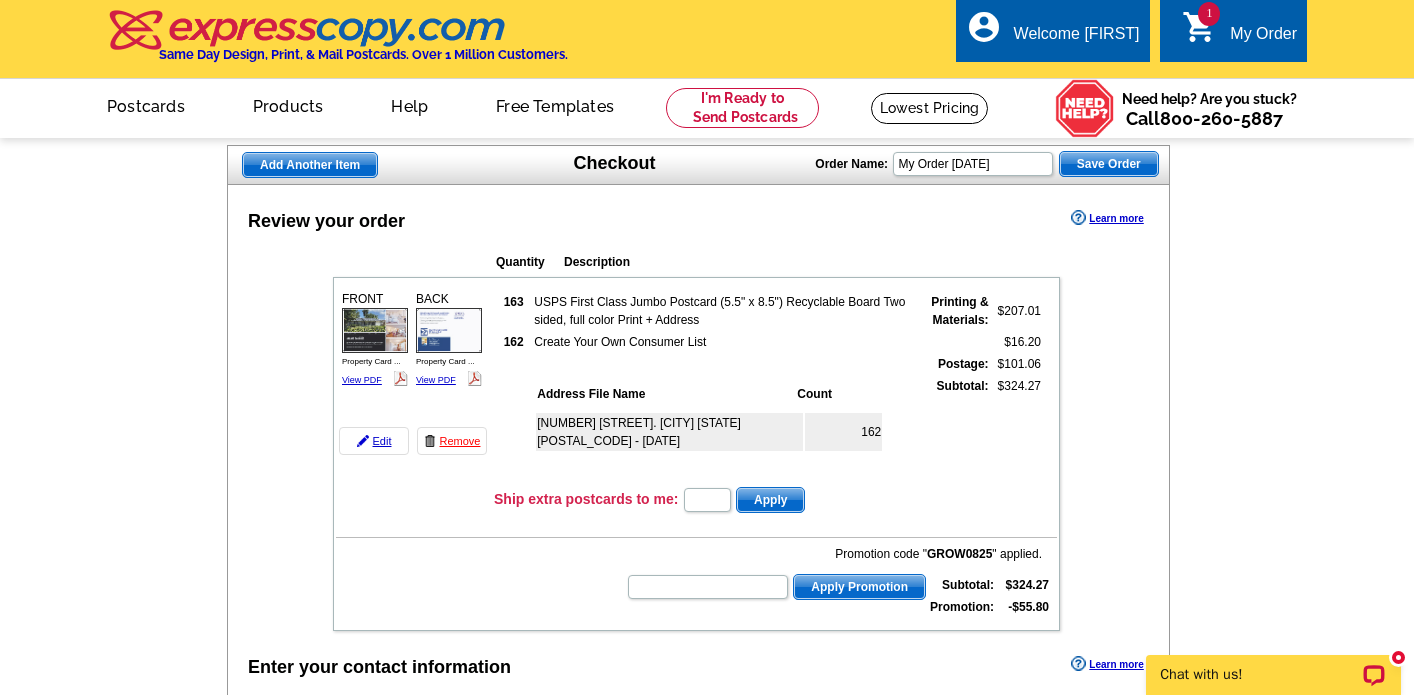 scroll, scrollTop: 0, scrollLeft: 0, axis: both 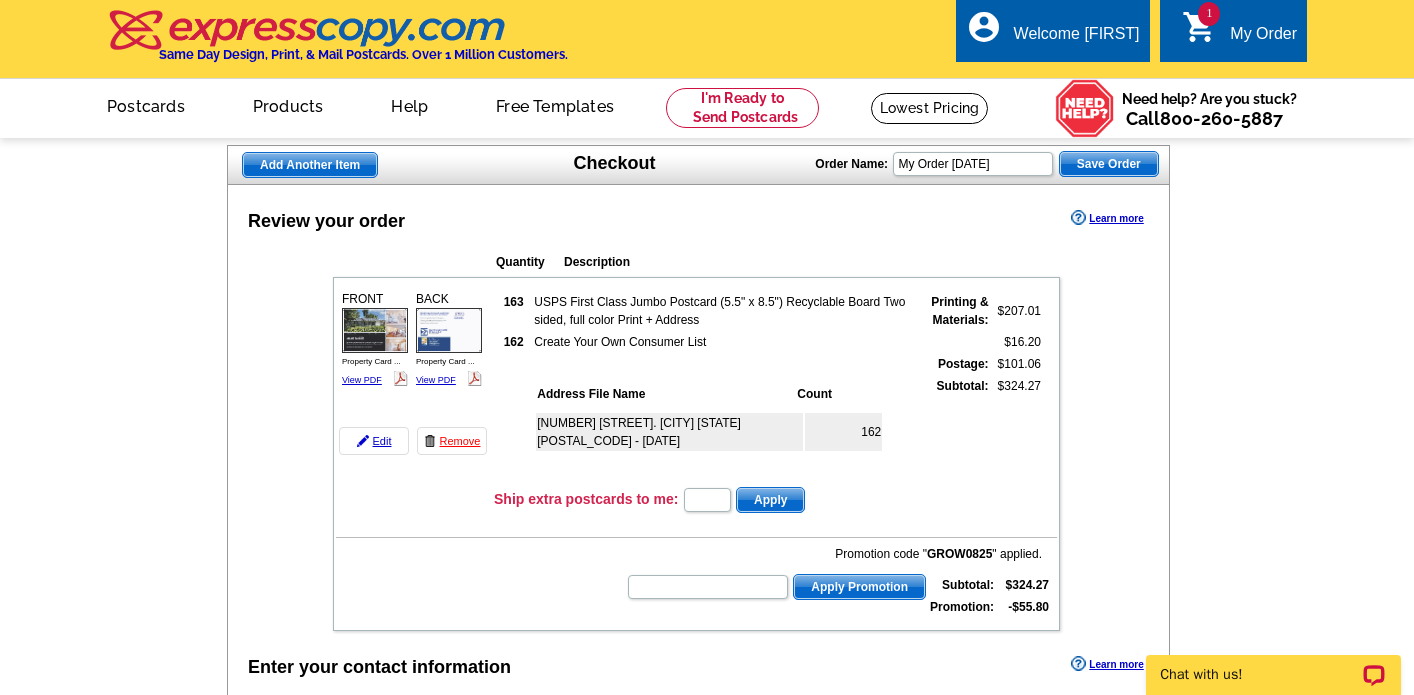 click on "Add Another Item" at bounding box center [310, 165] 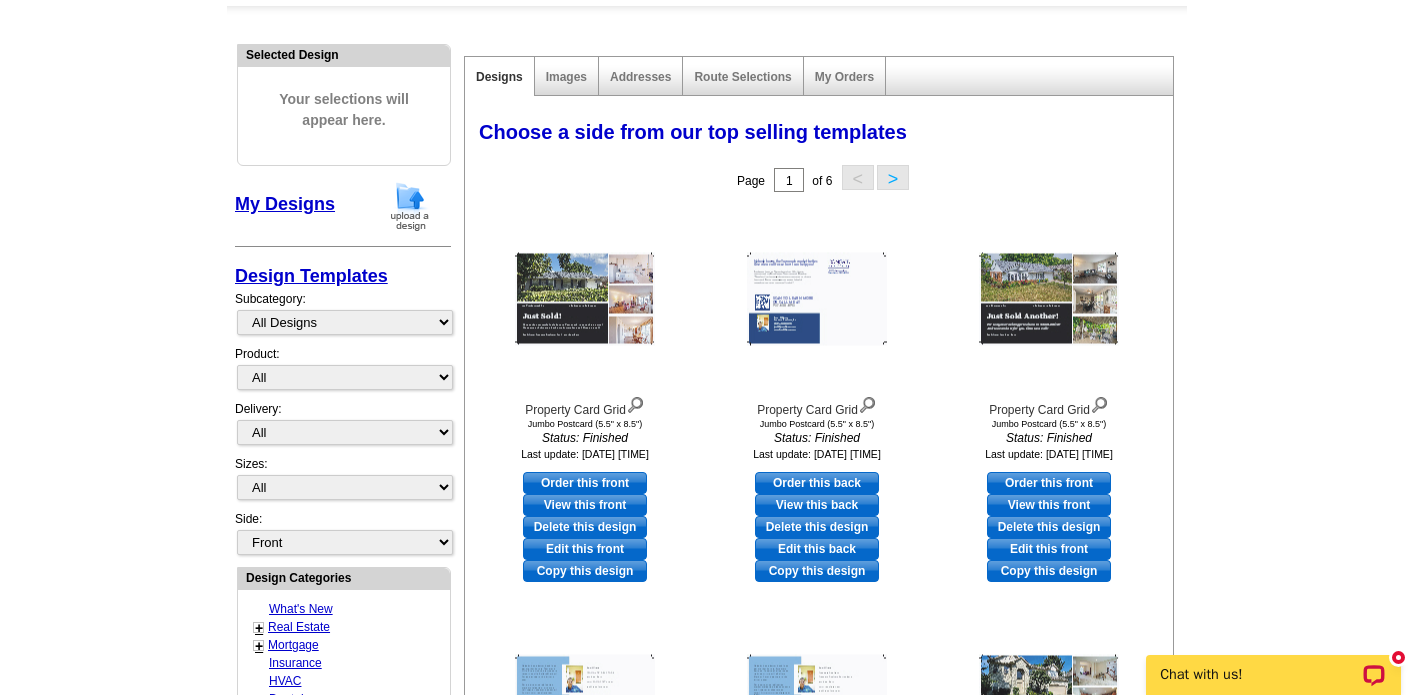 scroll, scrollTop: 196, scrollLeft: 0, axis: vertical 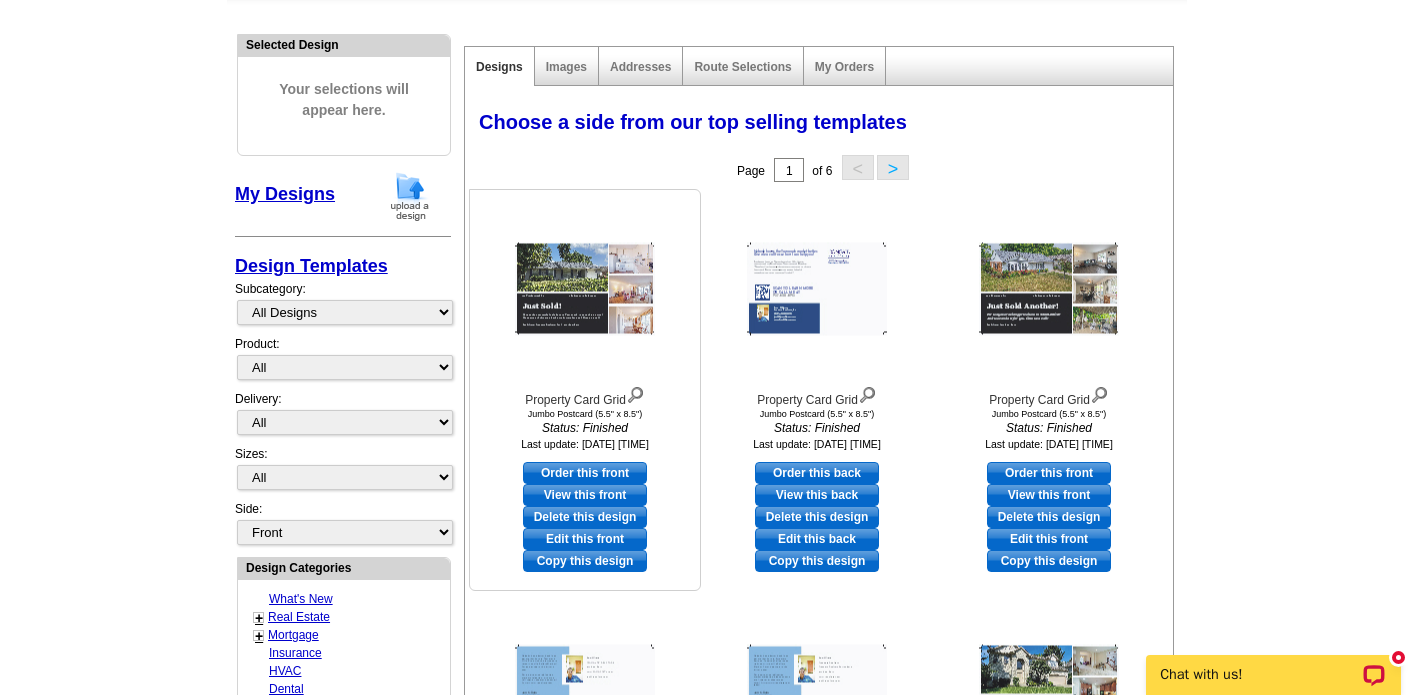 click on "Order this front" at bounding box center (585, 473) 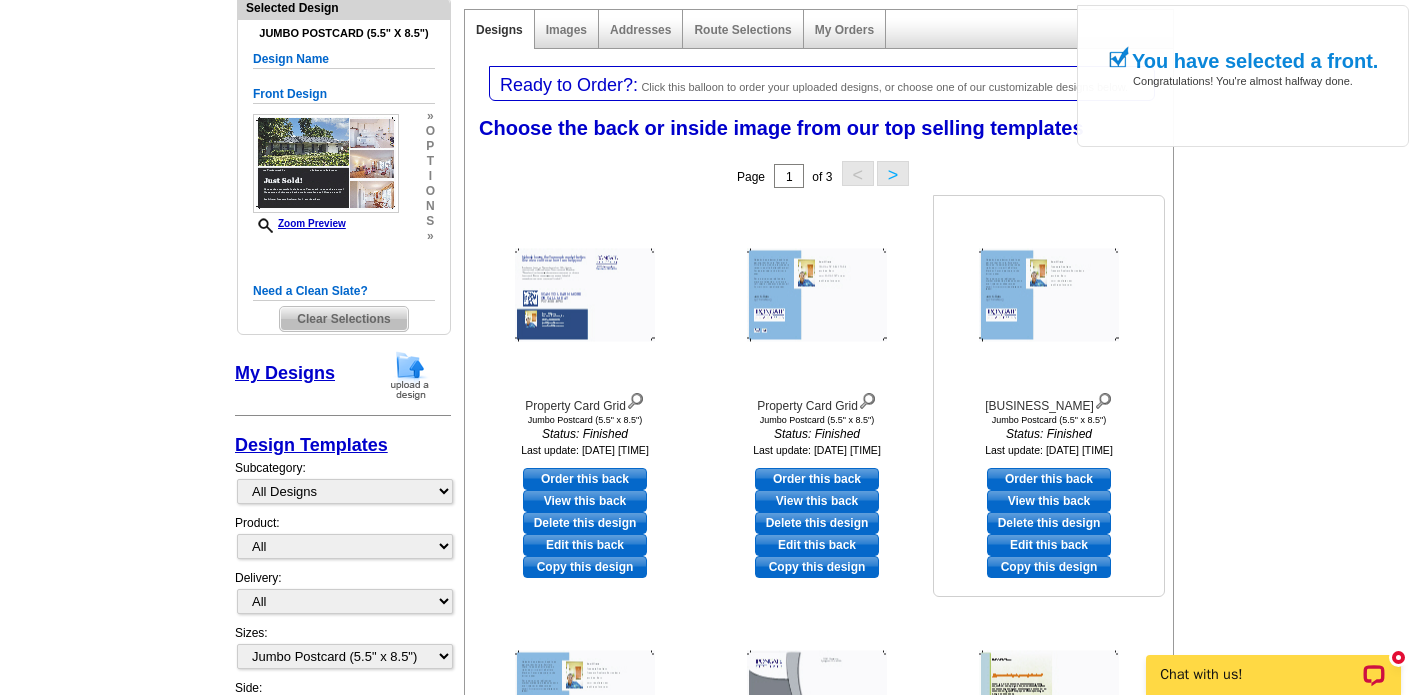 scroll, scrollTop: 234, scrollLeft: 0, axis: vertical 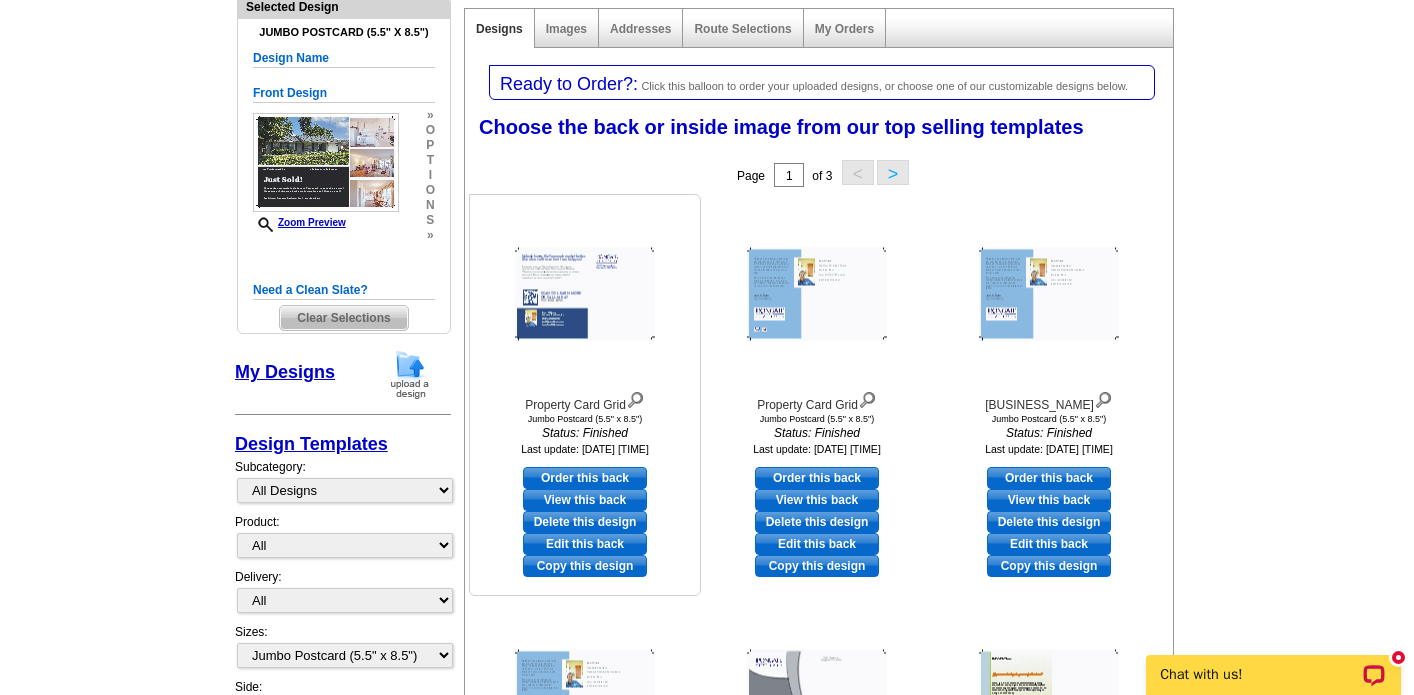 click on "Order this back" at bounding box center [585, 478] 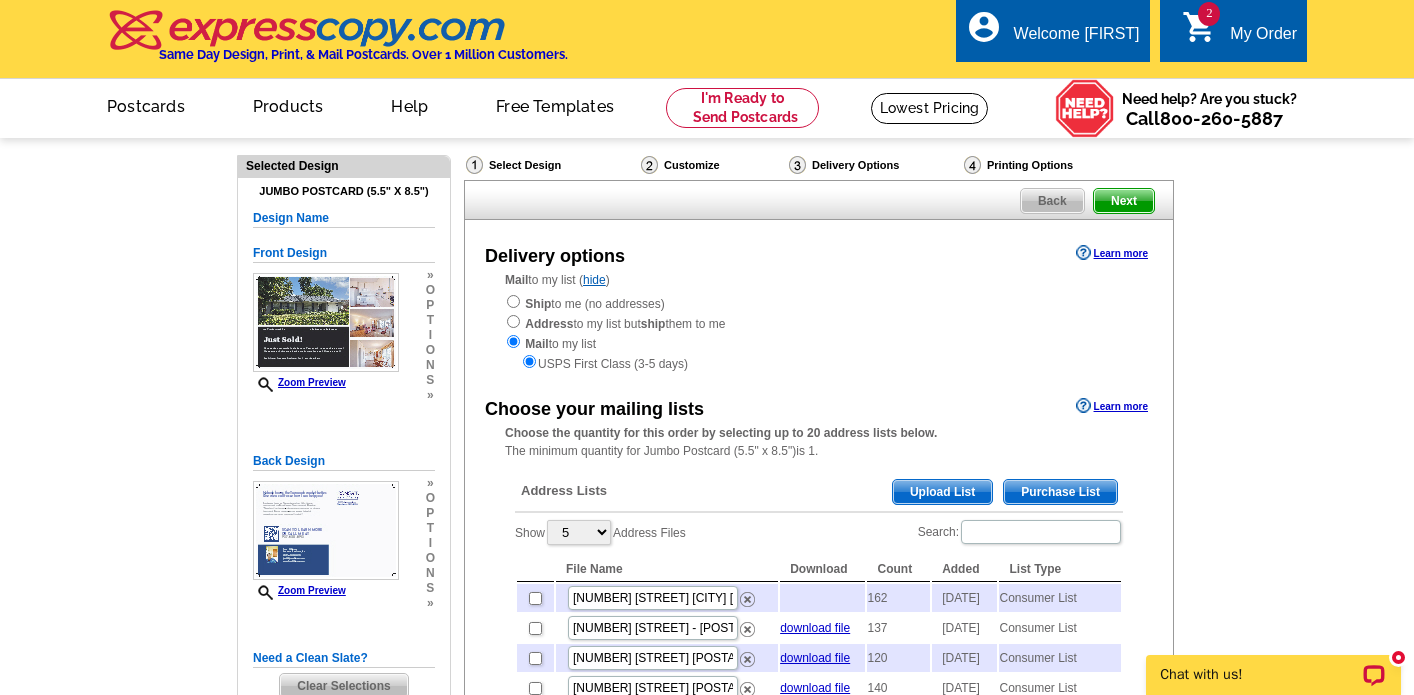 scroll, scrollTop: 0, scrollLeft: 0, axis: both 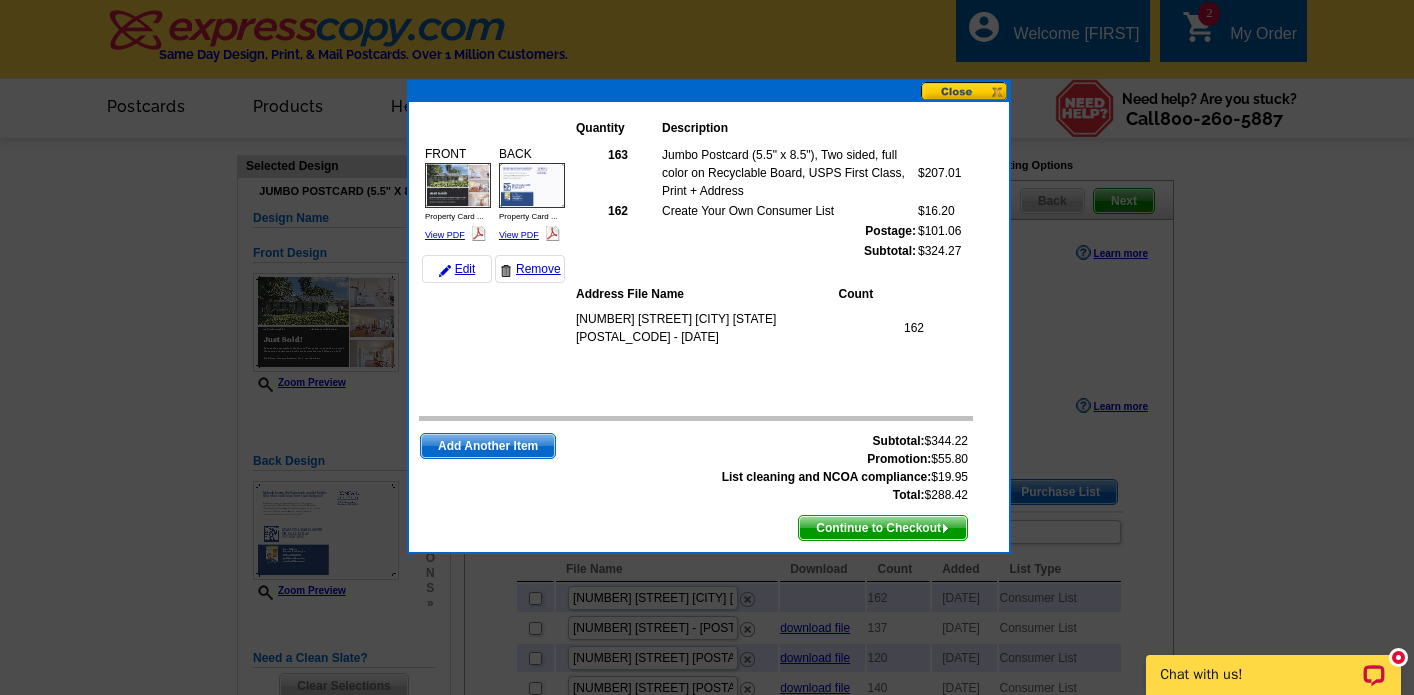 click on "Continue to Checkout" at bounding box center [883, 528] 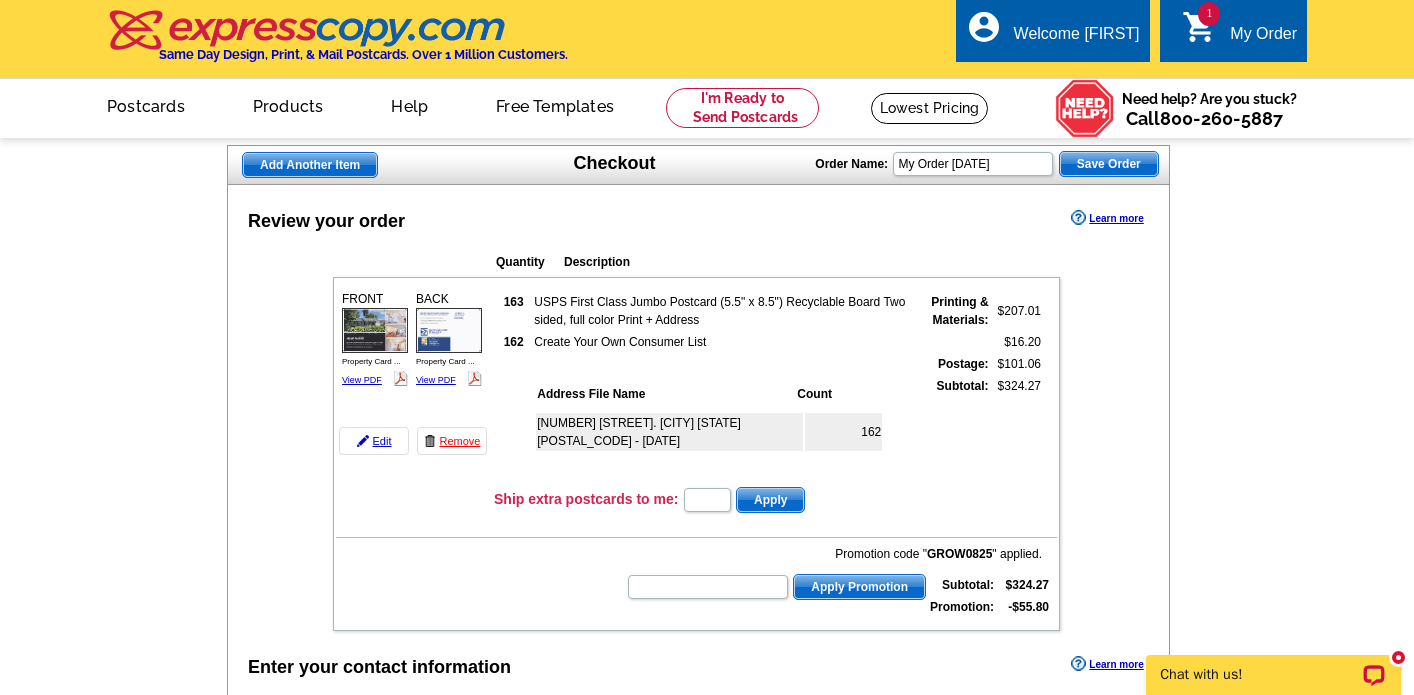 scroll, scrollTop: 0, scrollLeft: 0, axis: both 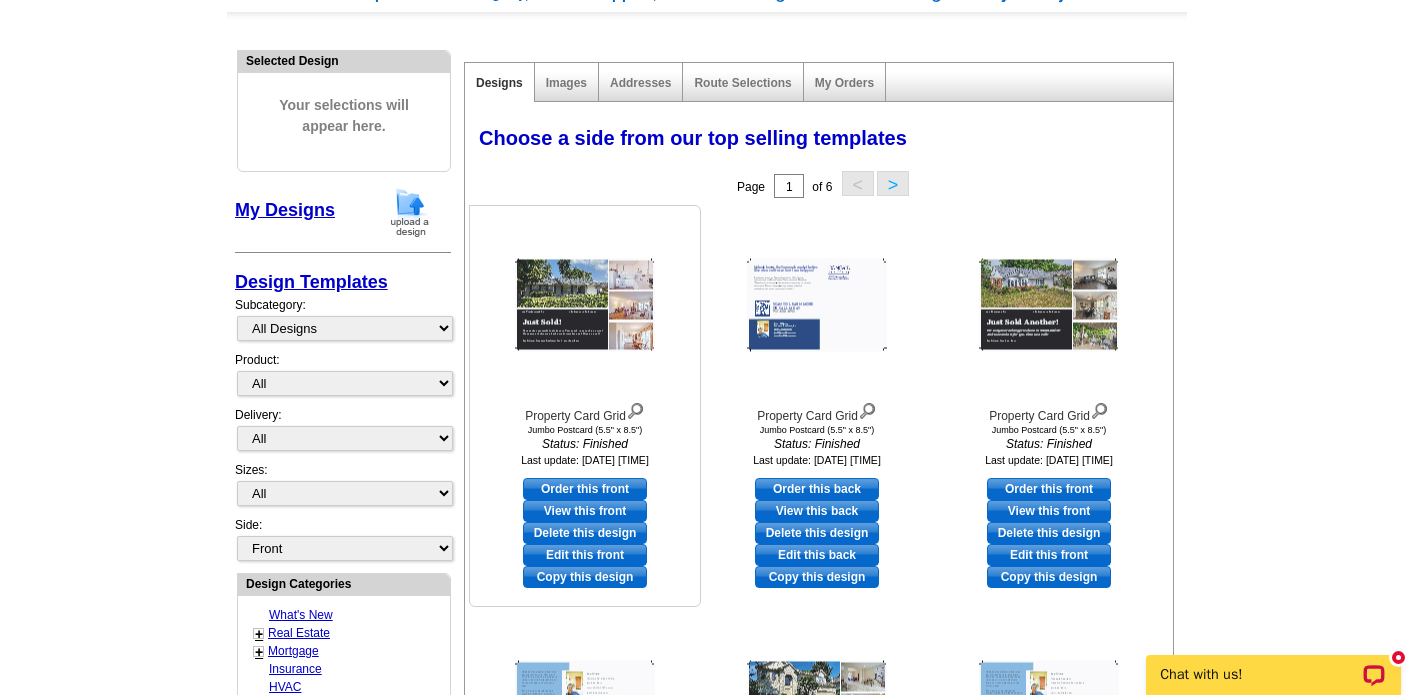 click on "Copy this design" at bounding box center (585, 577) 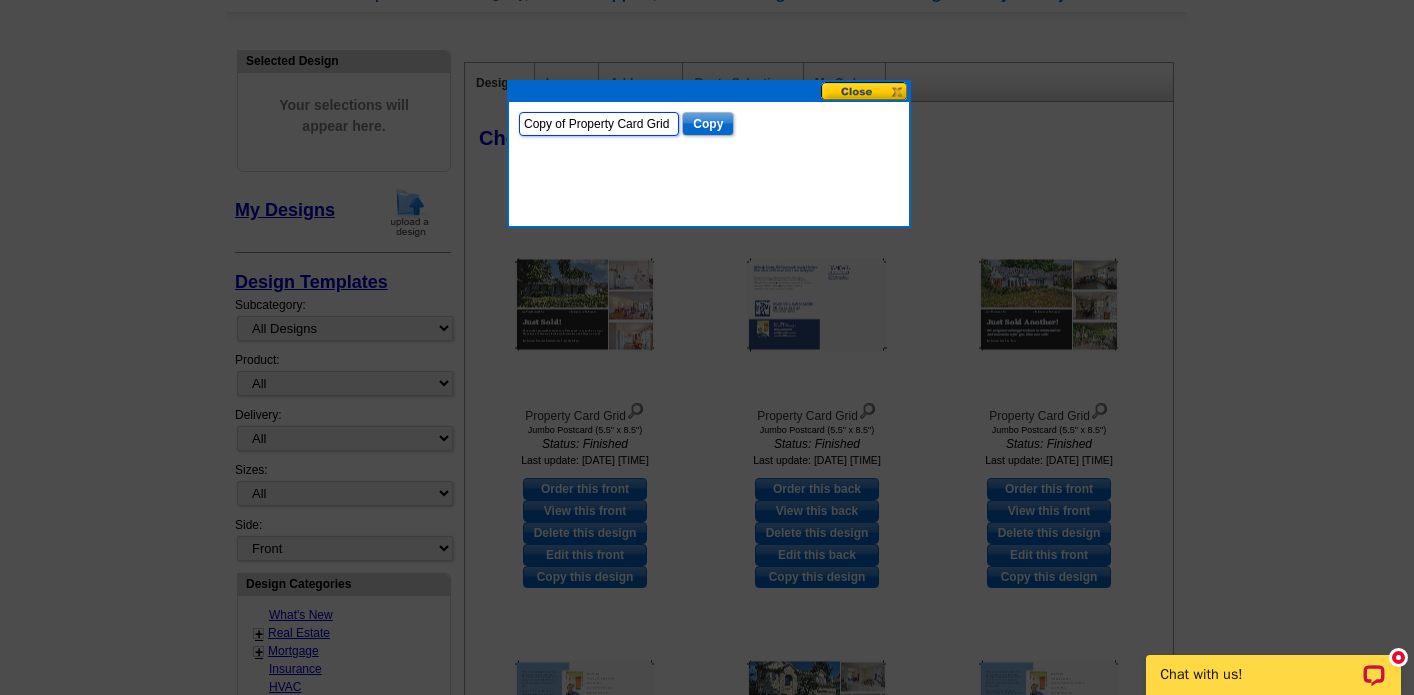 click on "Copy of Property Card Grid" at bounding box center (599, 124) 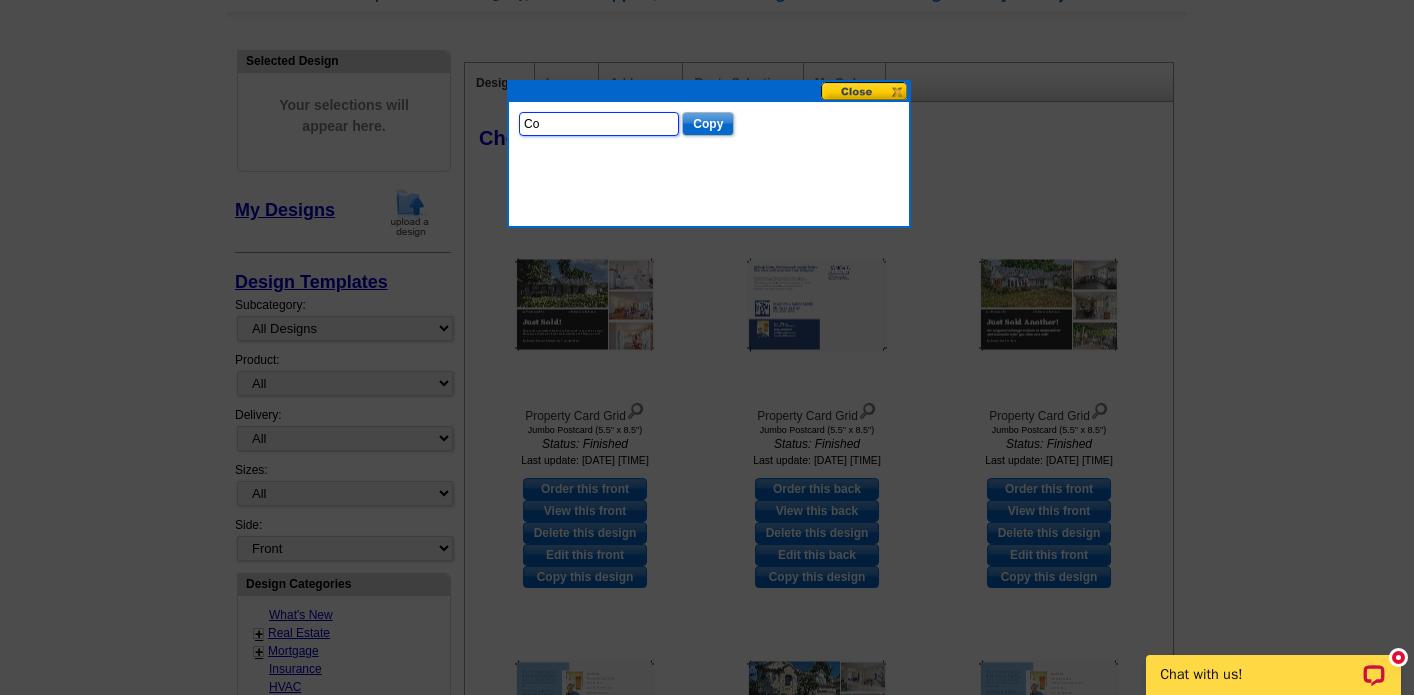 type on "C" 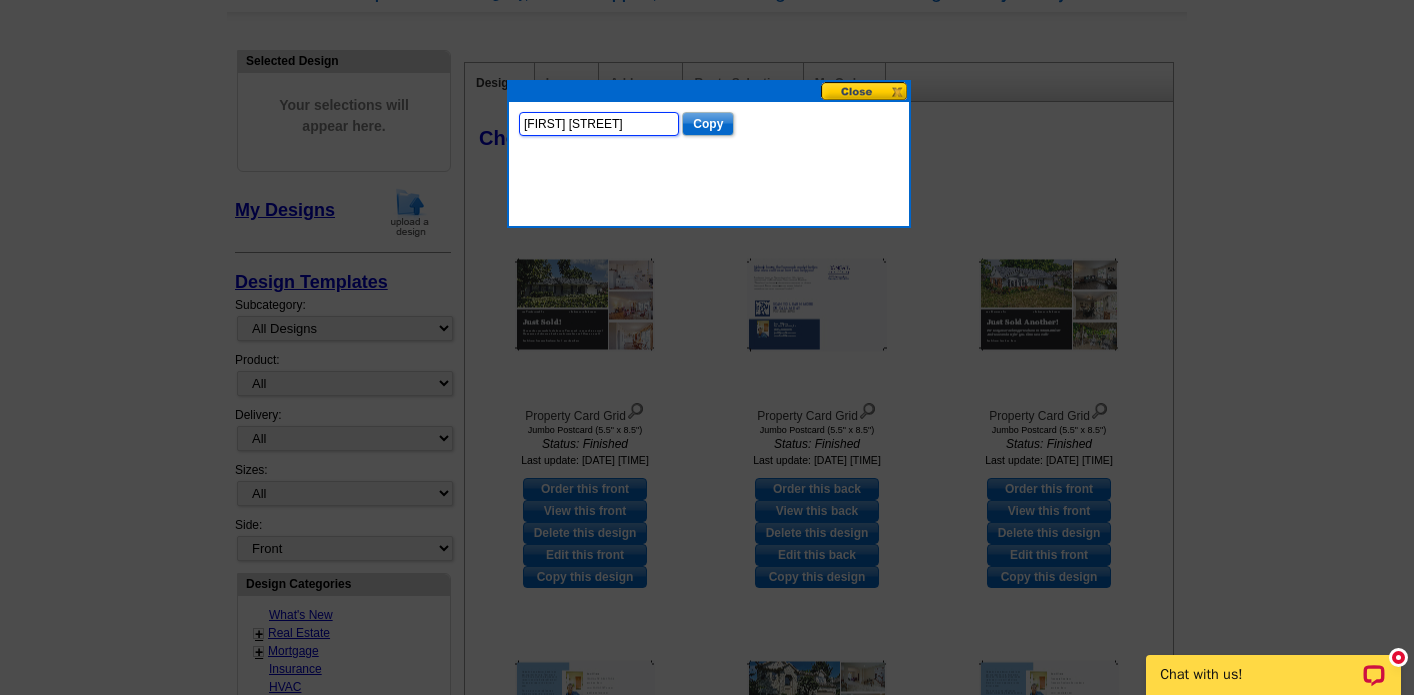 type on "[FIRST] [STREET]" 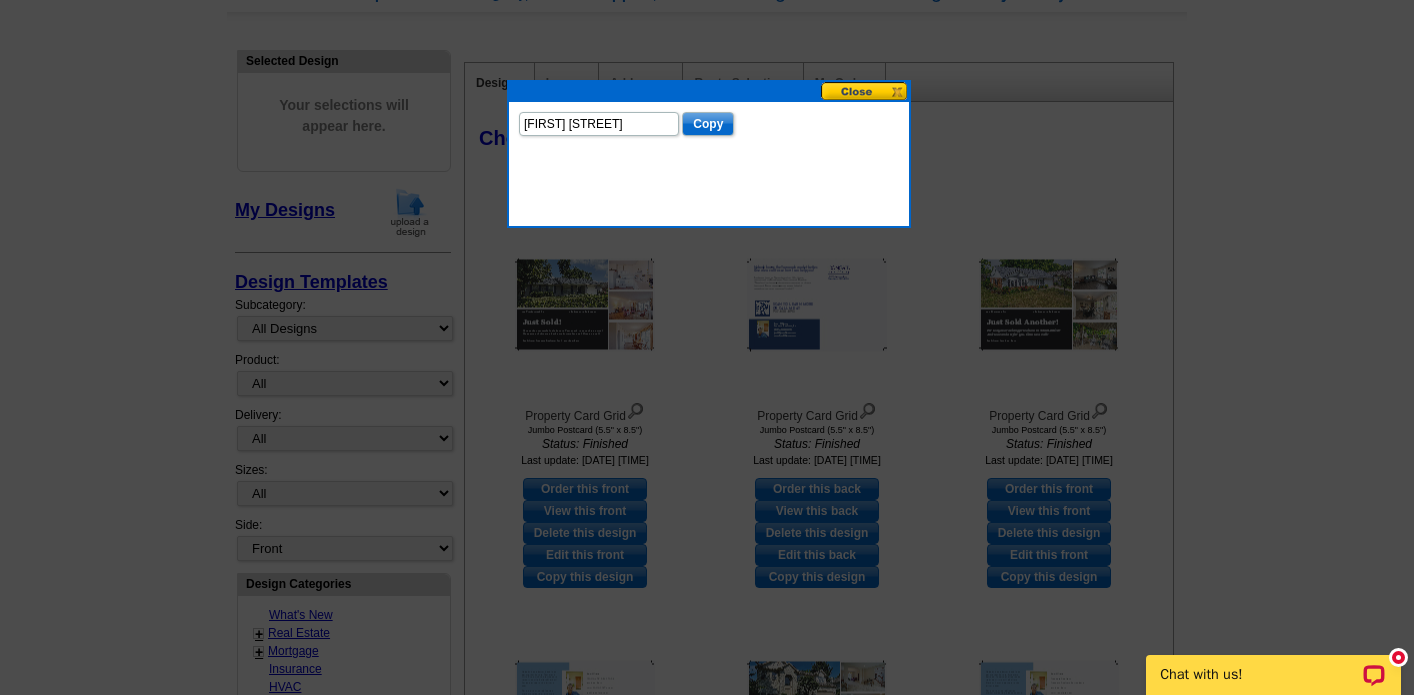 click on "Copy" at bounding box center (708, 124) 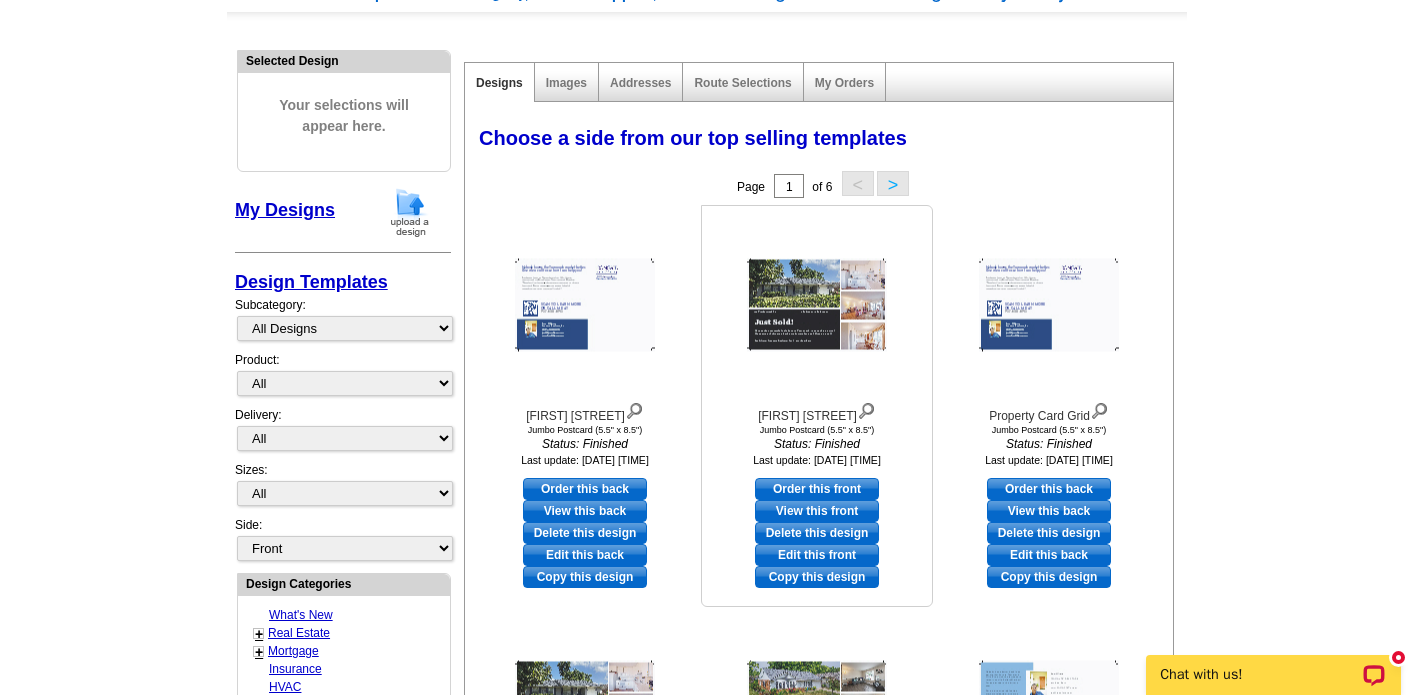 click on "Edit this front" at bounding box center [817, 555] 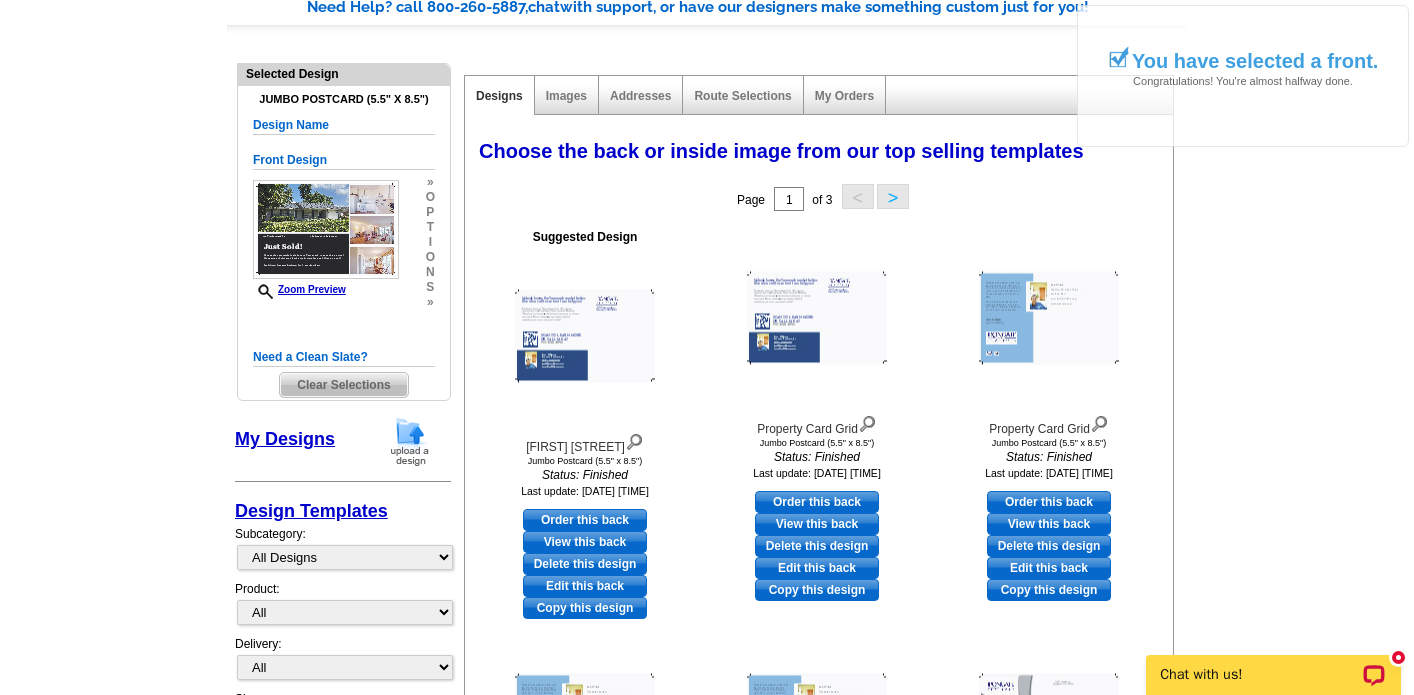 scroll, scrollTop: 162, scrollLeft: 0, axis: vertical 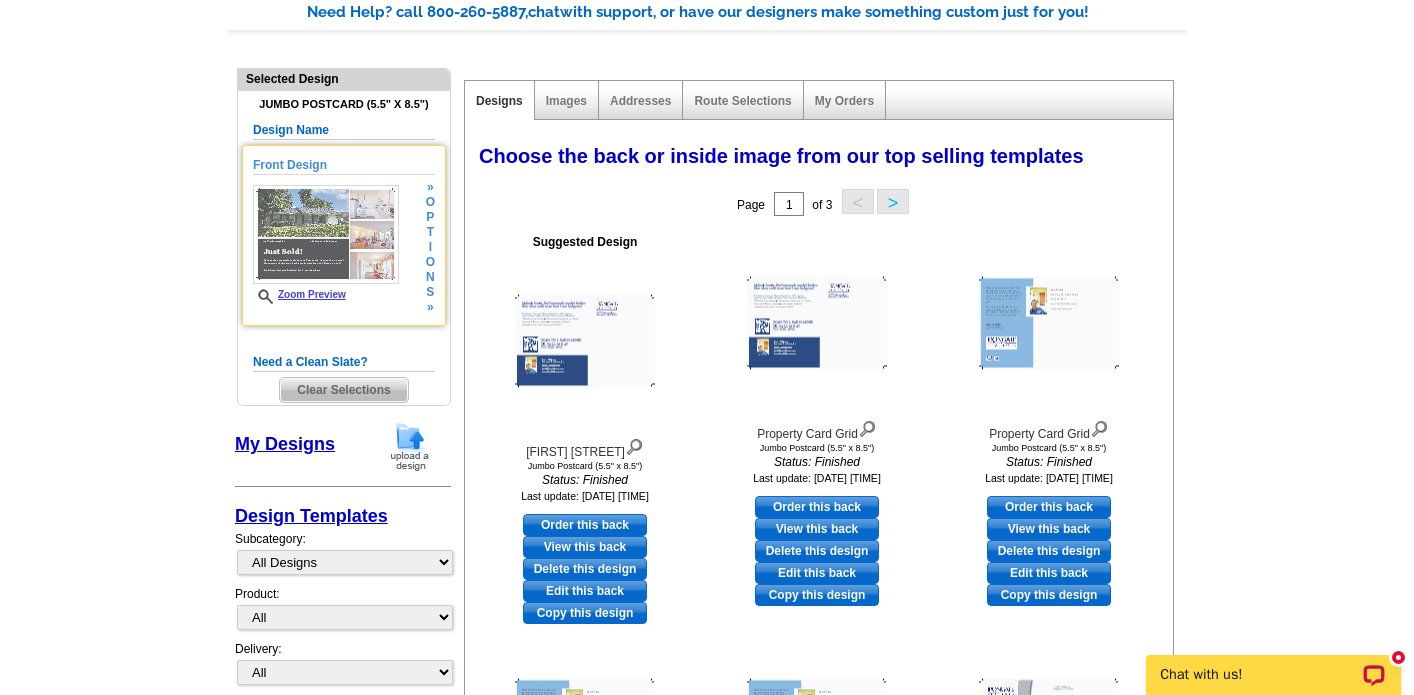 click at bounding box center [326, 234] 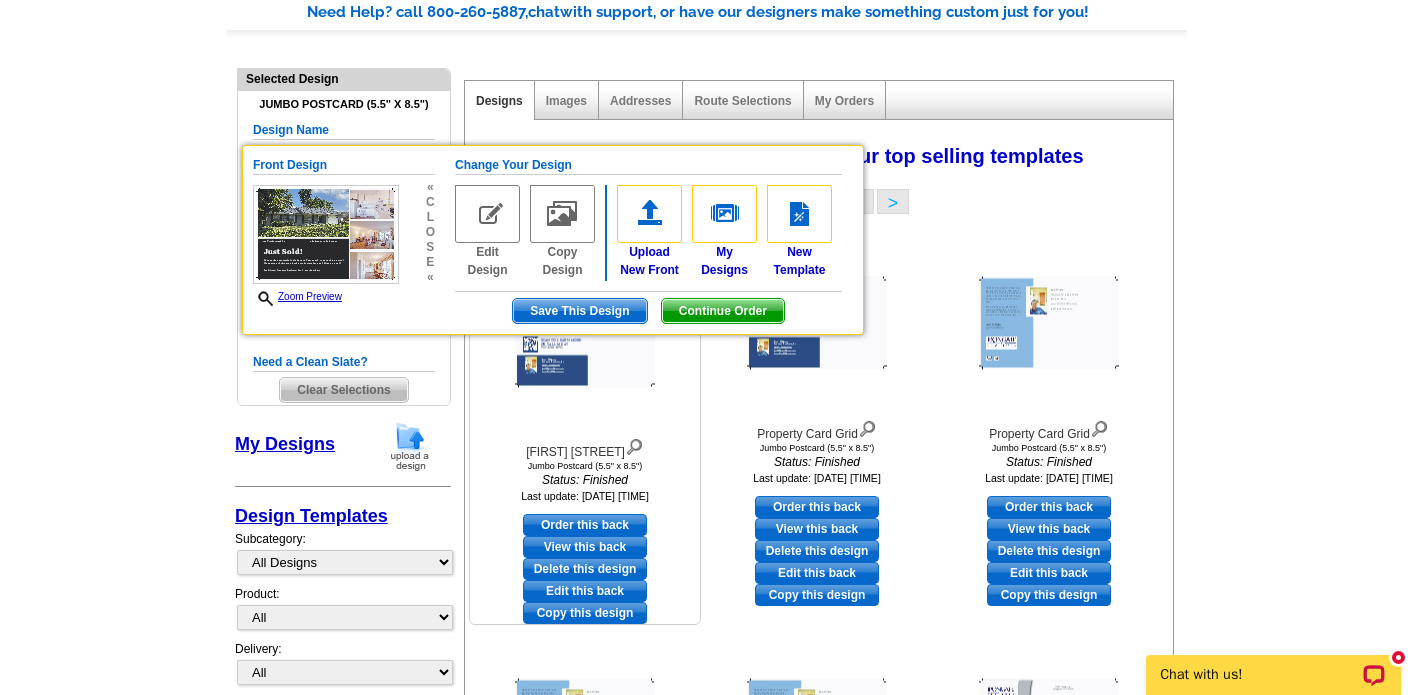 click at bounding box center [585, 341] 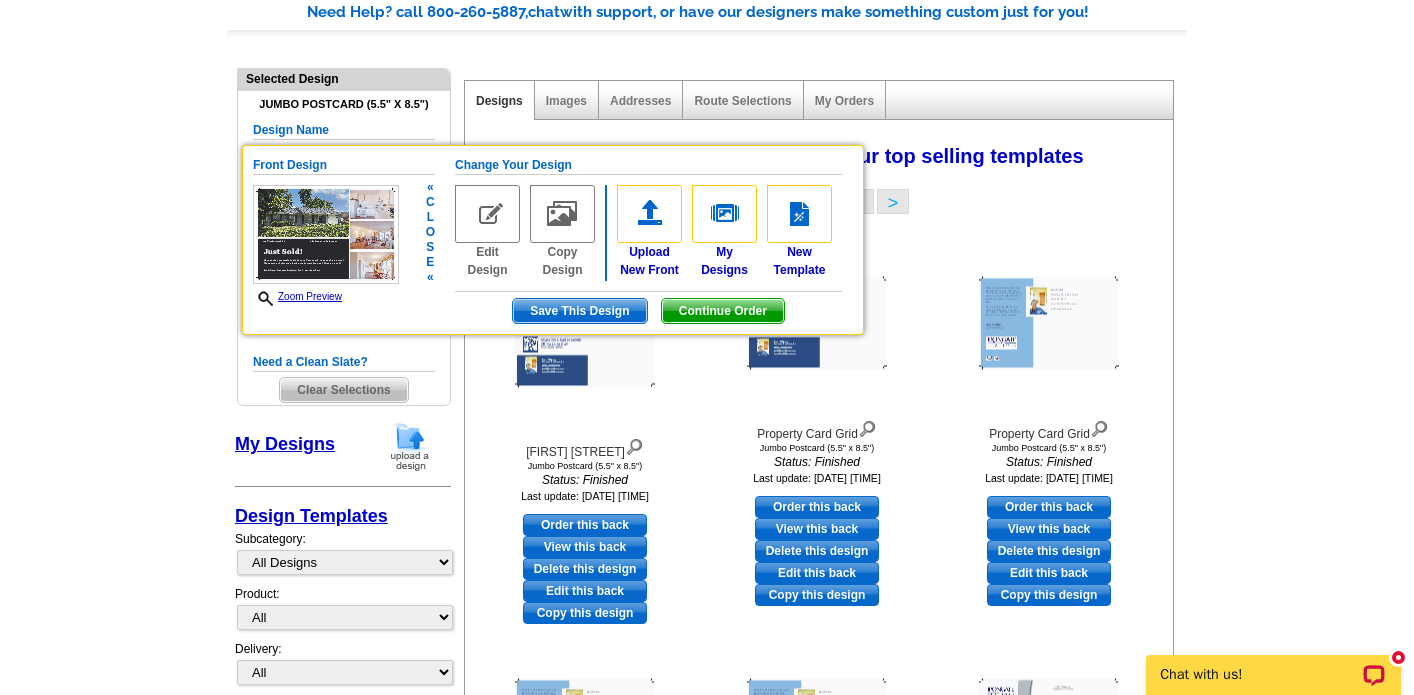 click on "Front Design" at bounding box center (344, 165) 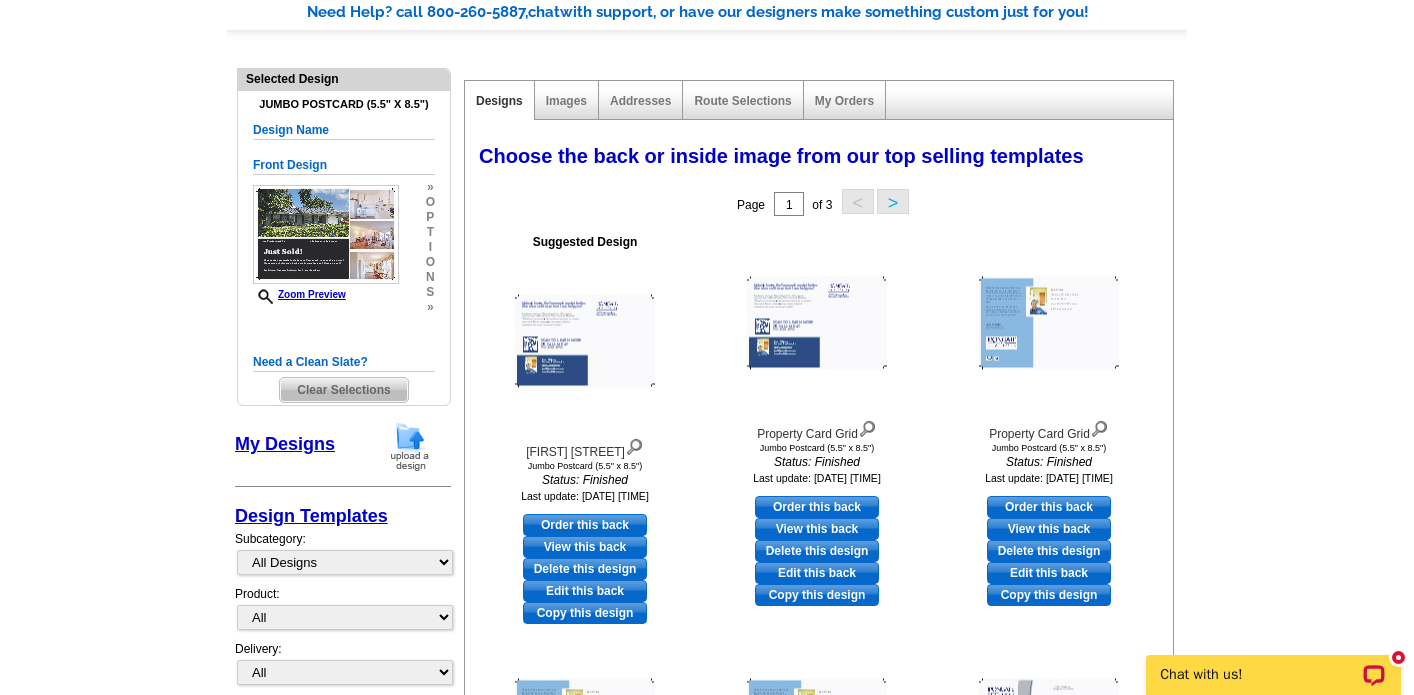 click on "Page
1 of 3
<
>" at bounding box center [823, 204] 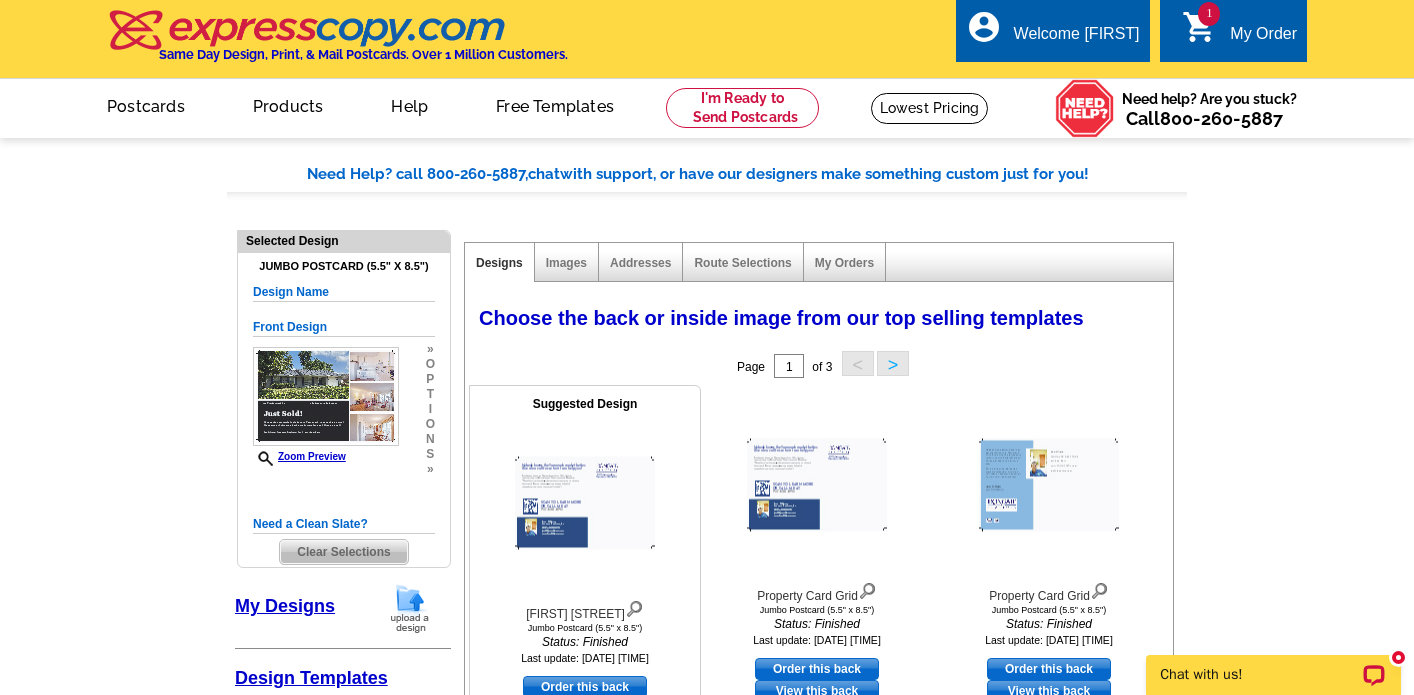 scroll, scrollTop: 0, scrollLeft: 0, axis: both 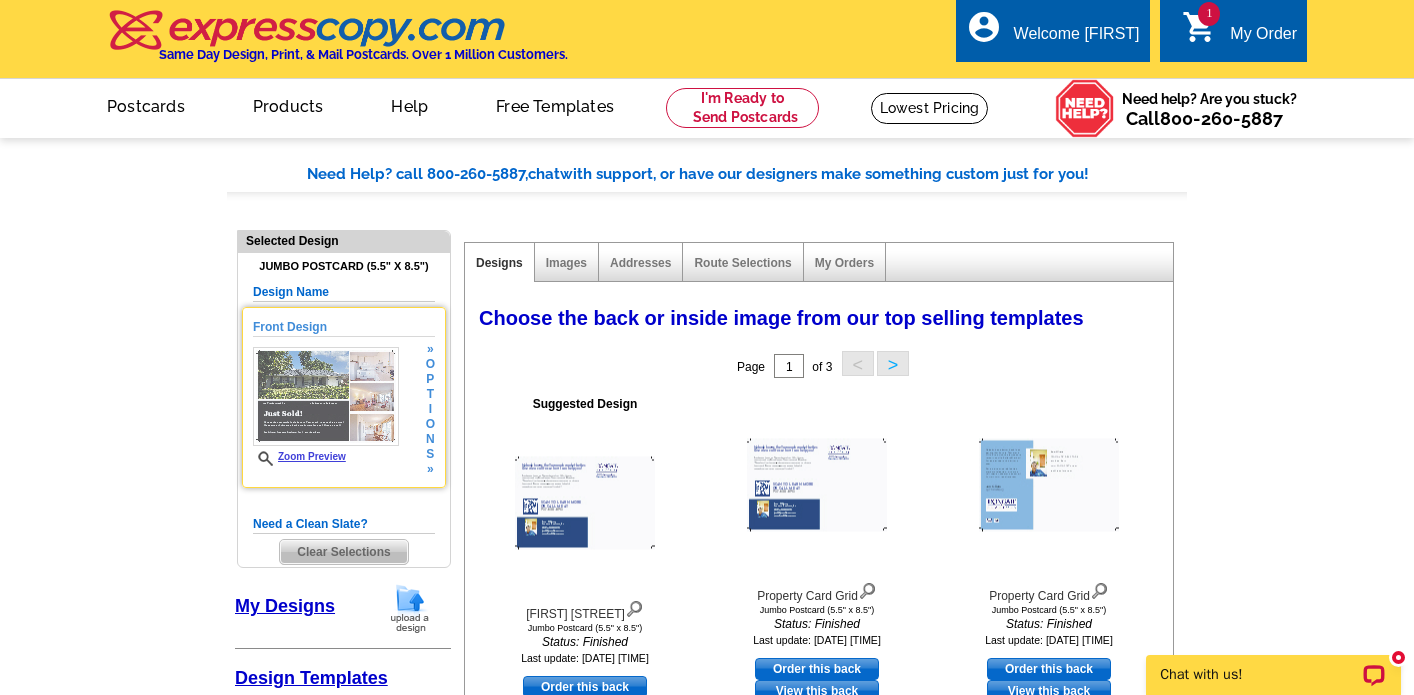 click at bounding box center [326, 396] 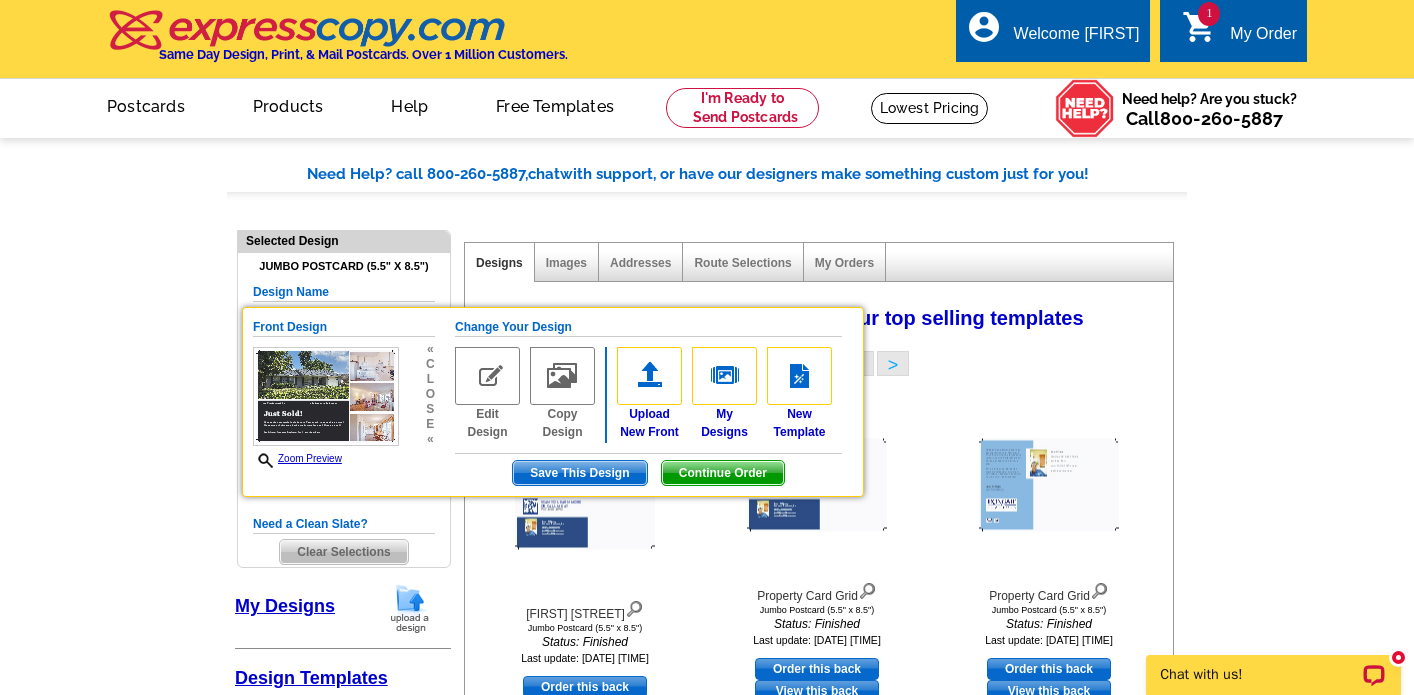 click on "Need Help? call 800-260-5887,  chat  with support, or have our designers make something custom just for you!
Got it, no need for the selection guide next time.
Show Results
Selected Design
Jumbo Postcard (5.5" x 8.5")
Design Name
Front Design
Zoom Preview
« c l o s e «
Change Your Design
Edit Design
+" at bounding box center (707, 952) 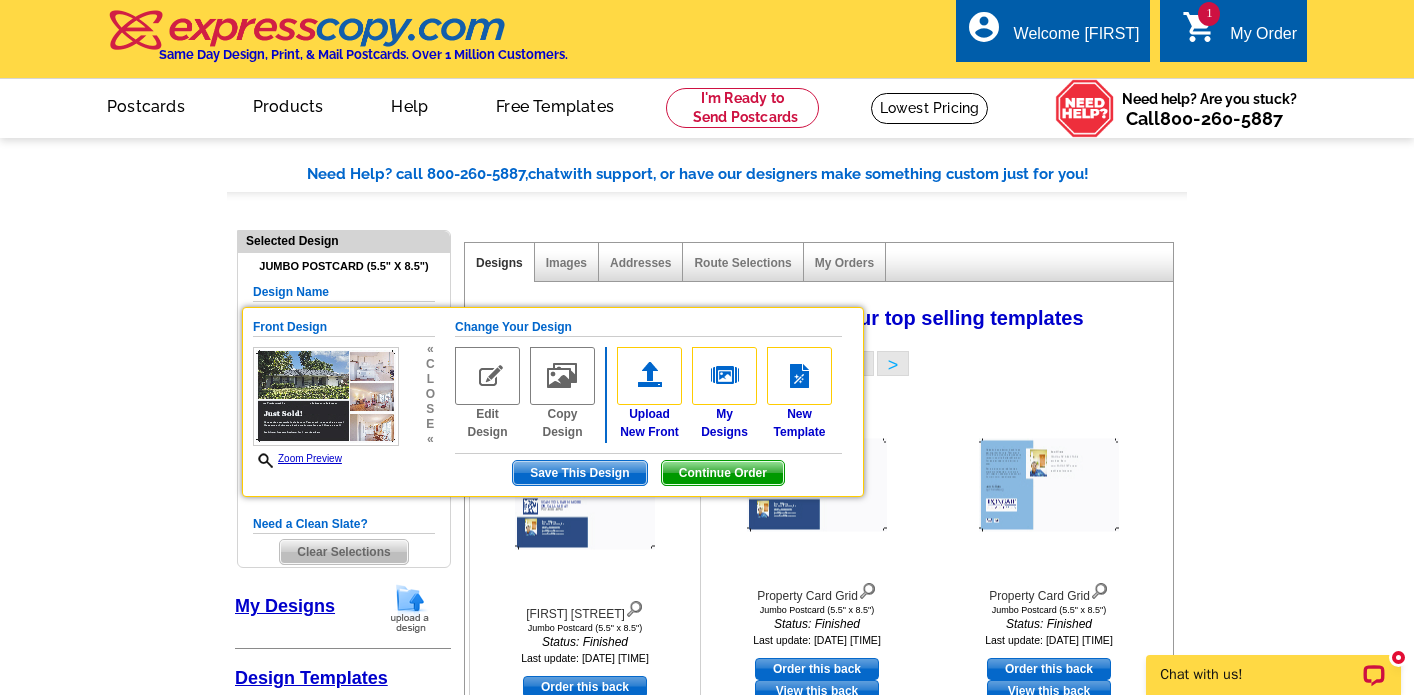 scroll, scrollTop: 0, scrollLeft: 0, axis: both 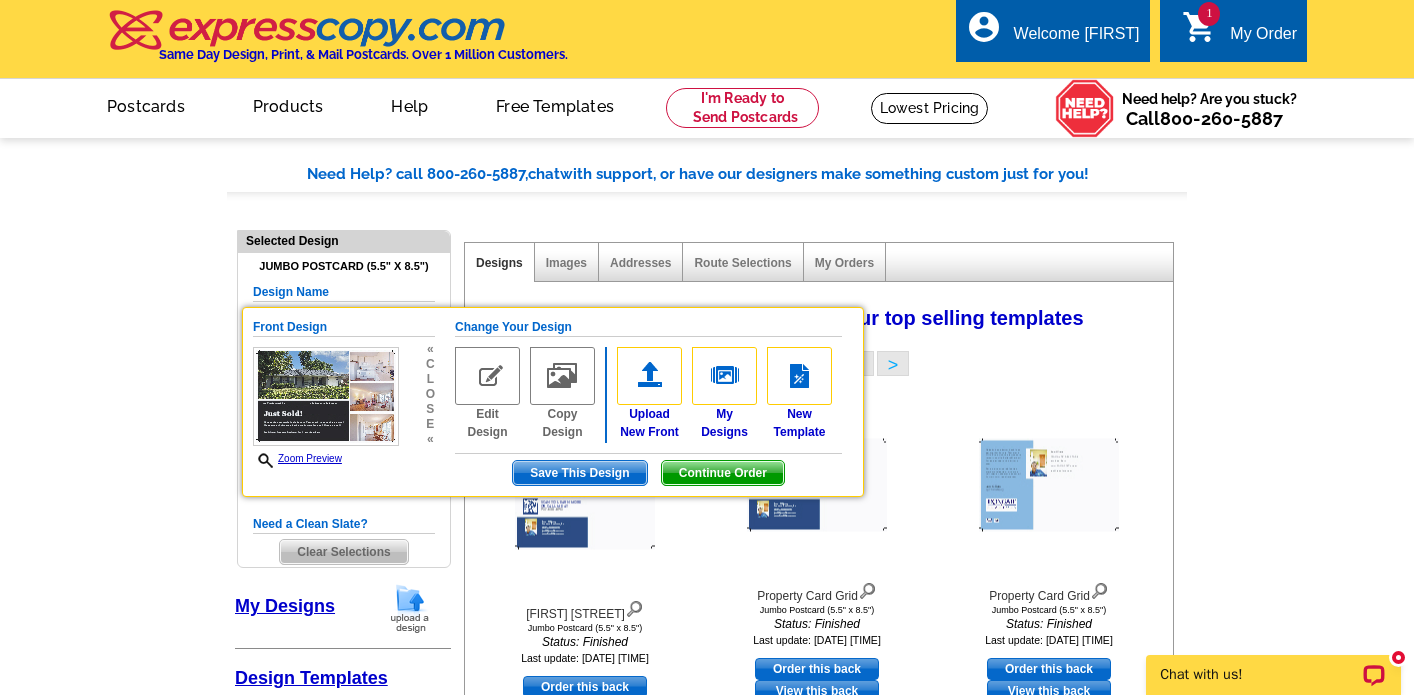click on "Need Help? call 800-260-5887,  chat  with support, or have our designers make something custom just for you!
Got it, no need for the selection guide next time.
Show Results
Selected Design
Jumbo Postcard (5.5" x 8.5")
Design Name
Front Design
Zoom Preview
« c l o s e «
Change Your Design
Edit Design
+" at bounding box center (707, 952) 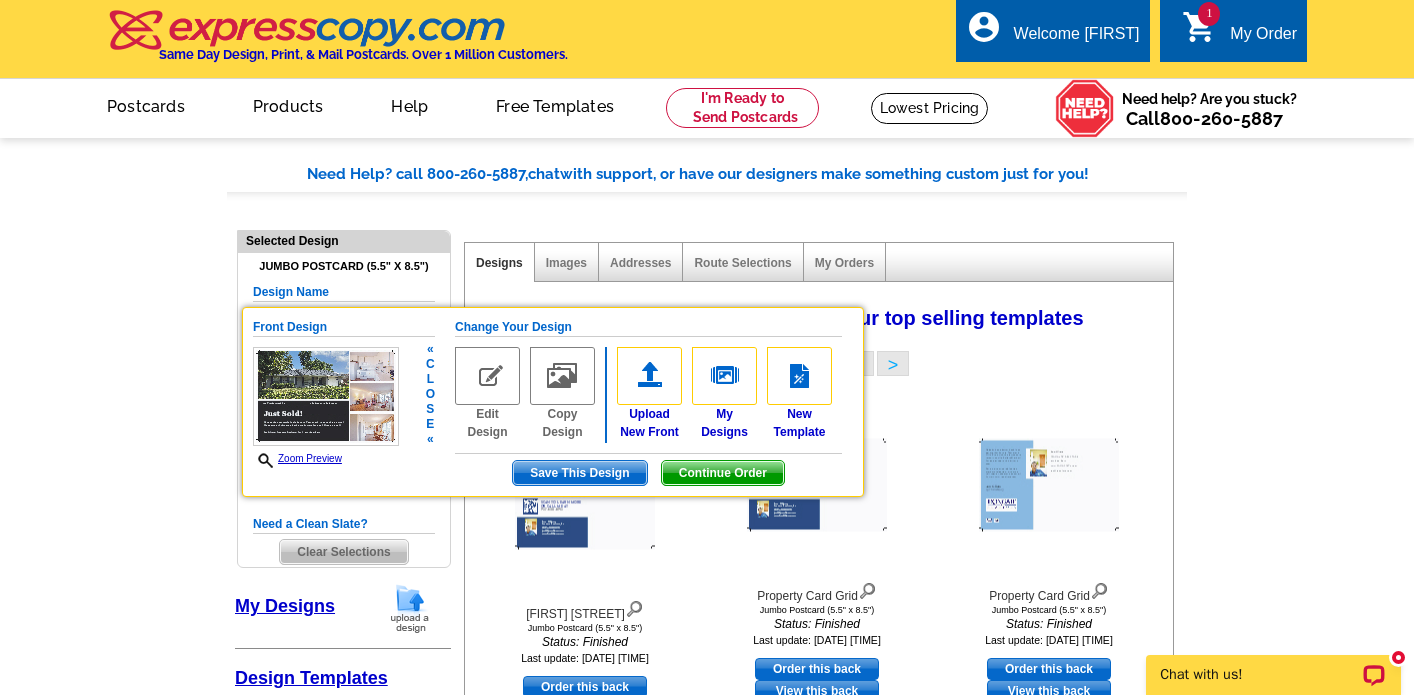 click on "Front Design" at bounding box center [344, 327] 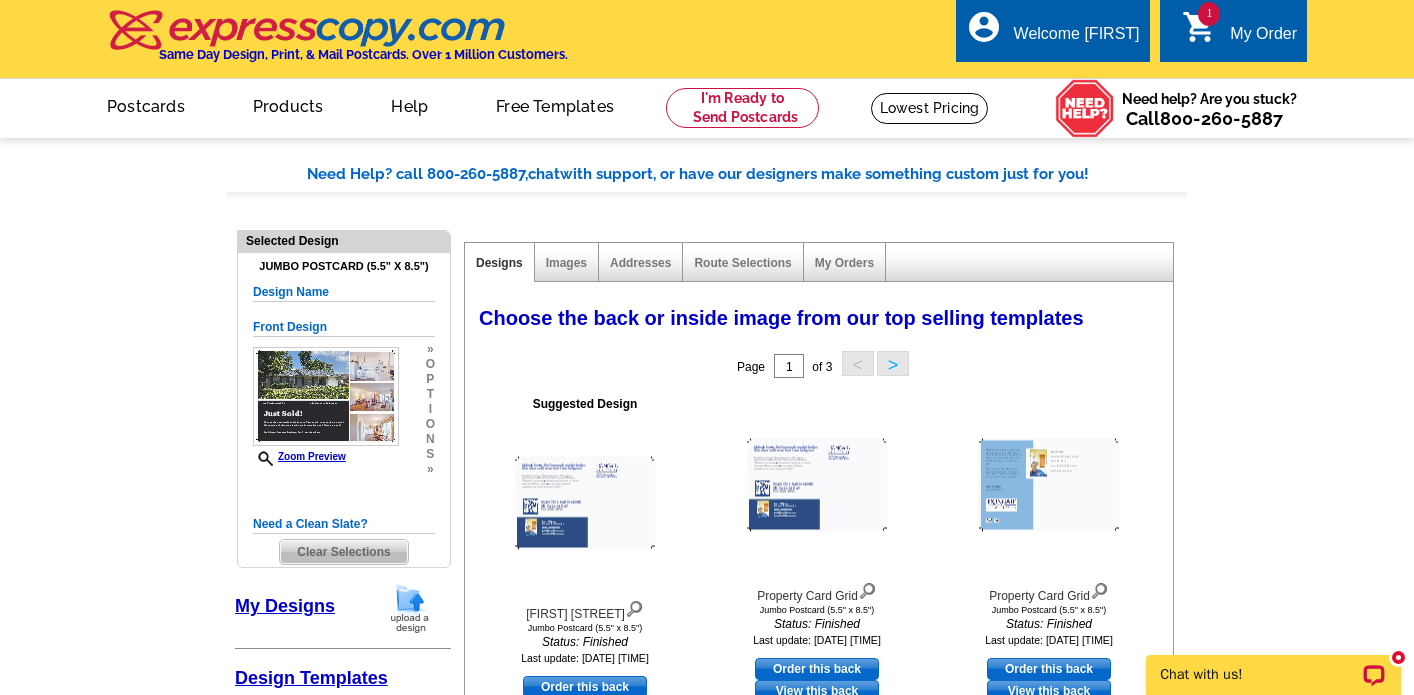 click on "My Designs" at bounding box center (285, 606) 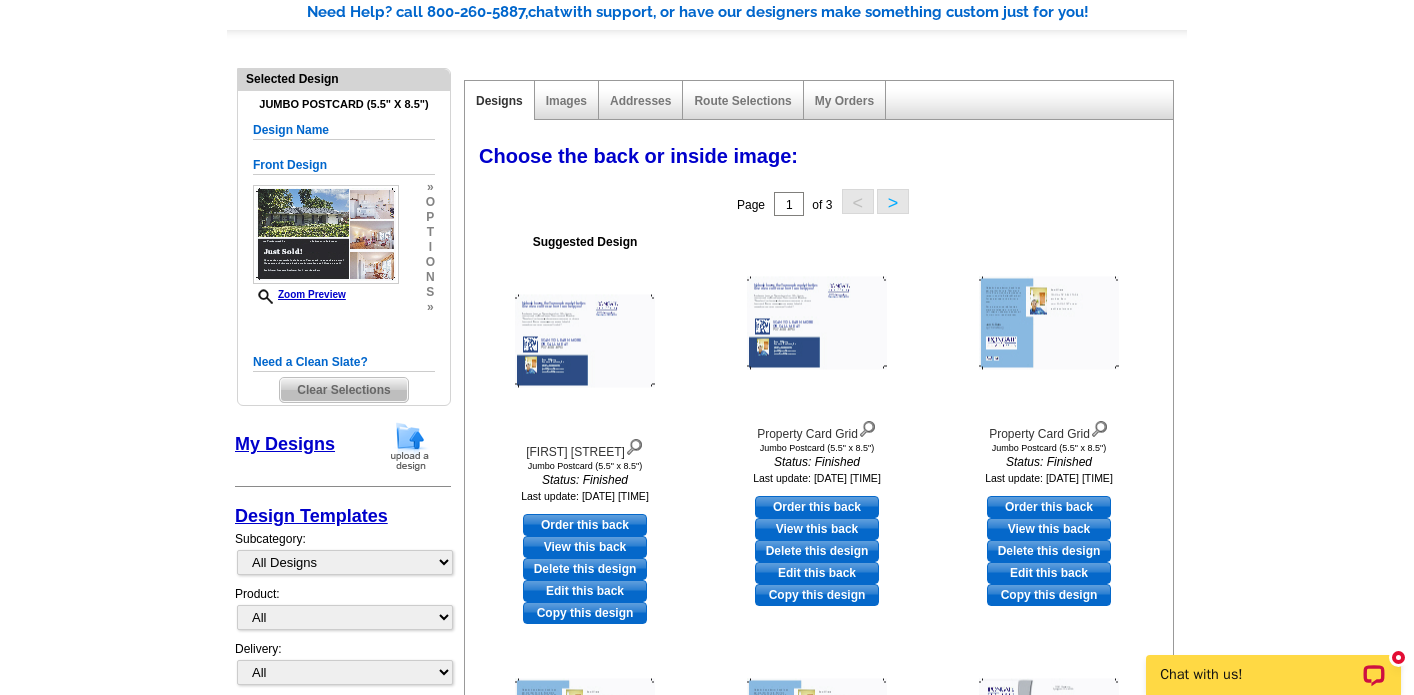 scroll, scrollTop: 163, scrollLeft: 0, axis: vertical 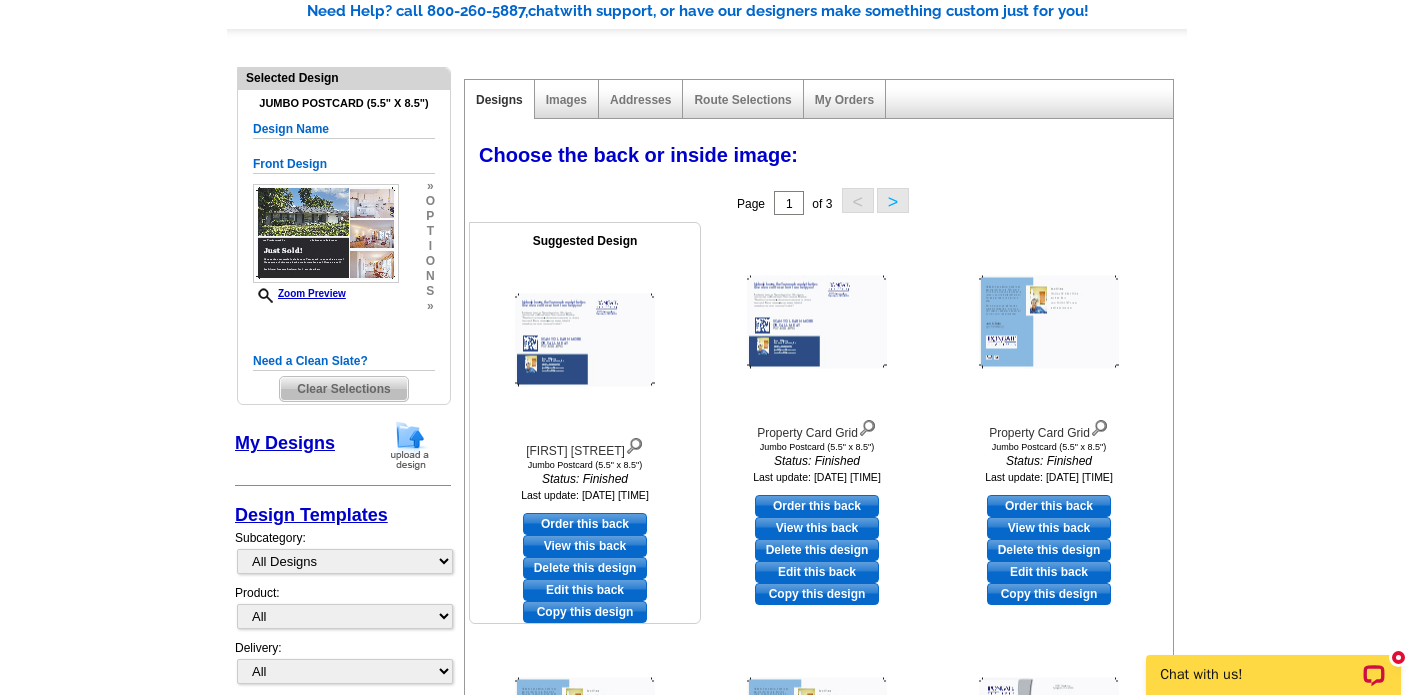 click on "Edit this back" at bounding box center (585, 590) 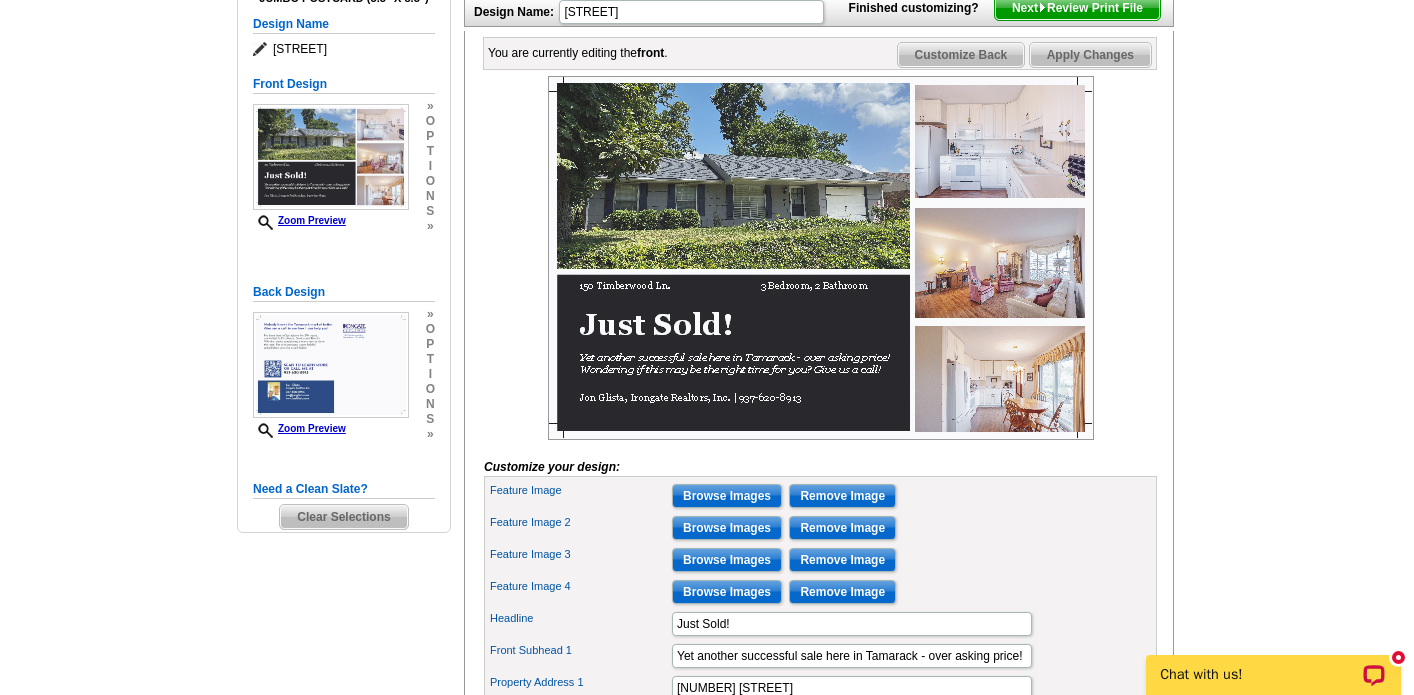 scroll, scrollTop: 272, scrollLeft: 0, axis: vertical 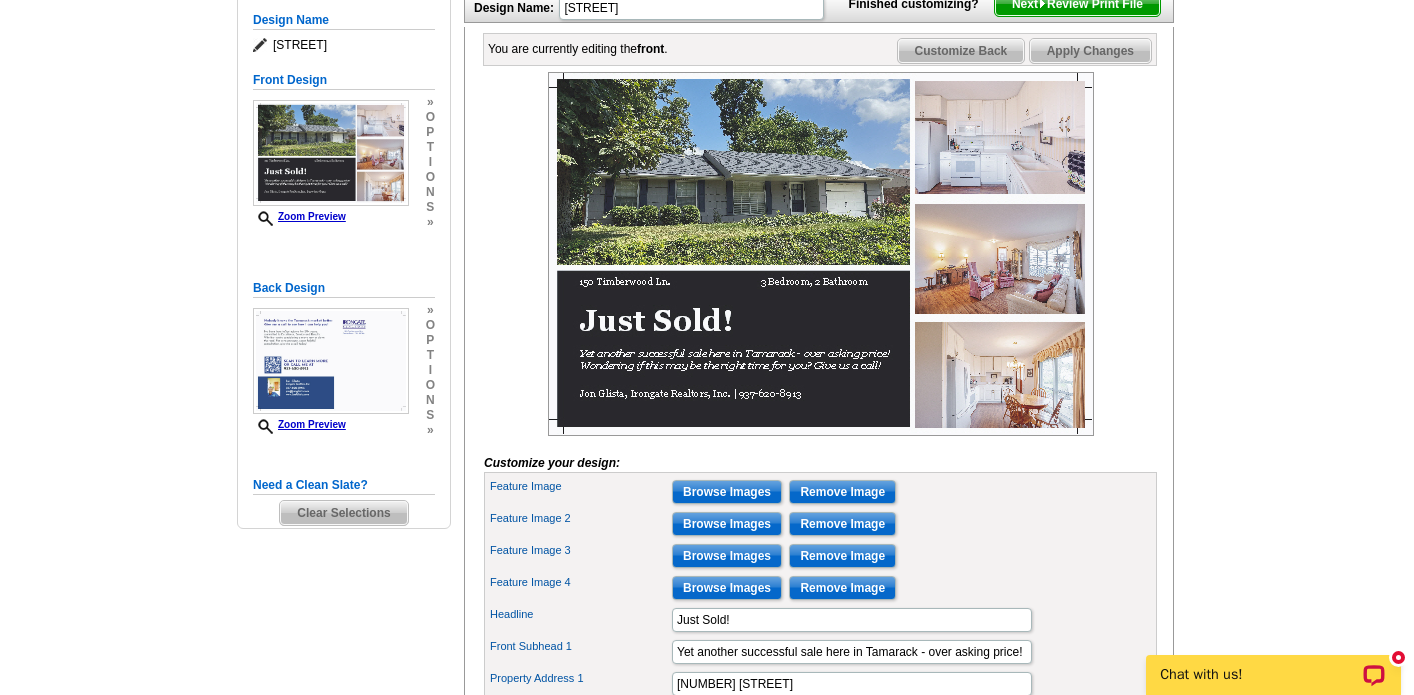 click on "Browse Images" at bounding box center [727, 492] 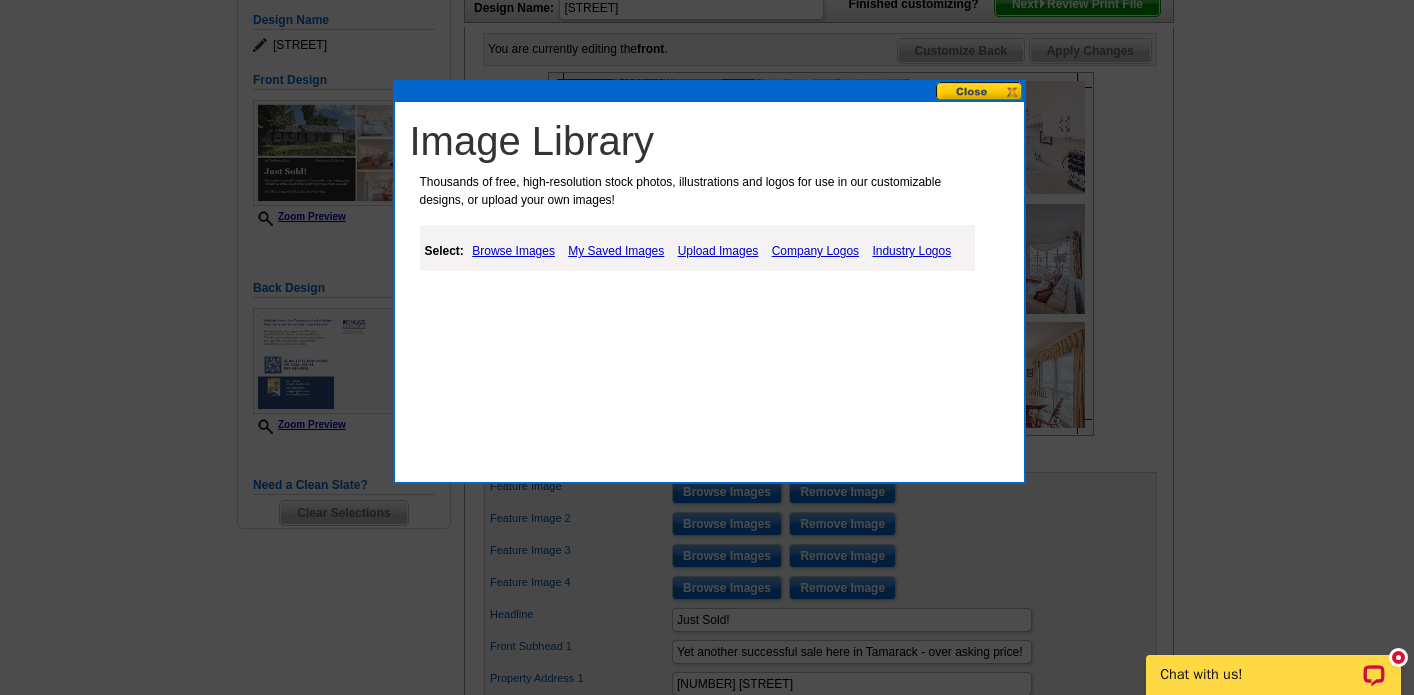 click on "Upload Images" at bounding box center (718, 251) 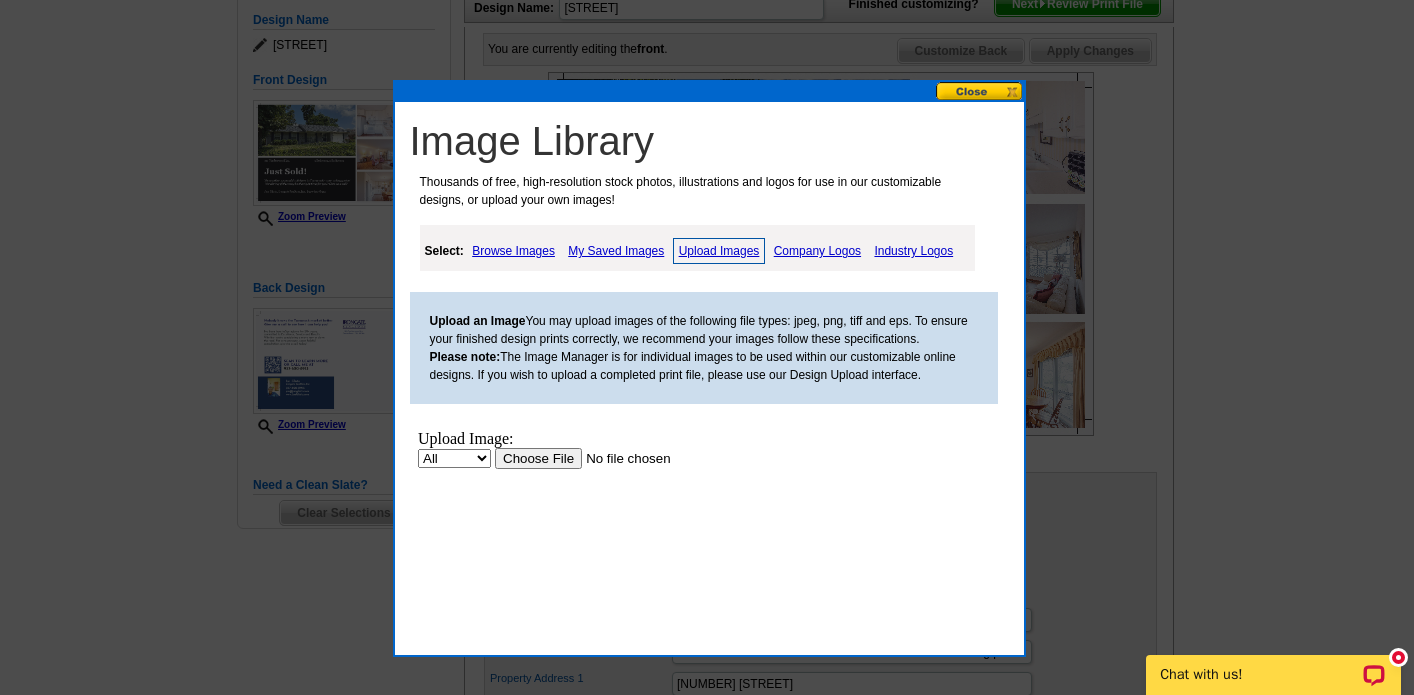 scroll, scrollTop: 0, scrollLeft: 0, axis: both 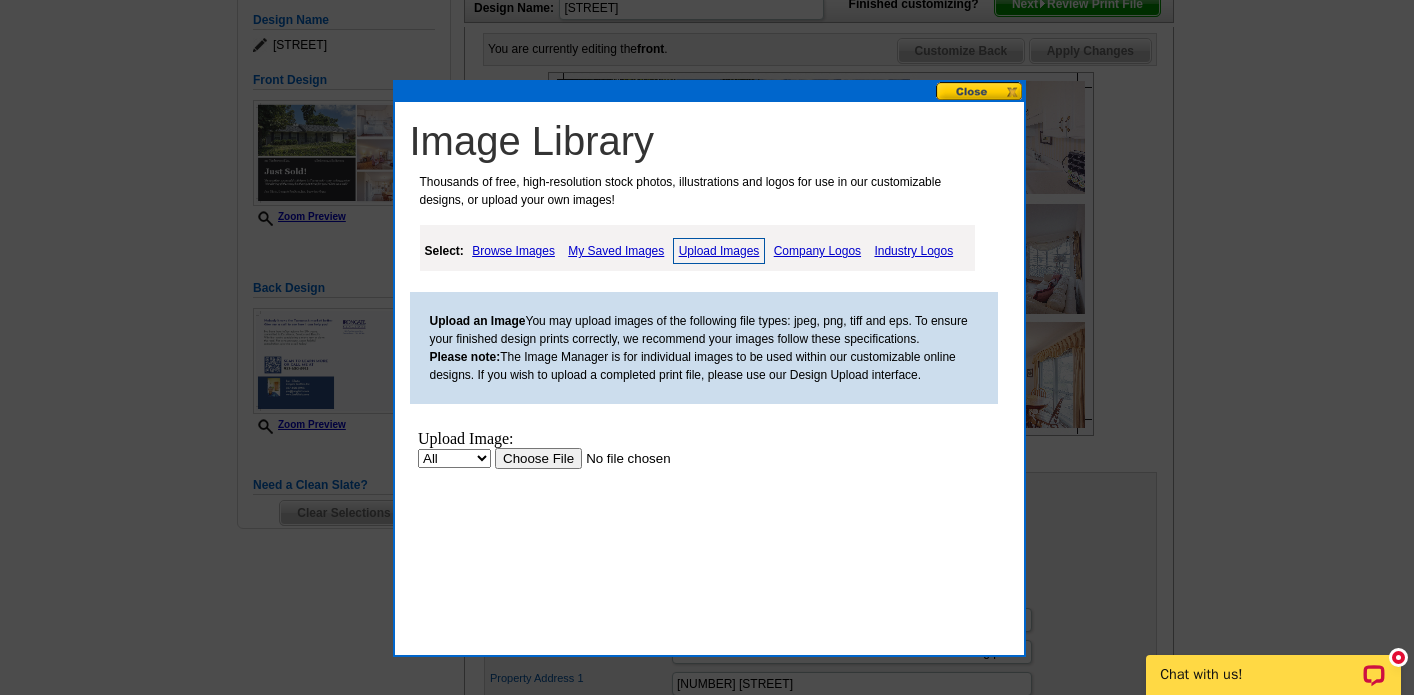 click at bounding box center (620, 458) 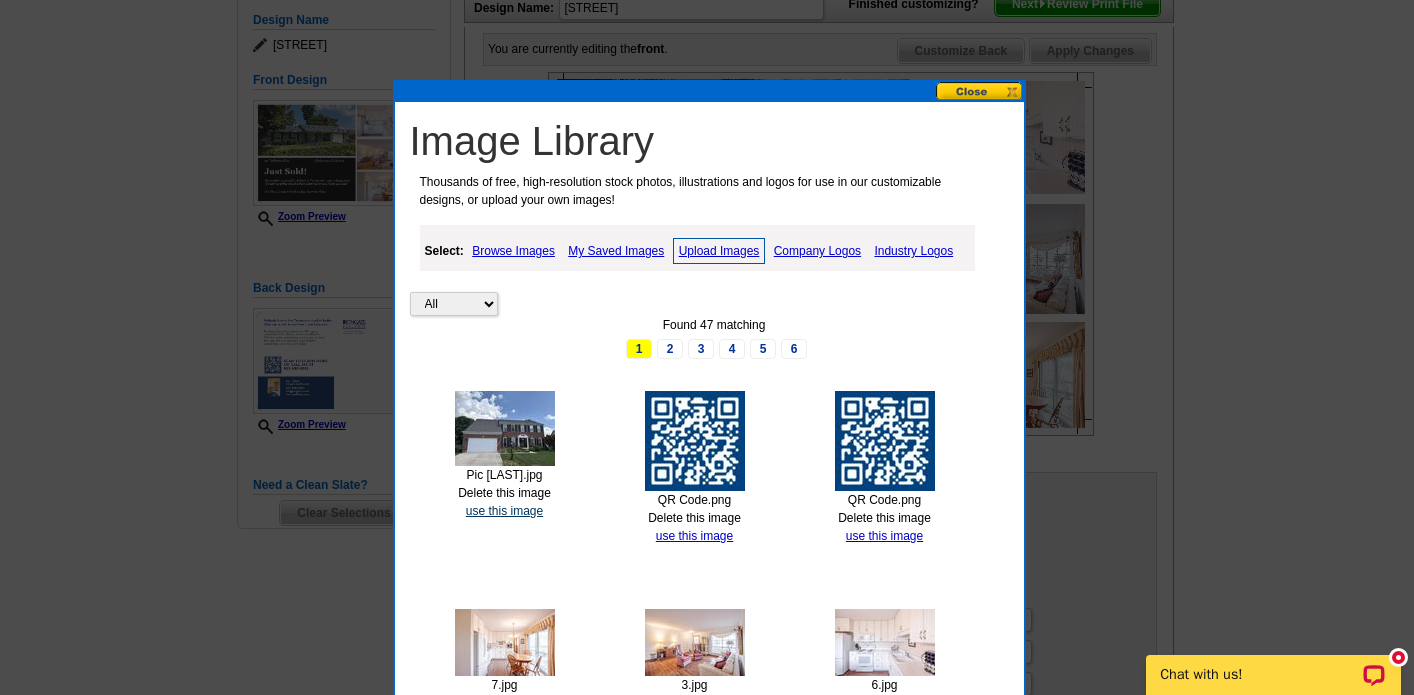 click on "use this image" at bounding box center [504, 511] 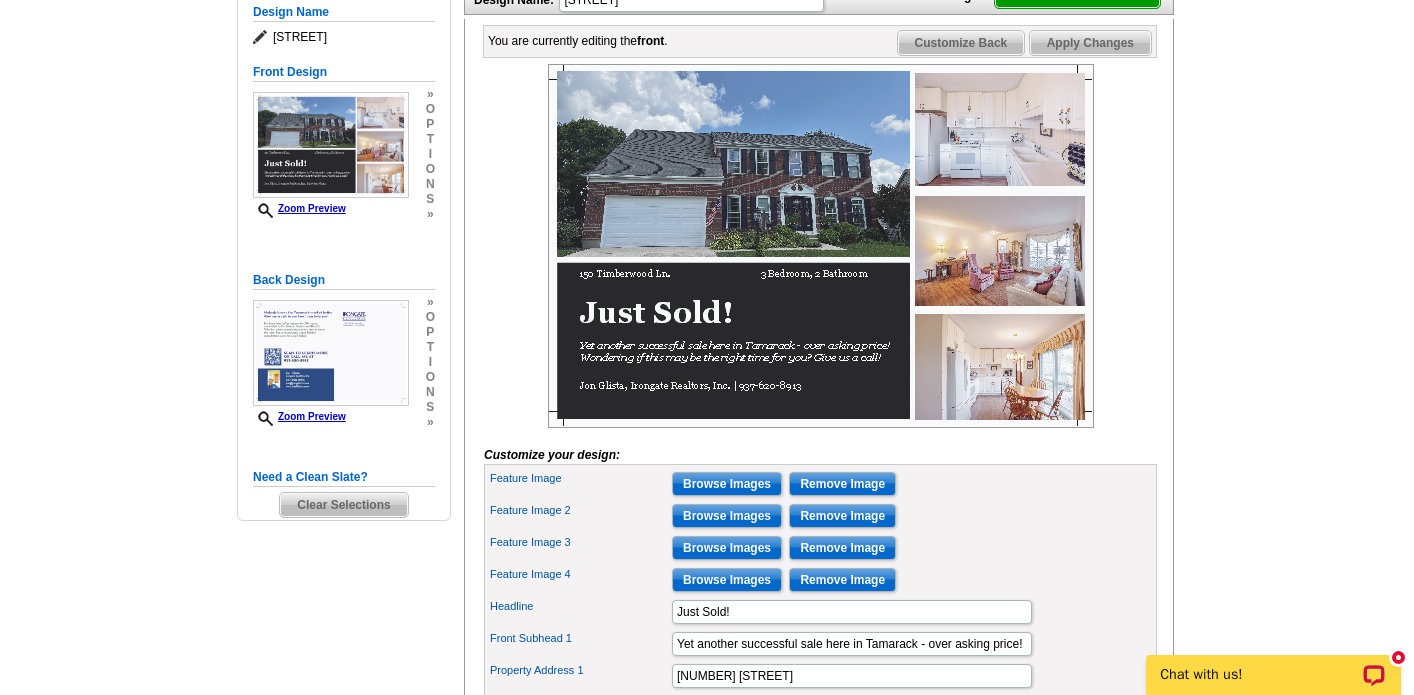 scroll, scrollTop: 281, scrollLeft: 0, axis: vertical 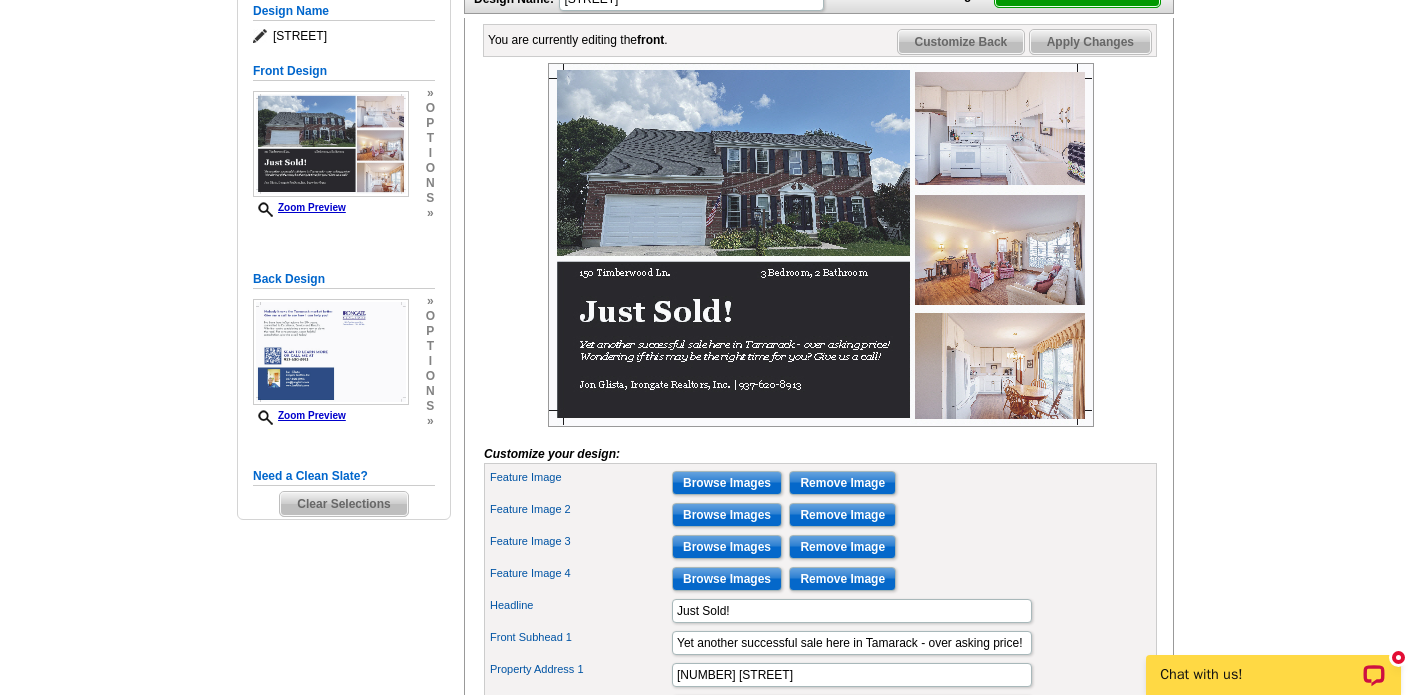 click on "Browse Images" at bounding box center [727, 515] 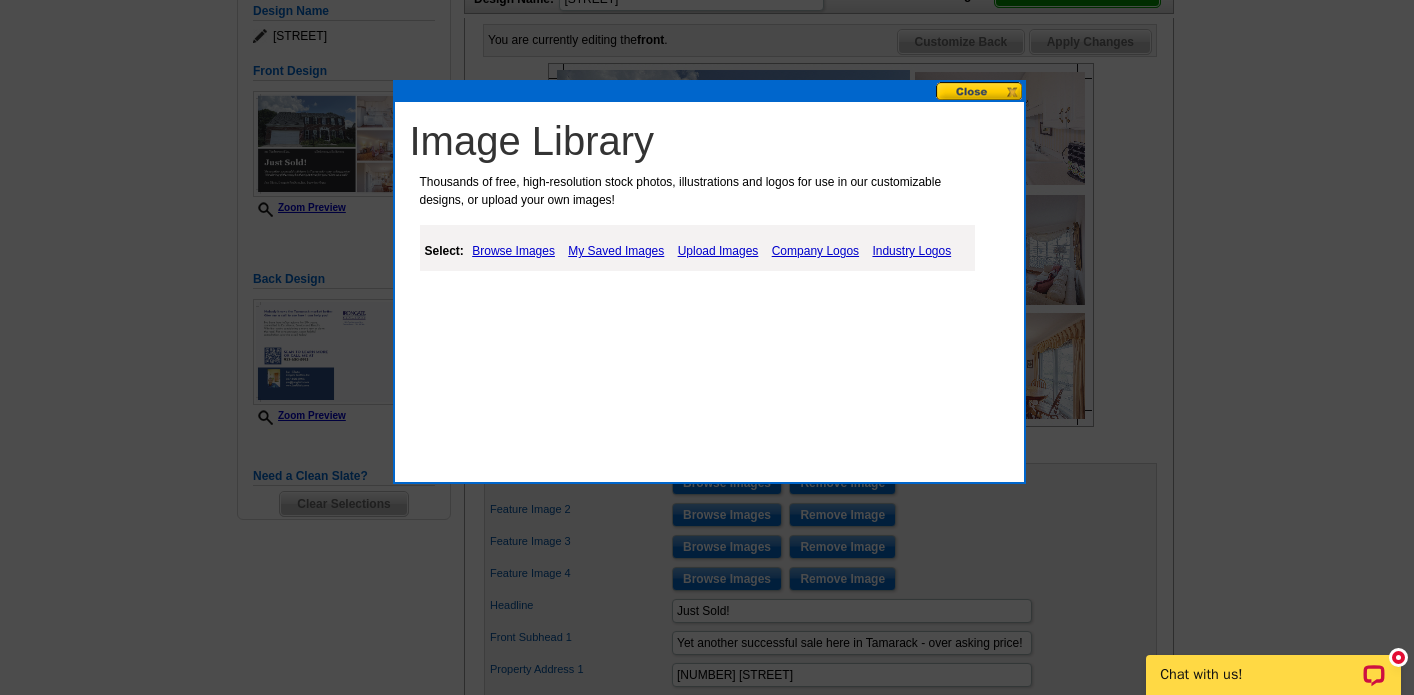 click on "Upload Images" at bounding box center [718, 251] 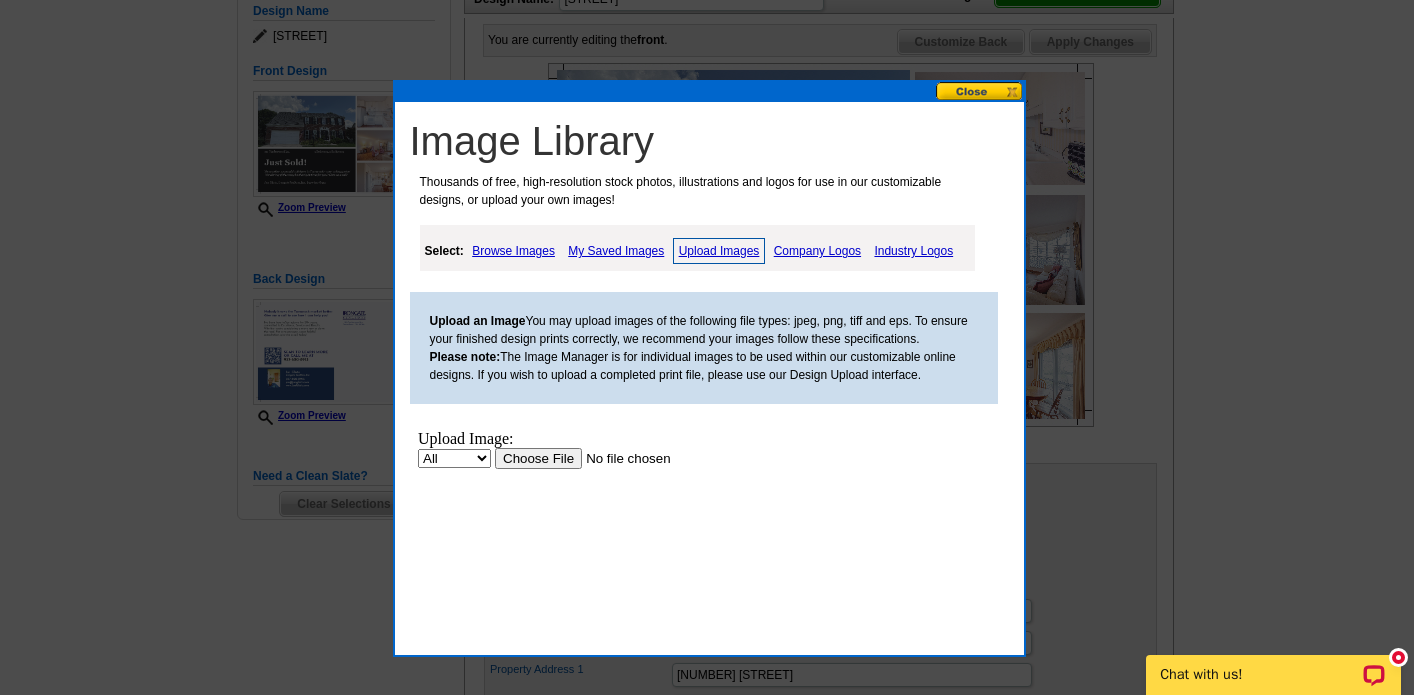scroll, scrollTop: 0, scrollLeft: 0, axis: both 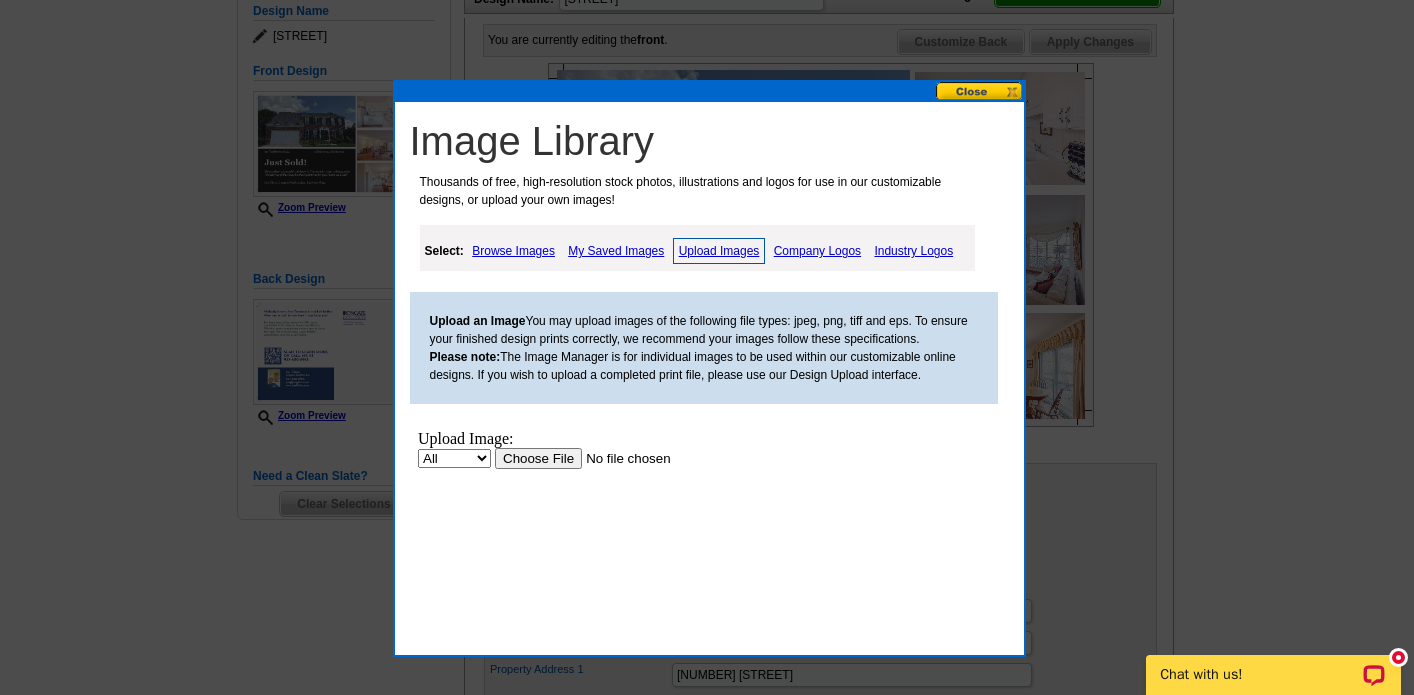 click at bounding box center [620, 458] 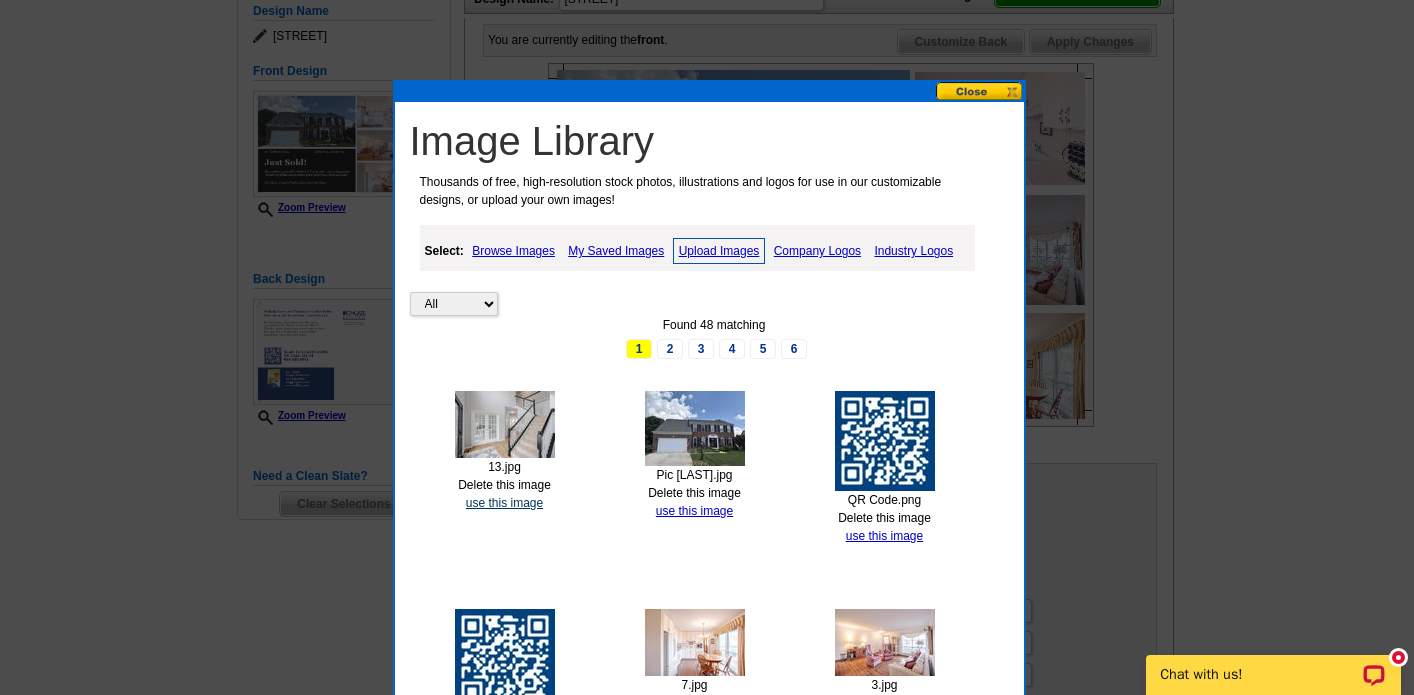 click on "use this image" at bounding box center [504, 503] 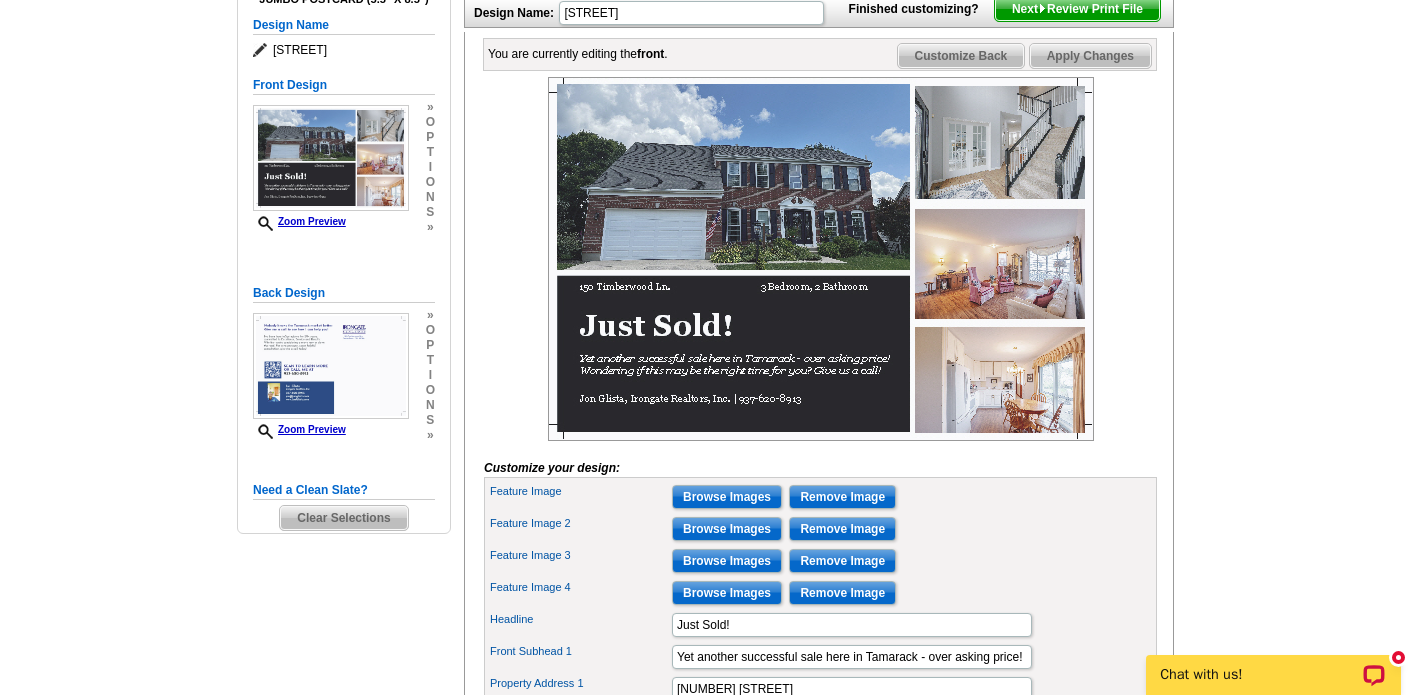 scroll, scrollTop: 289, scrollLeft: 0, axis: vertical 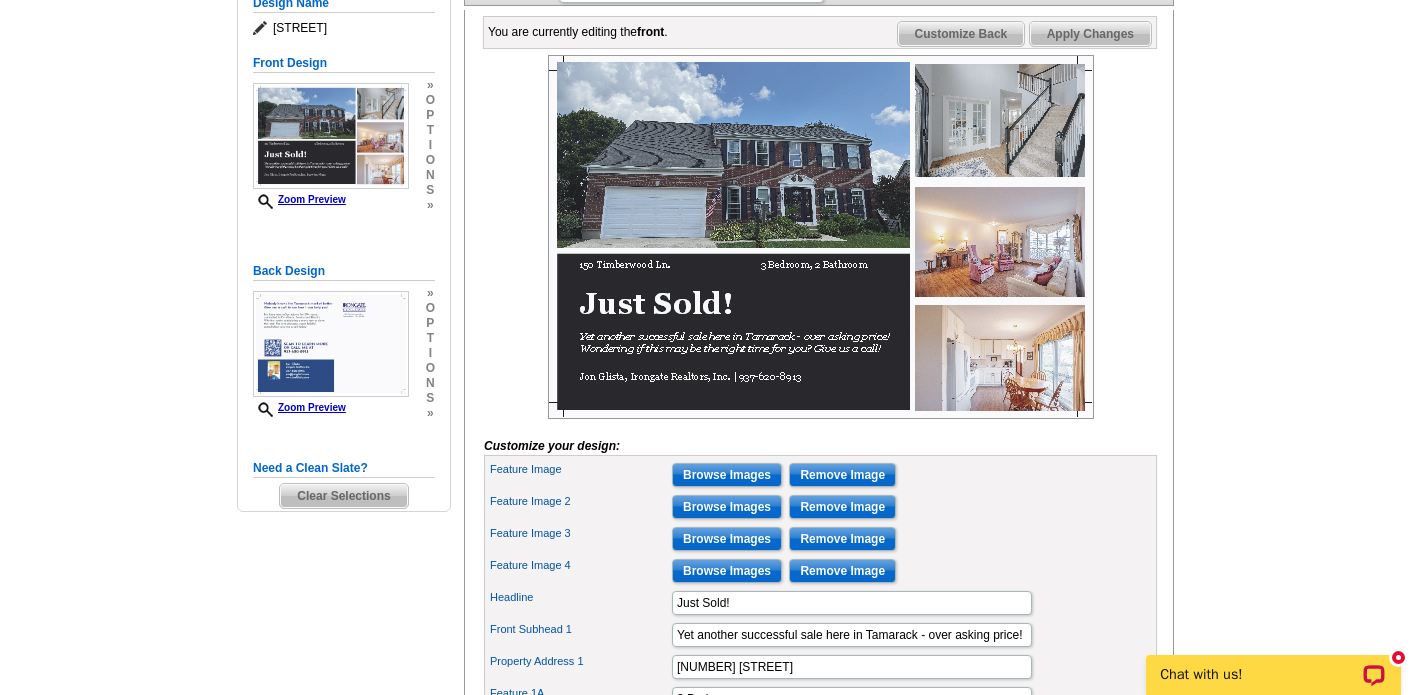 click on "Browse Images" at bounding box center [727, 539] 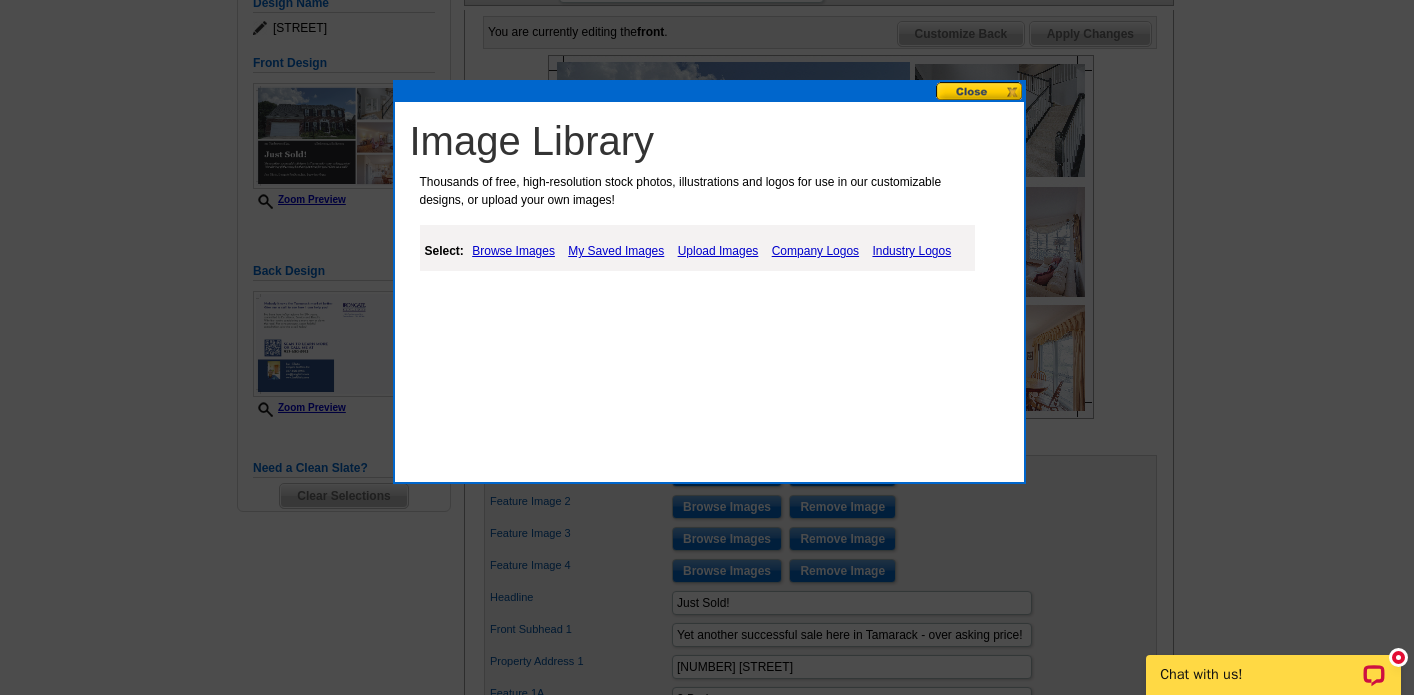 click on "Upload Images" at bounding box center (718, 251) 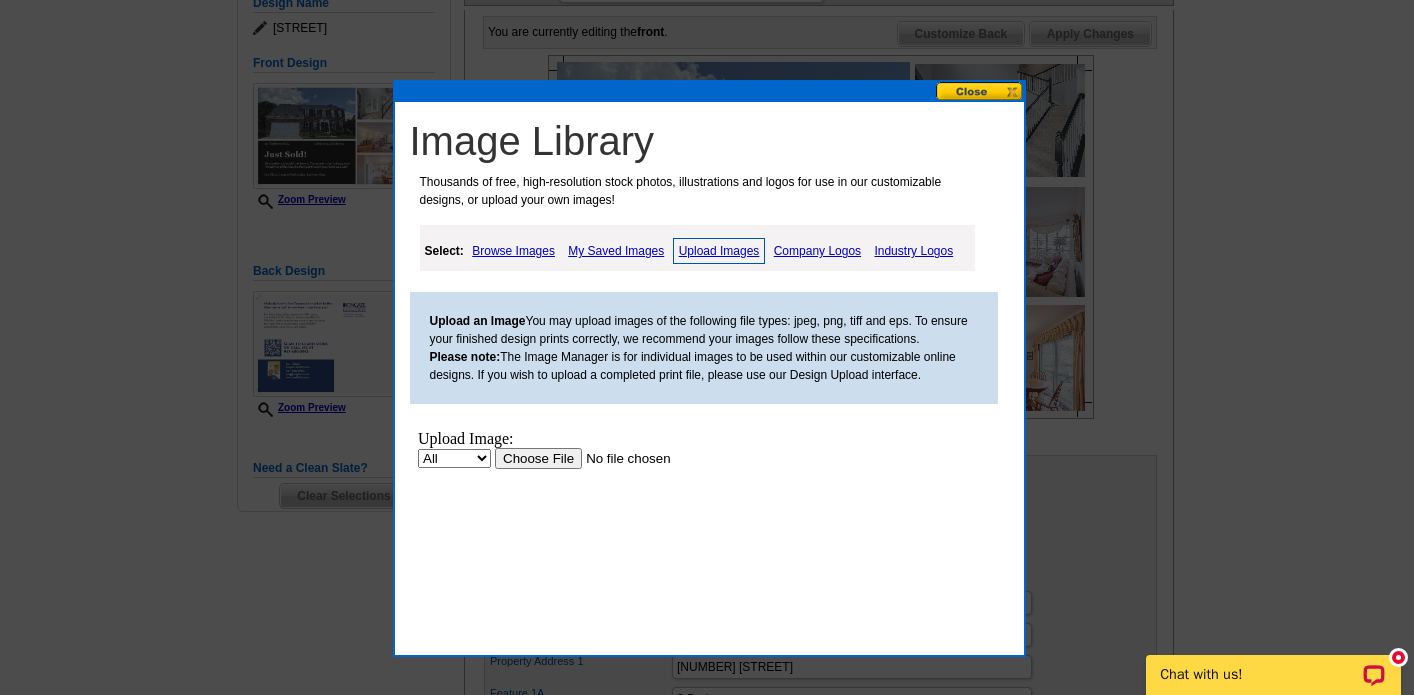 scroll, scrollTop: 0, scrollLeft: 0, axis: both 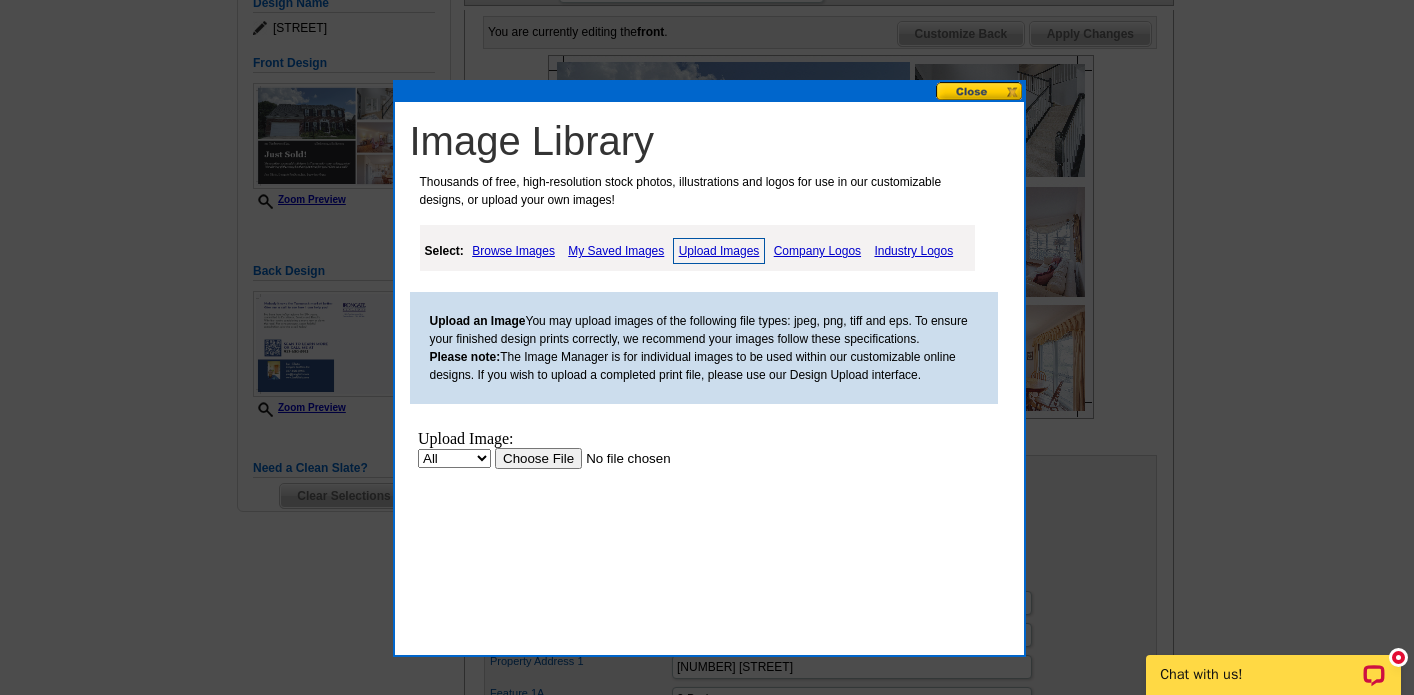click at bounding box center (620, 458) 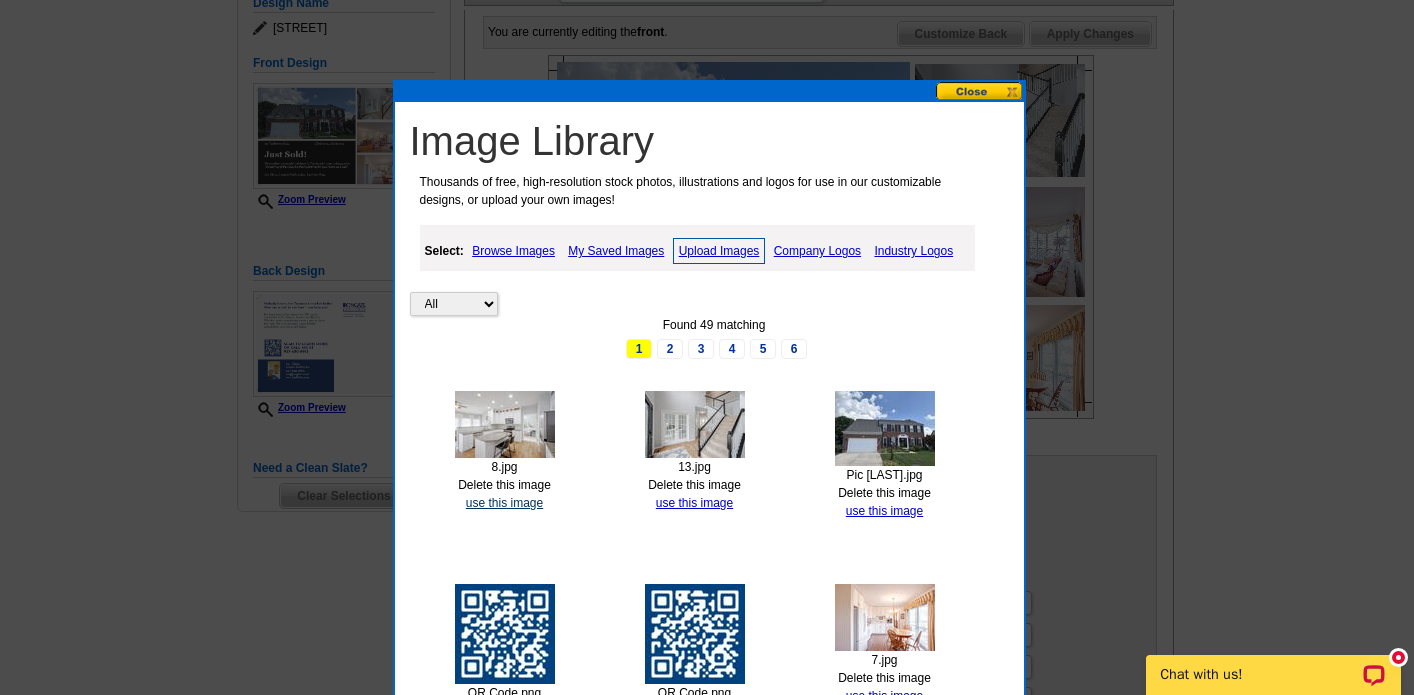 click on "use this image" at bounding box center (504, 503) 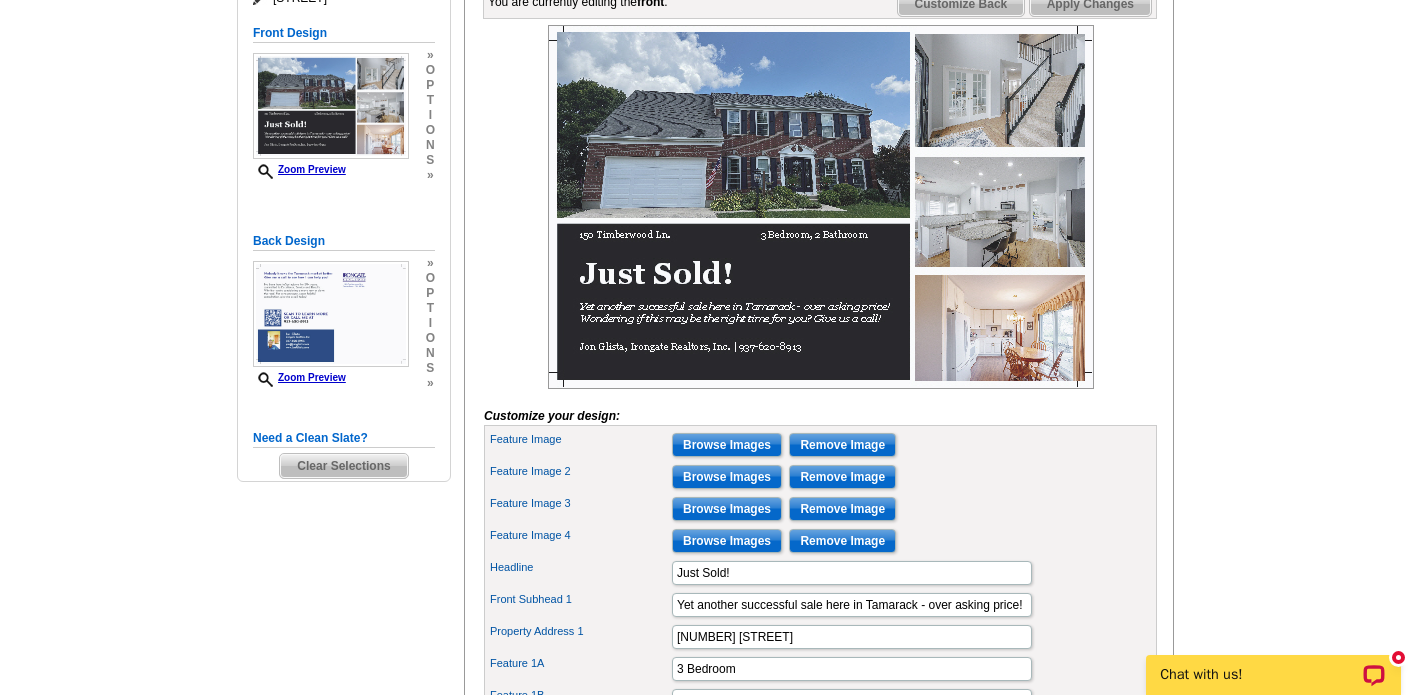 scroll, scrollTop: 340, scrollLeft: 0, axis: vertical 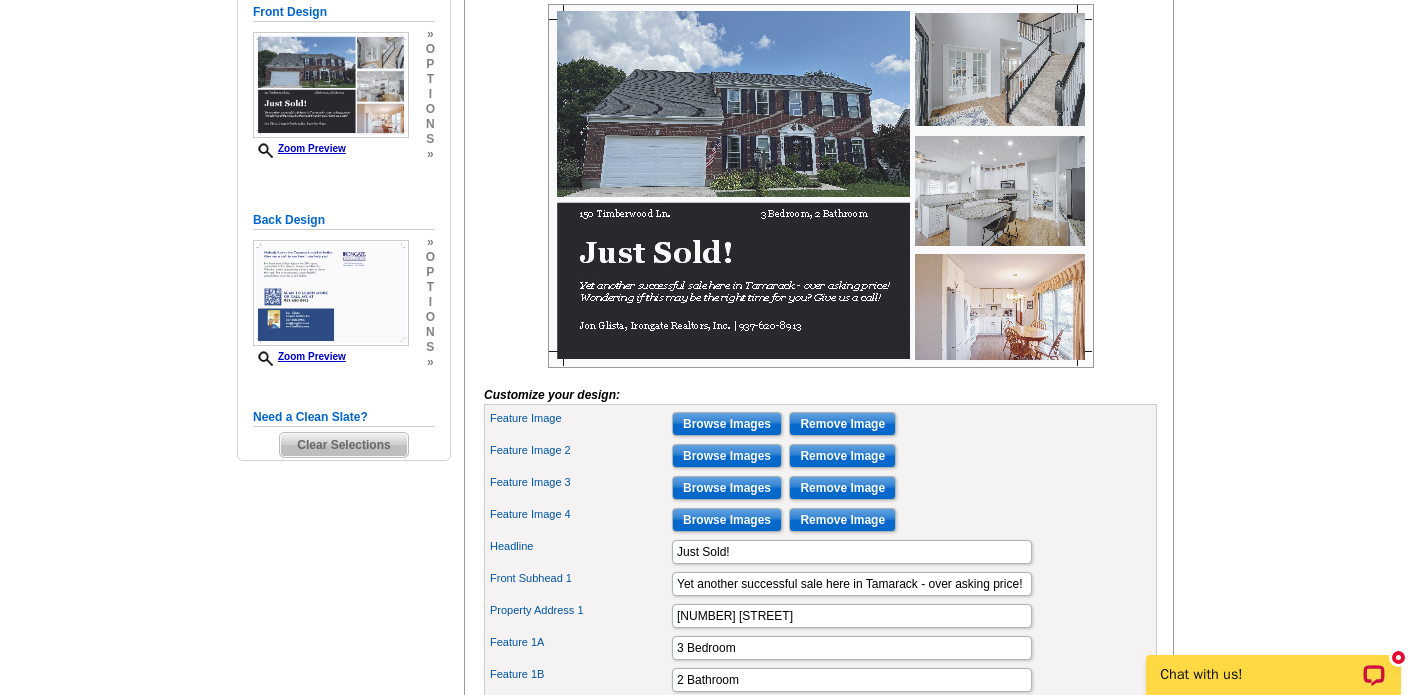 click on "Browse Images" at bounding box center [727, 520] 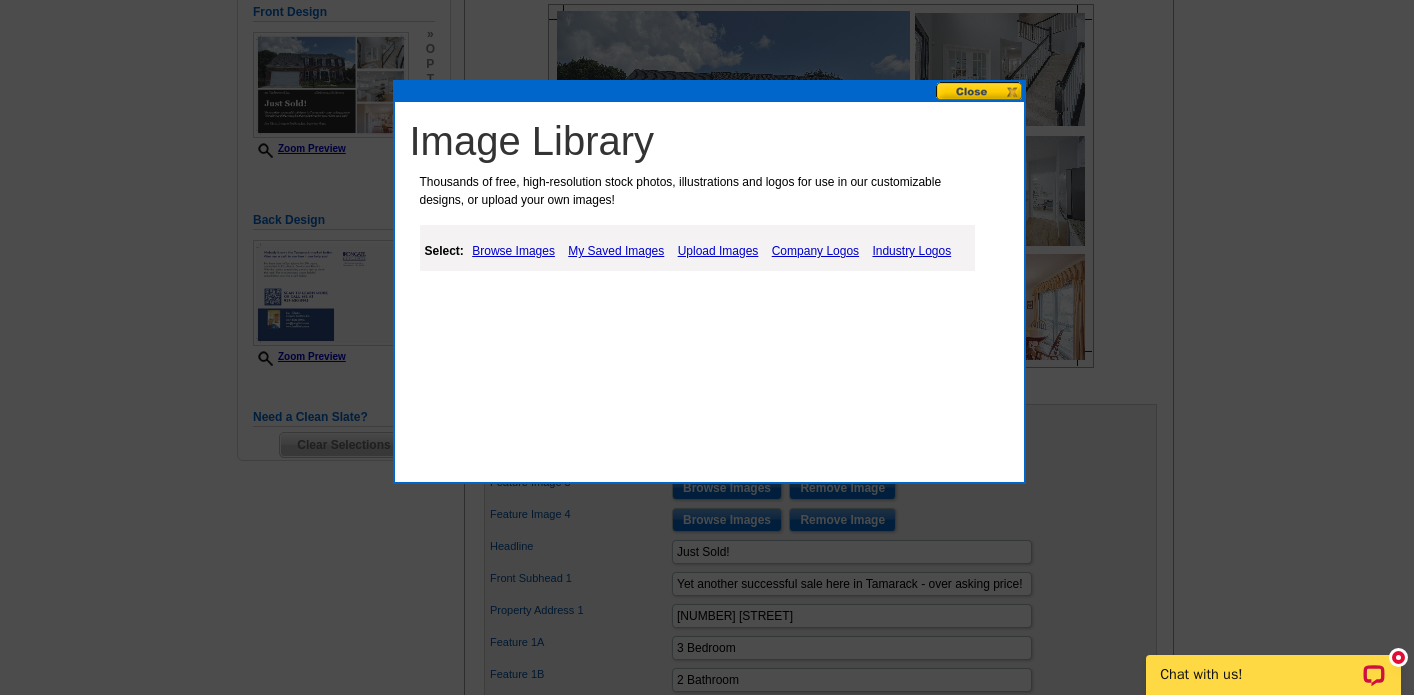 click on "Upload Images" at bounding box center [718, 251] 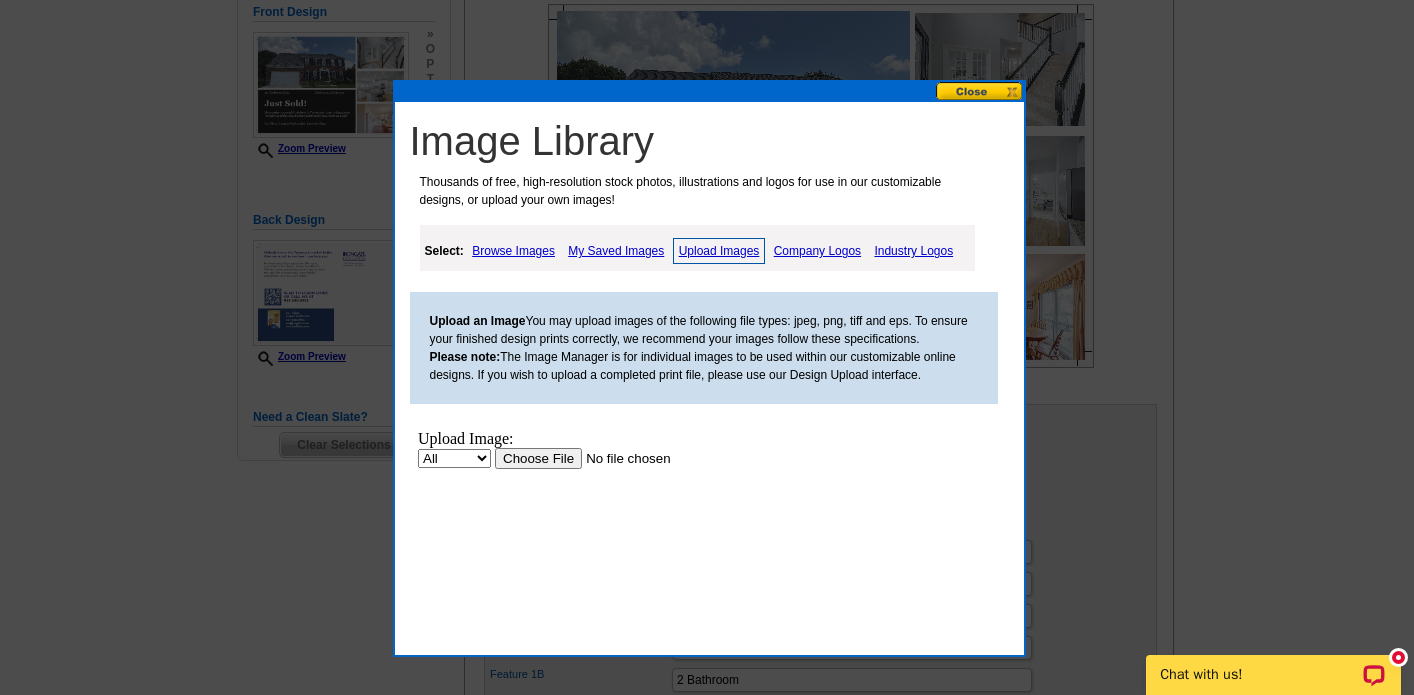 scroll, scrollTop: 0, scrollLeft: 0, axis: both 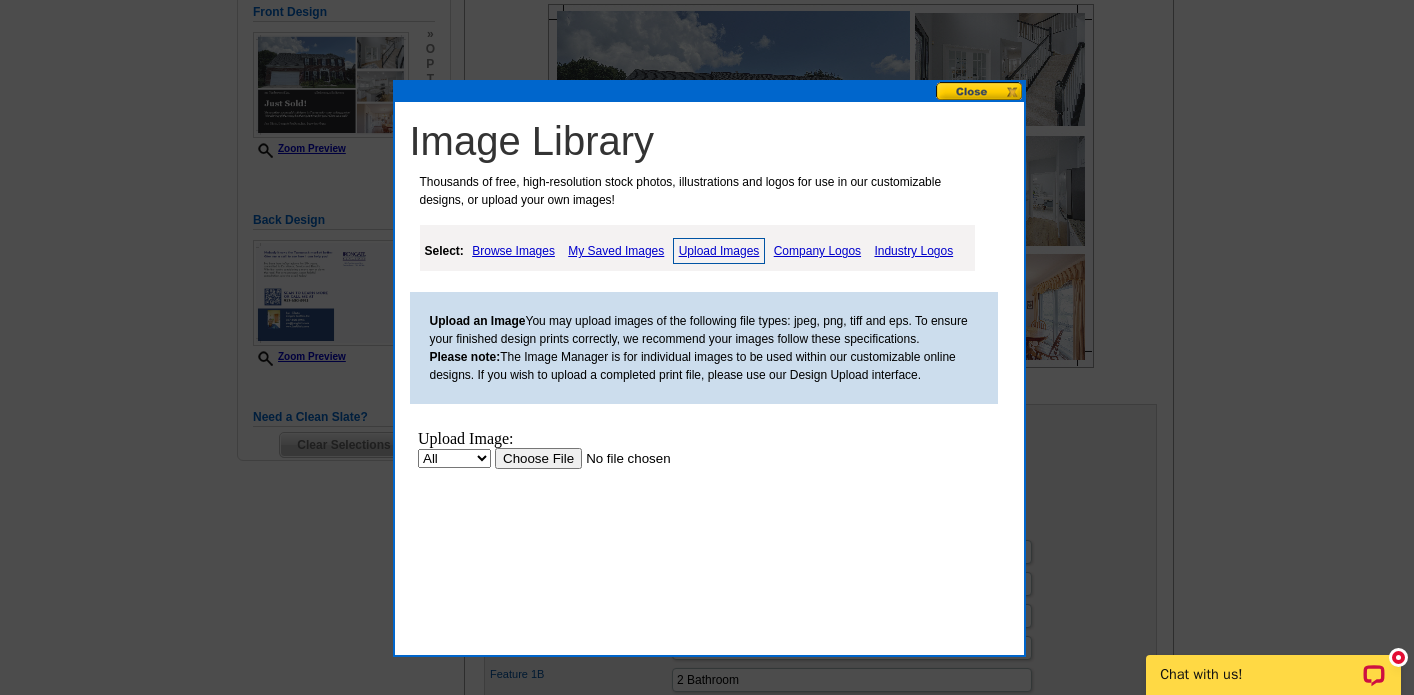 click at bounding box center (620, 458) 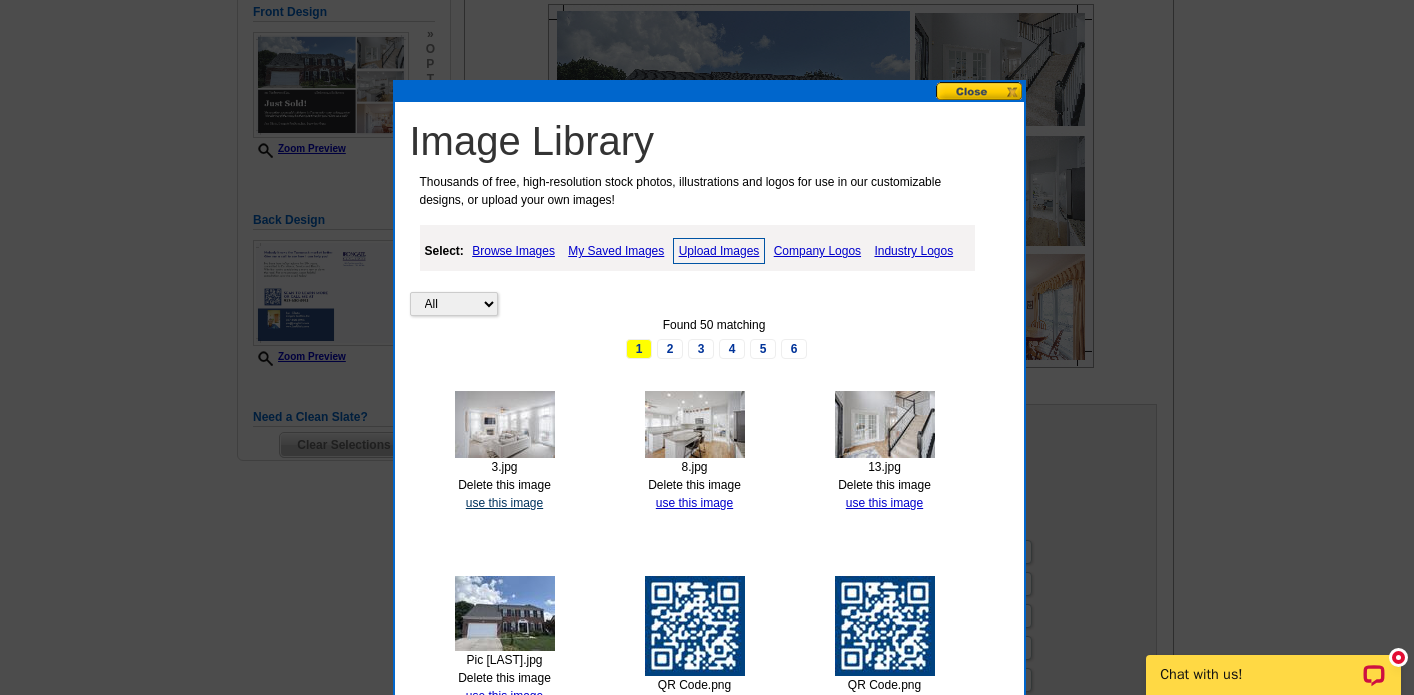 click on "use this image" at bounding box center (504, 503) 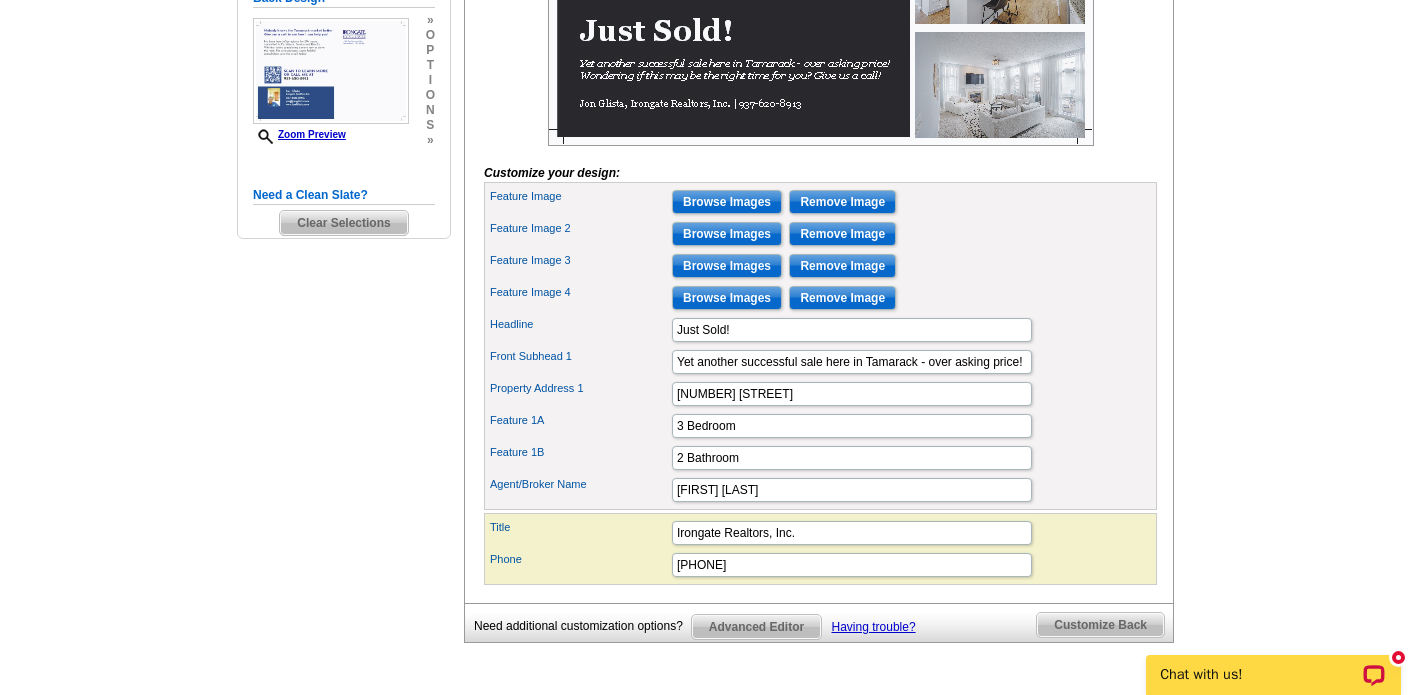 scroll, scrollTop: 563, scrollLeft: 0, axis: vertical 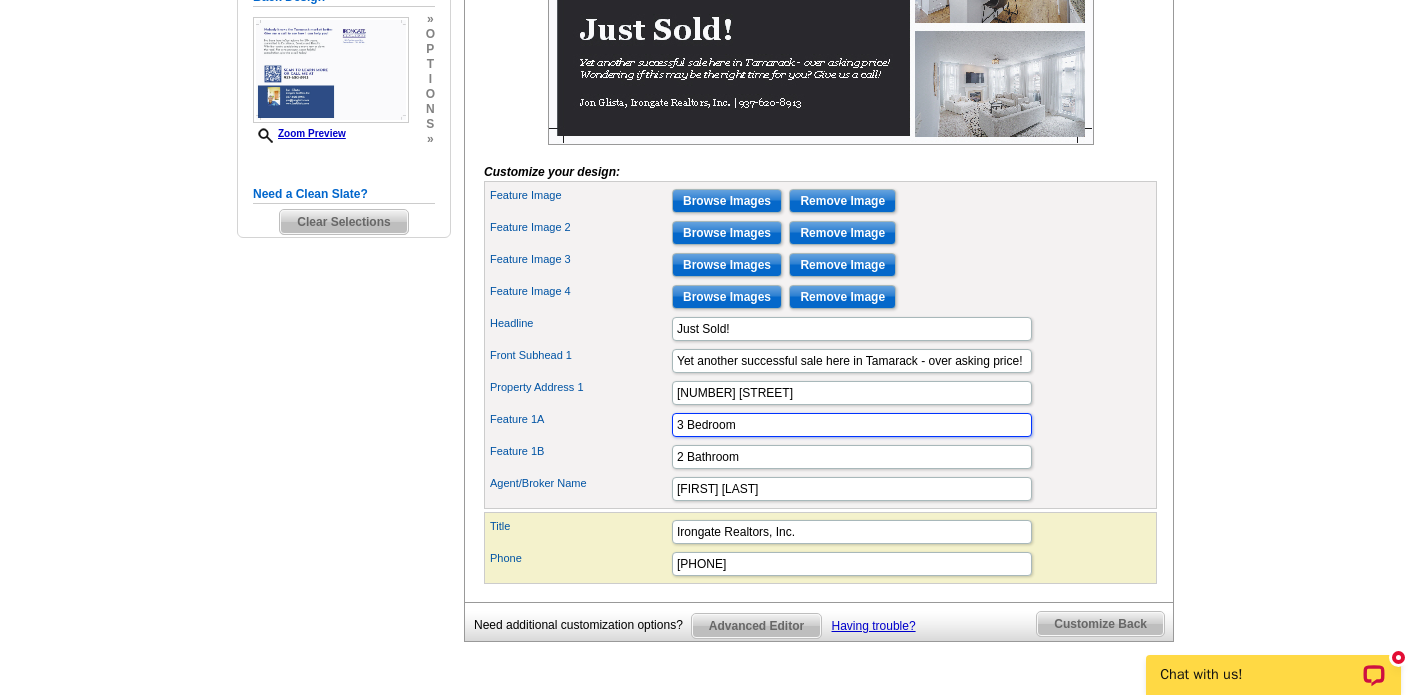 click on "3 Bedroom" at bounding box center (852, 425) 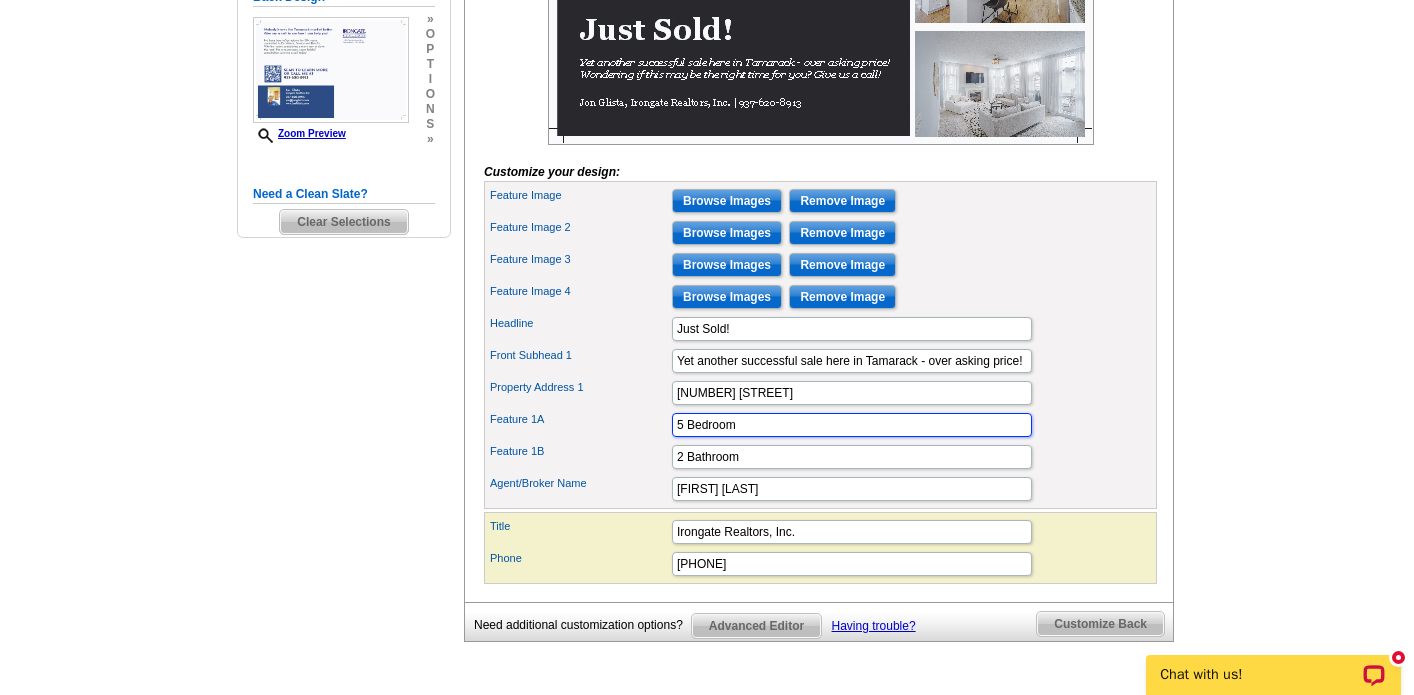 type on "5 Bedroom" 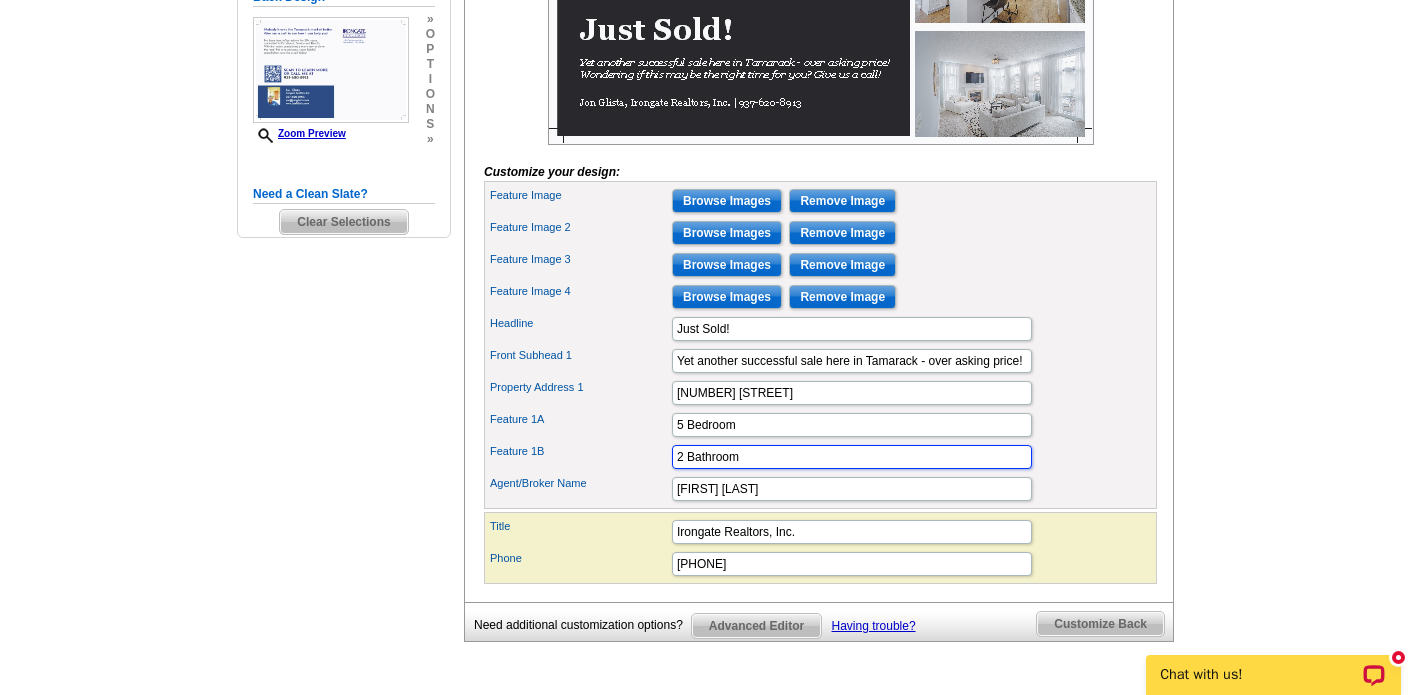 click on "2 Bathroom" at bounding box center [852, 457] 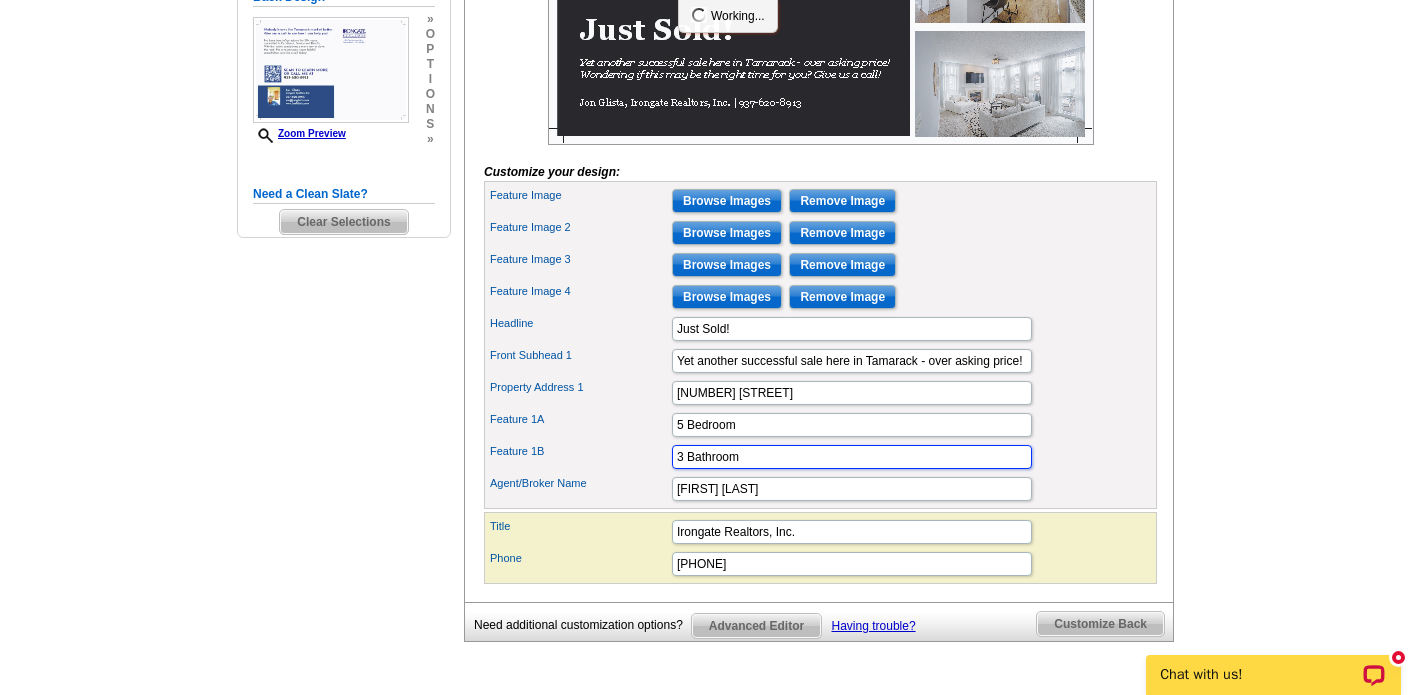 type on "3 Bathroom" 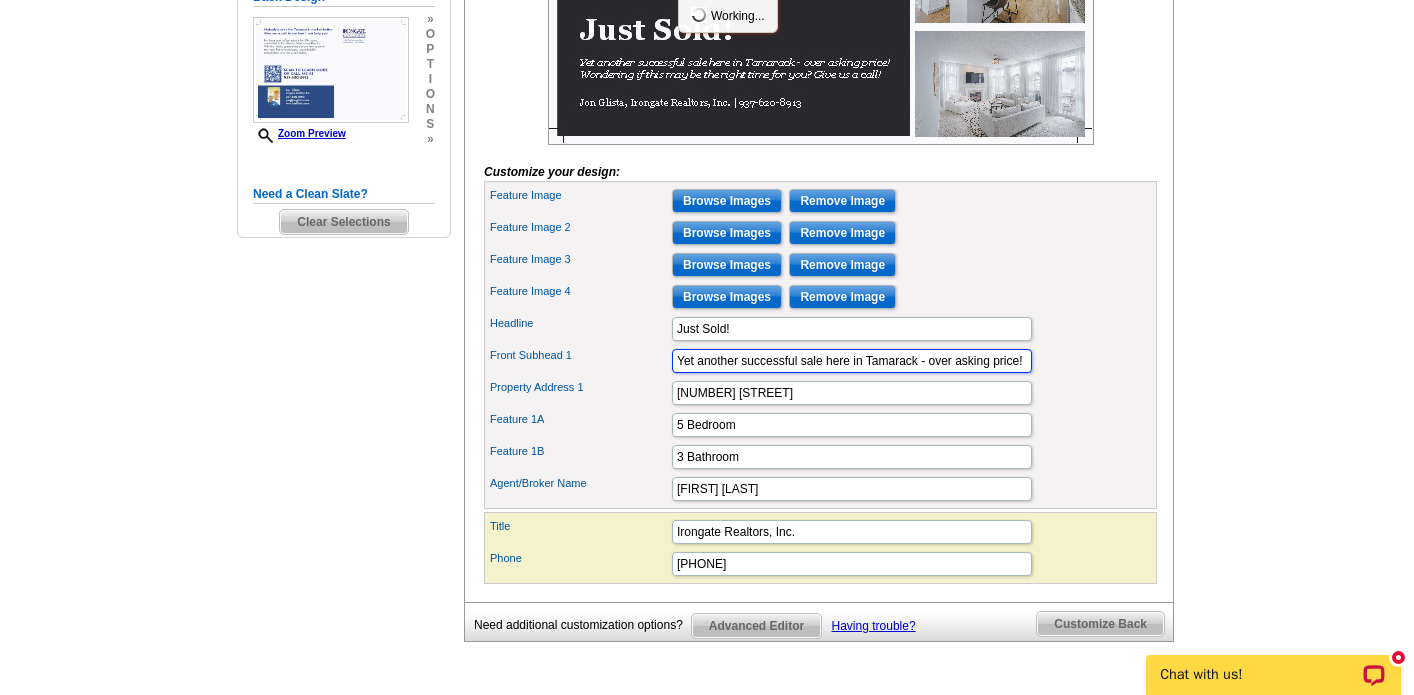 click on "Yet another successful sale here in Tamarack - over asking price!  Wondering if this may be the right time for you?  Give us a call!" at bounding box center (852, 361) 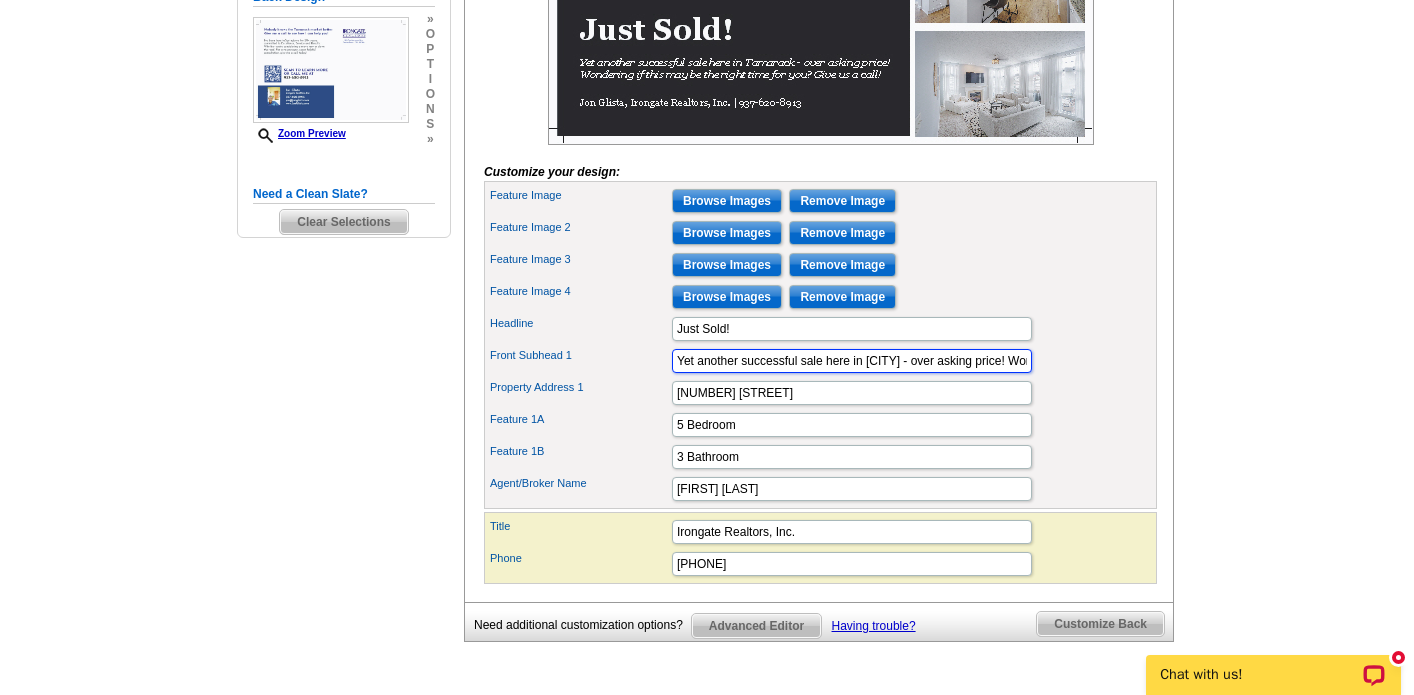 type on "Yet another successful sale here in Settlers Walk - over asking price!  Wondering if this may be the right time for you?  Give us a call!" 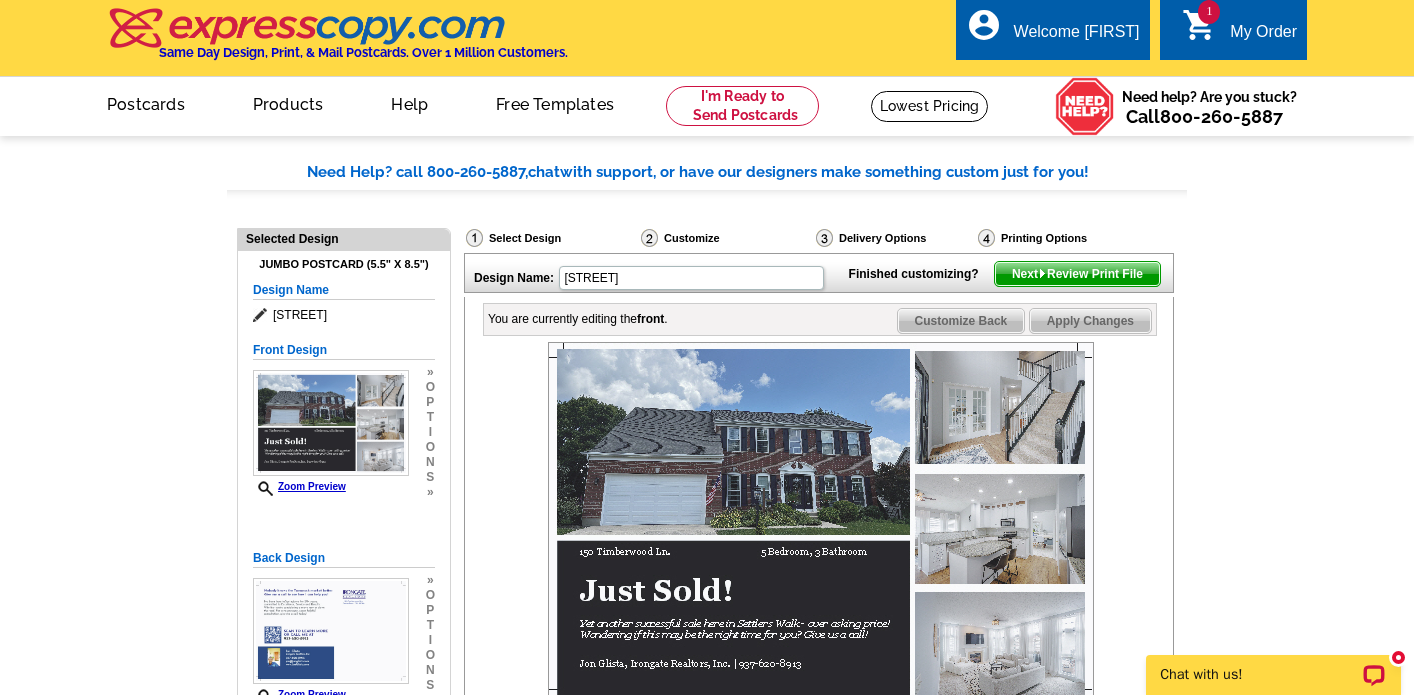 scroll, scrollTop: 0, scrollLeft: 0, axis: both 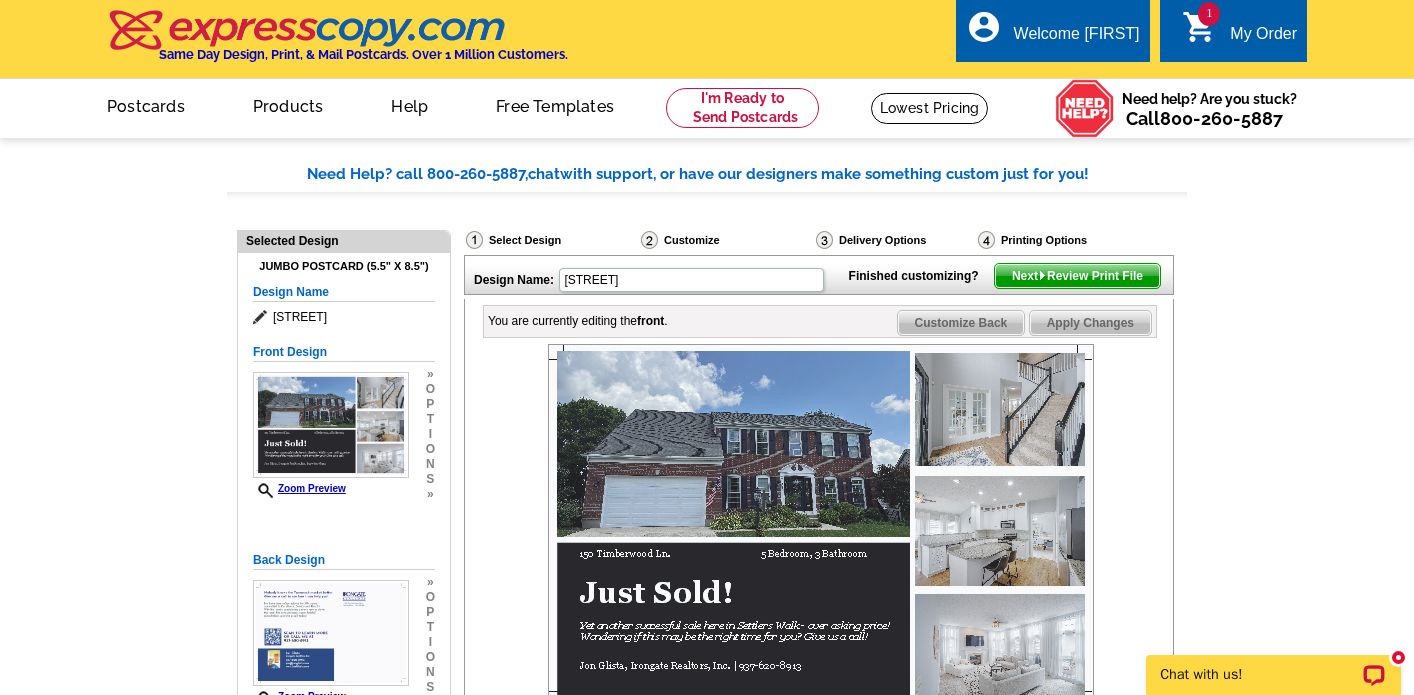 type on "150 Janney Ln." 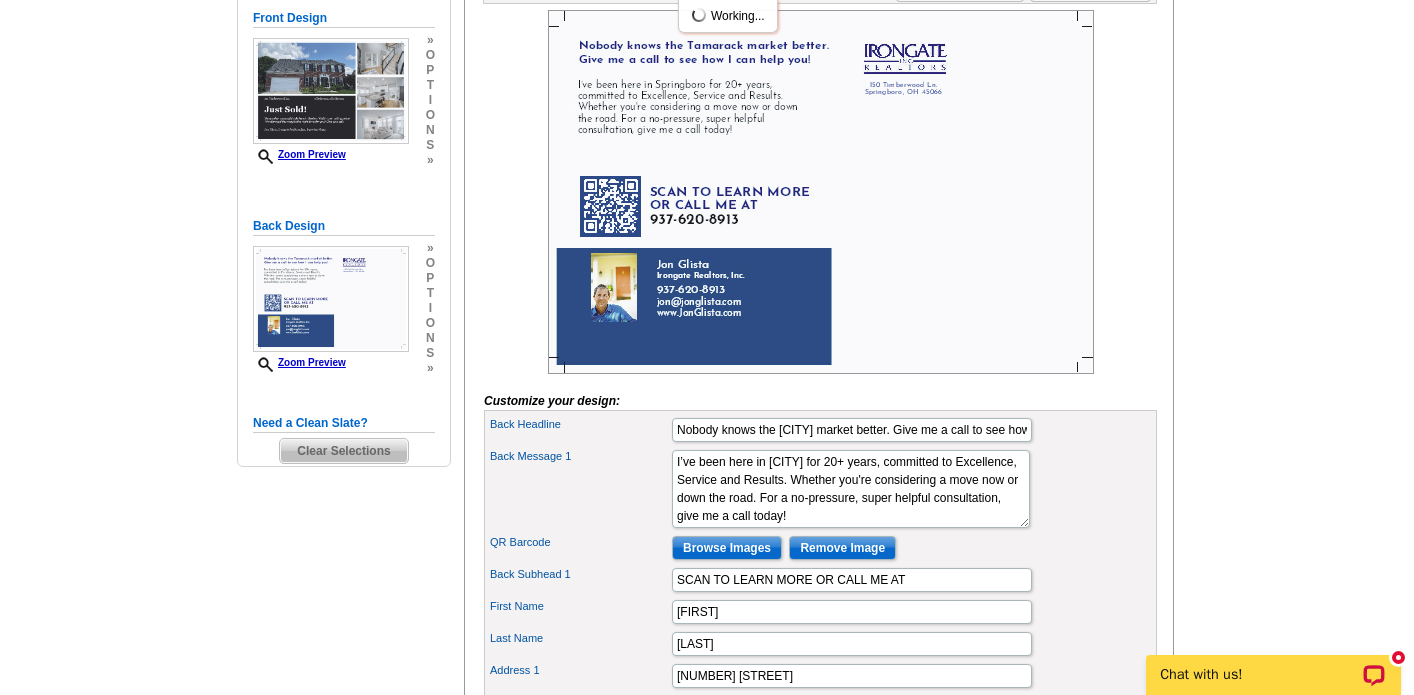 scroll, scrollTop: 341, scrollLeft: 0, axis: vertical 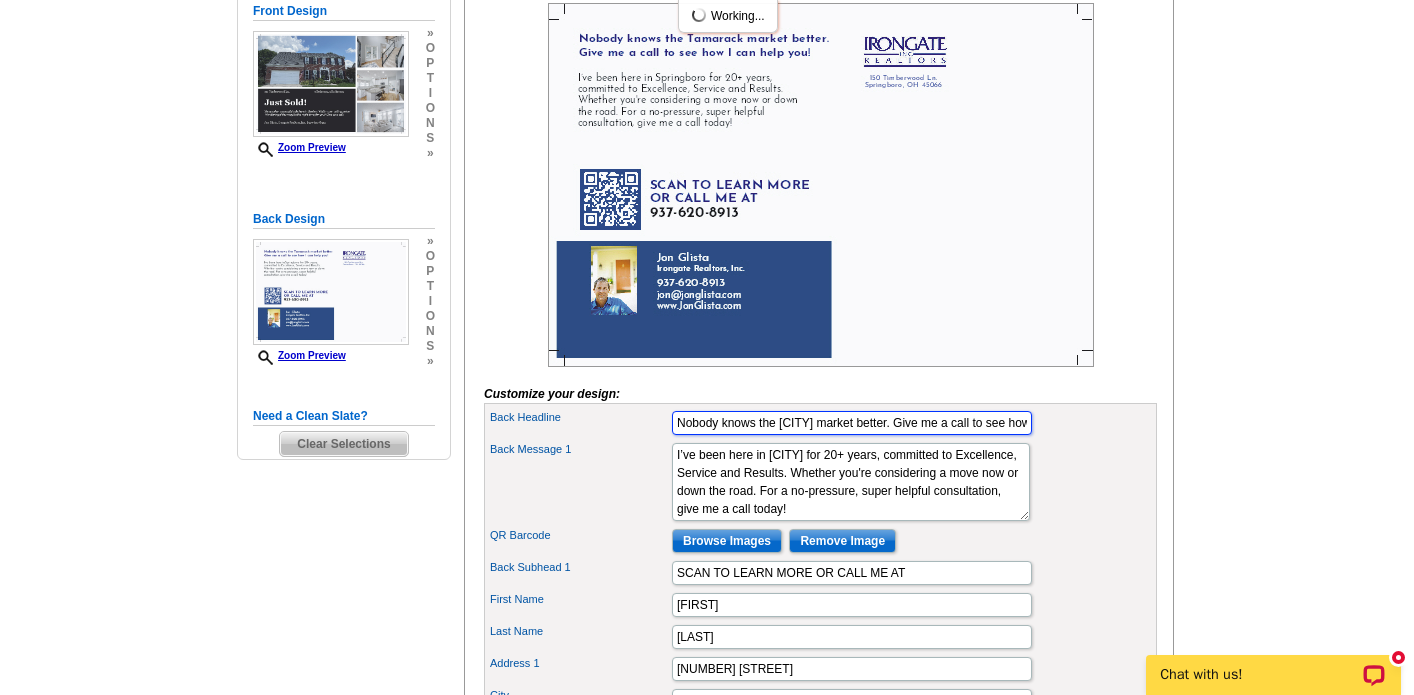 click on "Nobody knows the Tamarack market better.  Give me a call to see how I can help you!" at bounding box center [852, 423] 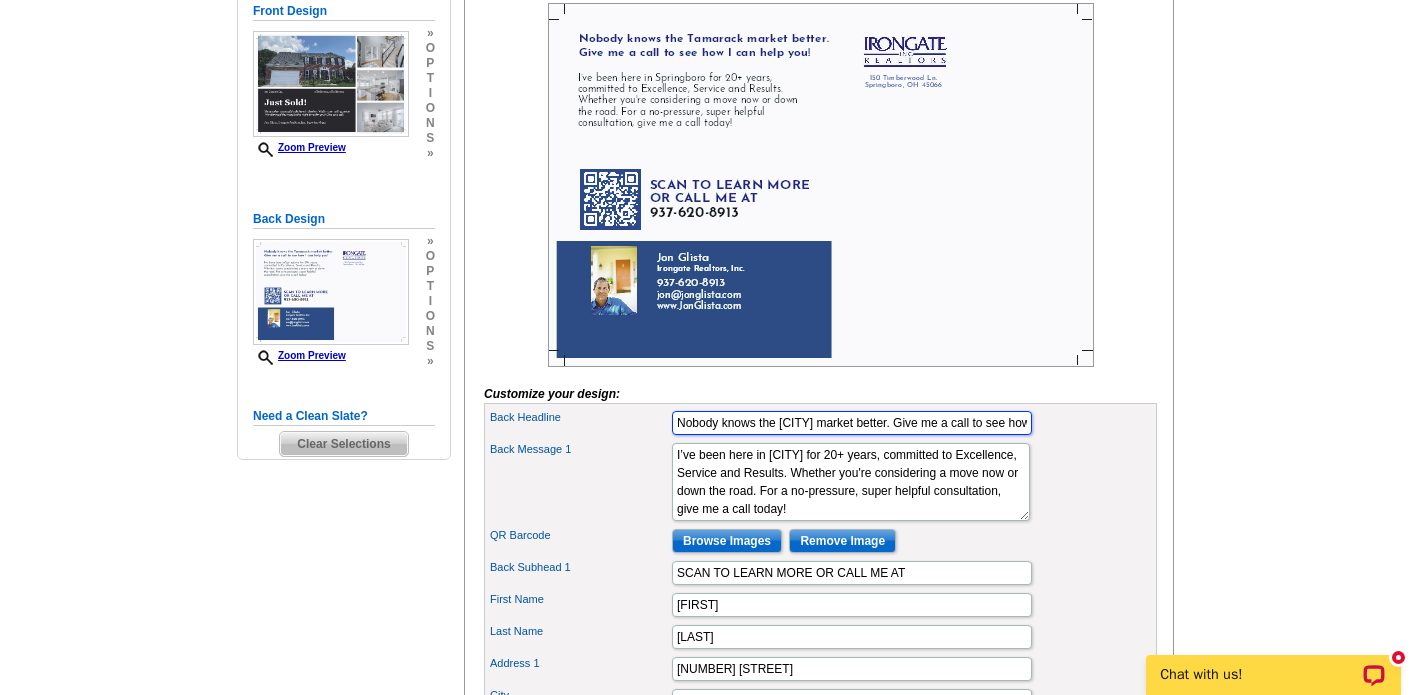 scroll, scrollTop: 0, scrollLeft: 0, axis: both 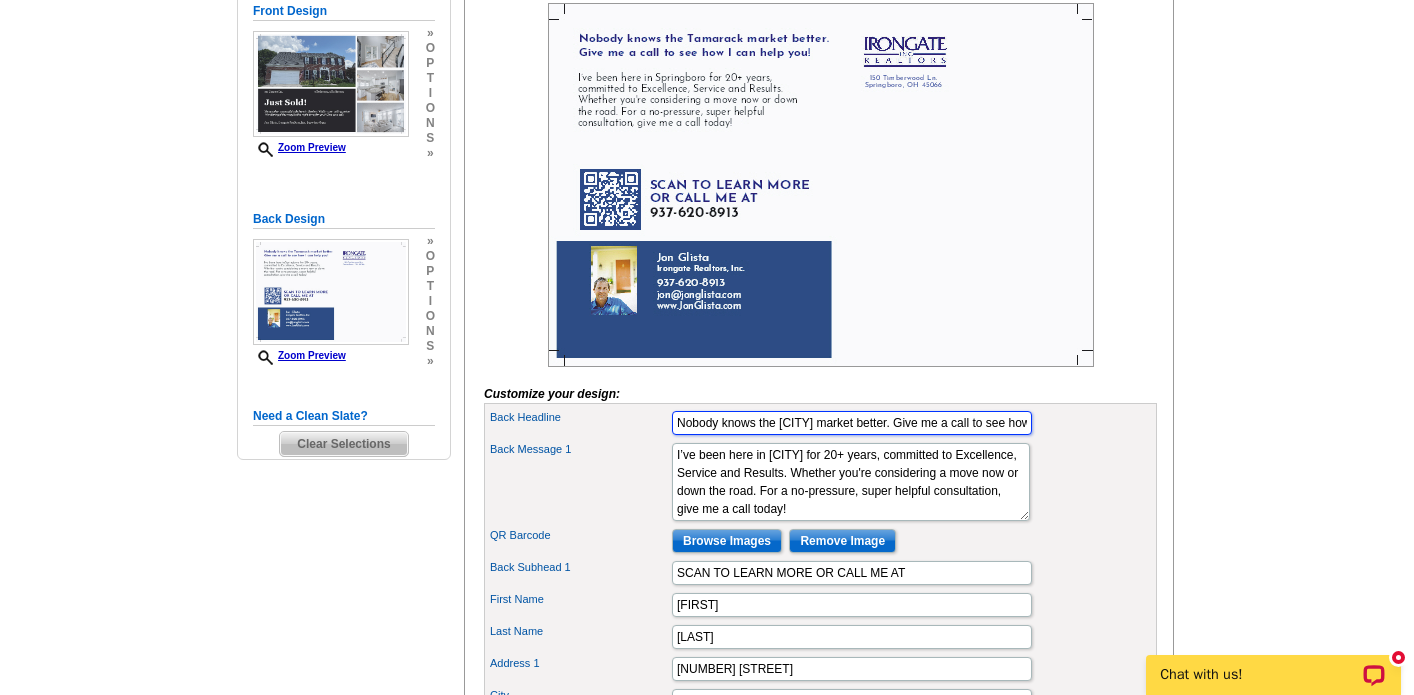type on "Nobody knows the Settlers Walk market better.  Give me a call to see how I can help you!" 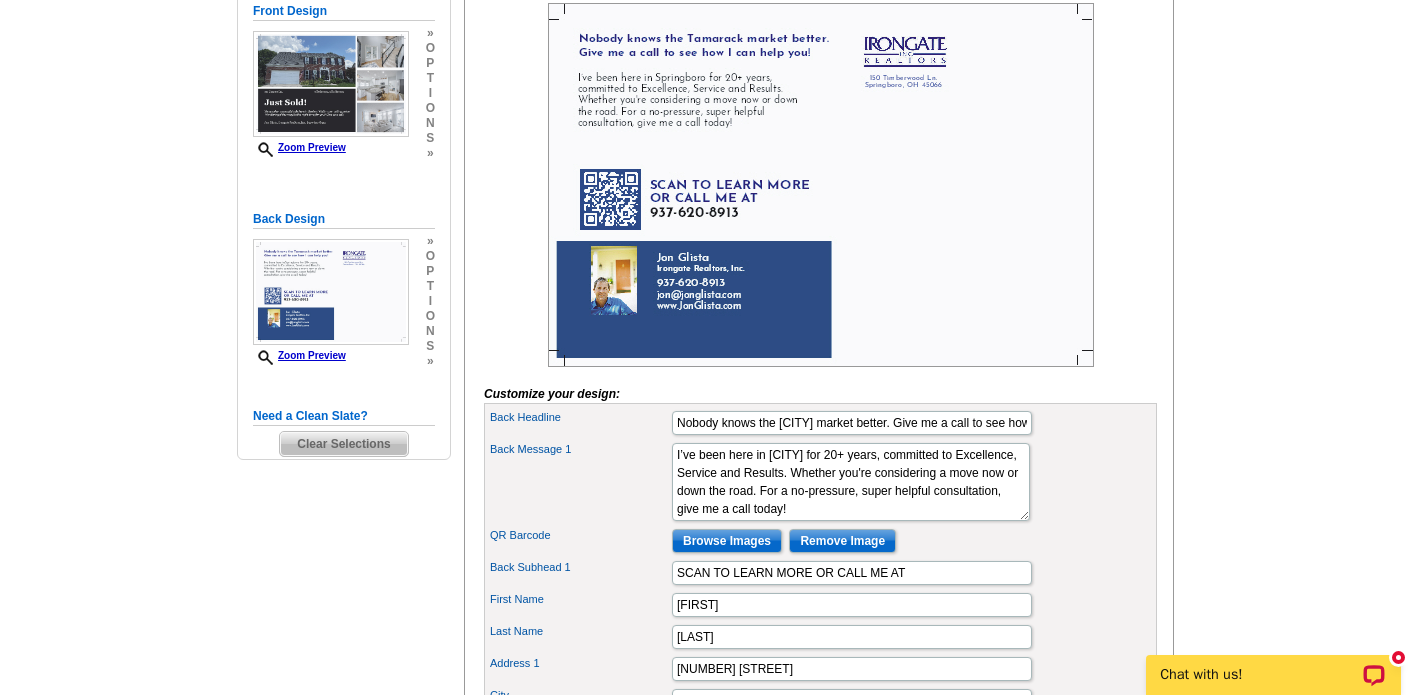 click on "Back Message 1
I’ve been here in Springboro for 20+ years, committed to Excellence, Service and Results.  Whether you're considering a move now or down the road. For a no-pressure, super helpful consultation, give me a call today!" at bounding box center (820, 482) 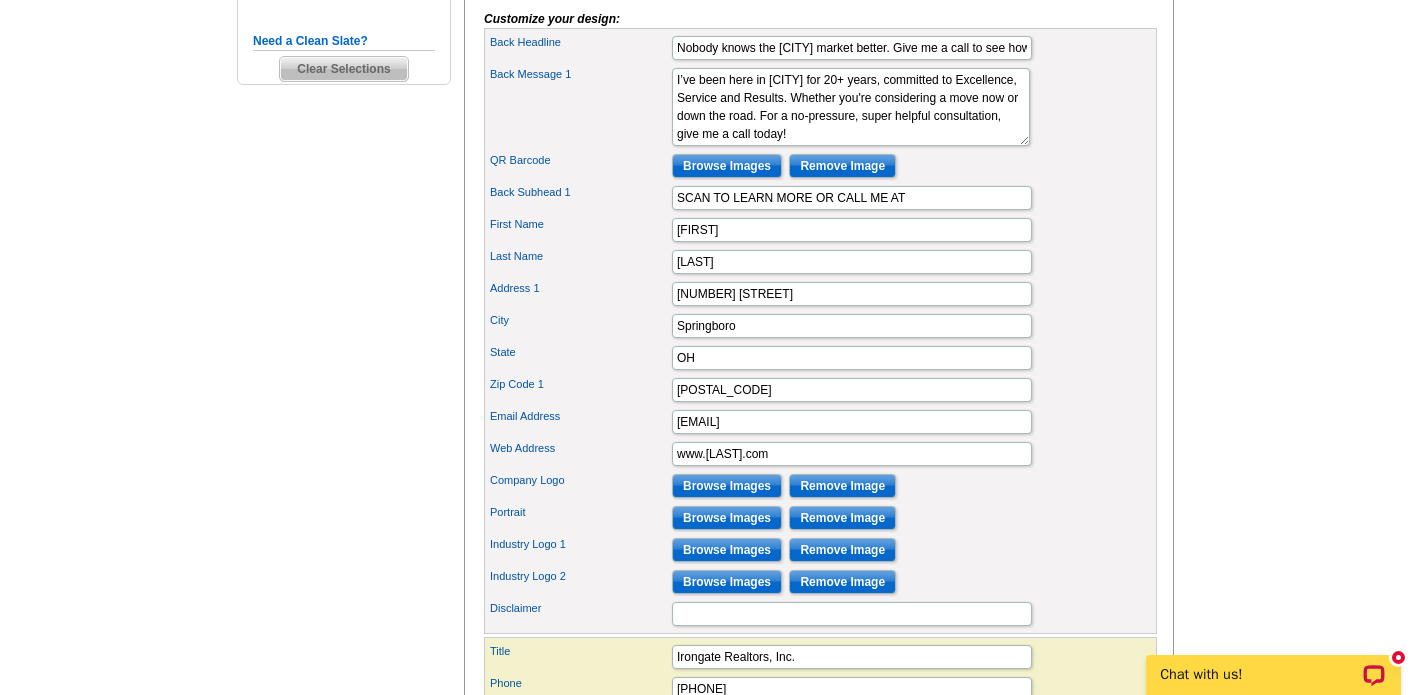 scroll, scrollTop: 726, scrollLeft: 0, axis: vertical 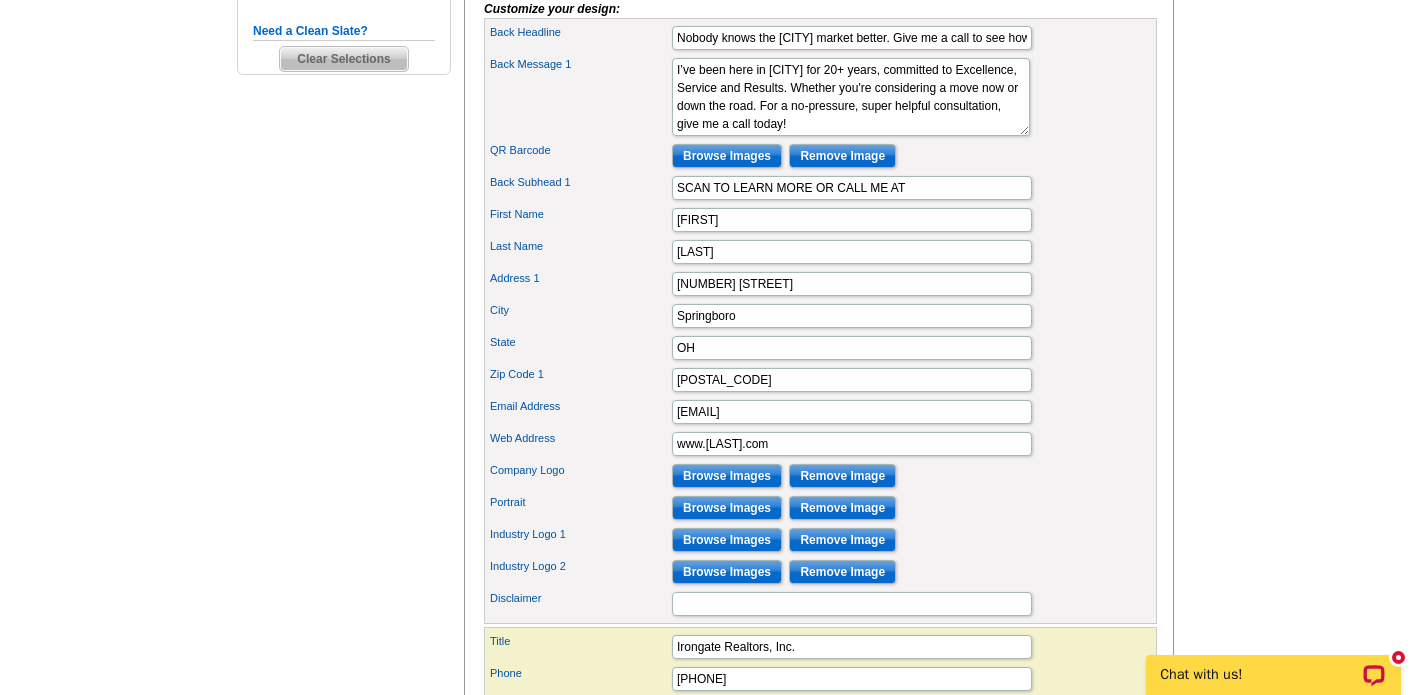 click on "Zip Code 1
45066" at bounding box center (820, 380) 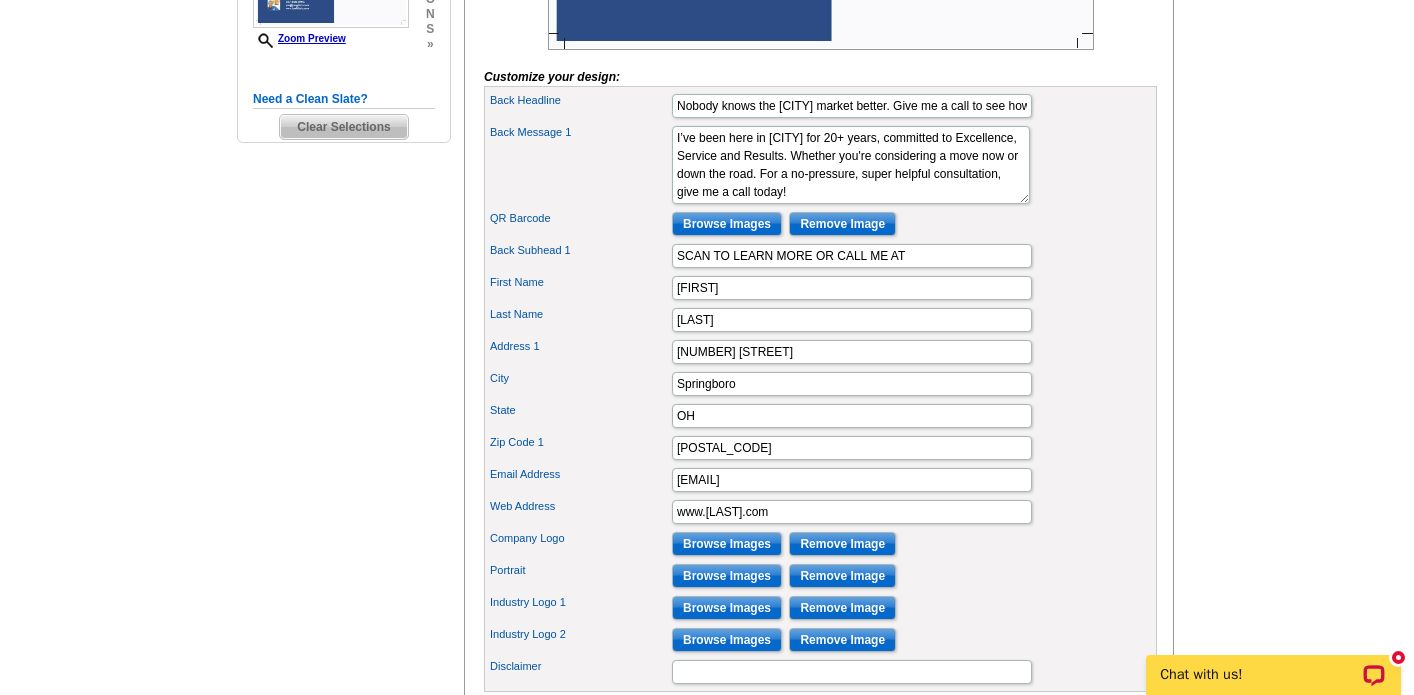 scroll, scrollTop: 664, scrollLeft: 0, axis: vertical 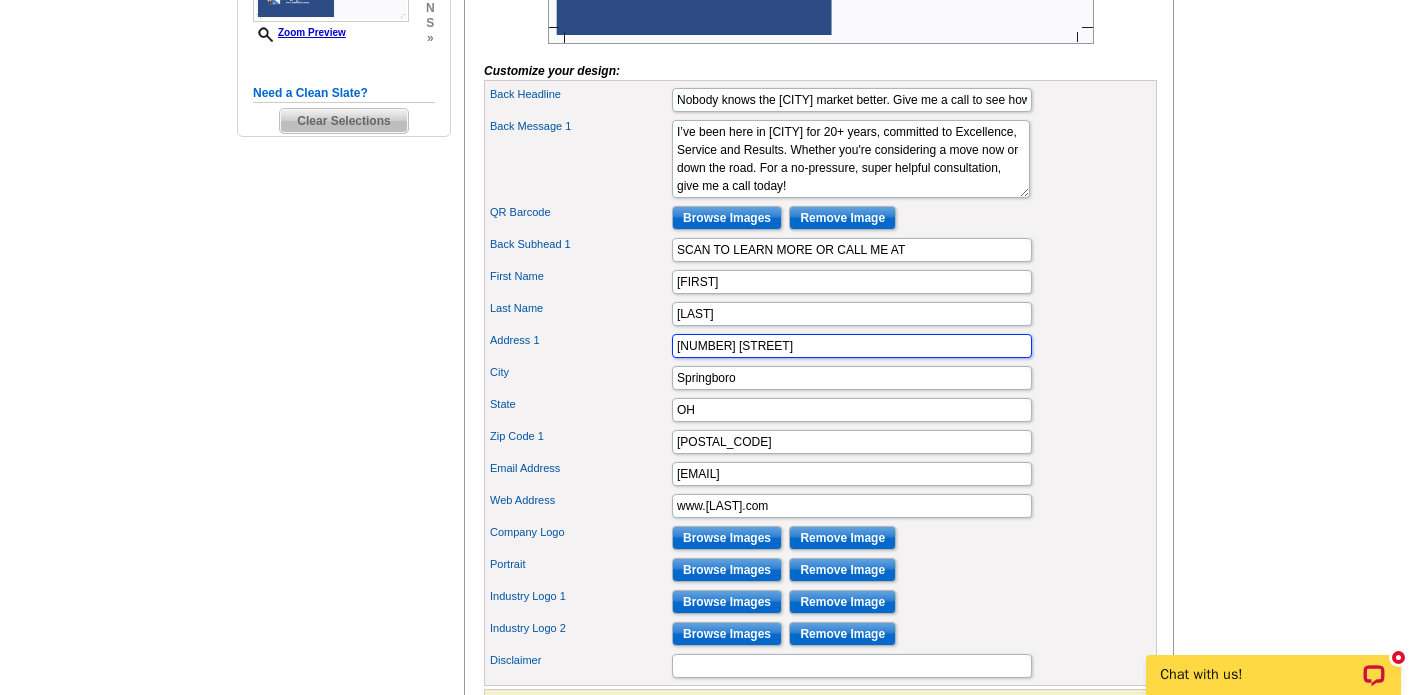 click on "150 Janney Ln." at bounding box center (852, 346) 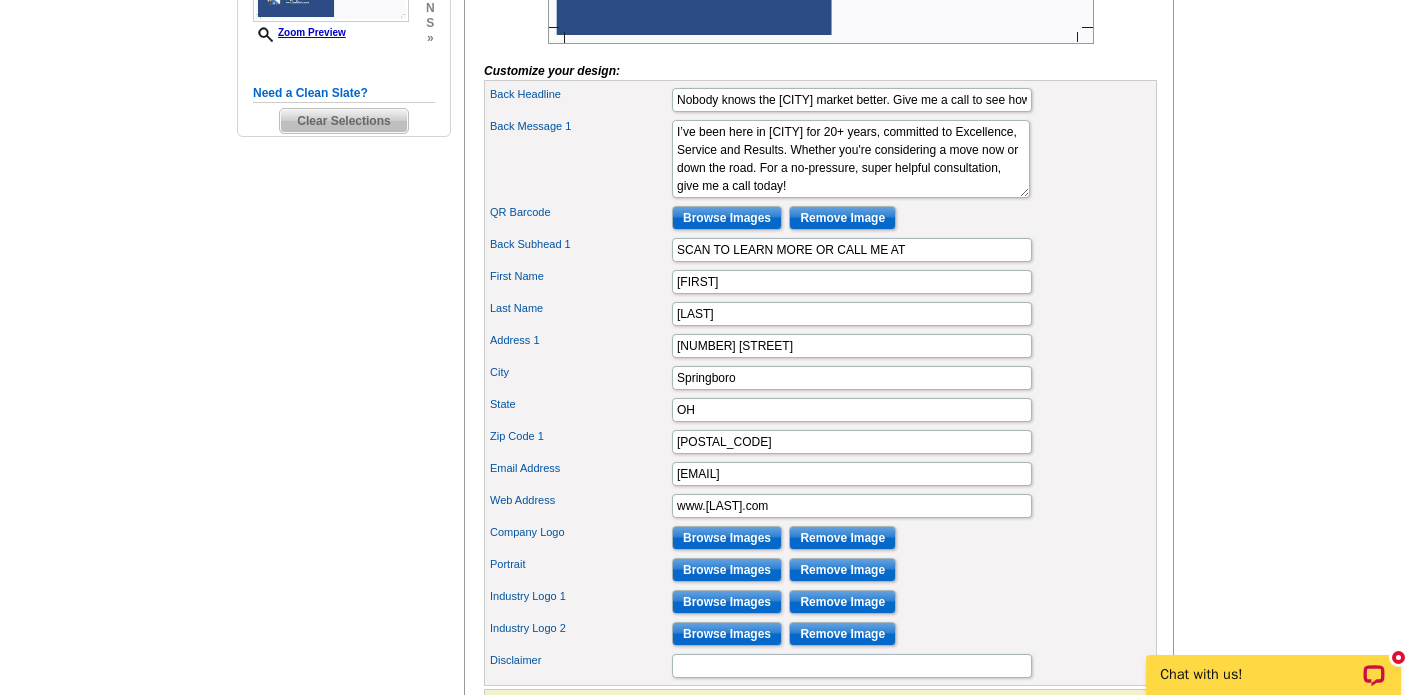 click on "First Name
Jon" at bounding box center [820, 282] 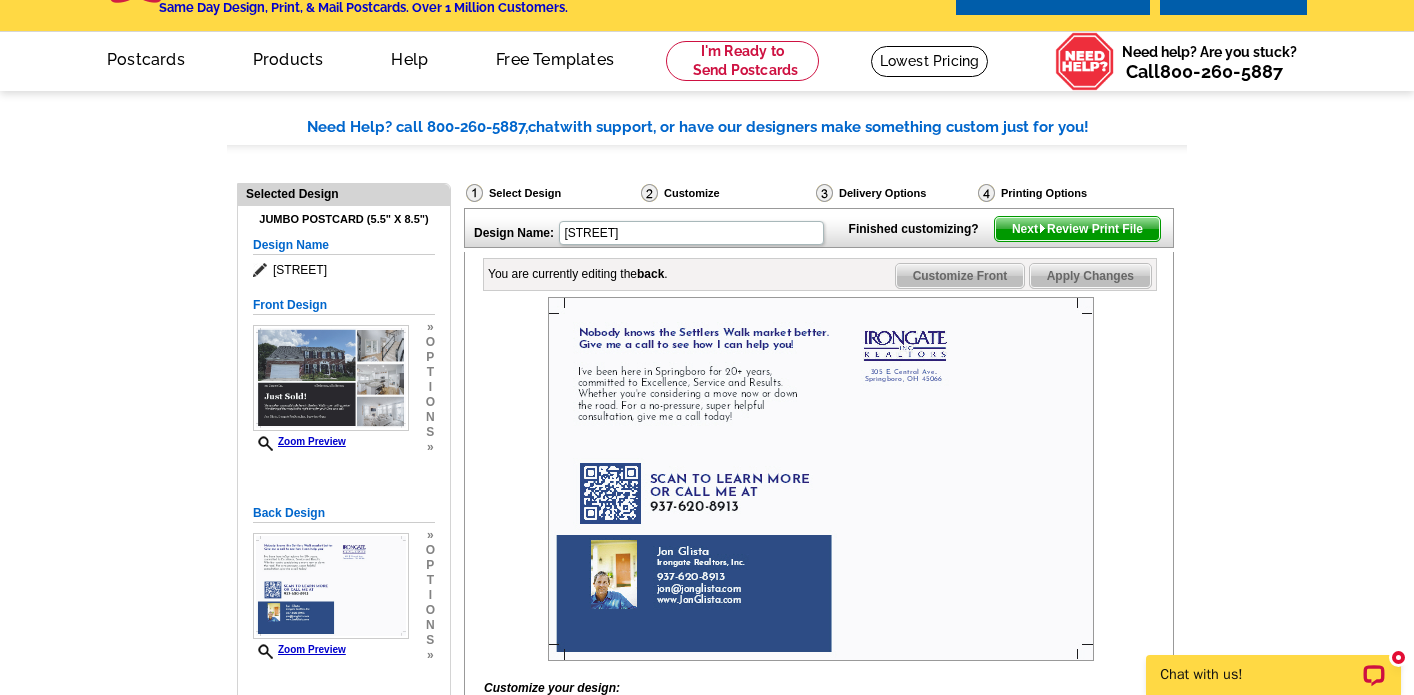 scroll, scrollTop: 40, scrollLeft: 0, axis: vertical 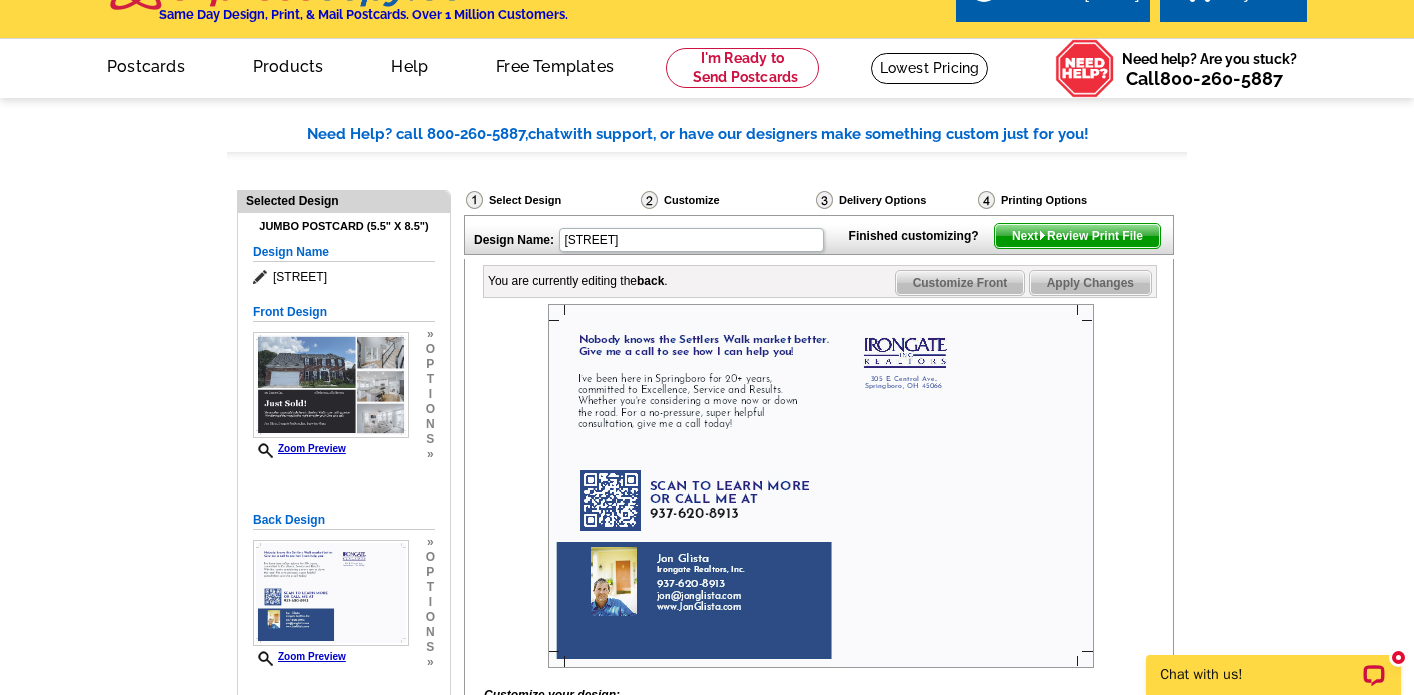click at bounding box center (1042, 235) 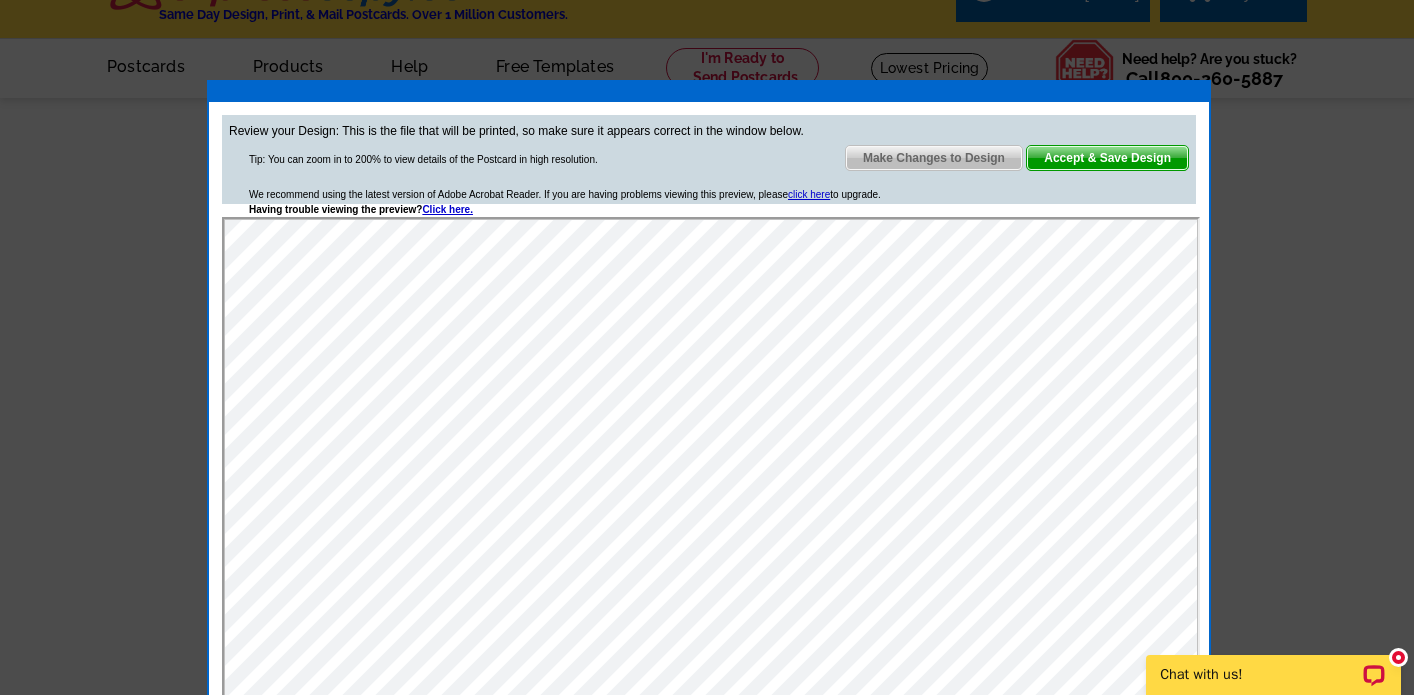 scroll, scrollTop: 0, scrollLeft: 0, axis: both 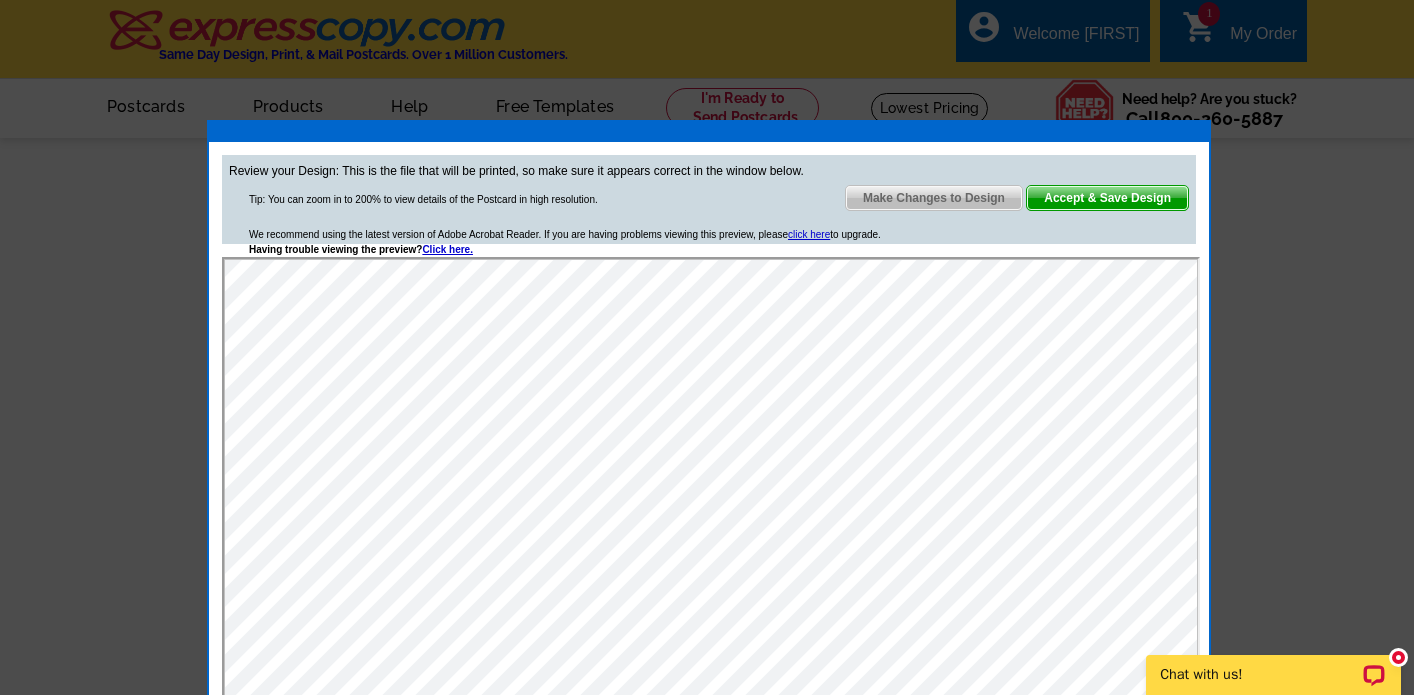 click on "Accept & Save Design" at bounding box center [1107, 198] 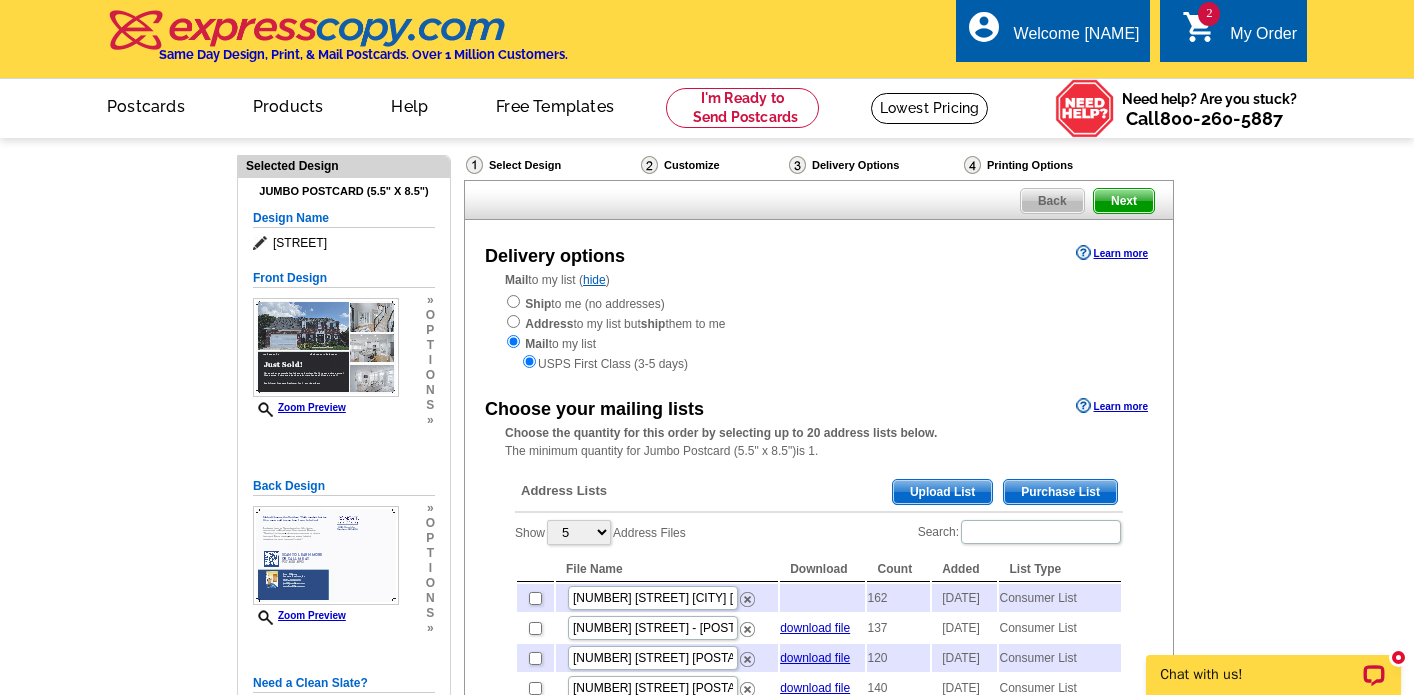 scroll, scrollTop: 0, scrollLeft: 0, axis: both 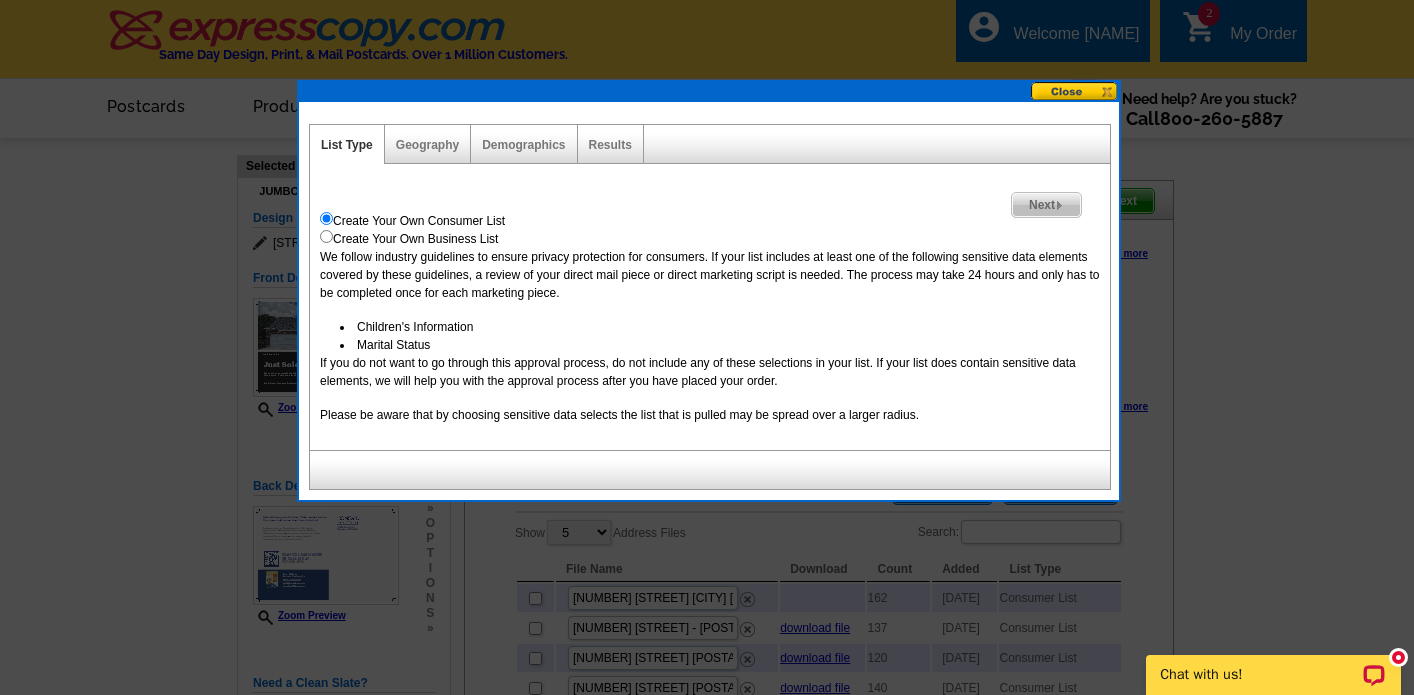 click on "Next" at bounding box center [1046, 205] 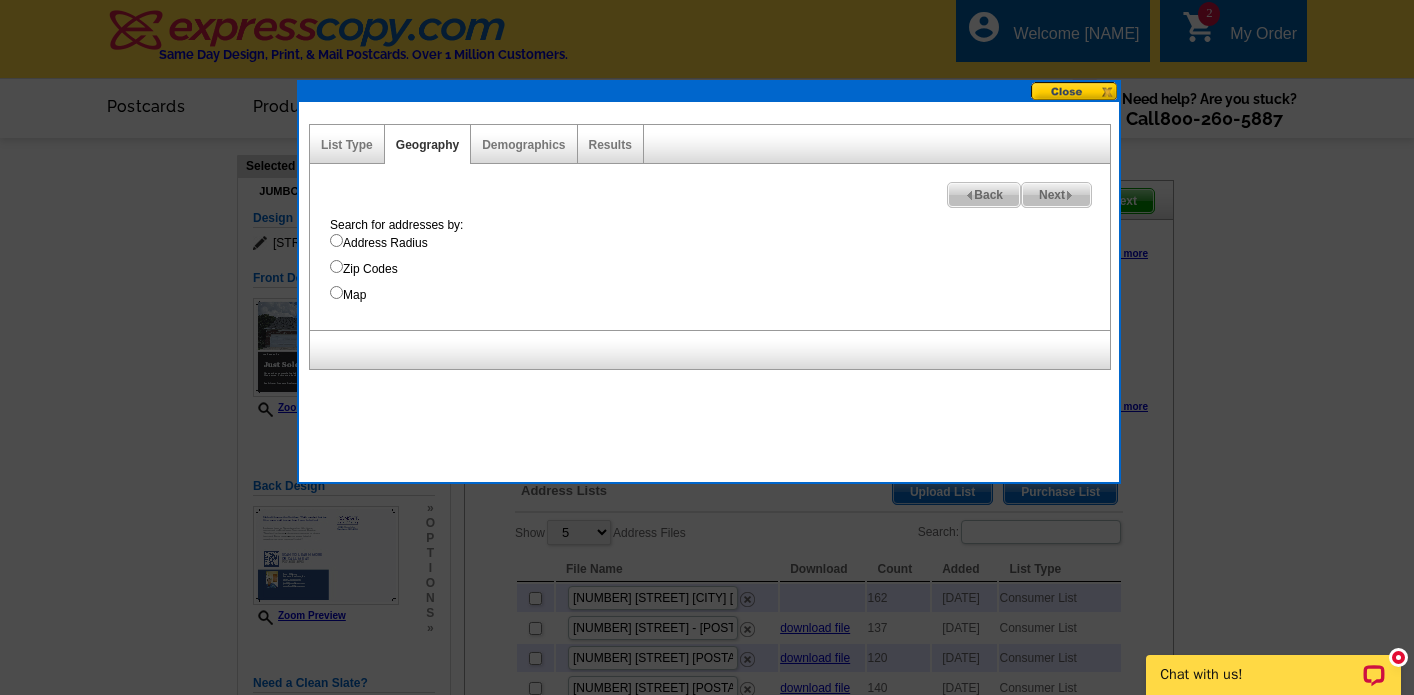 click on "Map" at bounding box center [336, 292] 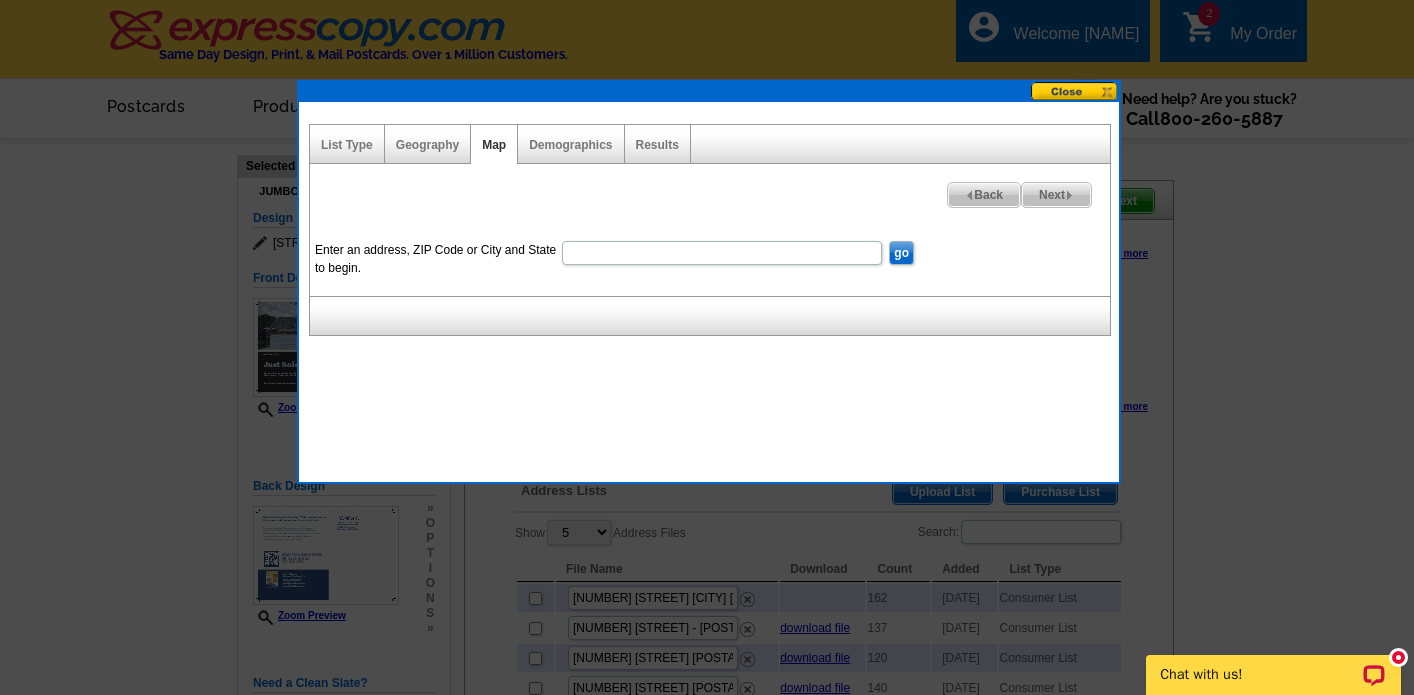 click on "Enter an address, ZIP Code or City and State to begin." at bounding box center [722, 253] 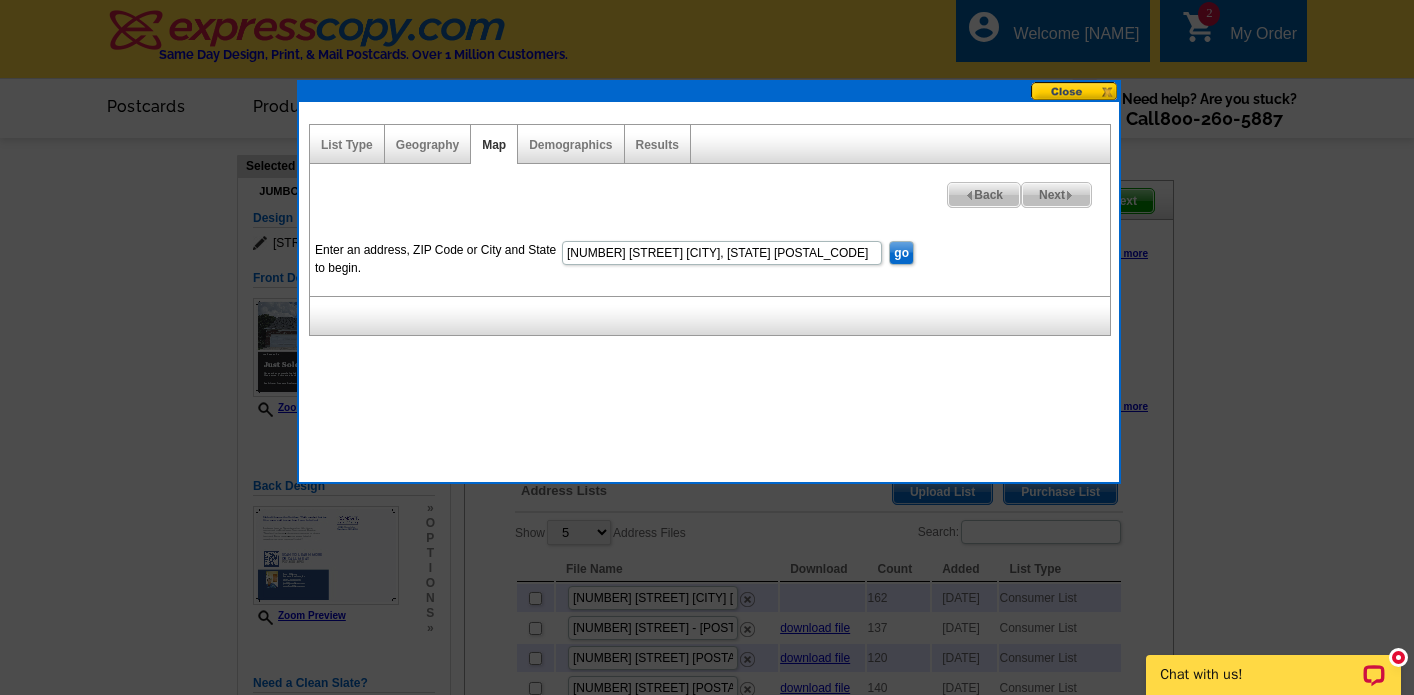 type on "[NUMBER] [STREET] [CITY], [STATE] [POSTAL_CODE]" 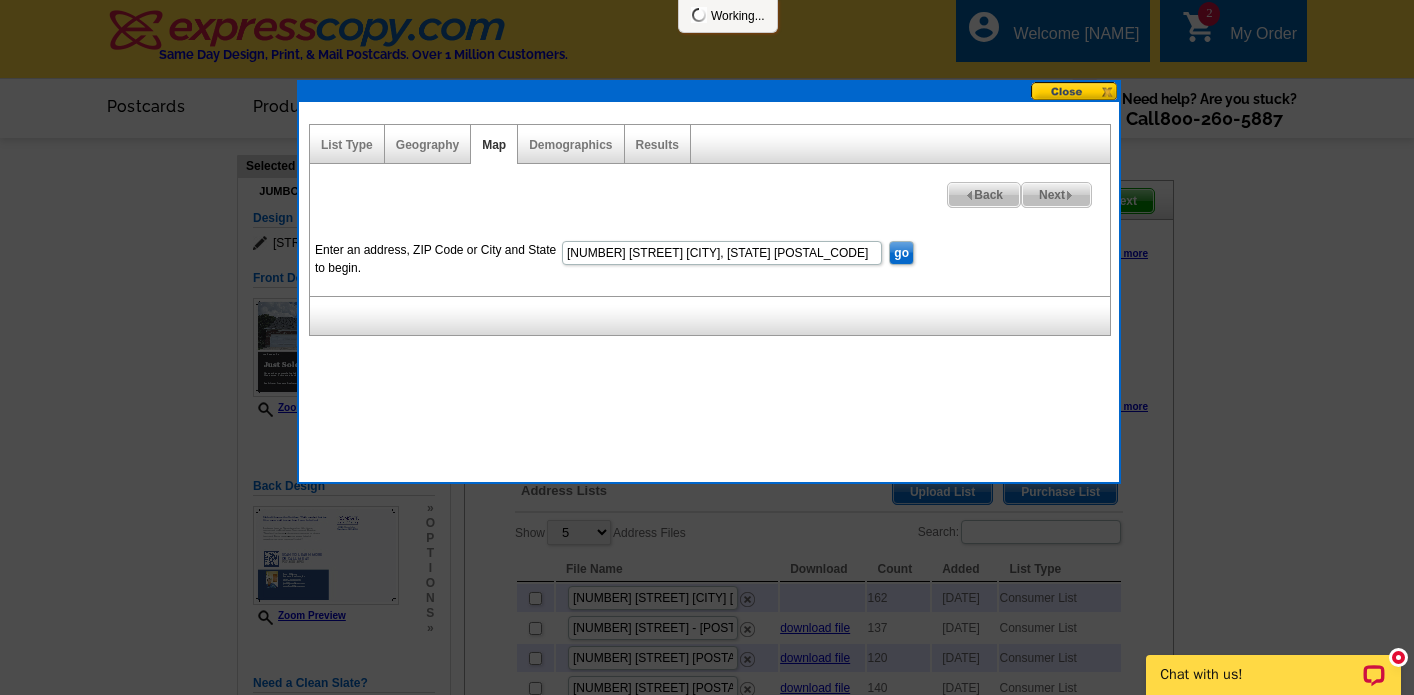 scroll, scrollTop: 0, scrollLeft: 0, axis: both 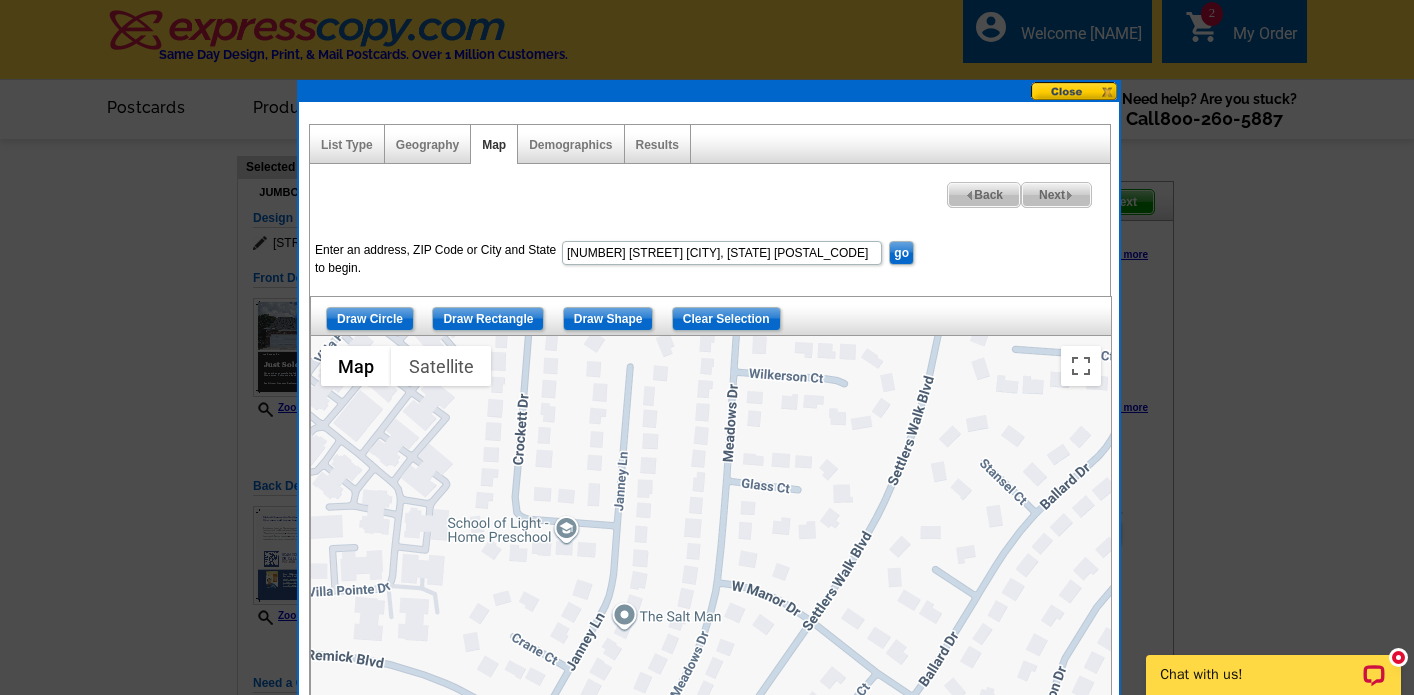drag, startPoint x: 963, startPoint y: 532, endPoint x: 878, endPoint y: 550, distance: 86.88498 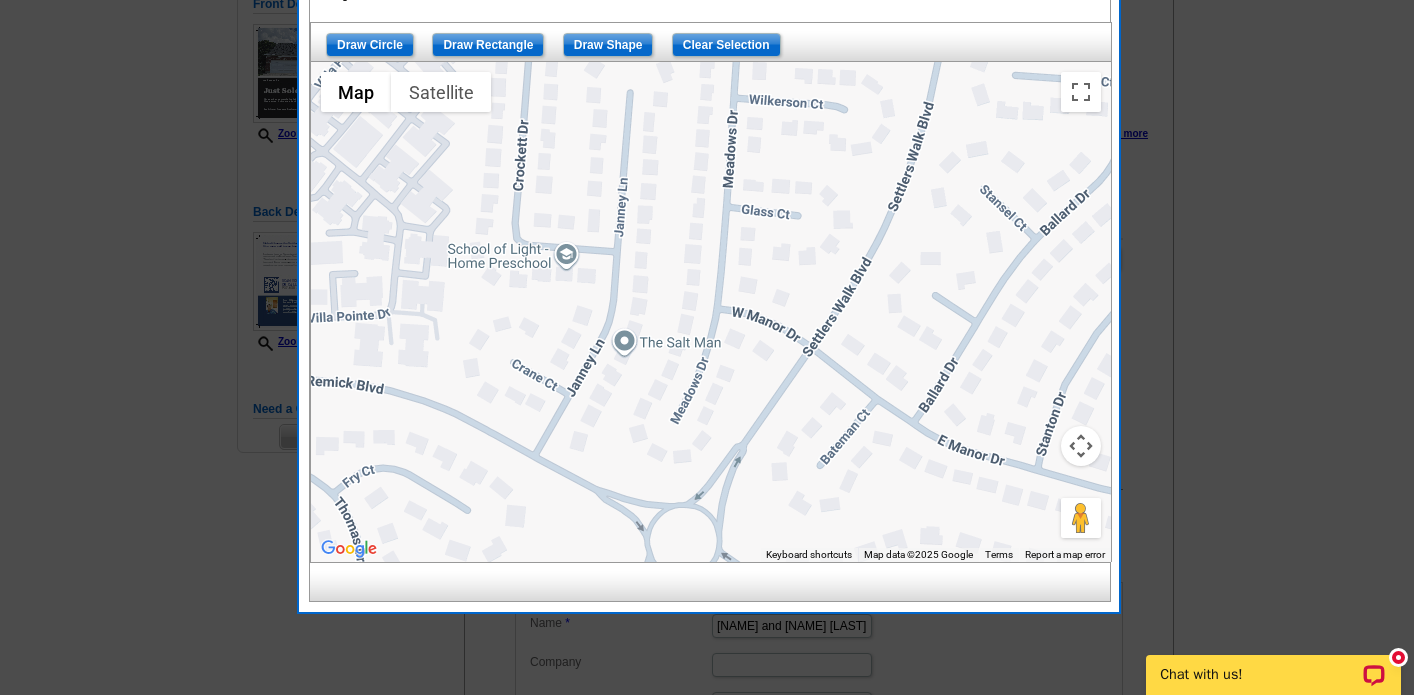 scroll, scrollTop: 269, scrollLeft: 0, axis: vertical 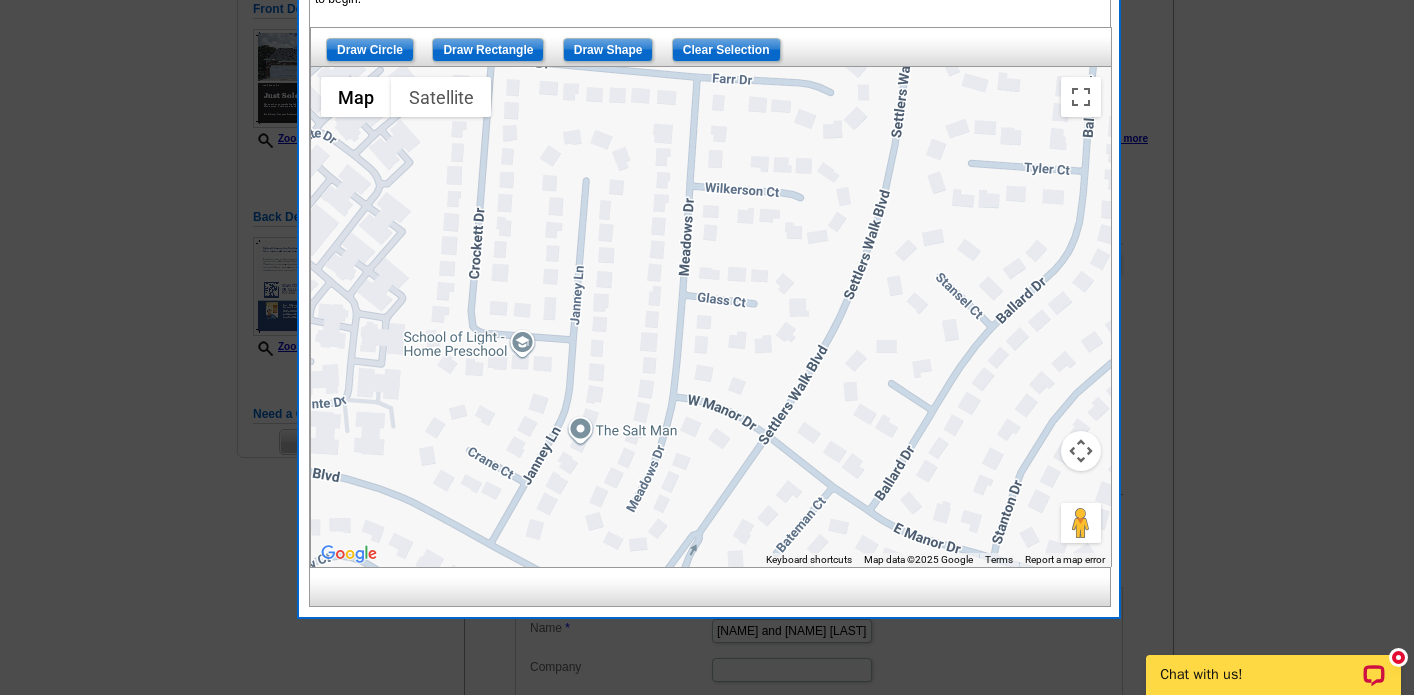drag, startPoint x: 969, startPoint y: 306, endPoint x: 925, endPoint y: 391, distance: 95.71311 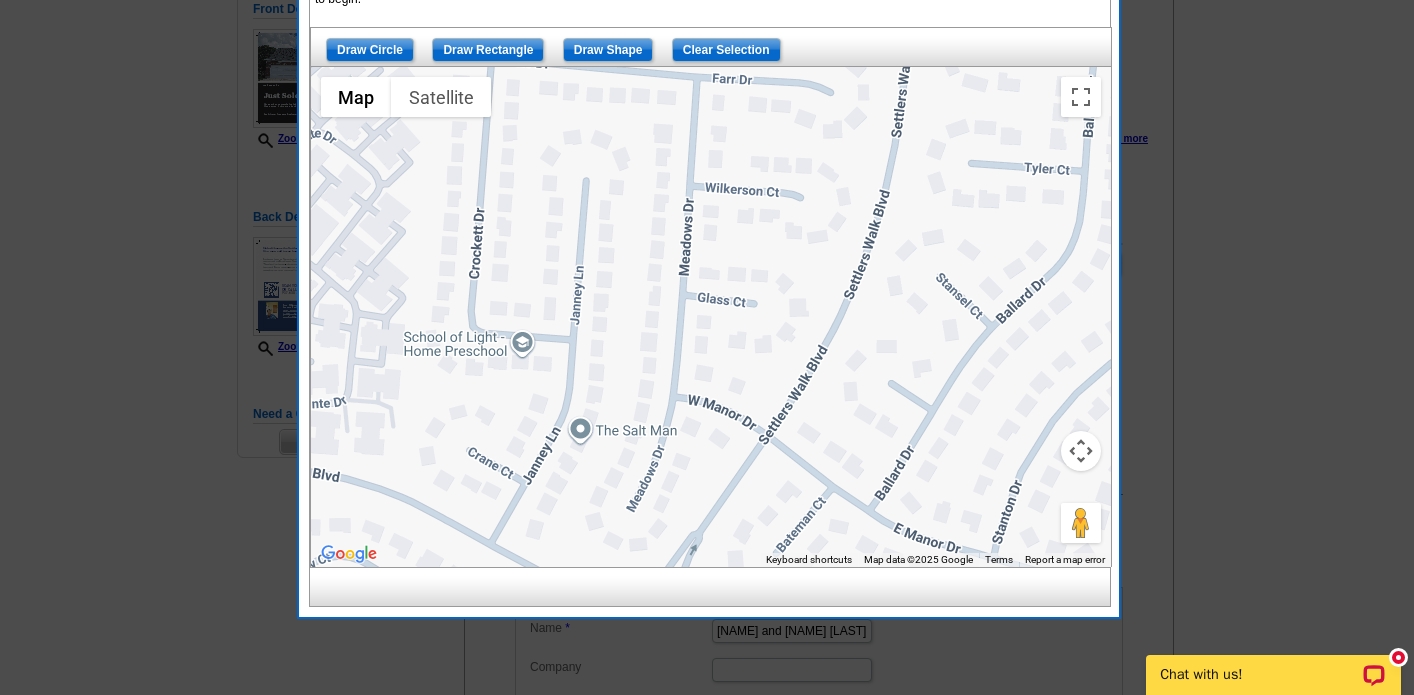 click at bounding box center (711, 317) 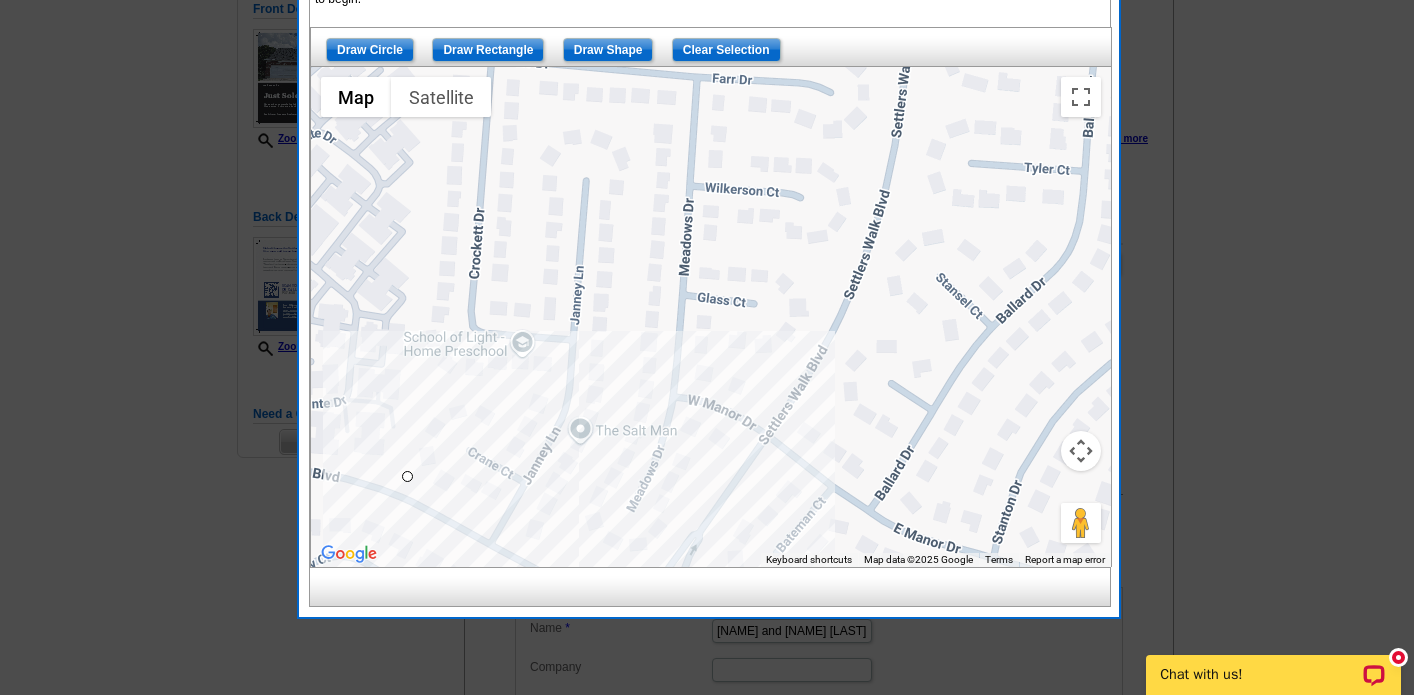 click at bounding box center [711, 317] 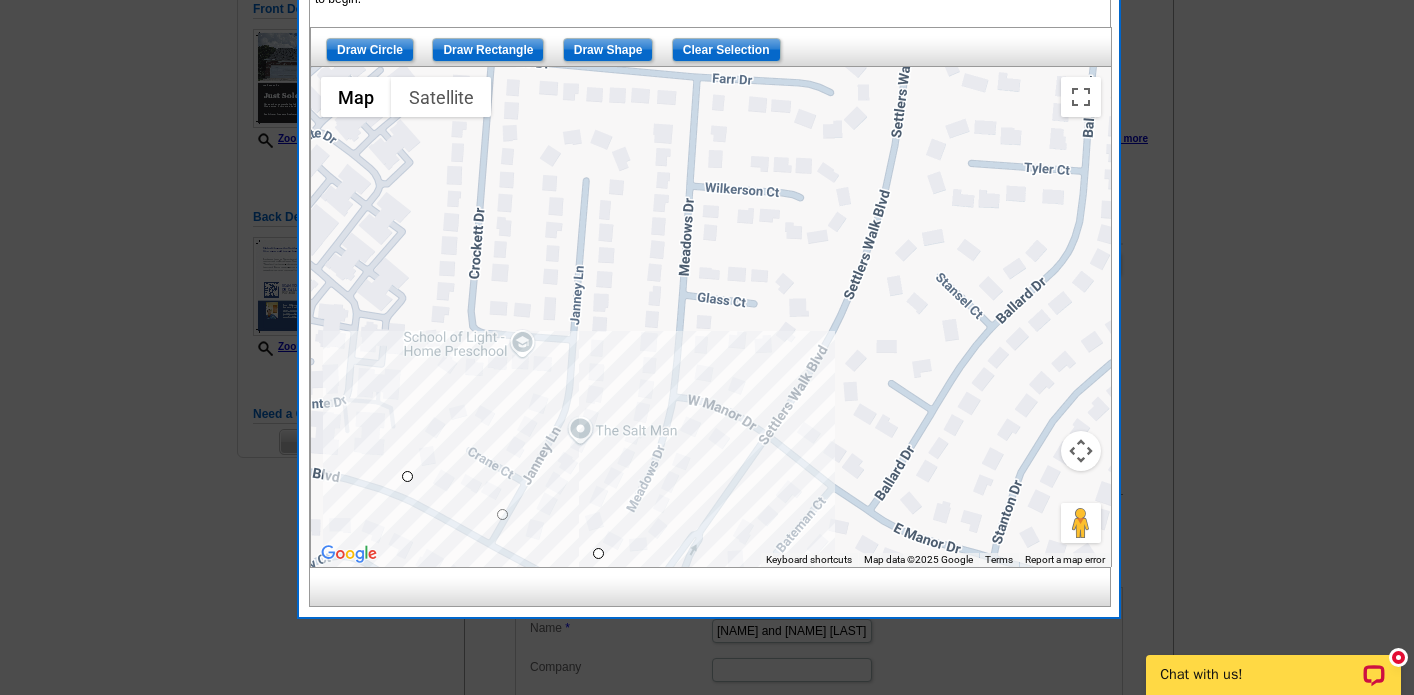 click at bounding box center [711, 317] 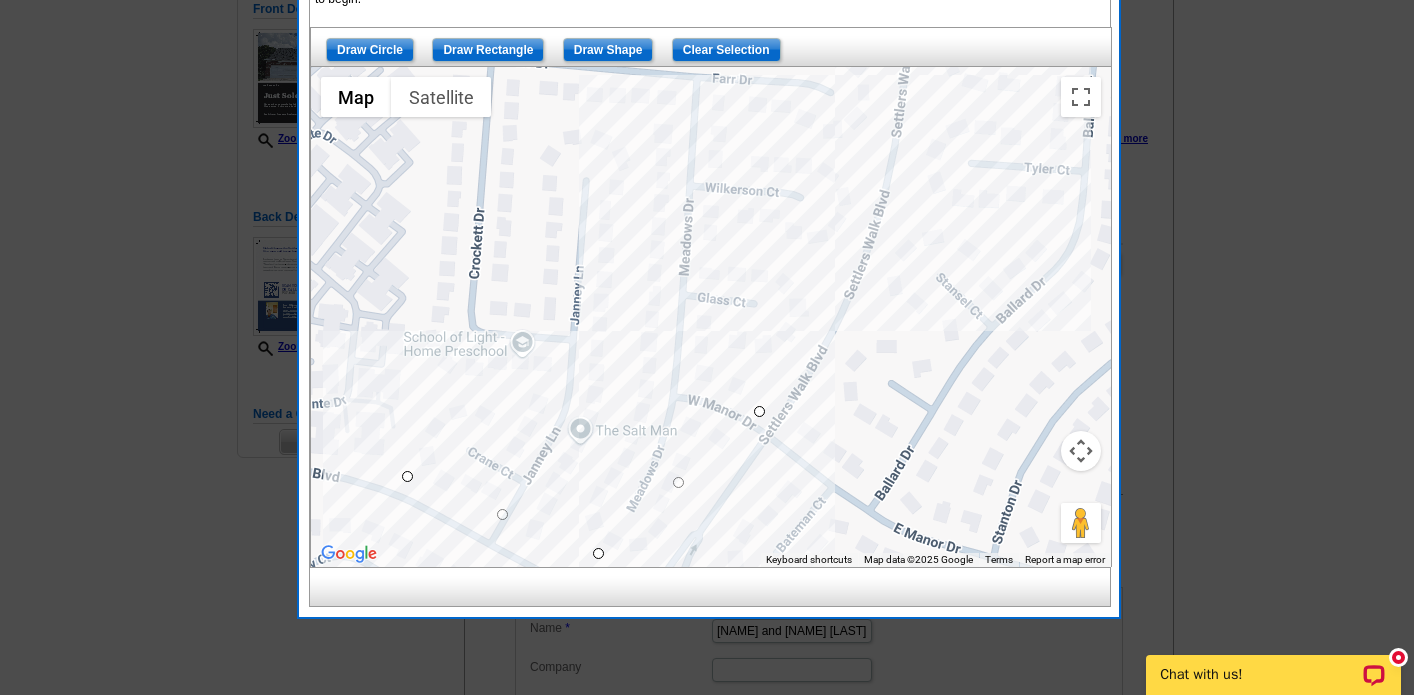 click at bounding box center [711, 317] 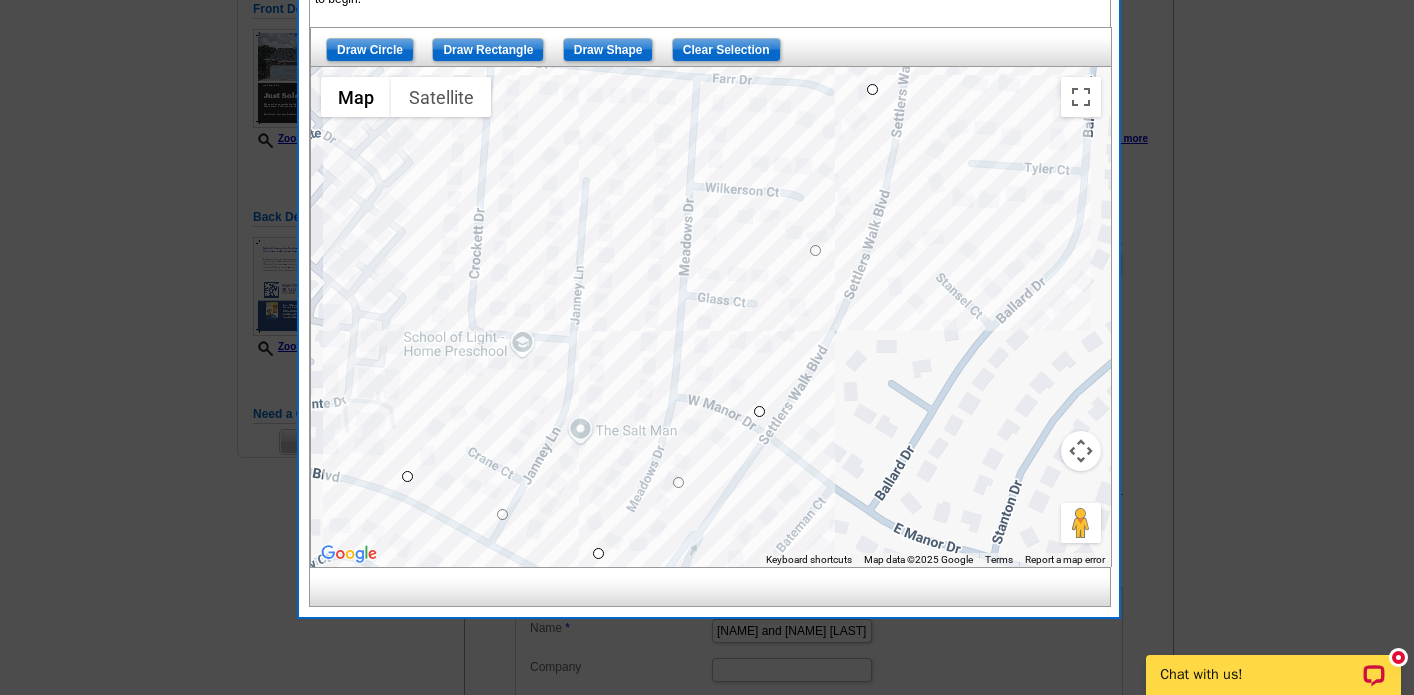 click at bounding box center (711, 317) 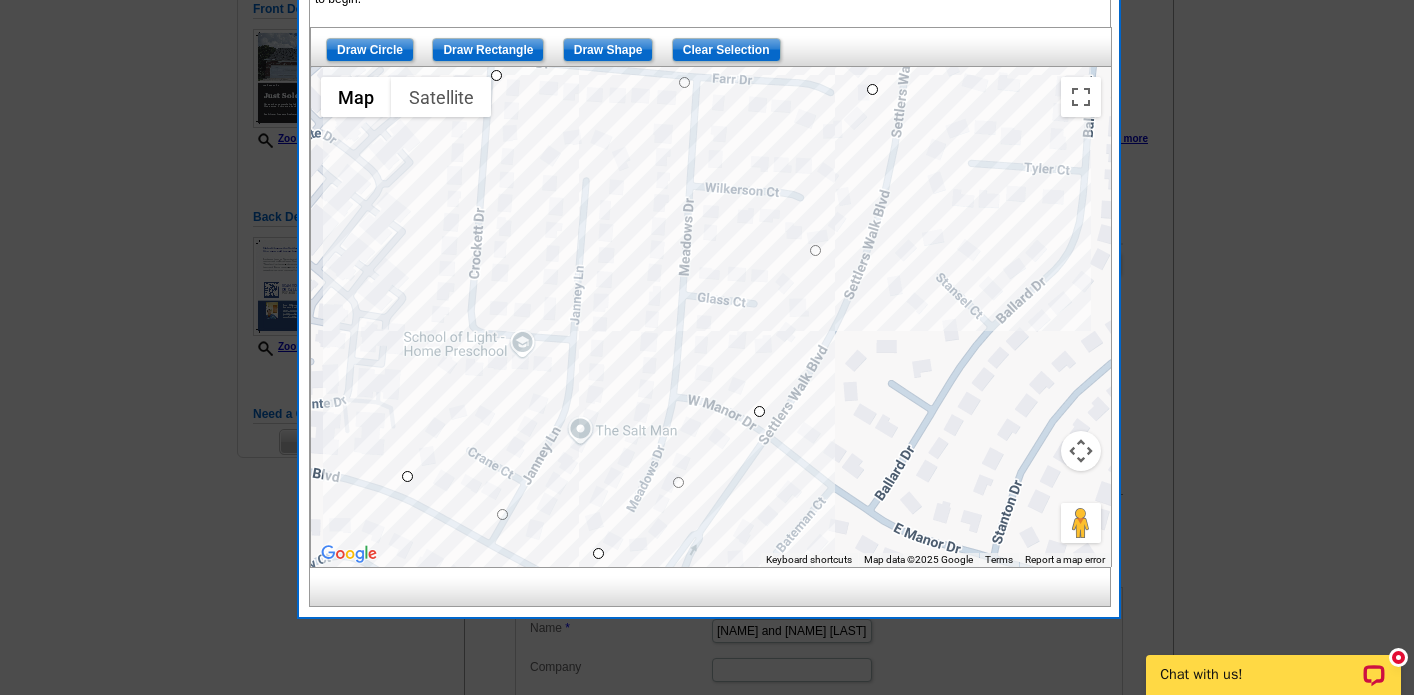 click at bounding box center [711, 317] 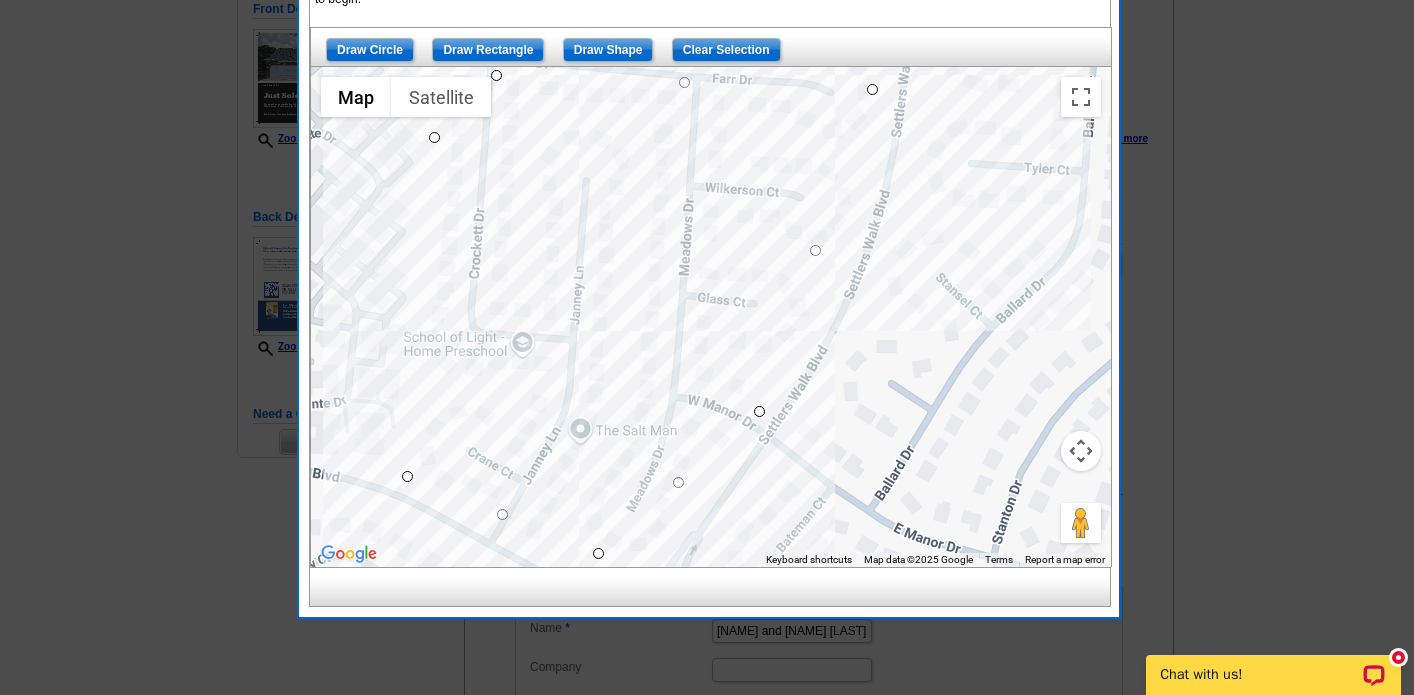 click at bounding box center (711, 317) 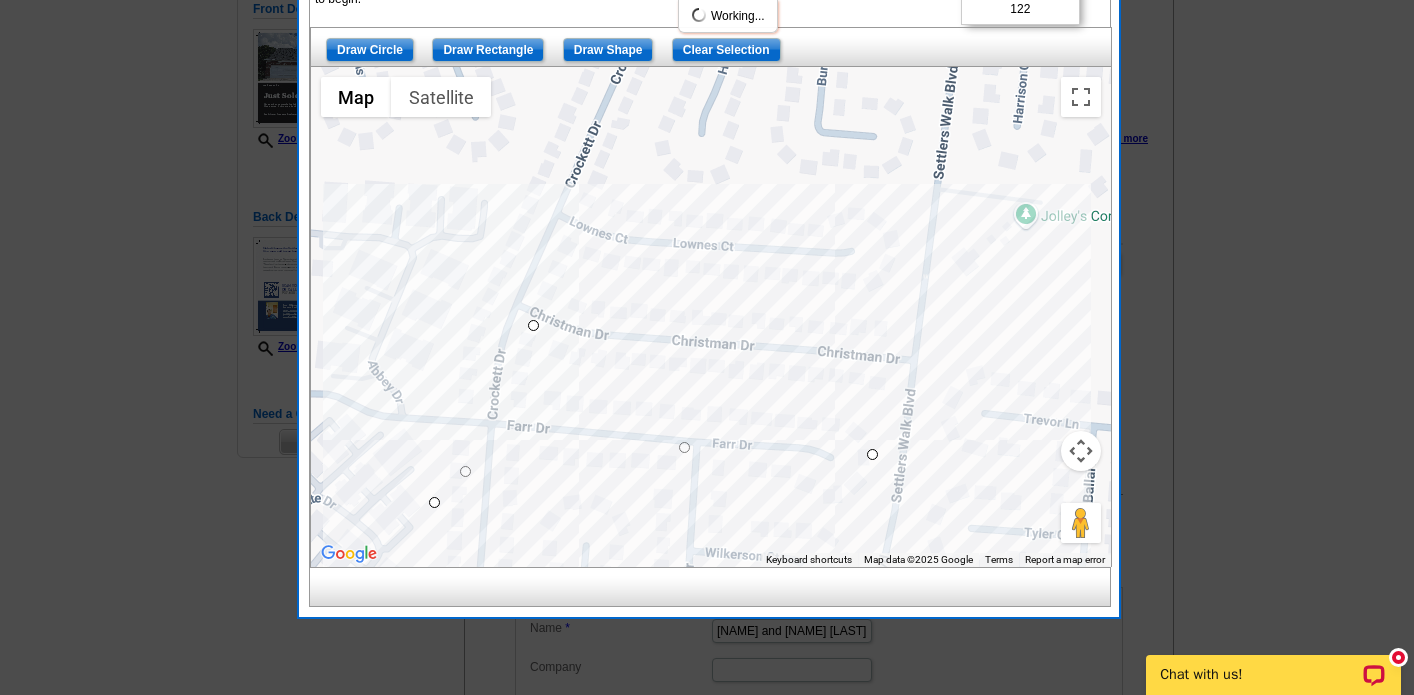 drag, startPoint x: 496, startPoint y: 79, endPoint x: 534, endPoint y: 331, distance: 254.84897 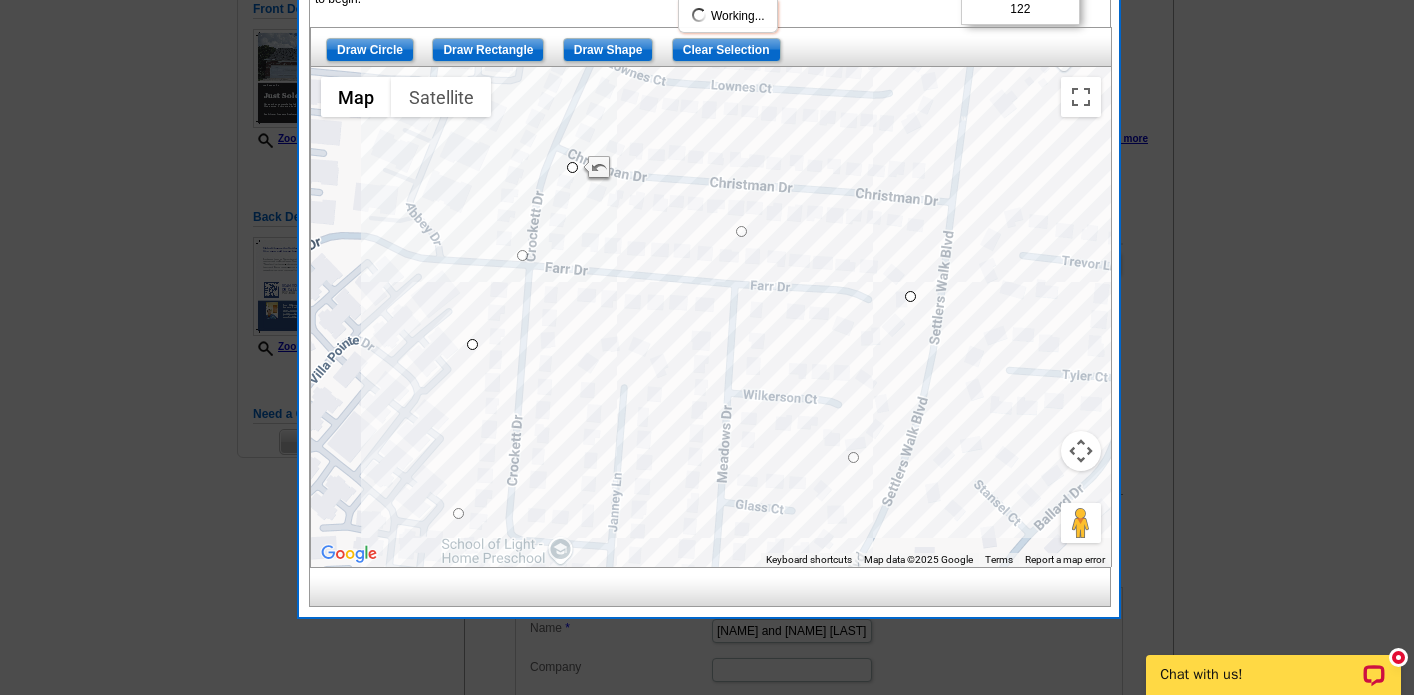 drag, startPoint x: 535, startPoint y: 335, endPoint x: 577, endPoint y: 166, distance: 174.14075 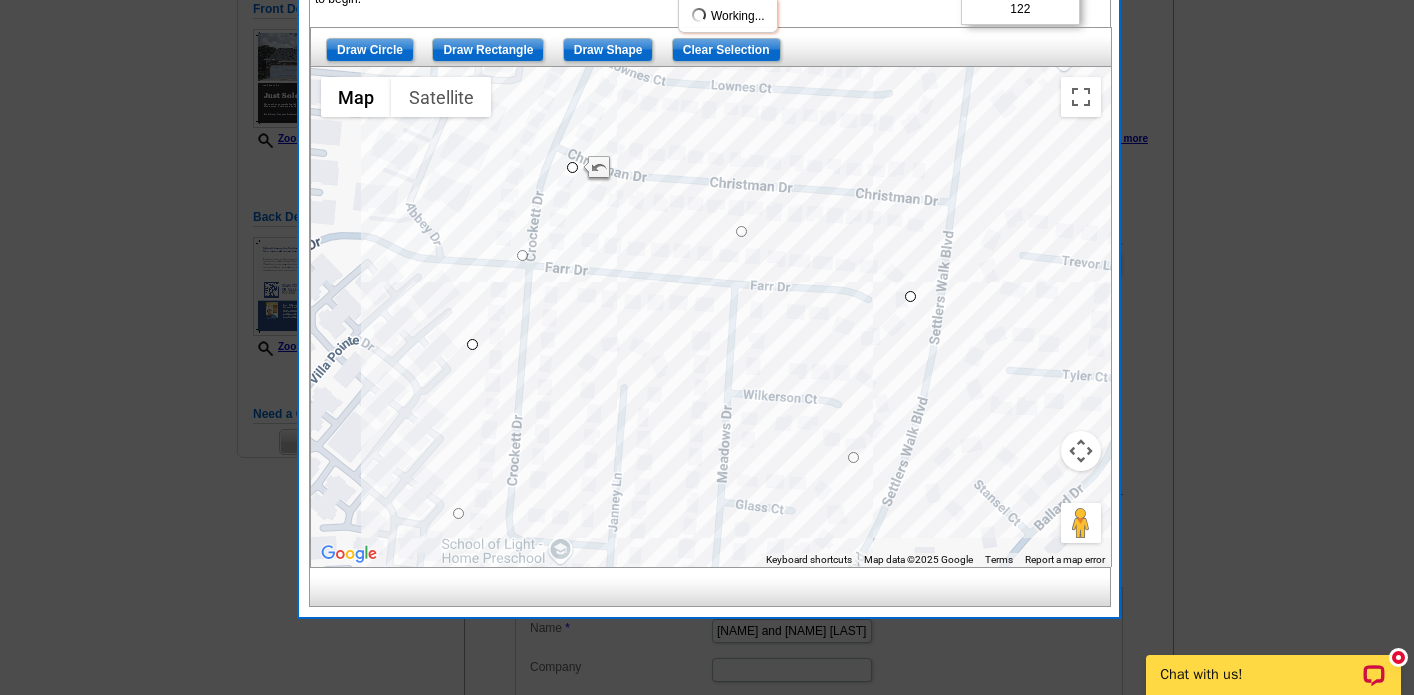 click at bounding box center (711, 317) 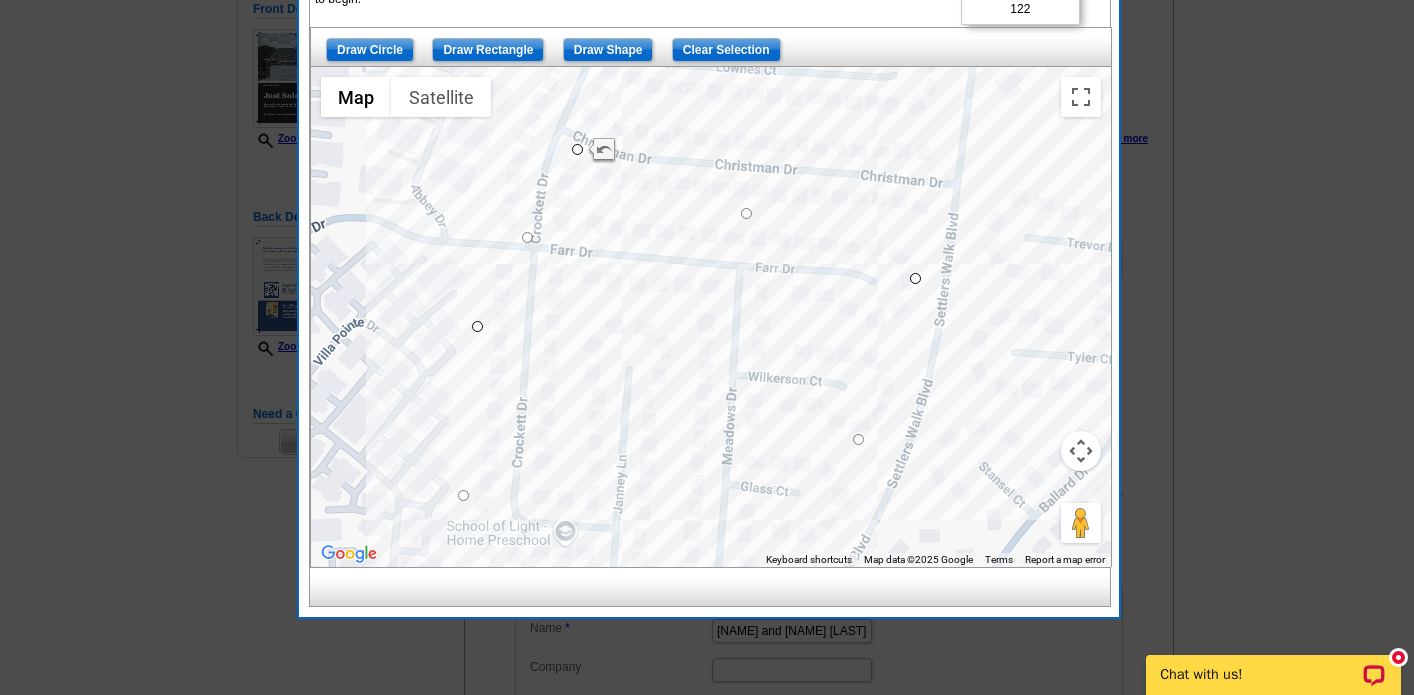 drag, startPoint x: 590, startPoint y: 156, endPoint x: 547, endPoint y: 319, distance: 168.57639 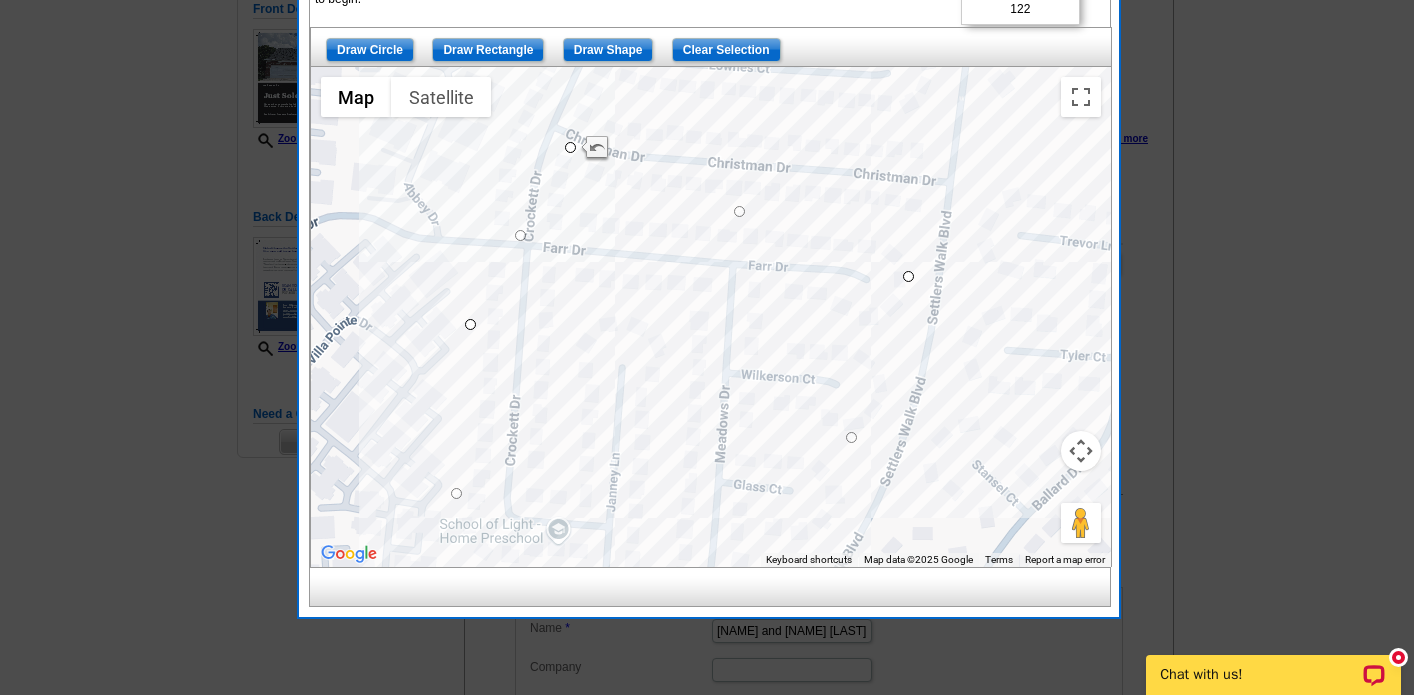 drag, startPoint x: 584, startPoint y: 154, endPoint x: 577, endPoint y: 141, distance: 14.764823 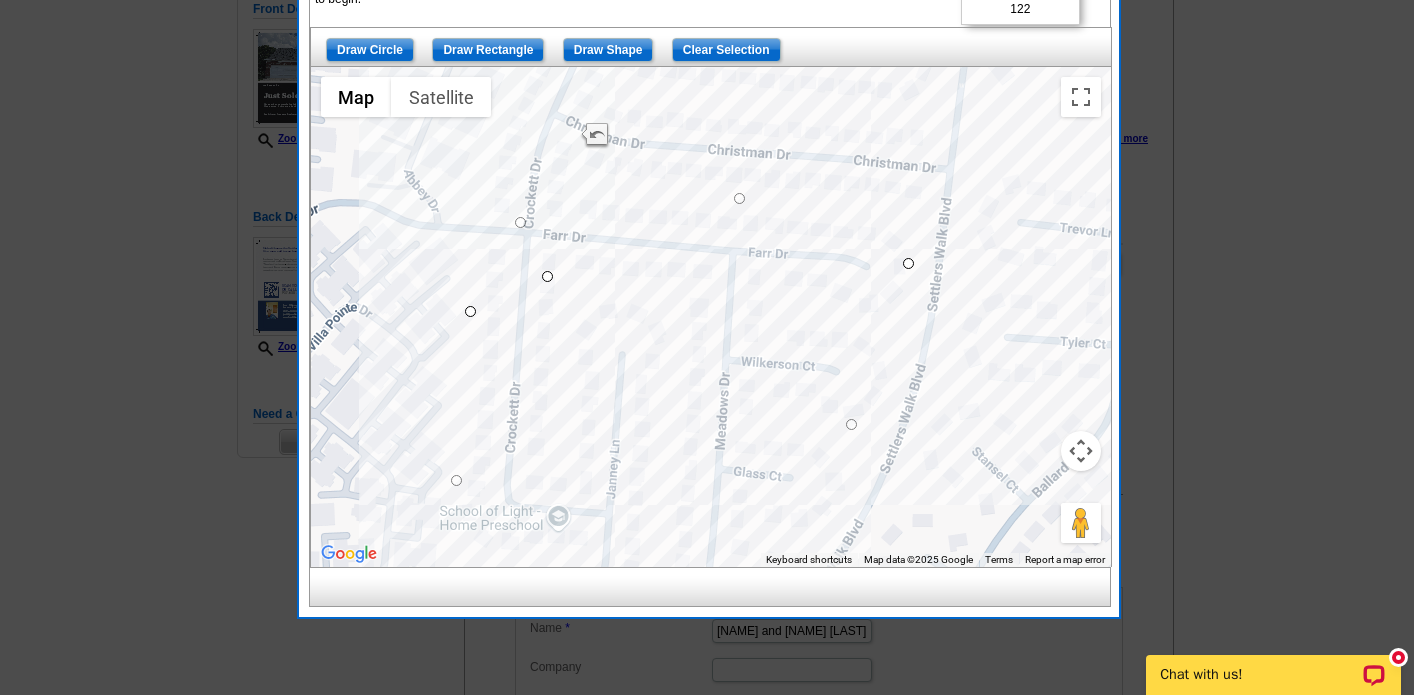 drag, startPoint x: 574, startPoint y: 134, endPoint x: 551, endPoint y: 278, distance: 145.82524 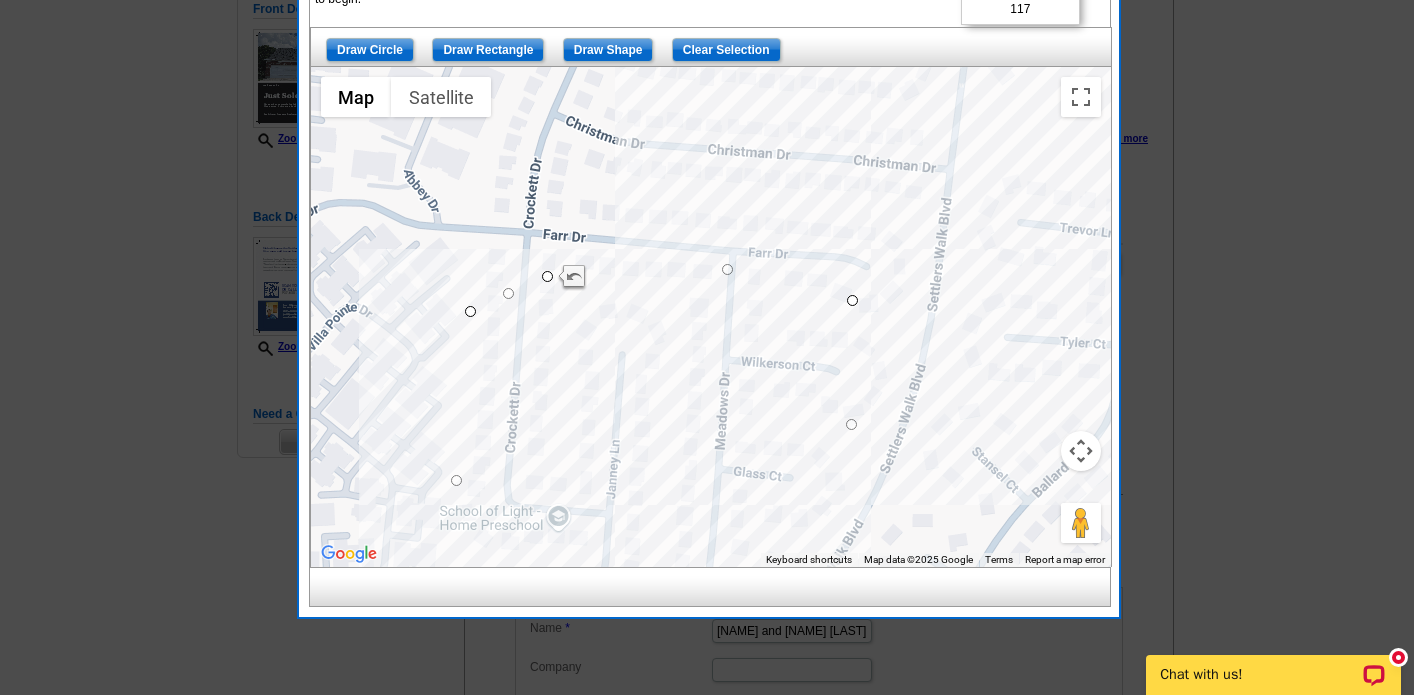 drag, startPoint x: 908, startPoint y: 265, endPoint x: 849, endPoint y: 304, distance: 70.724815 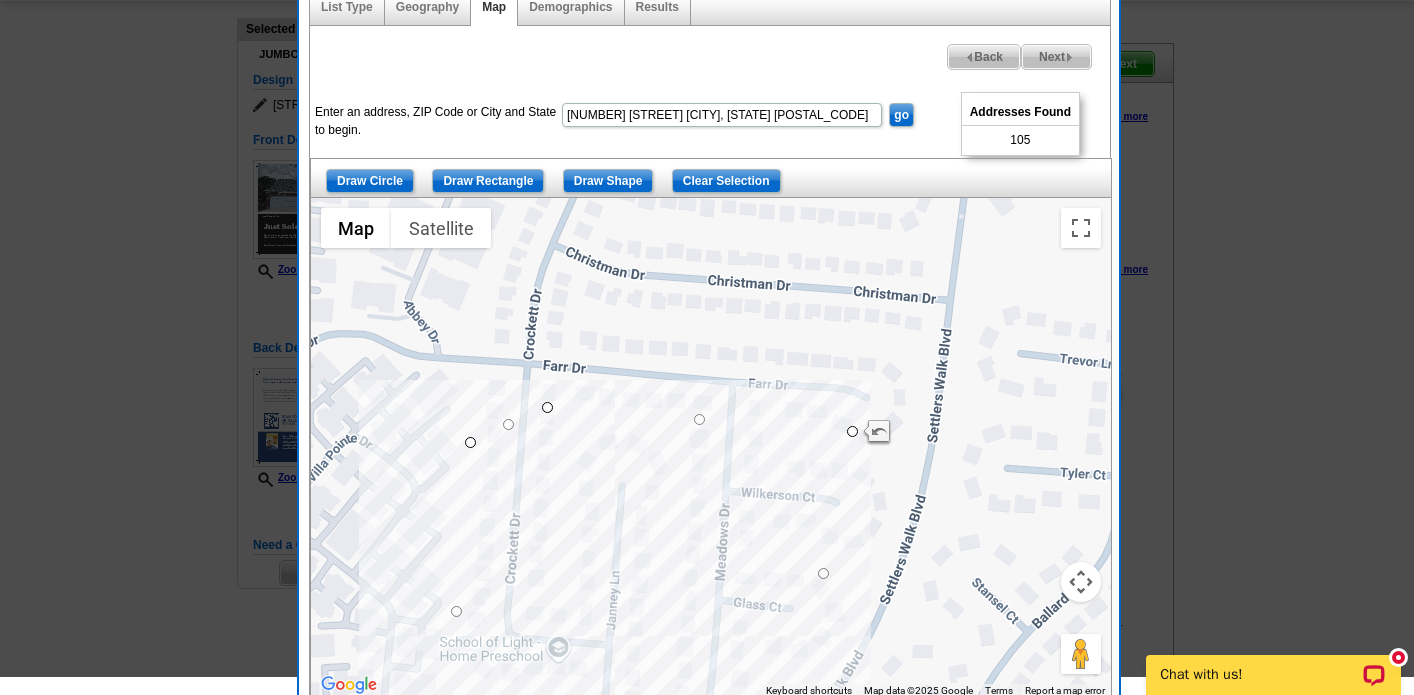scroll, scrollTop: 114, scrollLeft: 0, axis: vertical 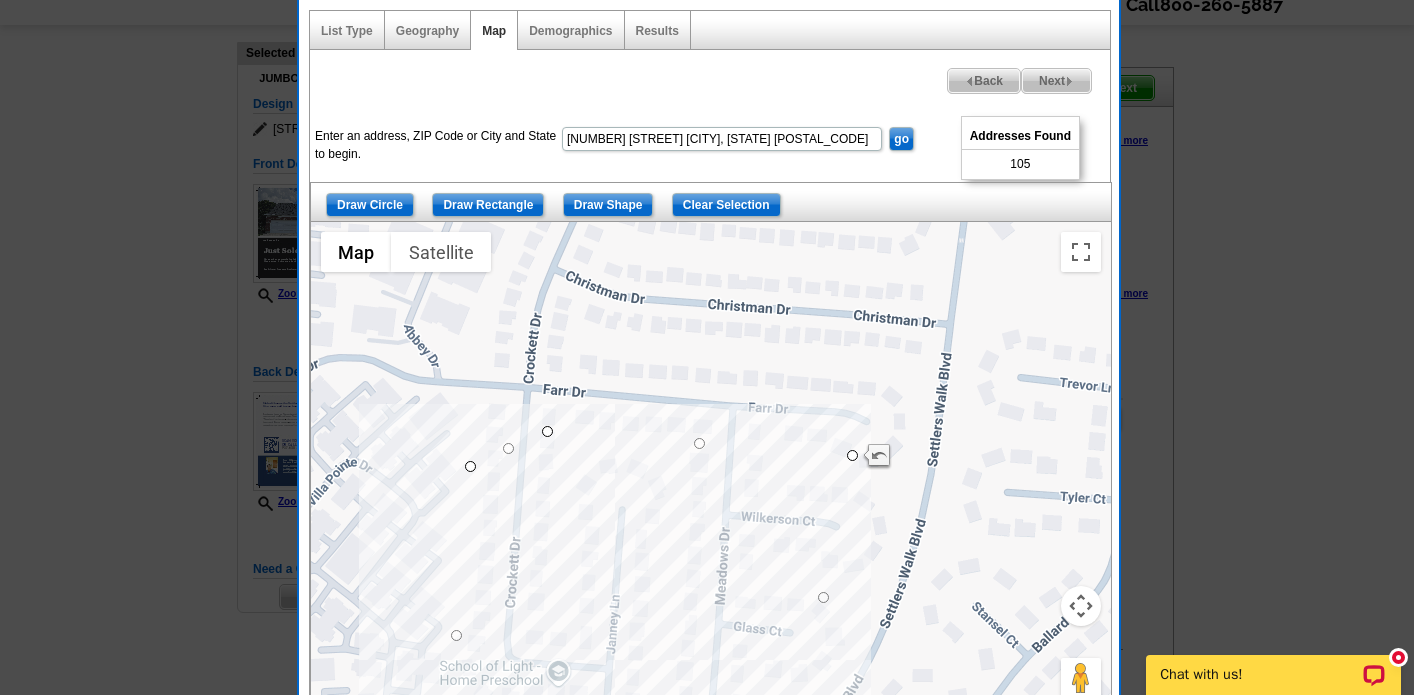 click on "Next" at bounding box center (1056, 81) 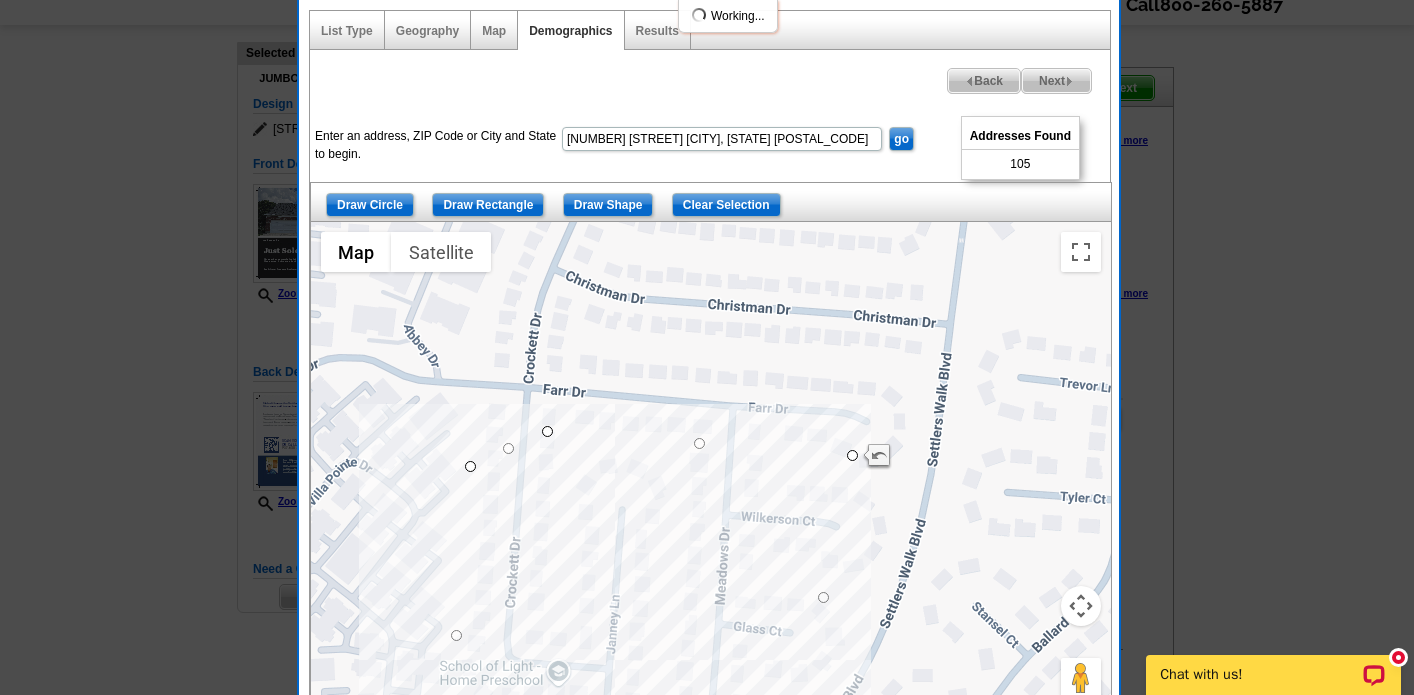 select 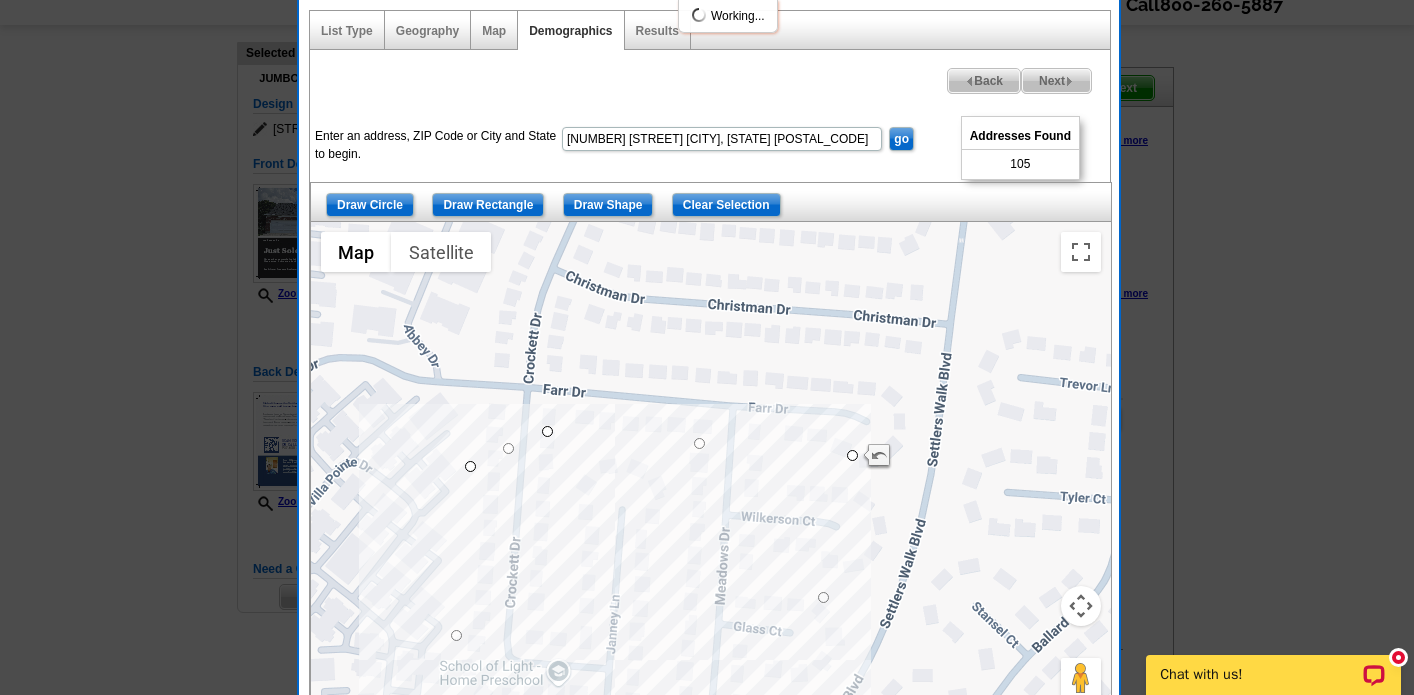select 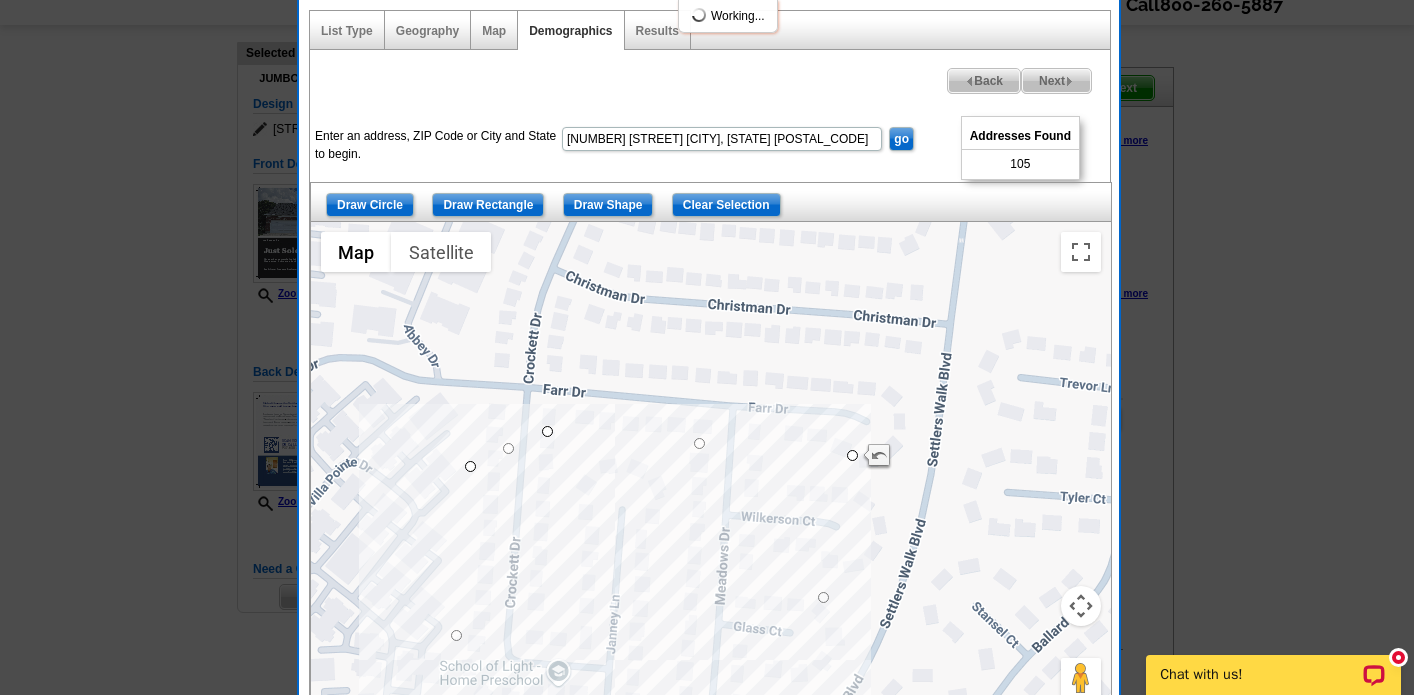 select 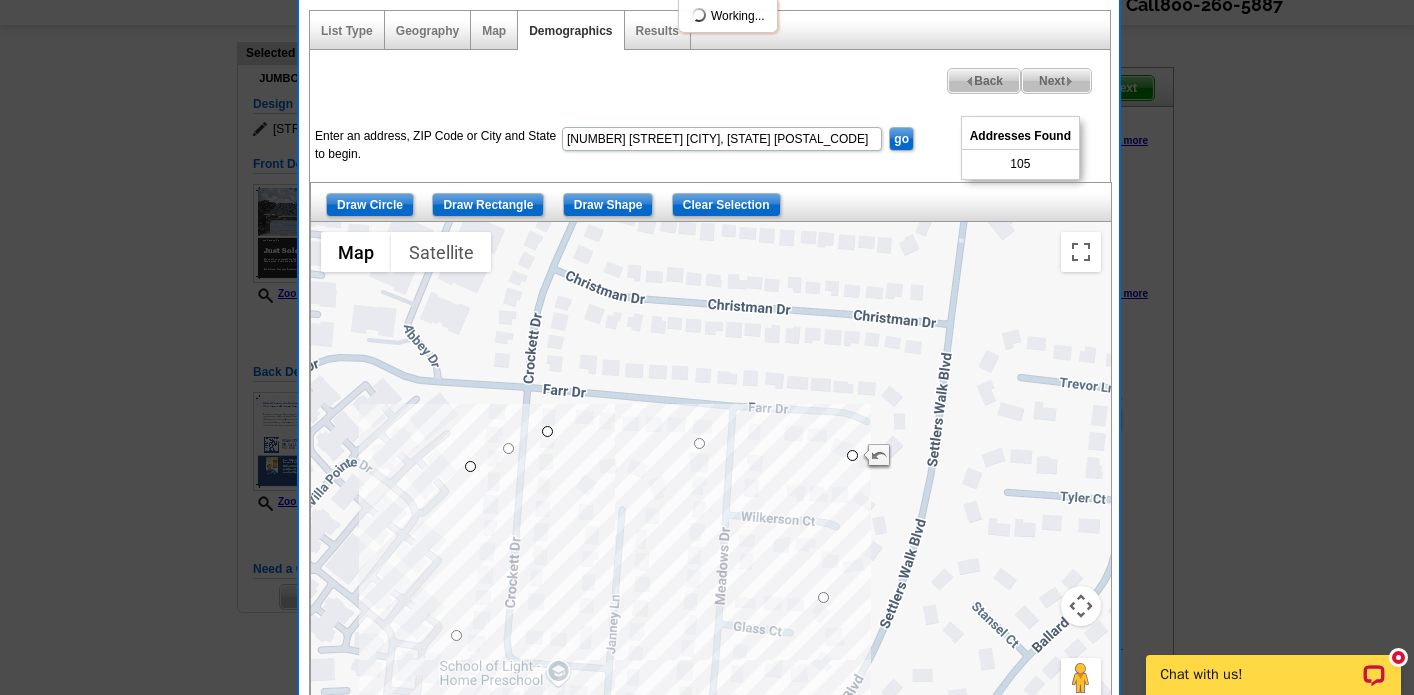 select 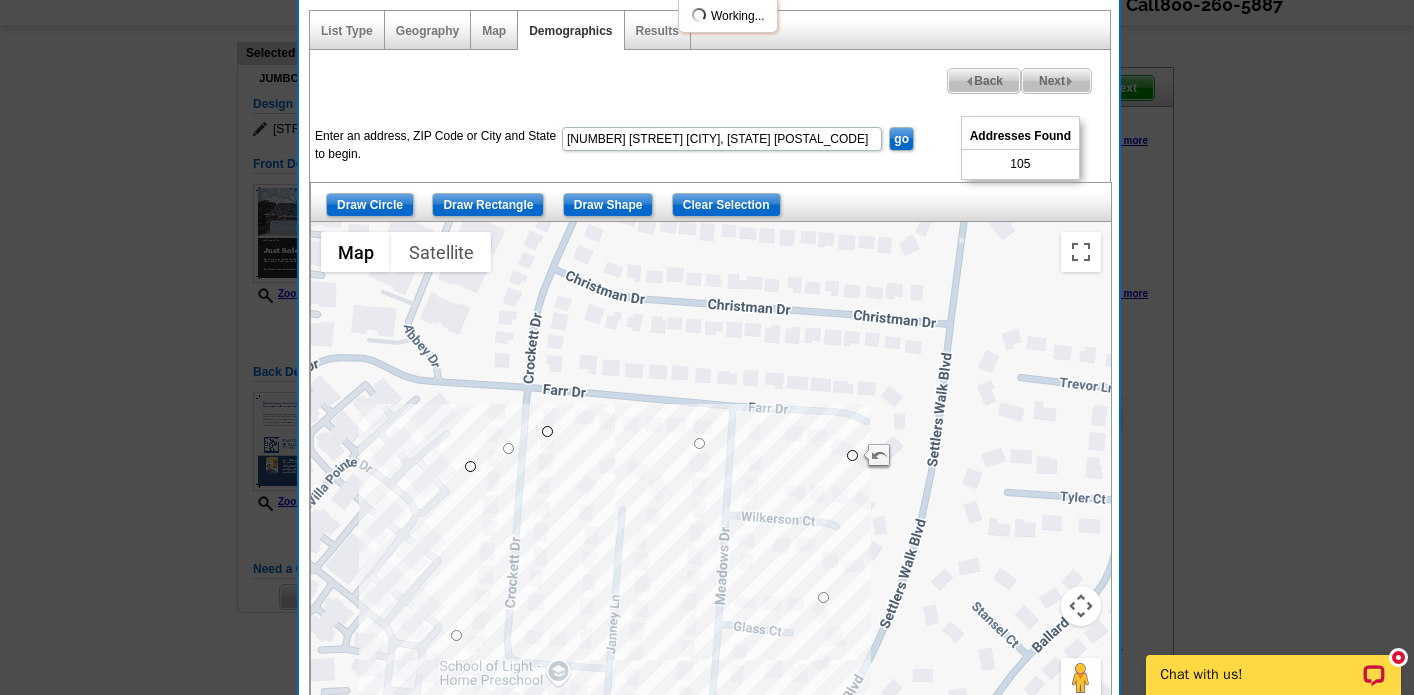select 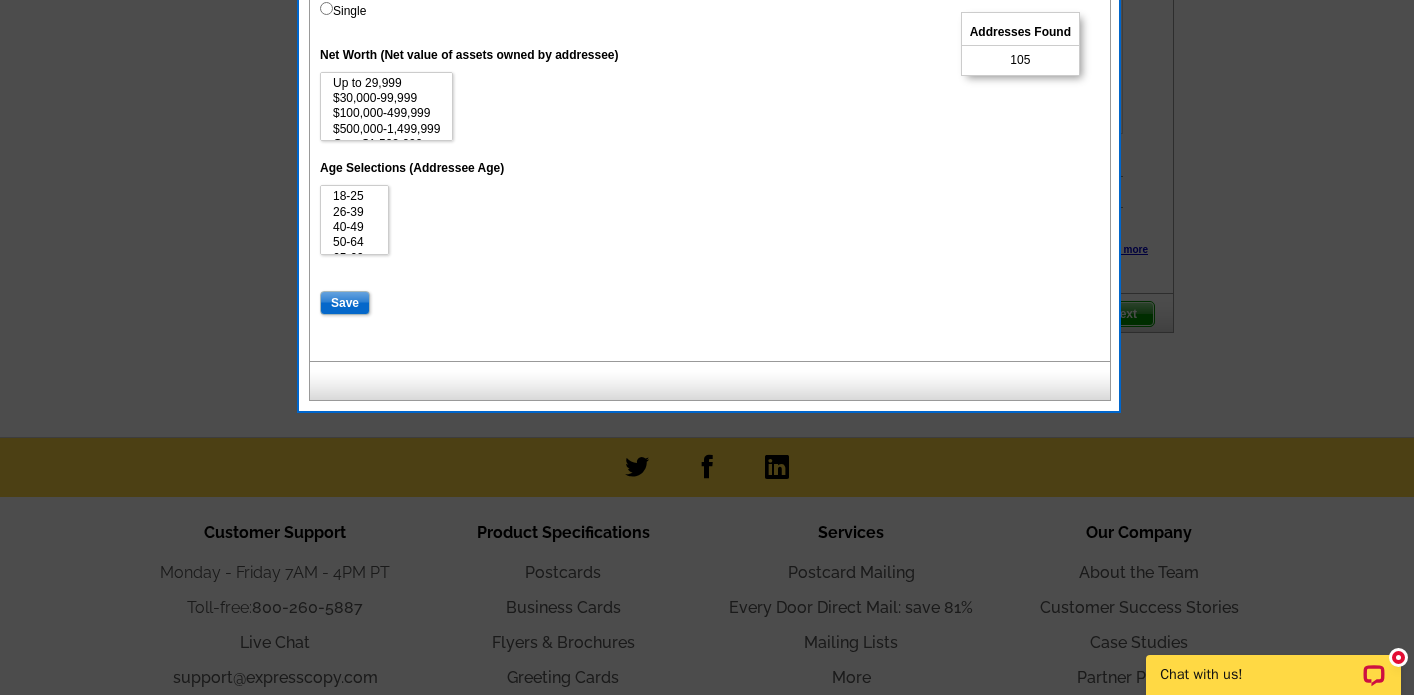 scroll, scrollTop: 1047, scrollLeft: 0, axis: vertical 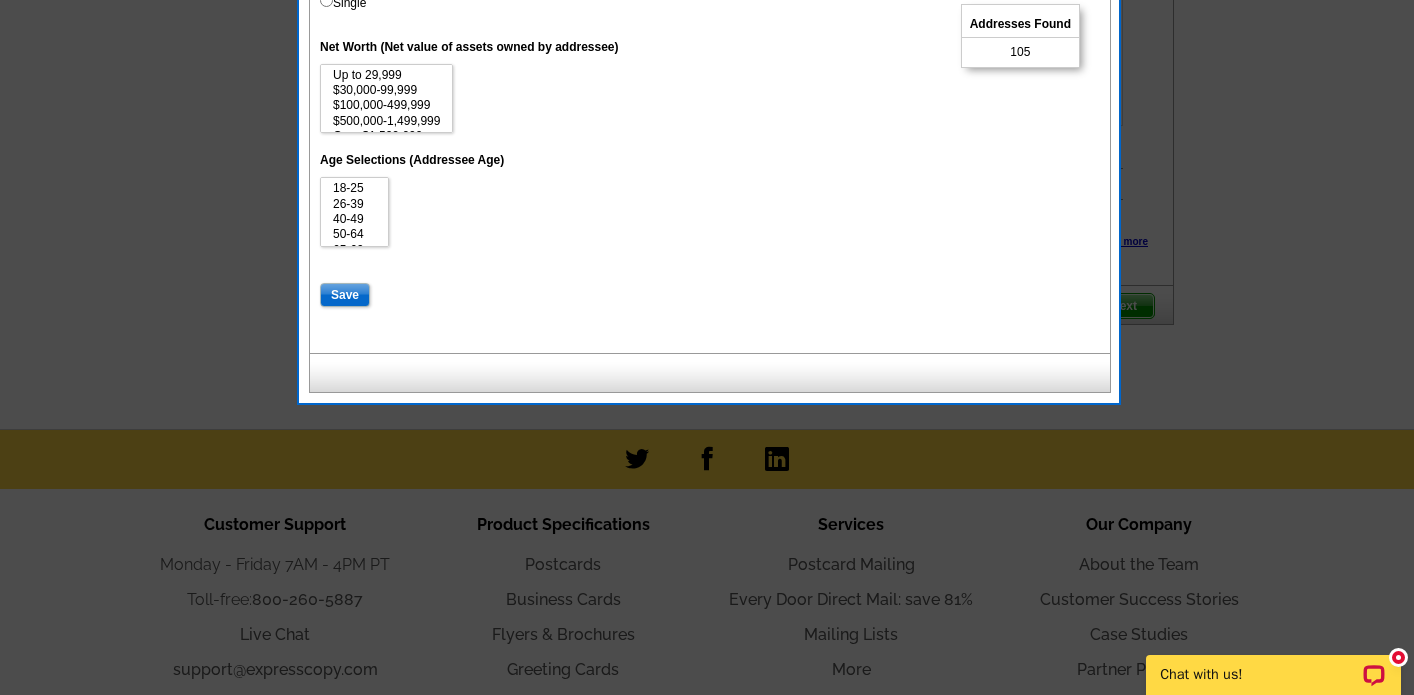 click on "Save" at bounding box center (345, 295) 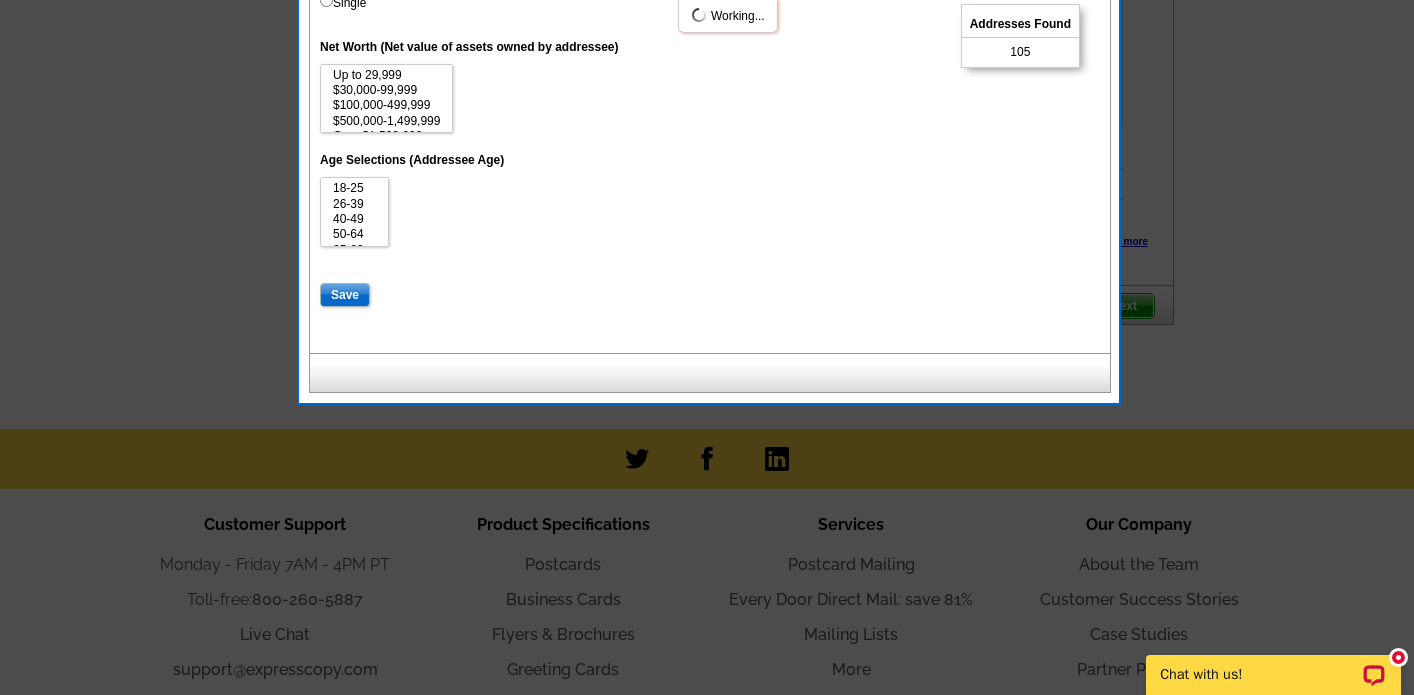 select 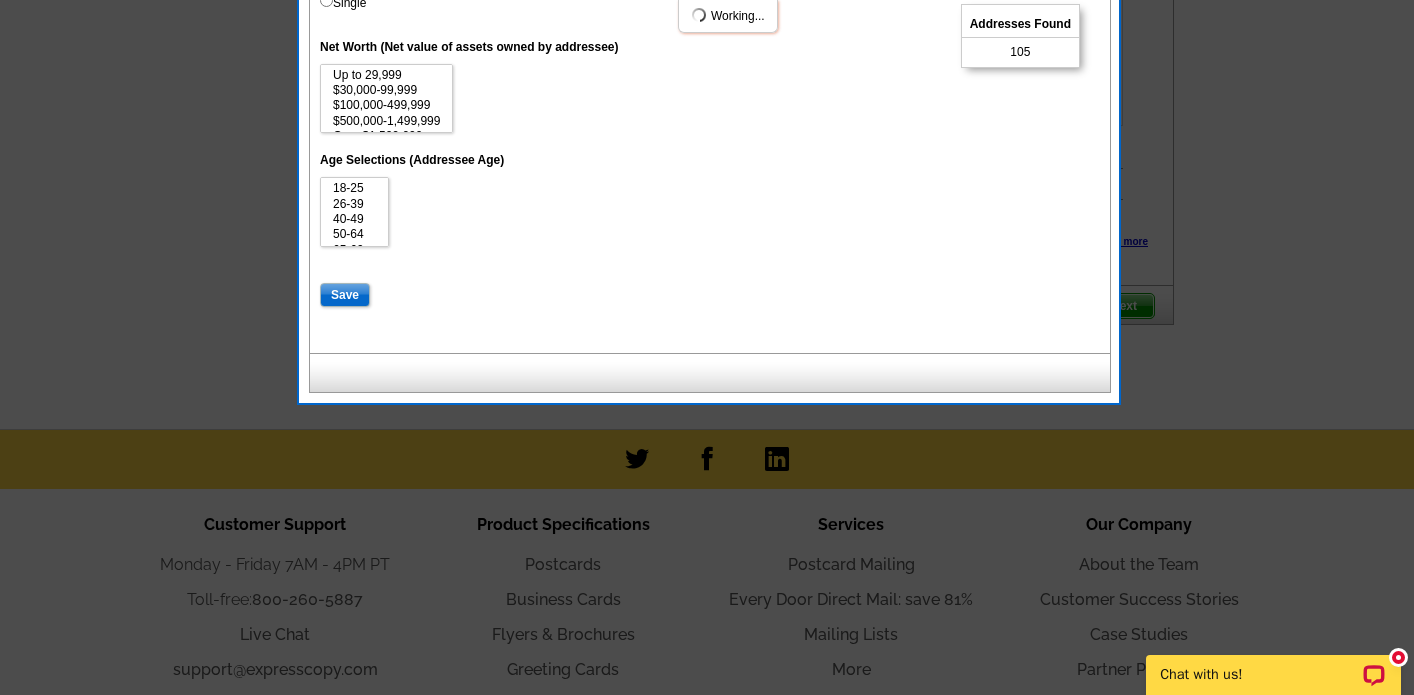 select 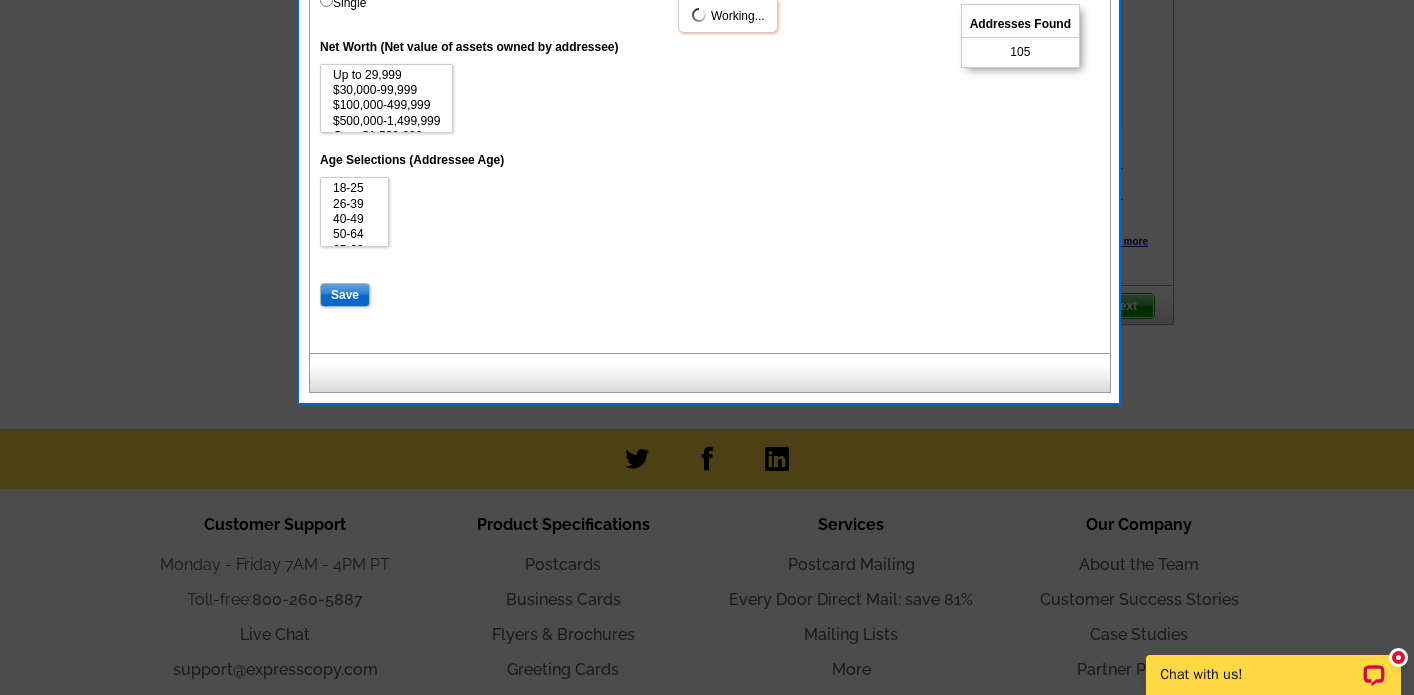 select 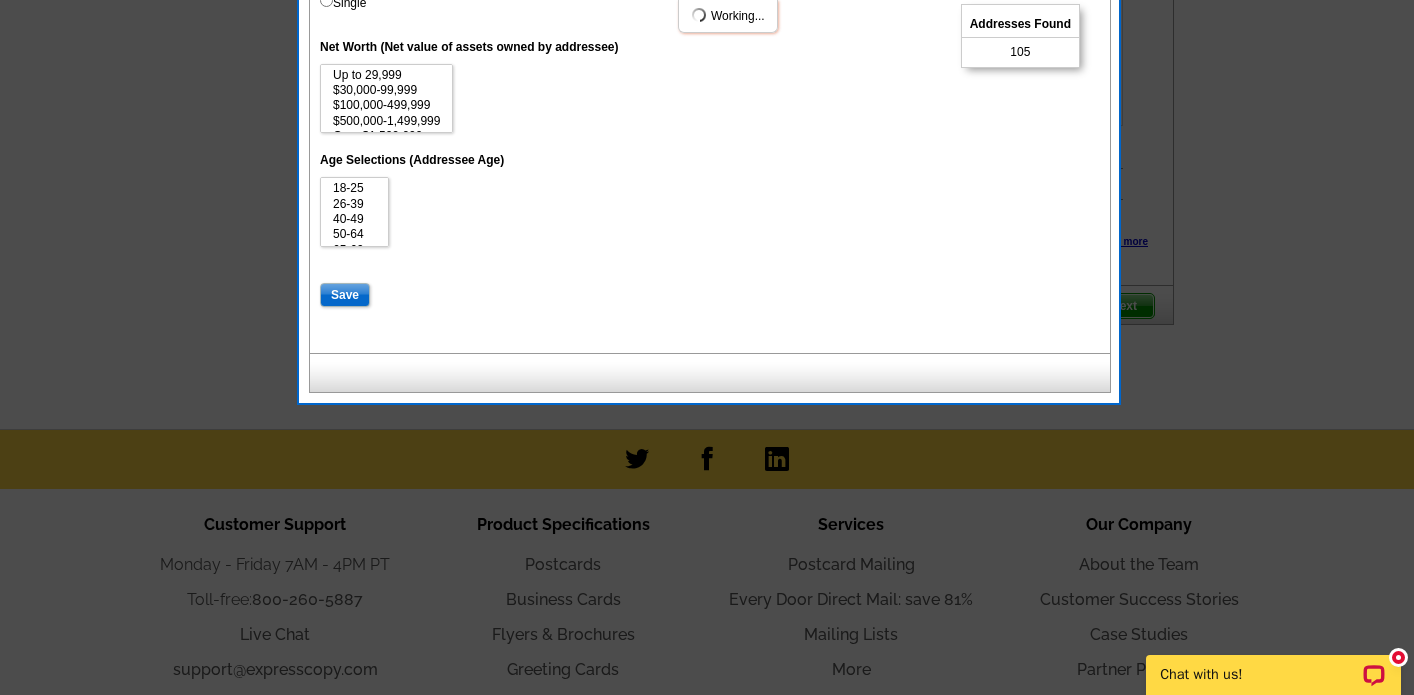 select 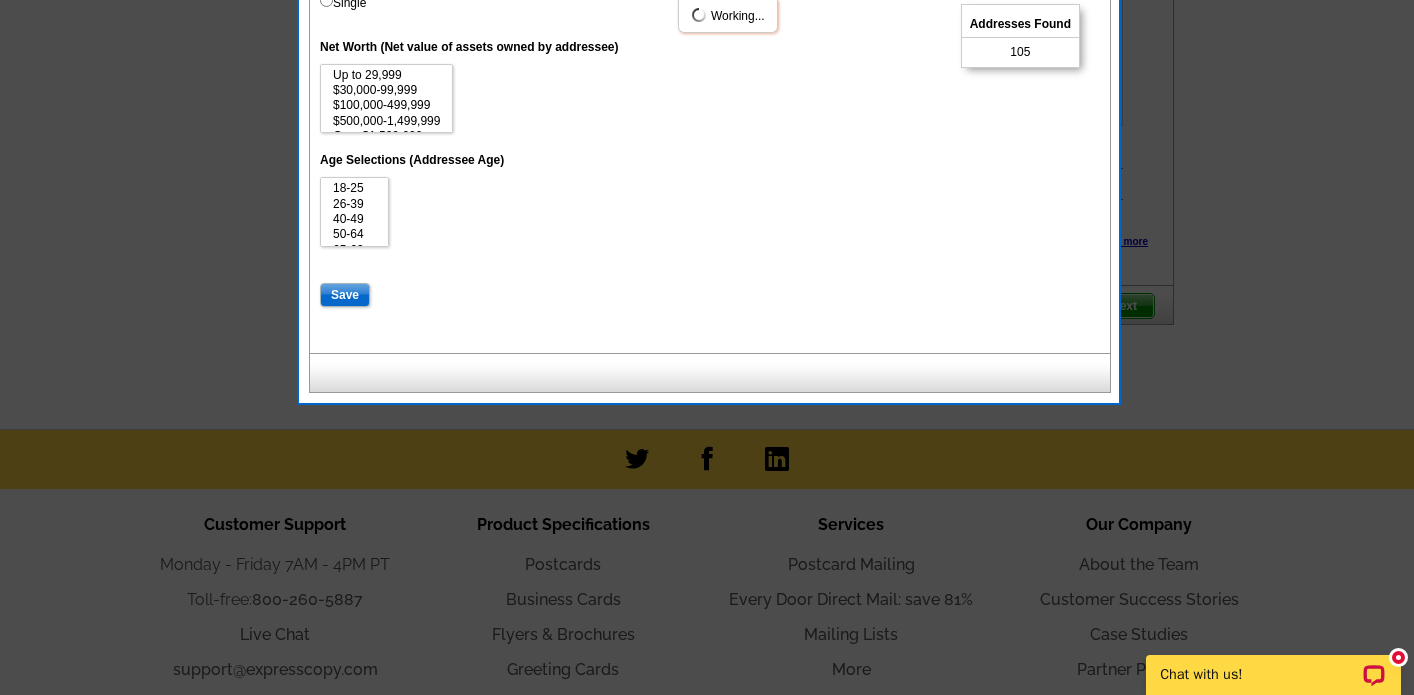 select 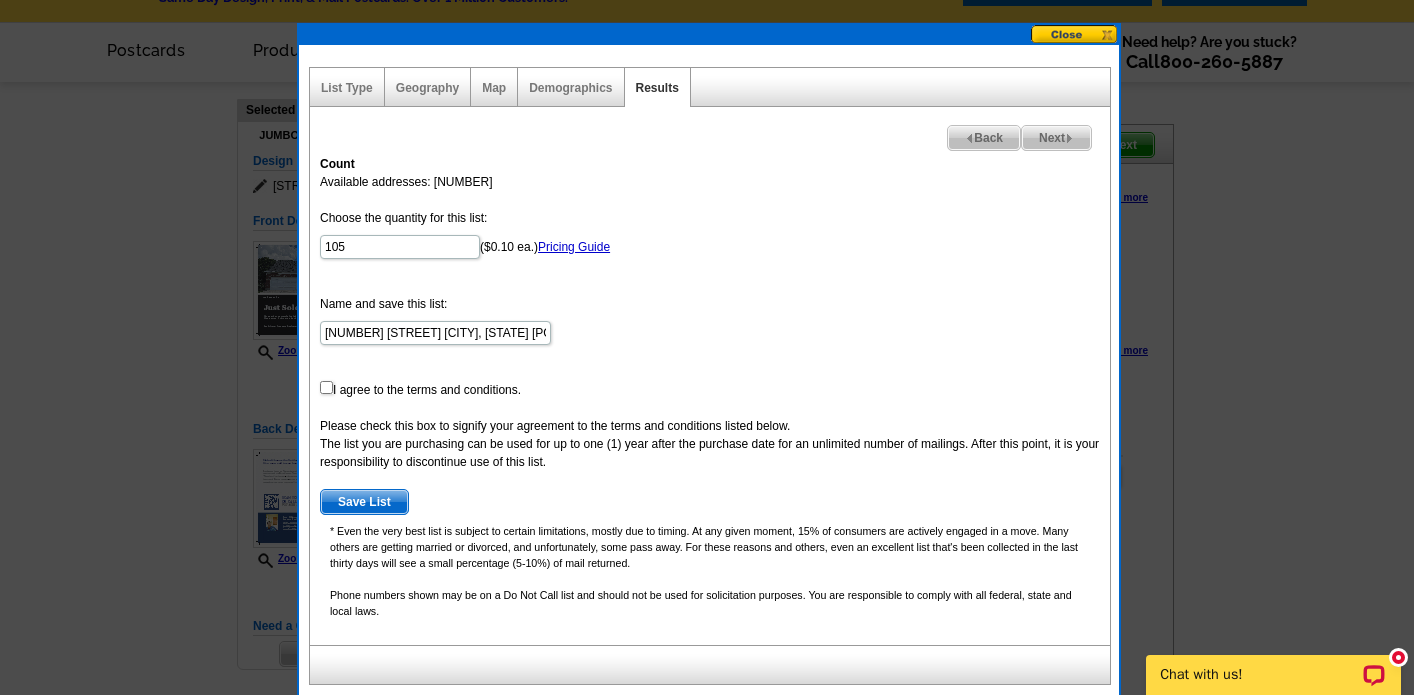 scroll, scrollTop: 47, scrollLeft: 0, axis: vertical 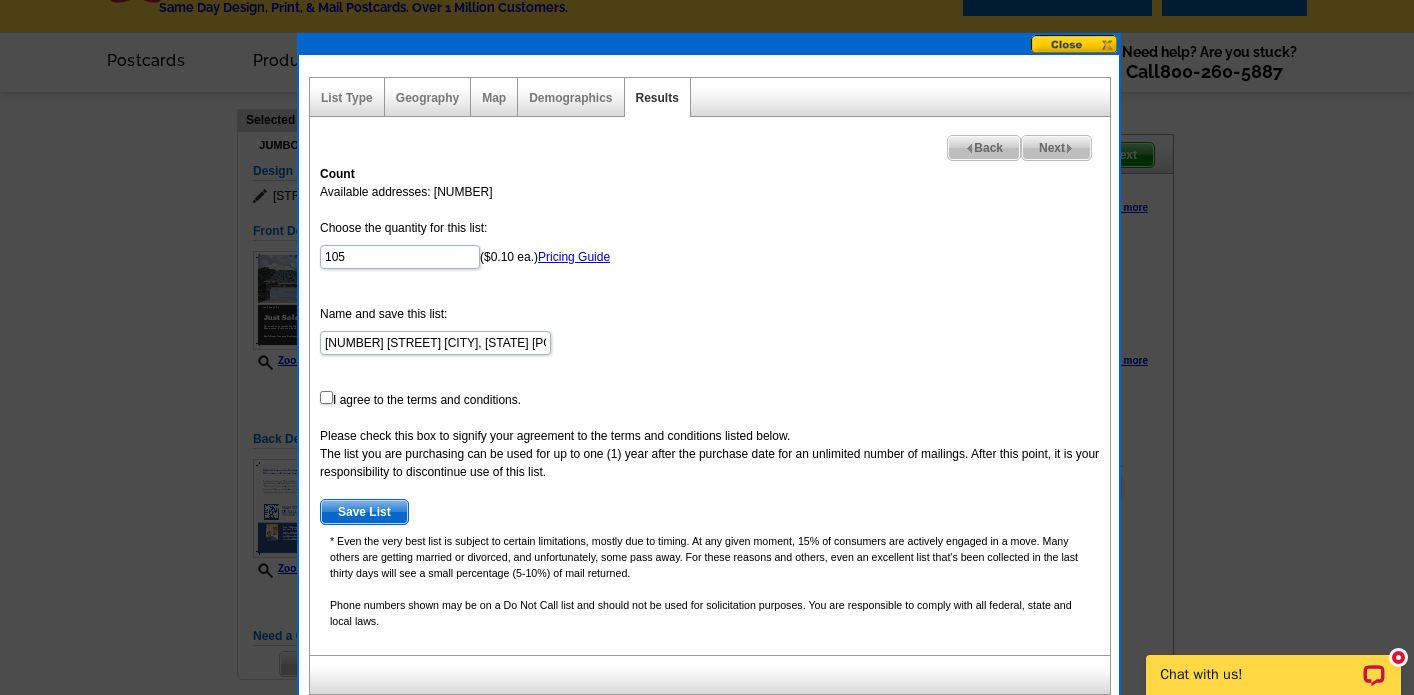 click at bounding box center (326, 397) 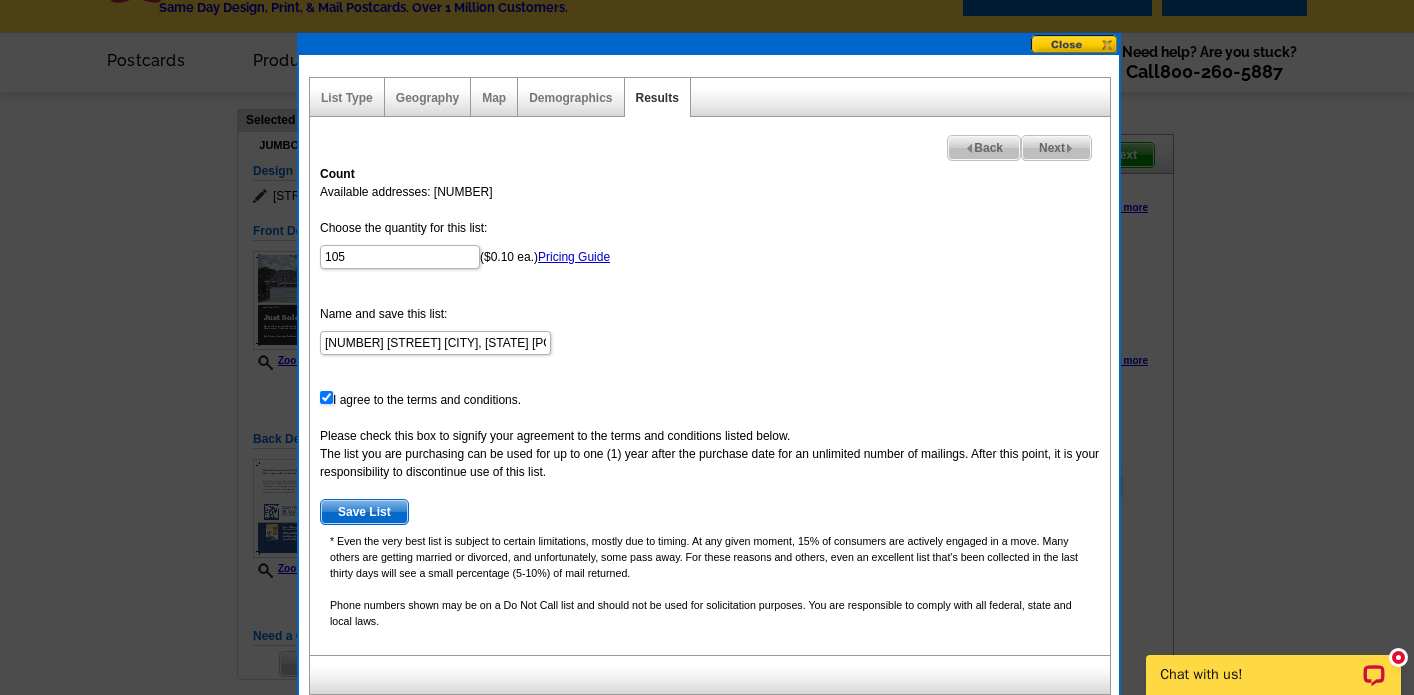 click on "Save List" at bounding box center (364, 512) 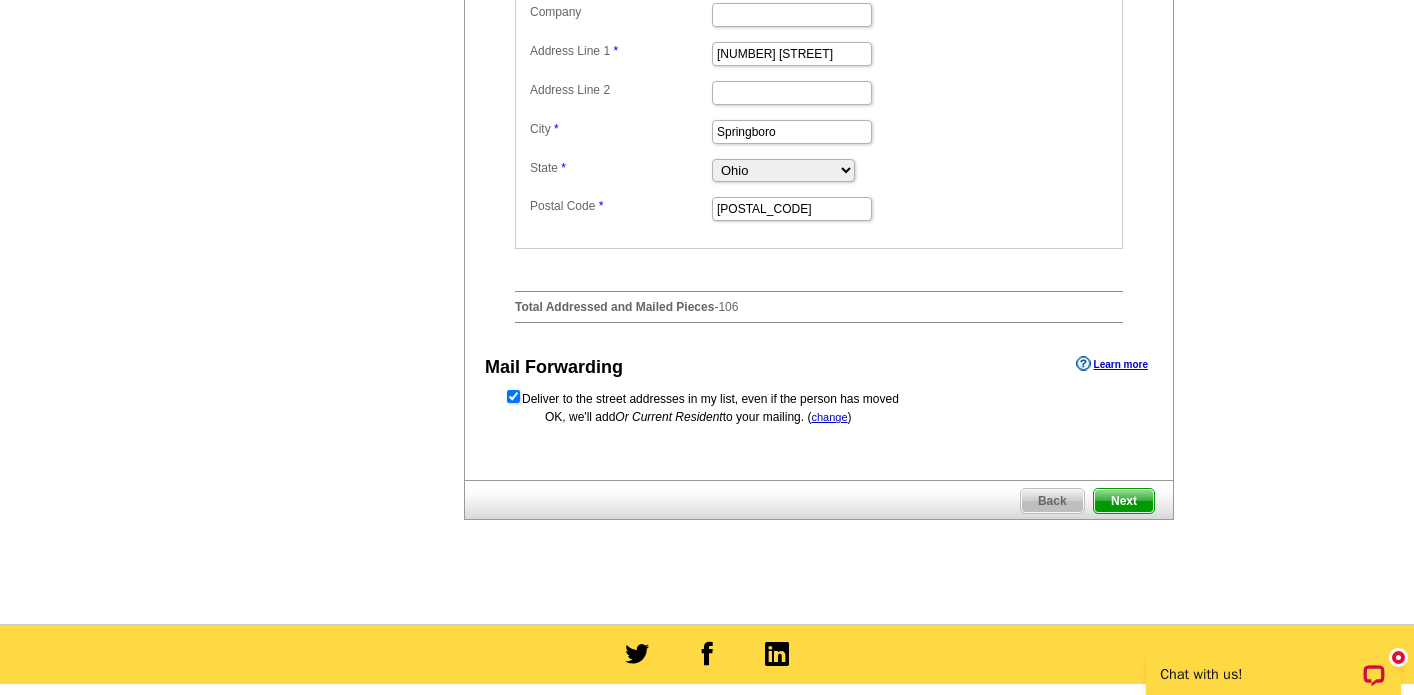 scroll, scrollTop: 925, scrollLeft: 0, axis: vertical 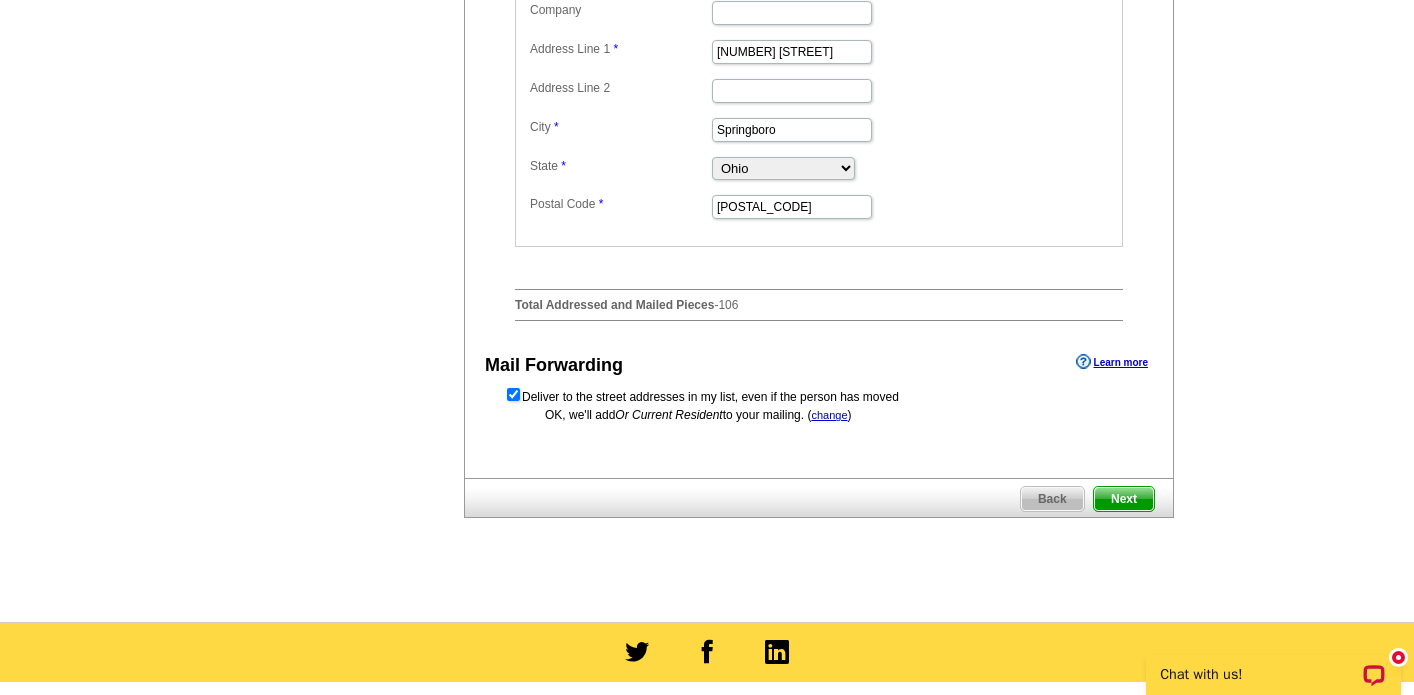 click on "Next" at bounding box center (1124, 499) 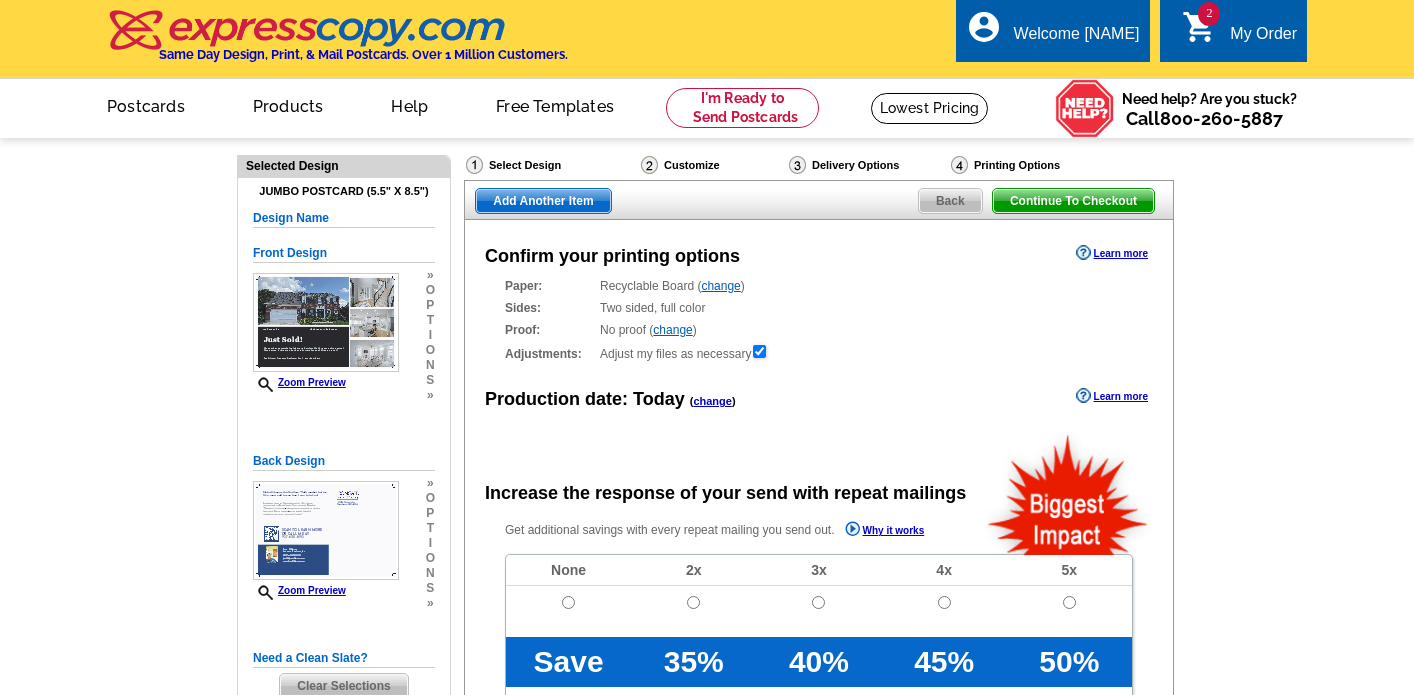 scroll, scrollTop: 0, scrollLeft: 0, axis: both 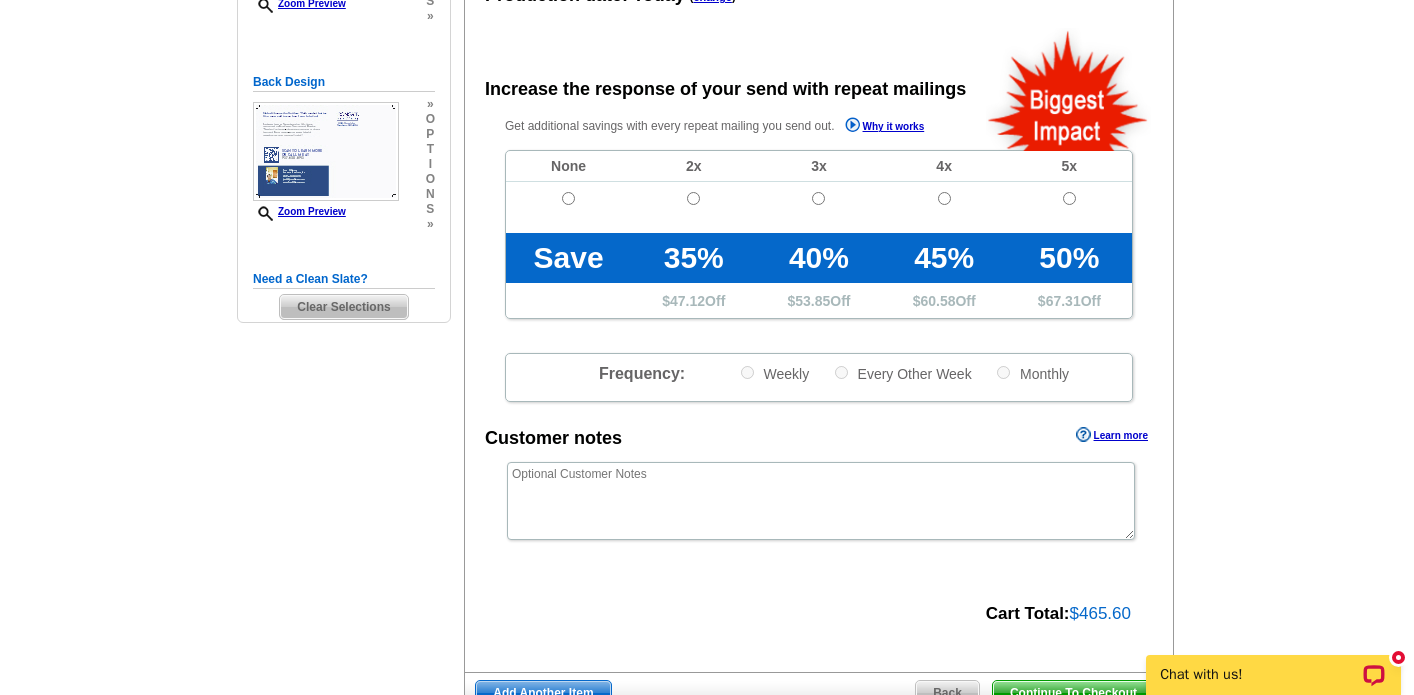 click at bounding box center [568, 198] 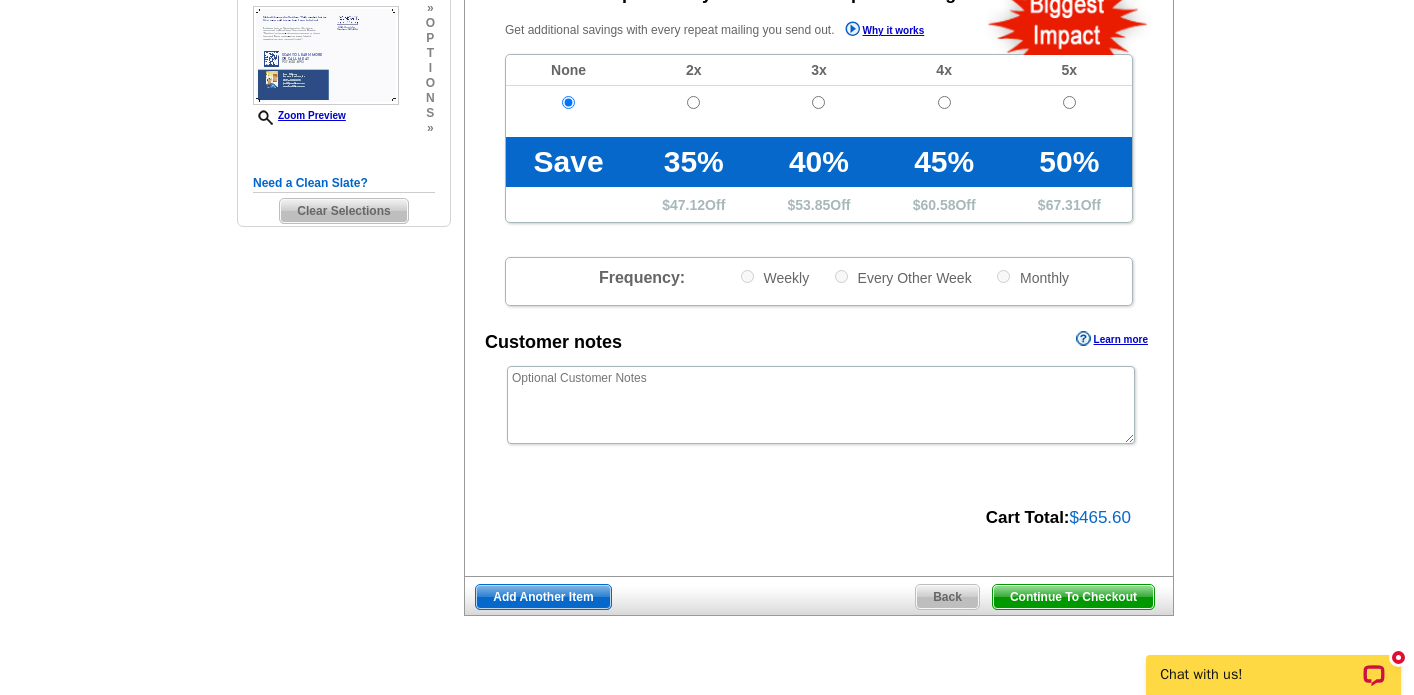 scroll, scrollTop: 504, scrollLeft: 0, axis: vertical 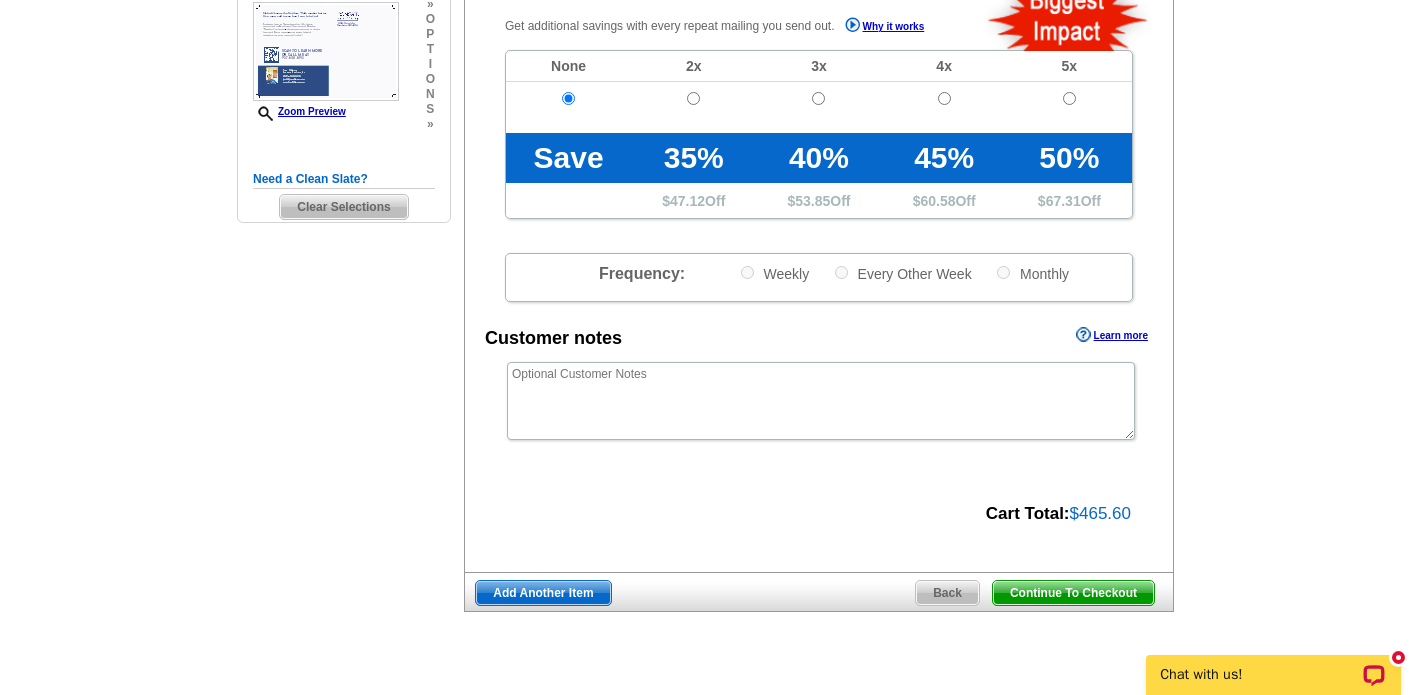 click on "Continue To Checkout" at bounding box center [1073, 593] 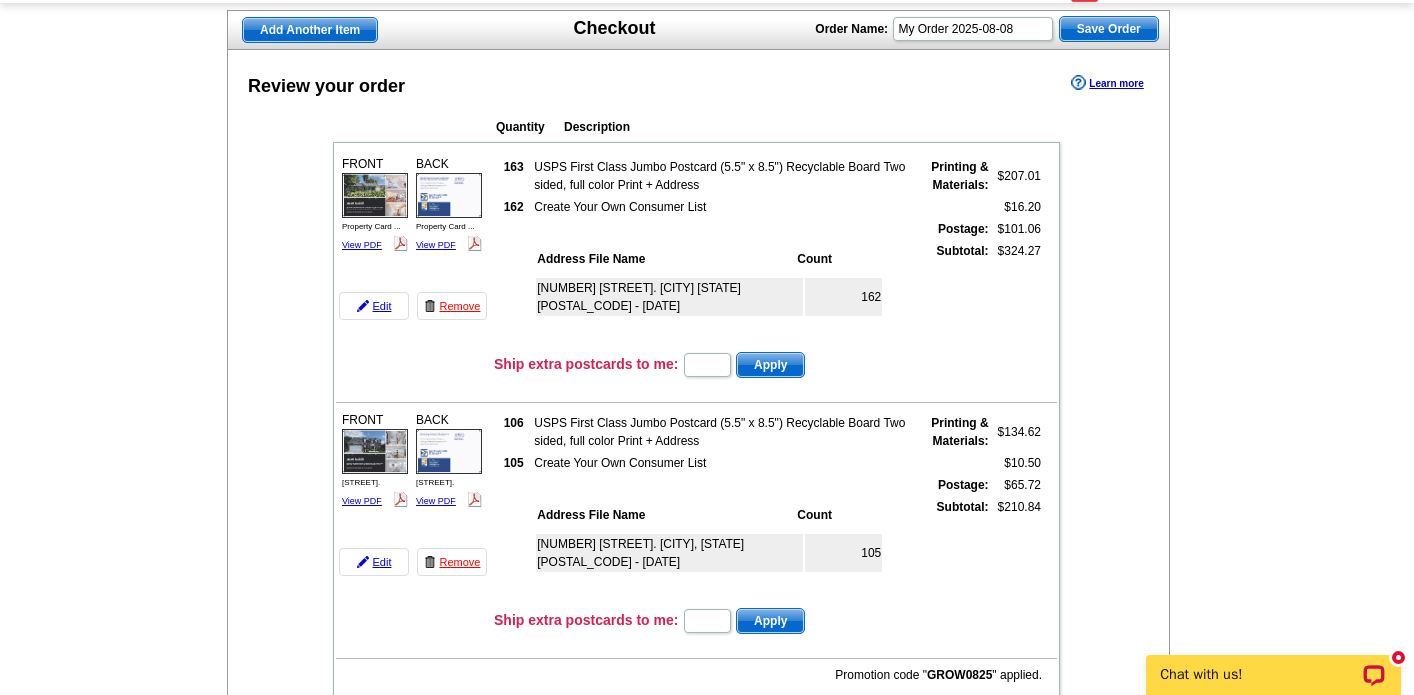 scroll, scrollTop: 146, scrollLeft: 0, axis: vertical 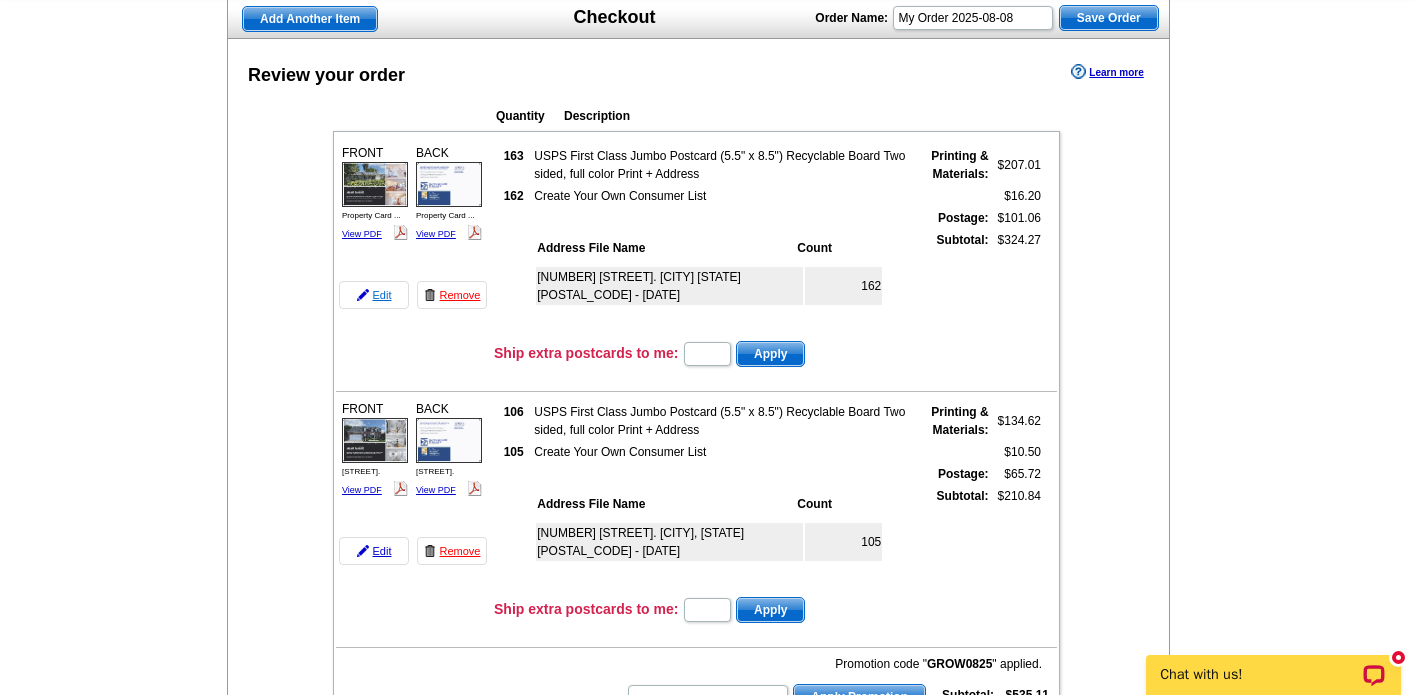 click on "Edit" at bounding box center (374, 295) 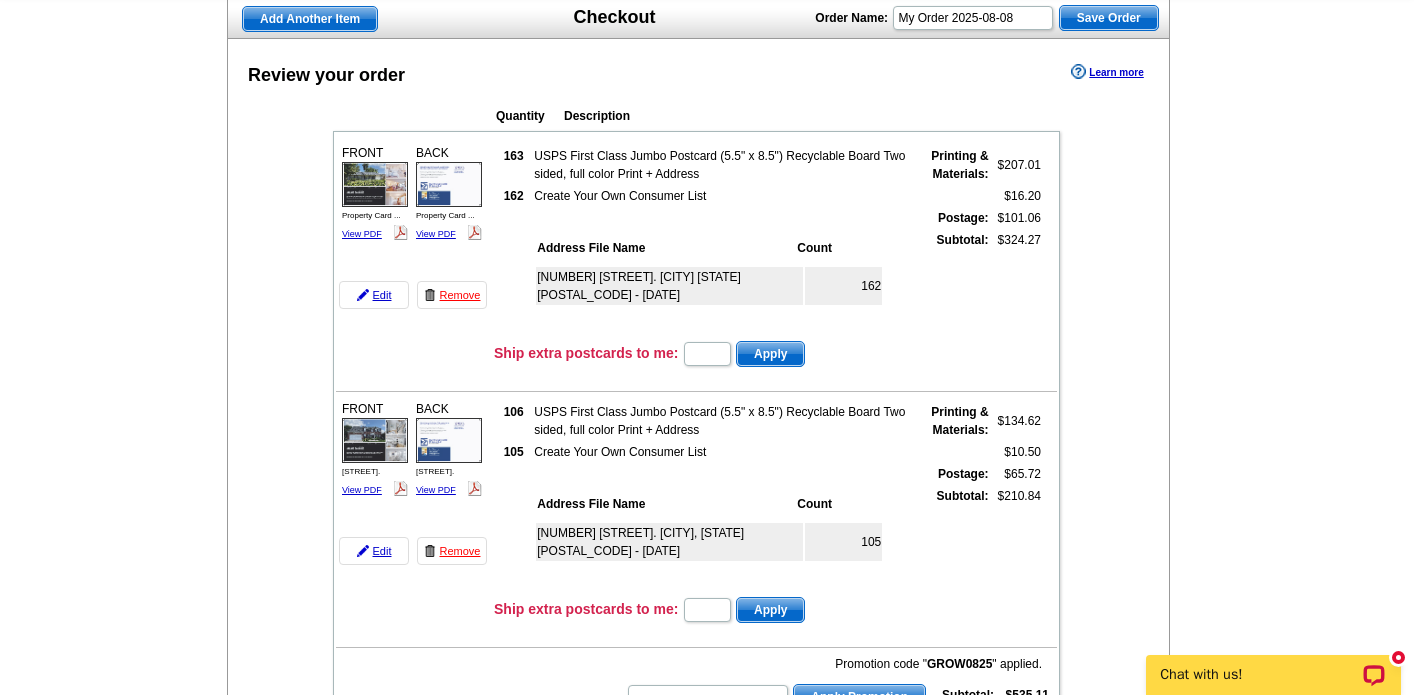 click on "Subtotal:" at bounding box center (950, 282) 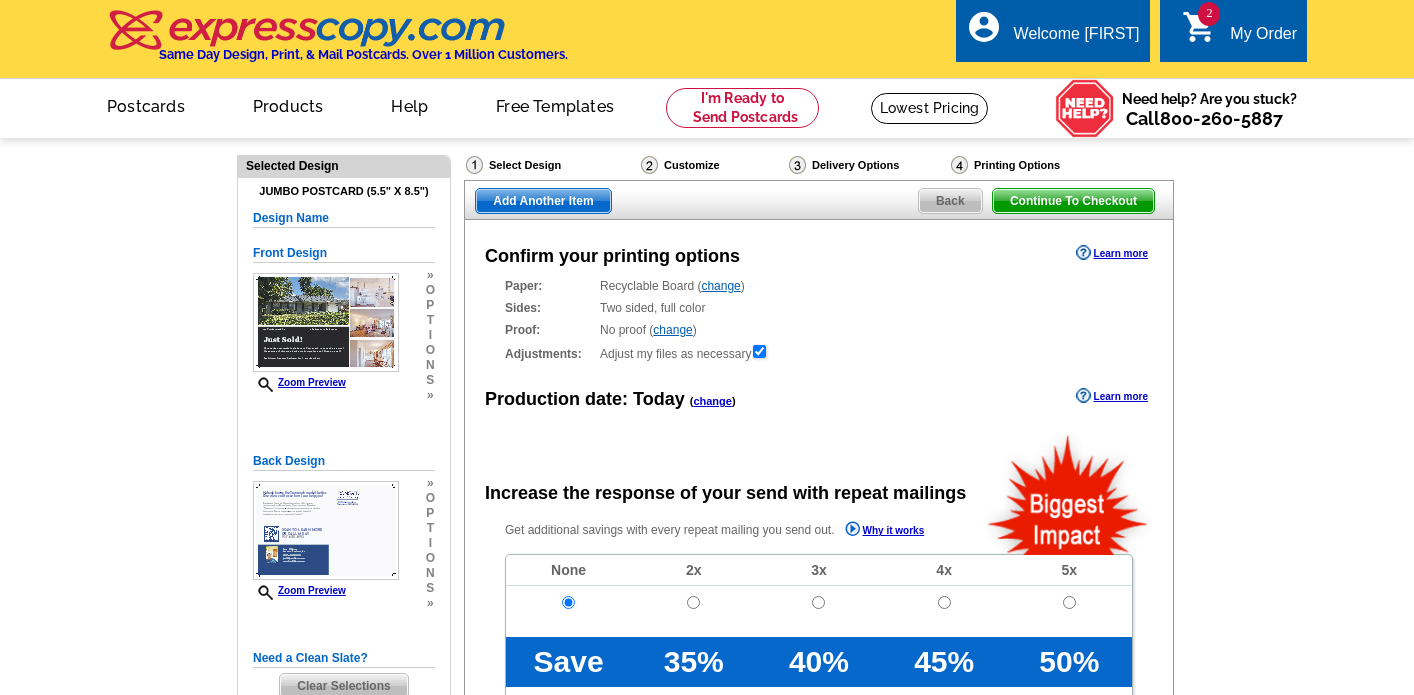 scroll, scrollTop: 0, scrollLeft: 0, axis: both 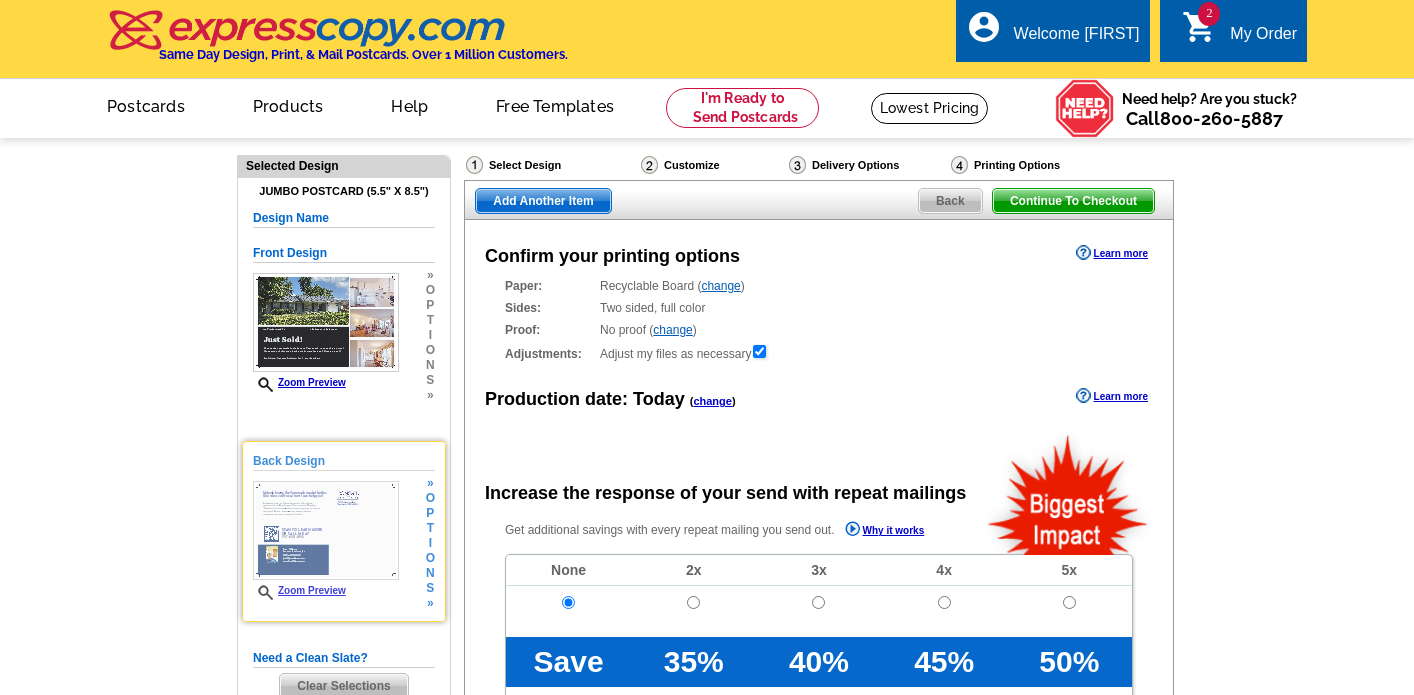 click on "Welcome back  [FIRST]
My Account
Logout
[PHONE]
Same Day Design, Print, & Mail Postcards. Over 1 Million Customers.
account_circle
Welcome [FIRST]
My Account Logout
2
shopping_cart
My Order
picture_in_picture
Postcards
store_mall_directory
Products
keyboard_arrow_down
Postcards
Business cards" at bounding box center [707, 838] 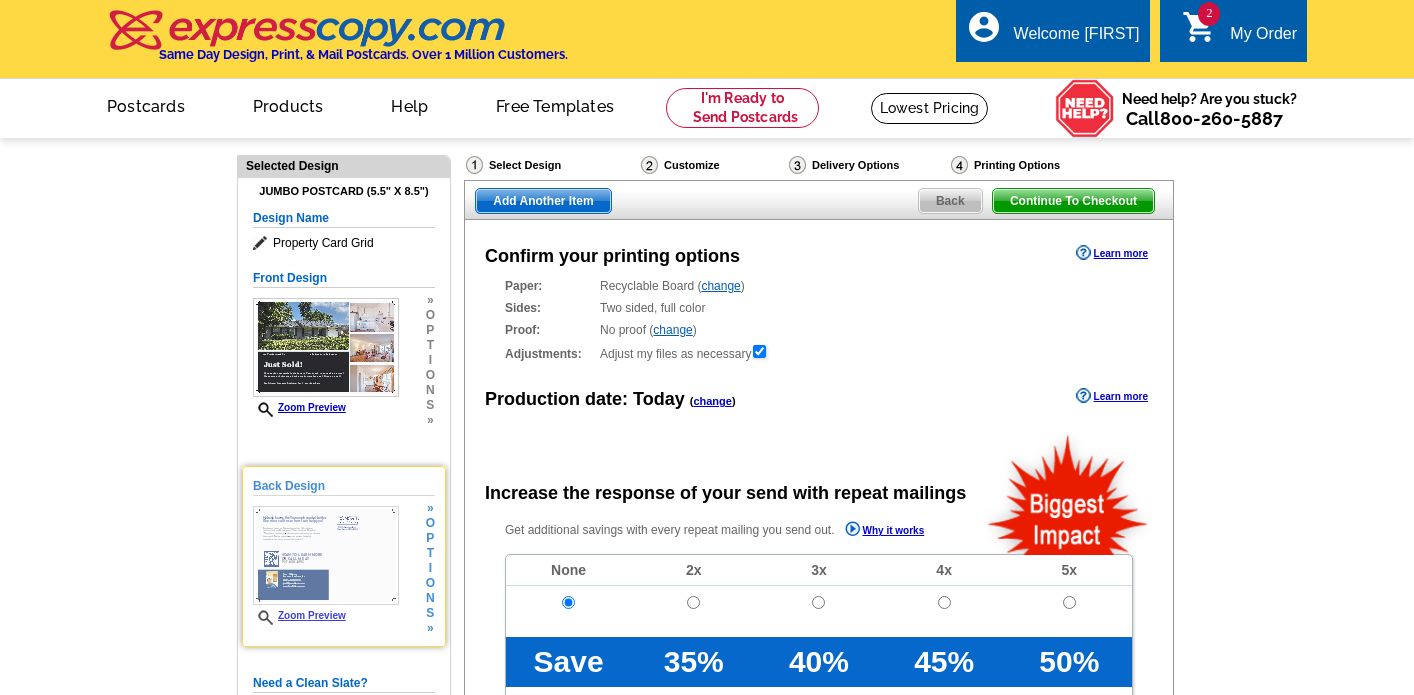 radio on "false" 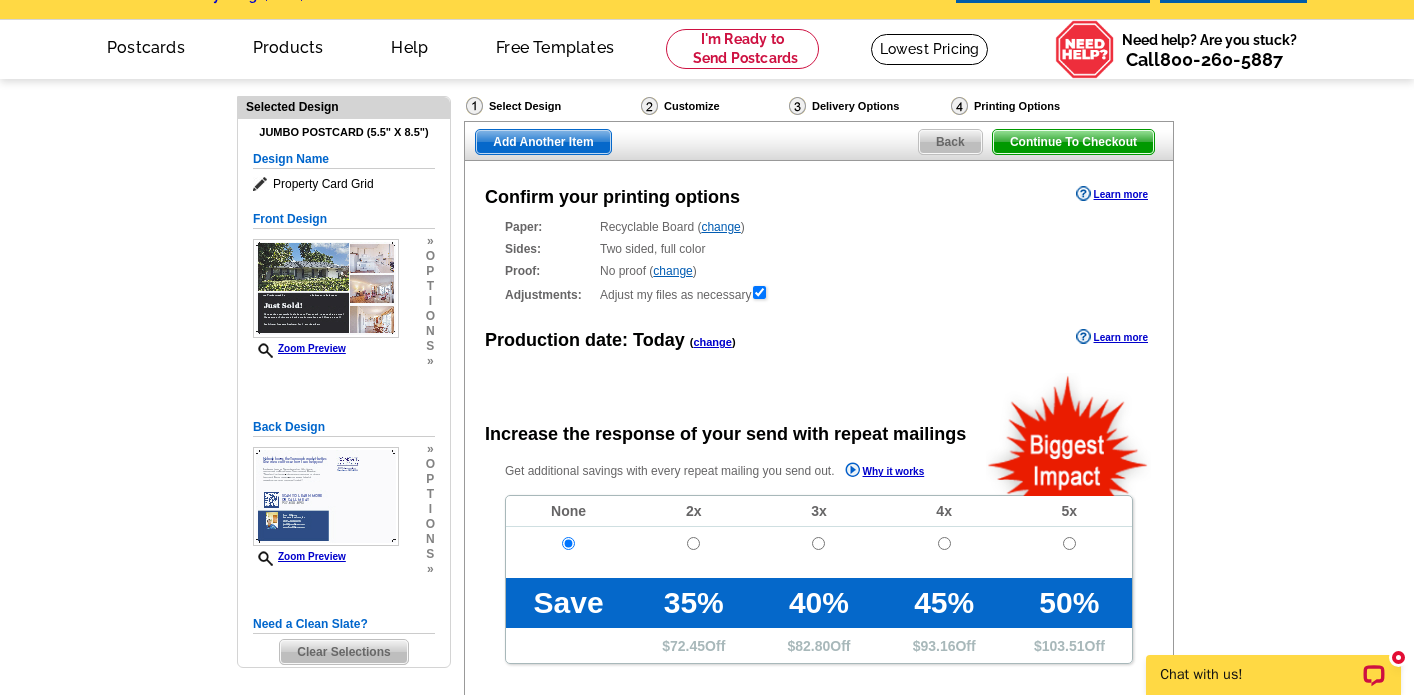 scroll, scrollTop: 56, scrollLeft: 0, axis: vertical 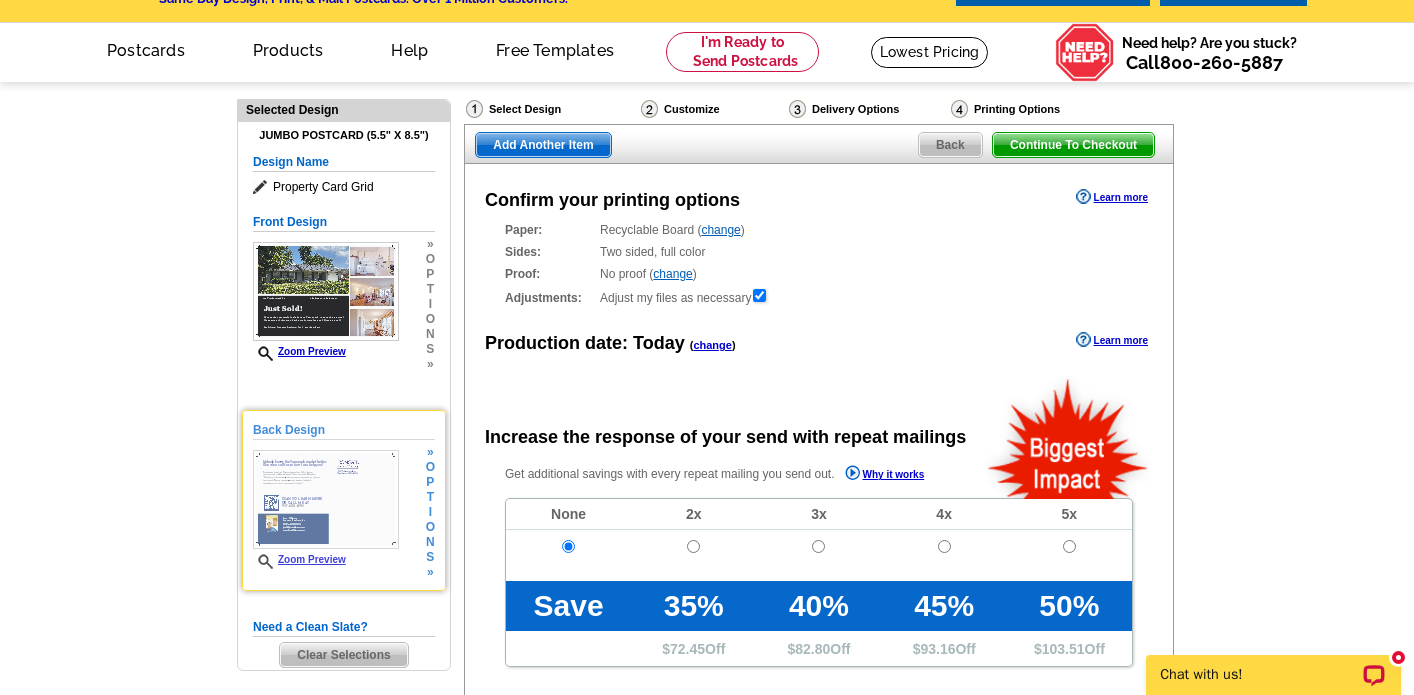 click on "Back Design" at bounding box center (344, 430) 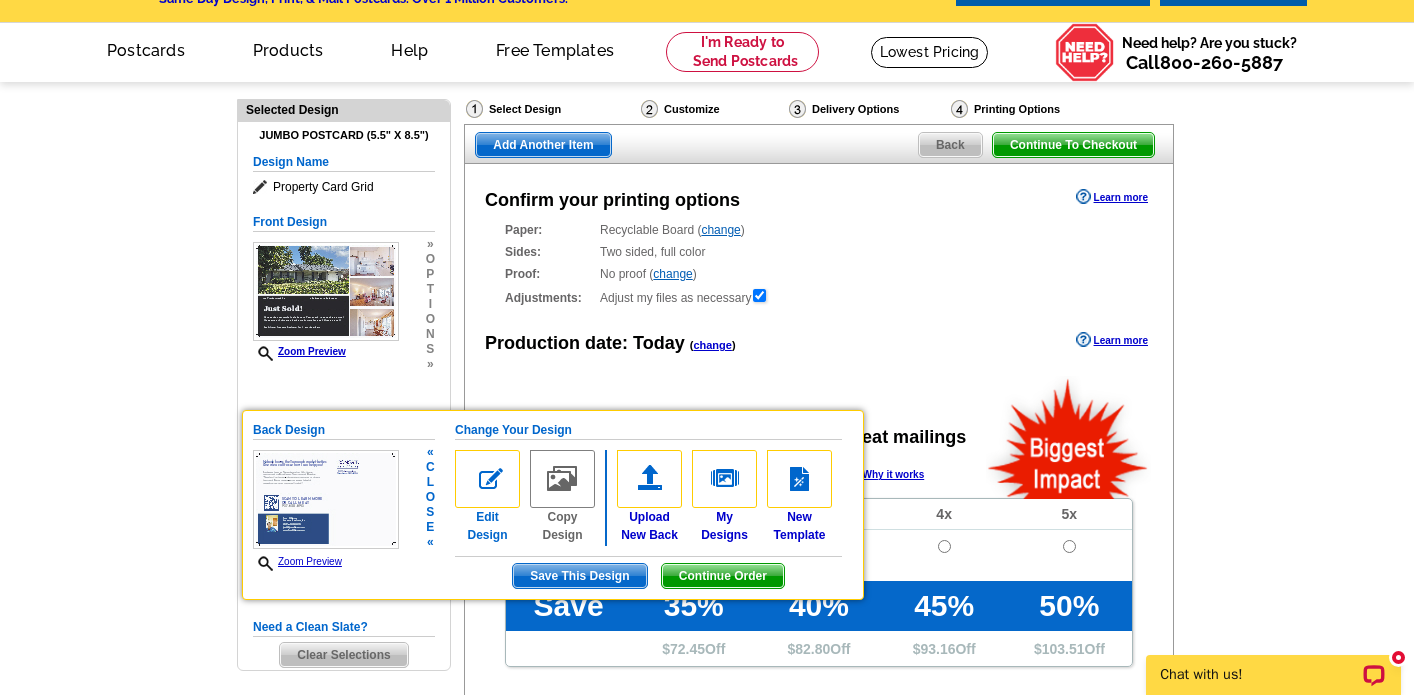 click at bounding box center (487, 479) 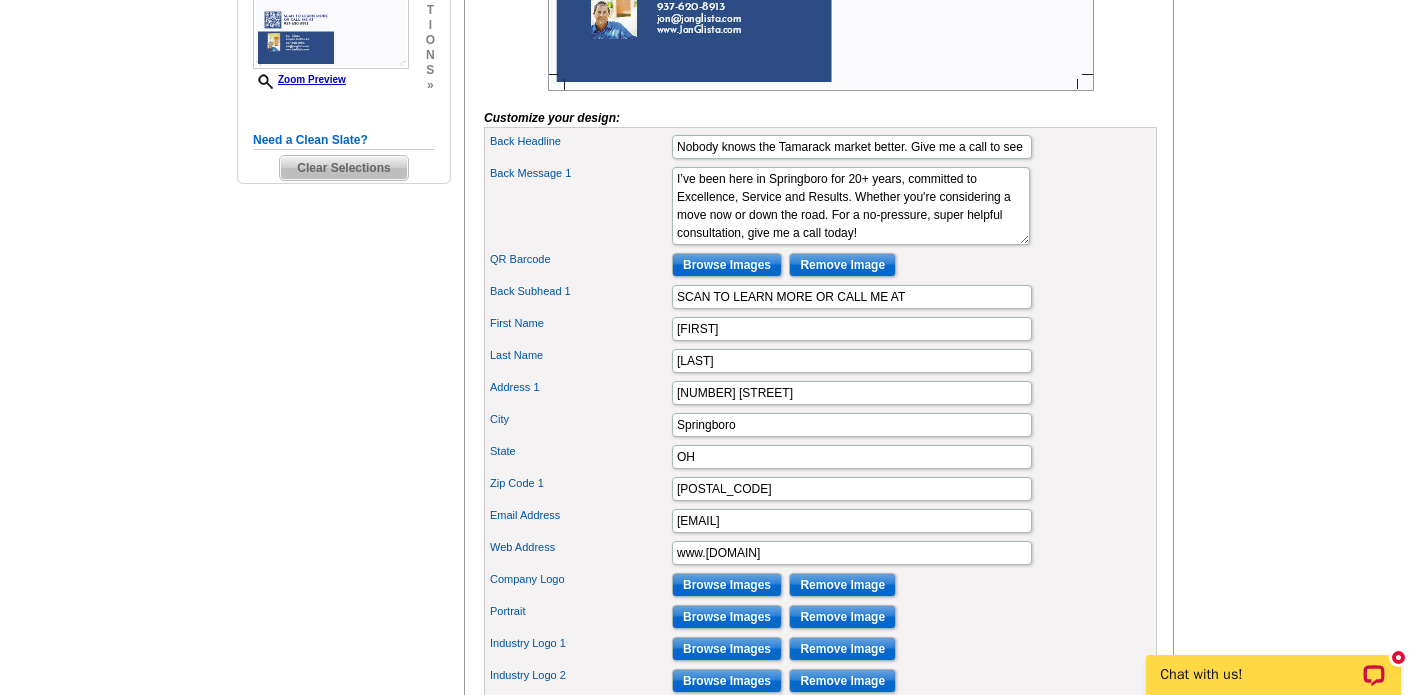scroll, scrollTop: 621, scrollLeft: 0, axis: vertical 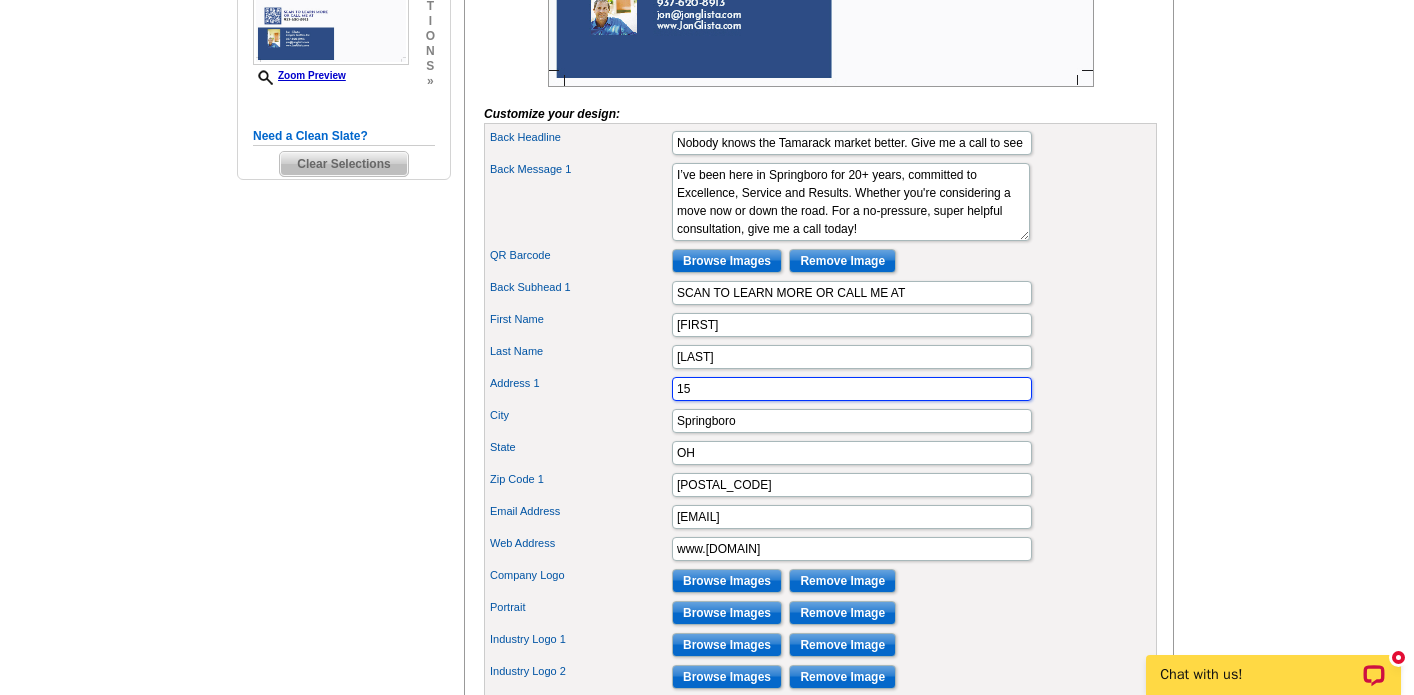 type on "1" 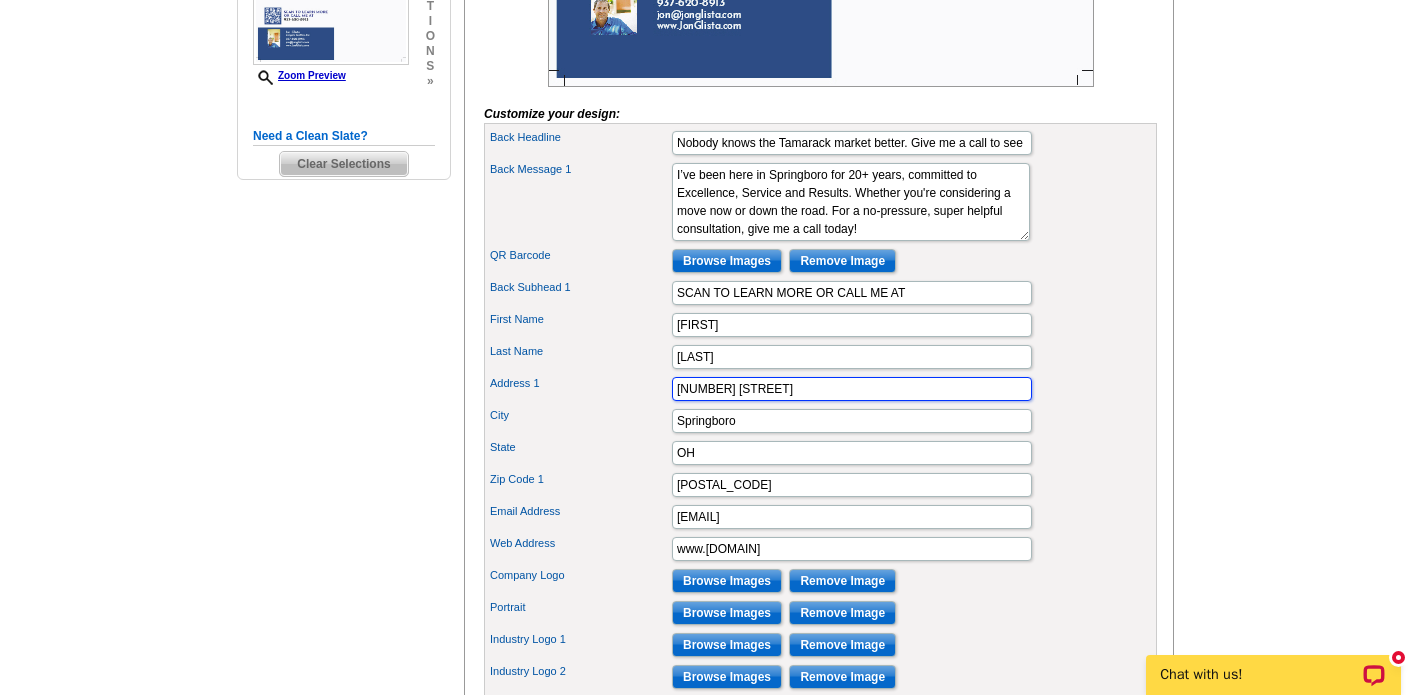type on "305 E. Central Ave." 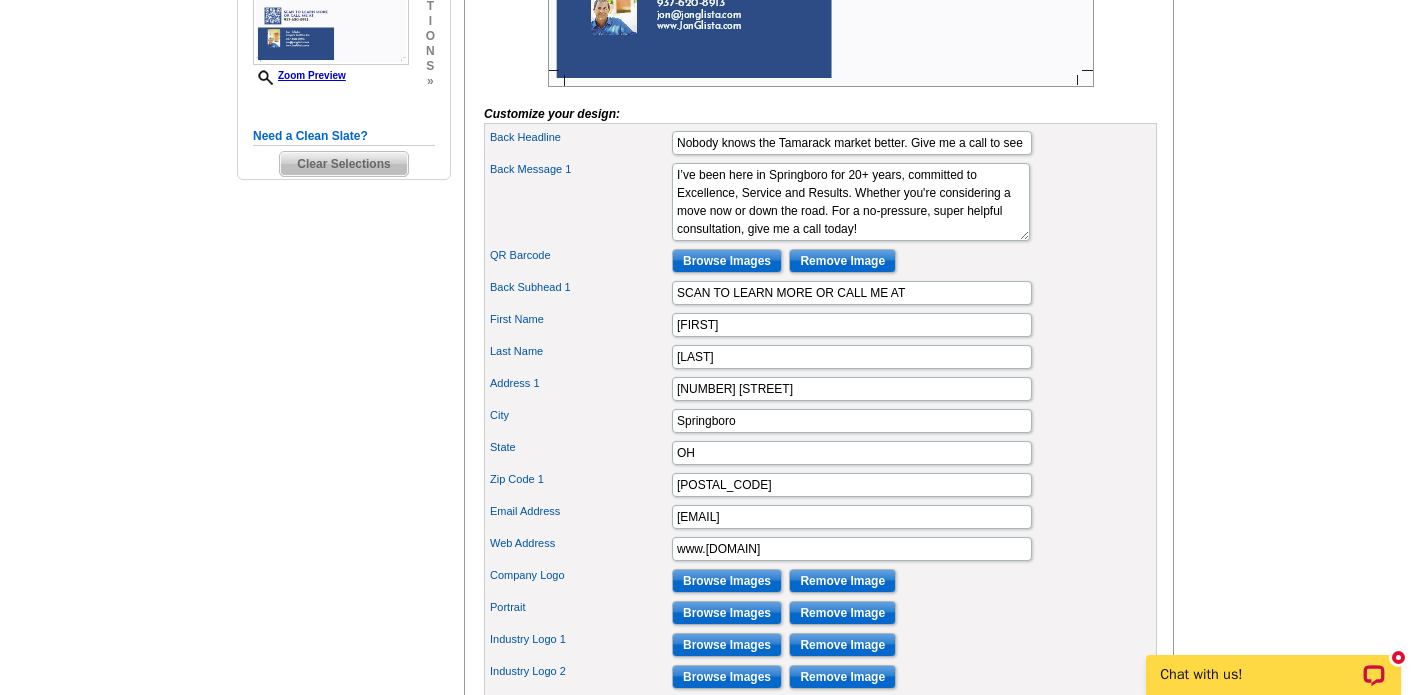 click on "Back Subhead 1
SCAN TO LEARN MORE OR CALL ME AT" at bounding box center [820, 293] 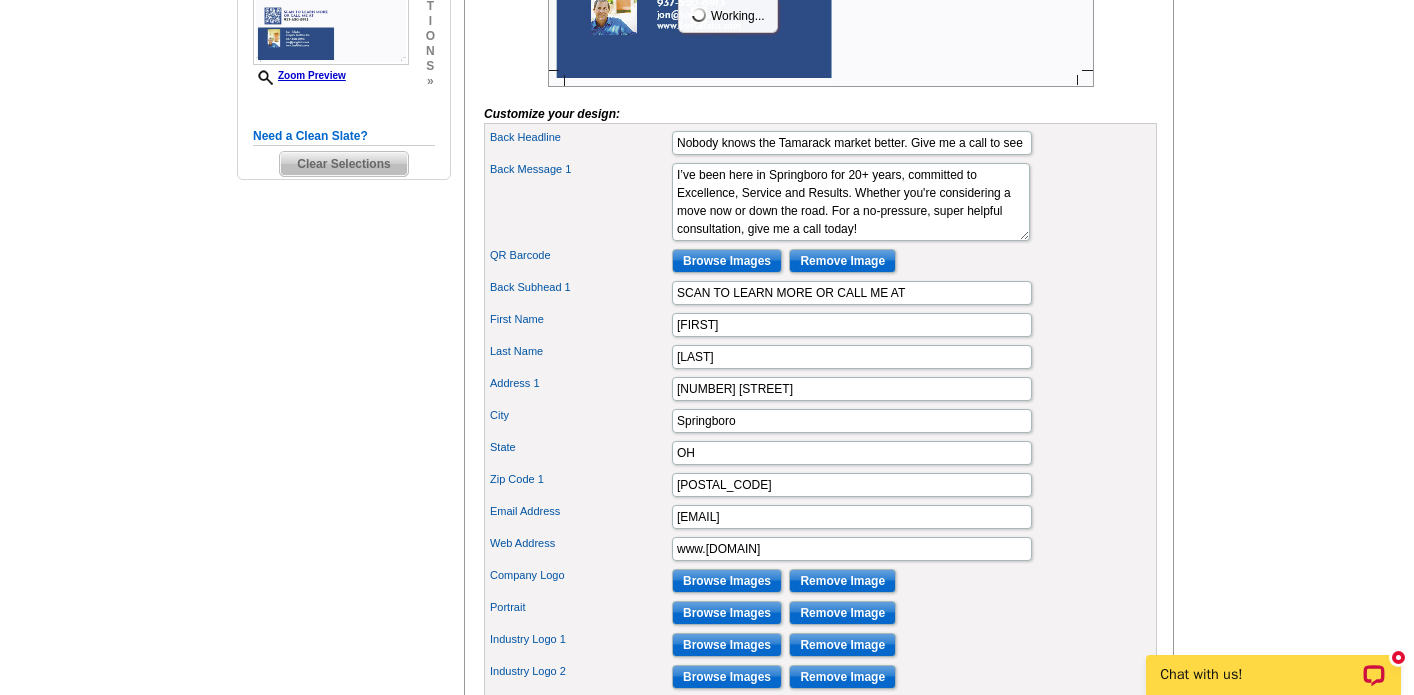 scroll, scrollTop: 0, scrollLeft: 0, axis: both 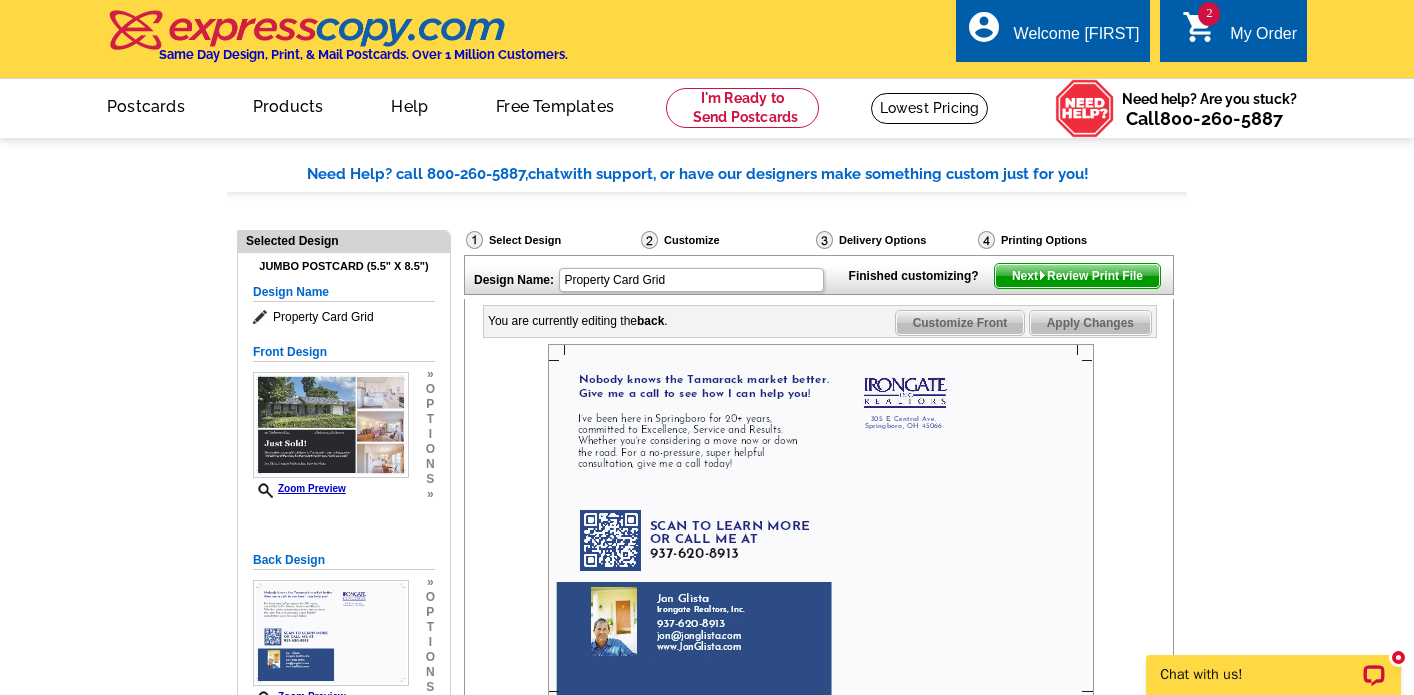 click on "Next   Review Print File" at bounding box center (1077, 276) 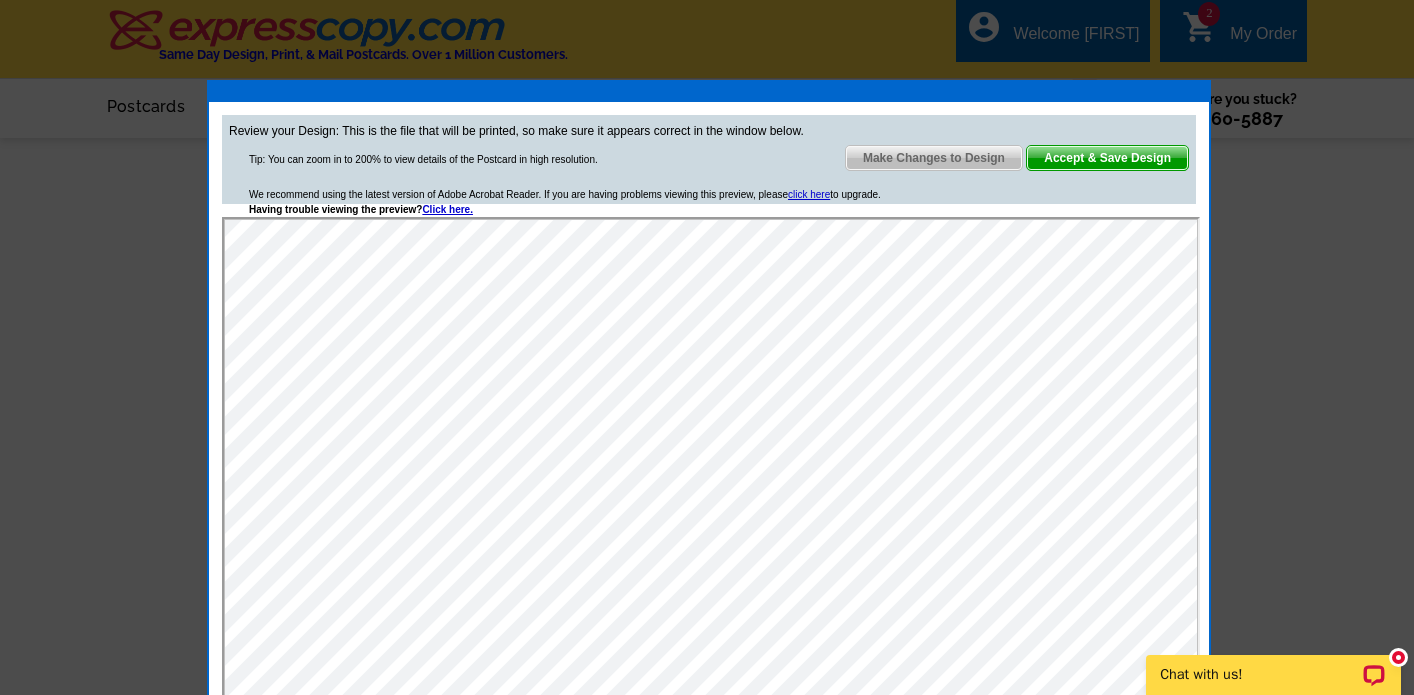 scroll, scrollTop: 0, scrollLeft: 0, axis: both 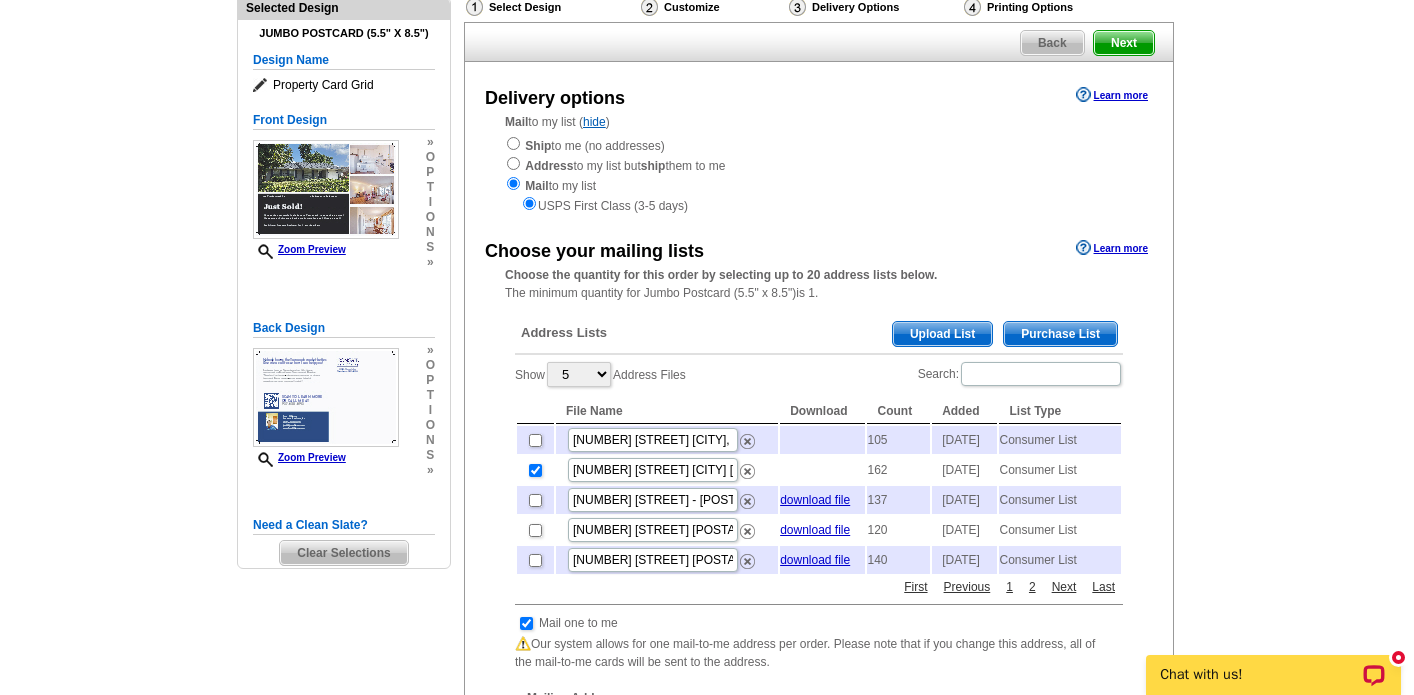 click on "Next" at bounding box center [1124, 43] 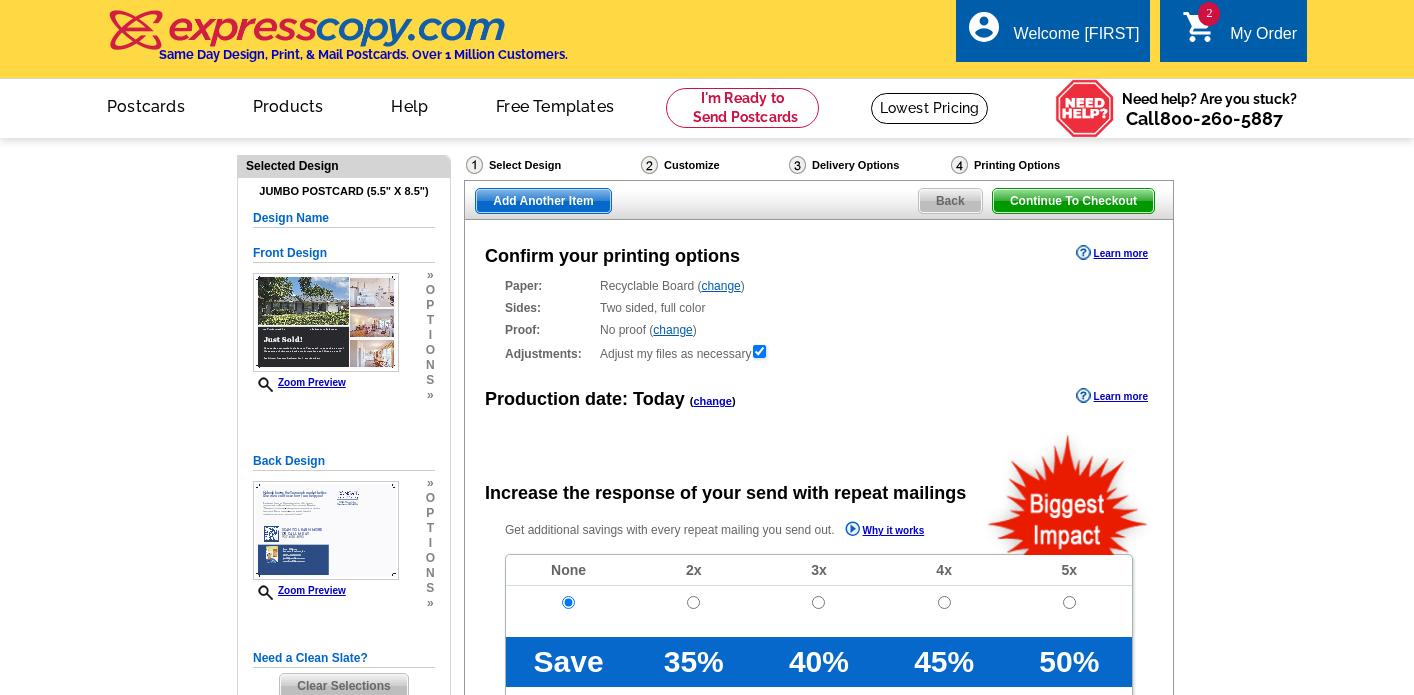 scroll, scrollTop: 0, scrollLeft: 0, axis: both 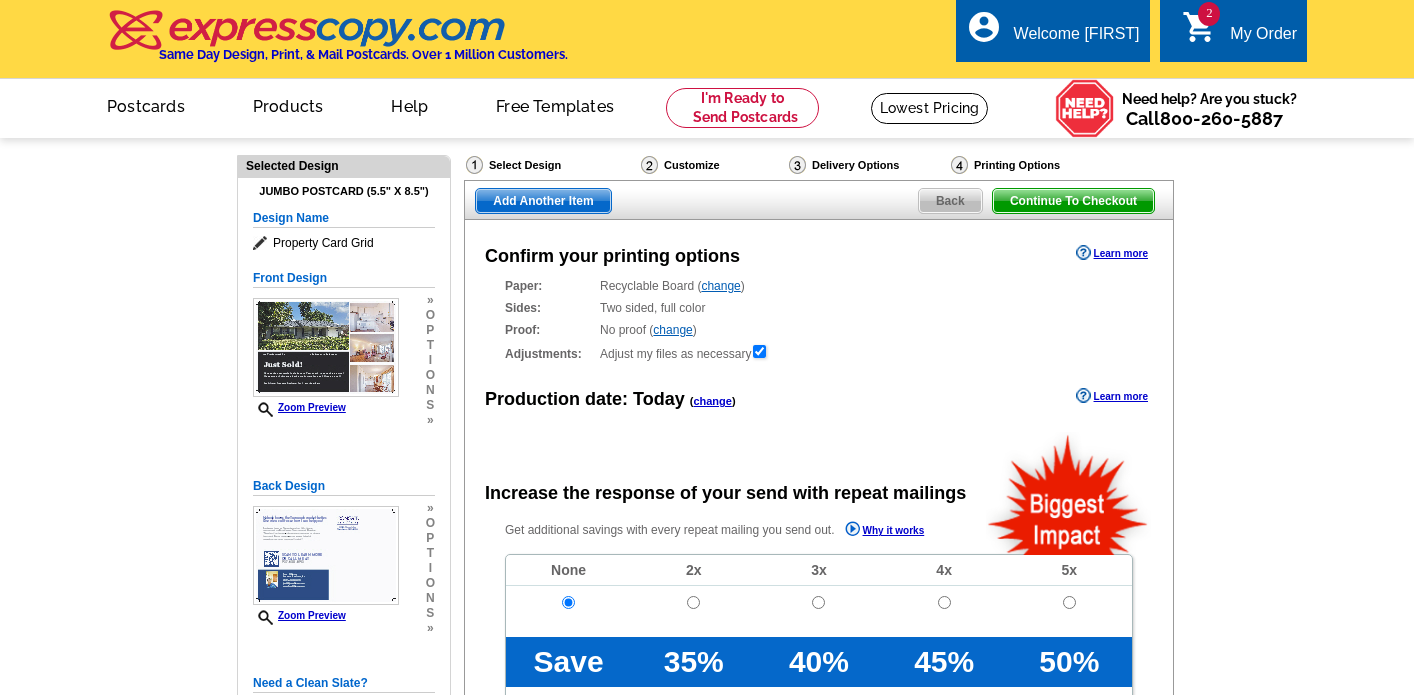 radio on "false" 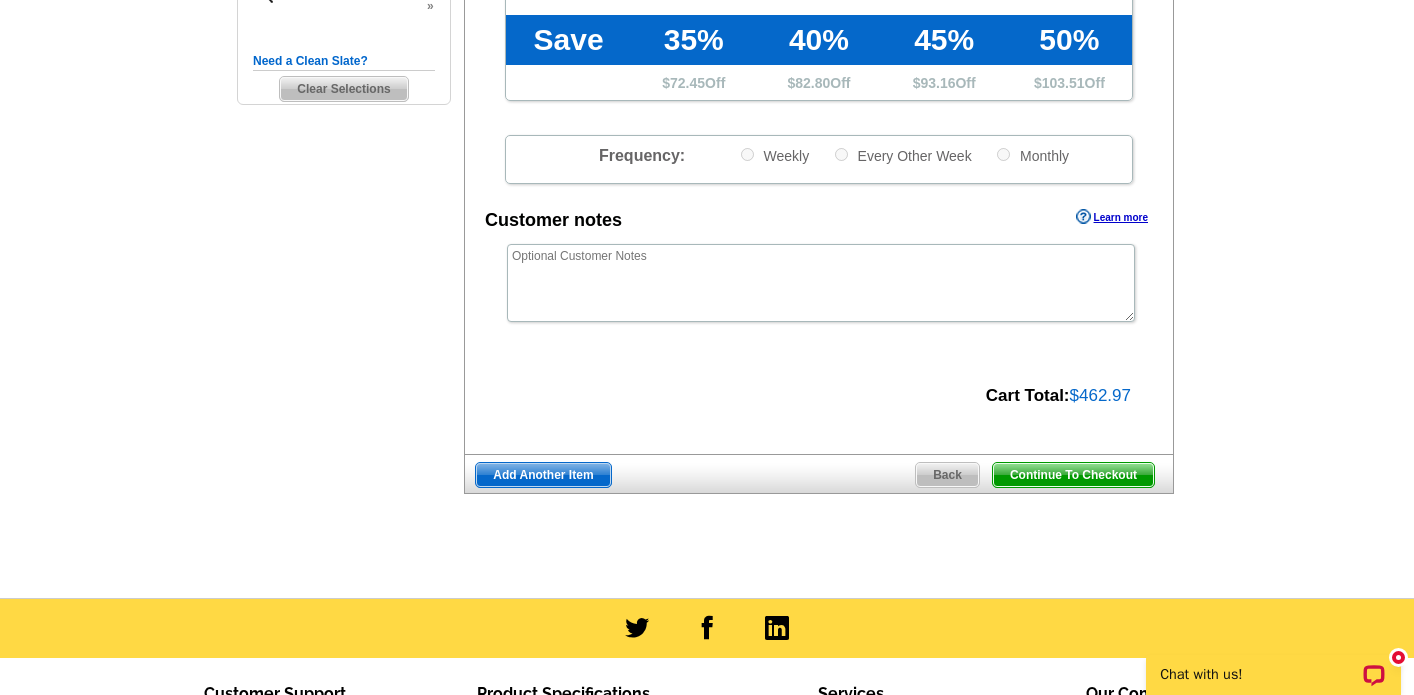 scroll, scrollTop: 637, scrollLeft: 0, axis: vertical 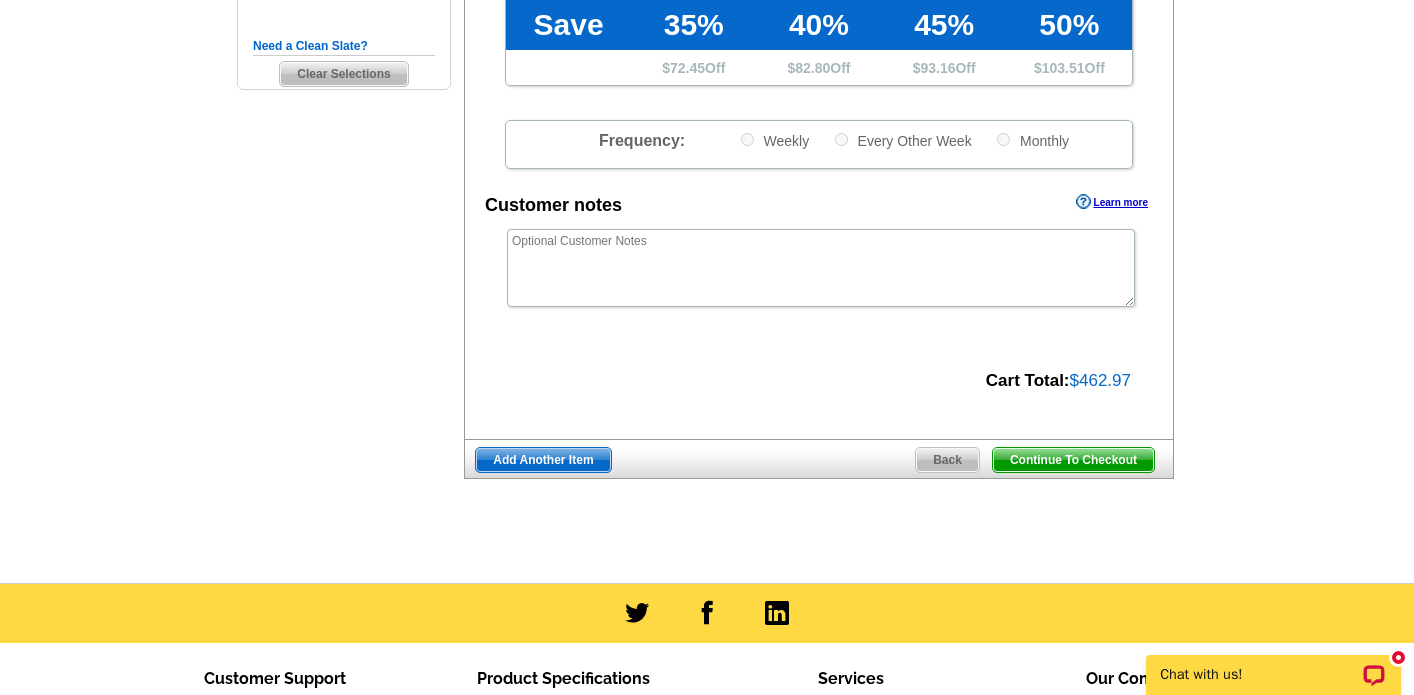 click on "Continue To Checkout" at bounding box center [1073, 460] 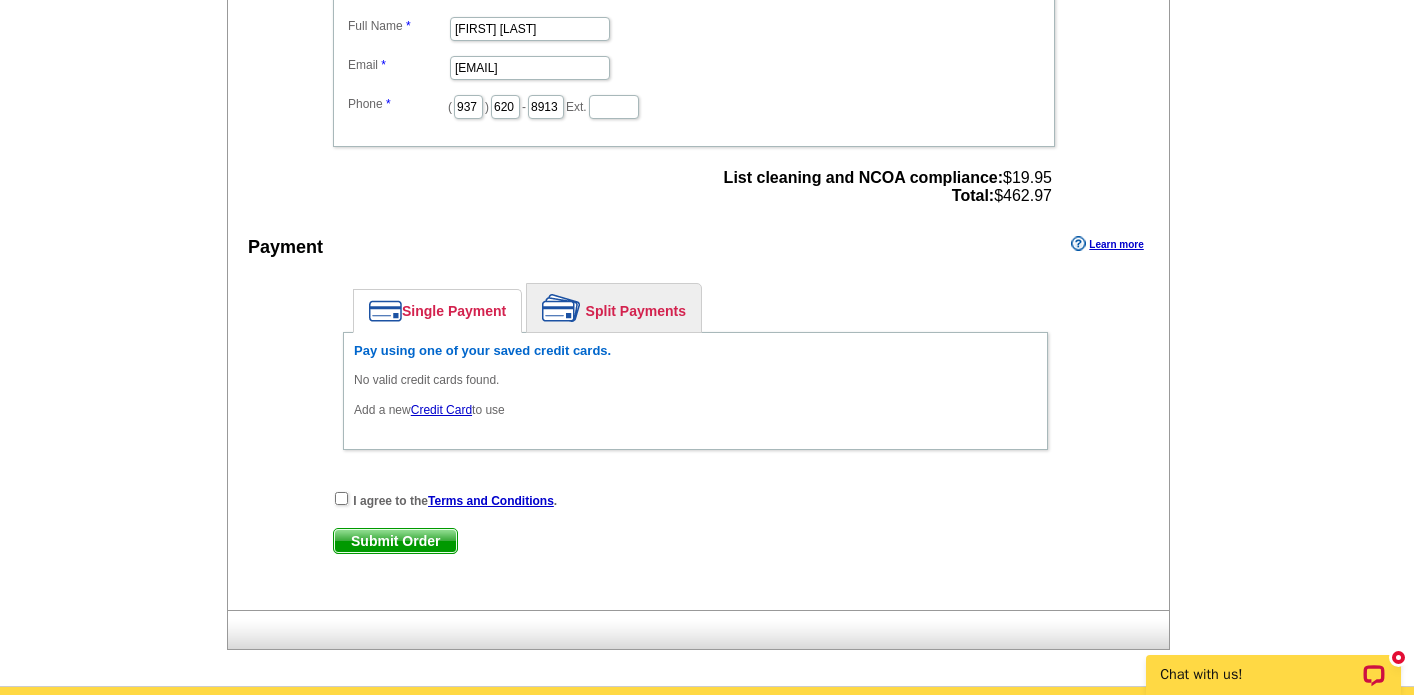 scroll, scrollTop: 1021, scrollLeft: 0, axis: vertical 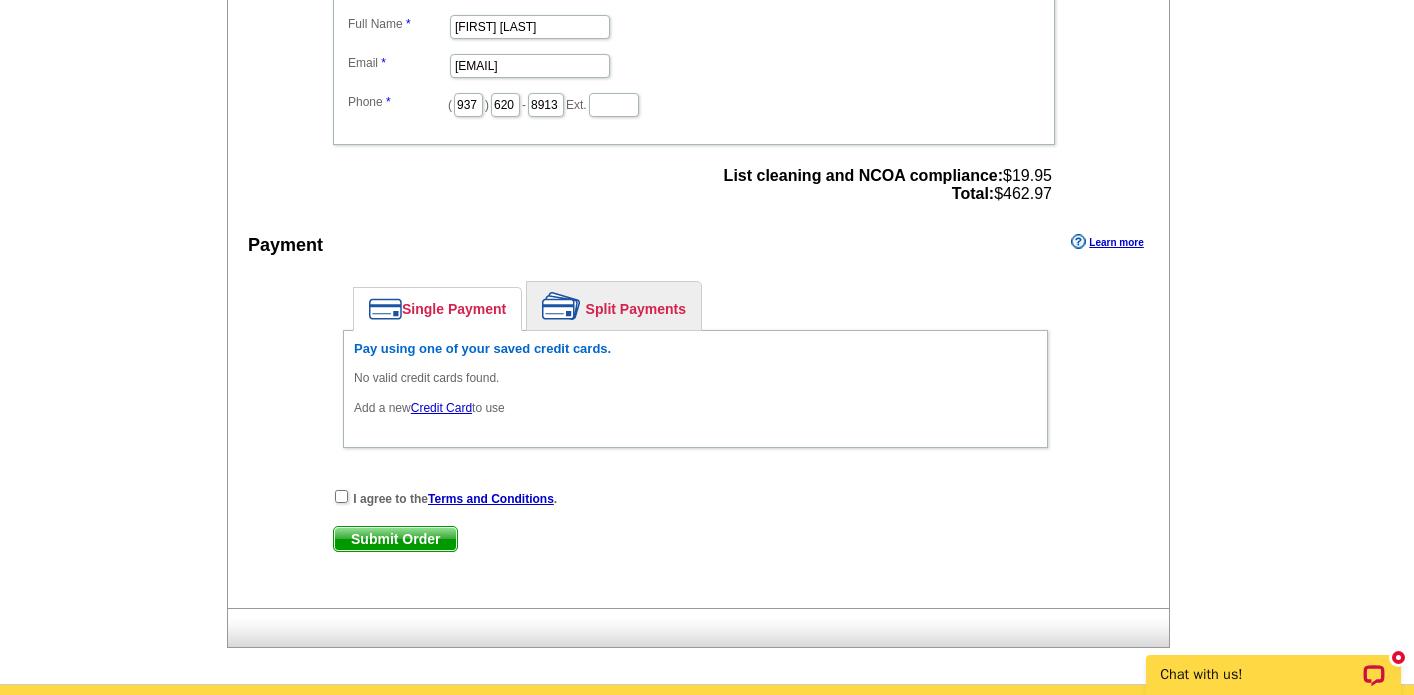 click at bounding box center [341, 496] 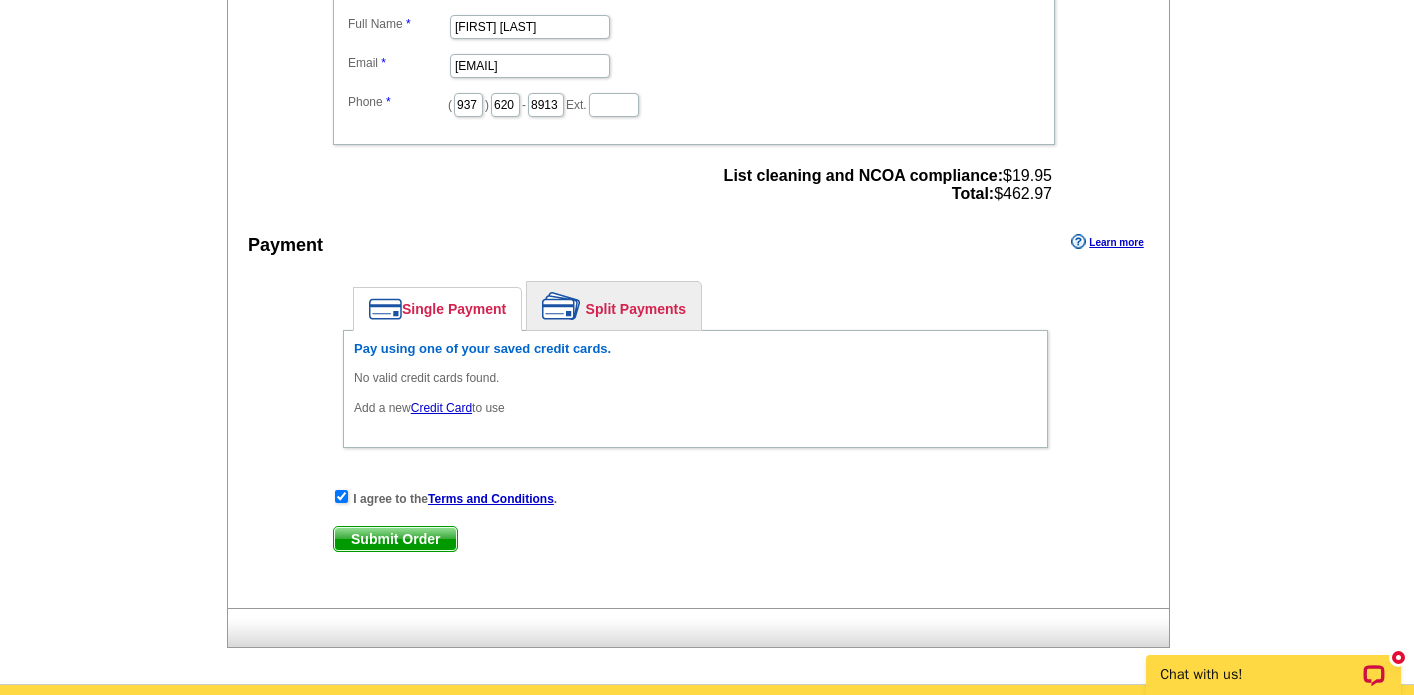 click on "Credit Card" at bounding box center (441, 408) 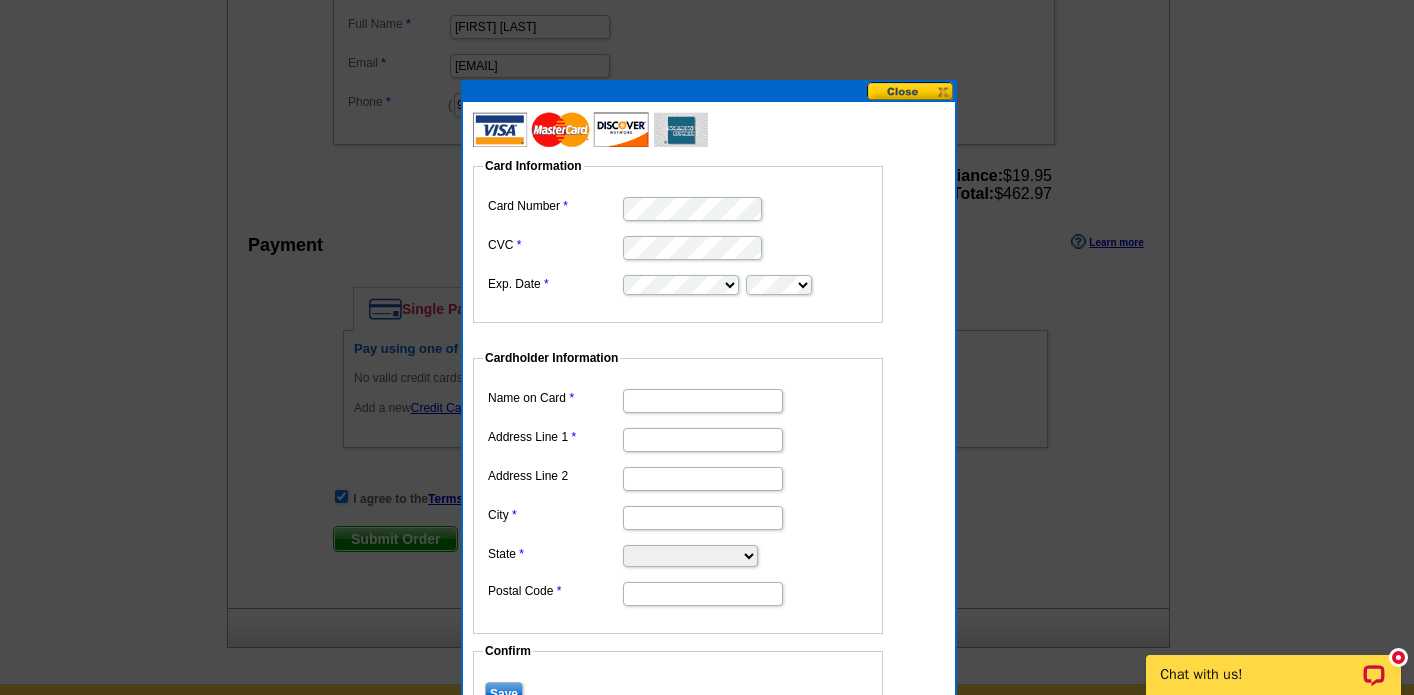 scroll, scrollTop: 0, scrollLeft: 0, axis: both 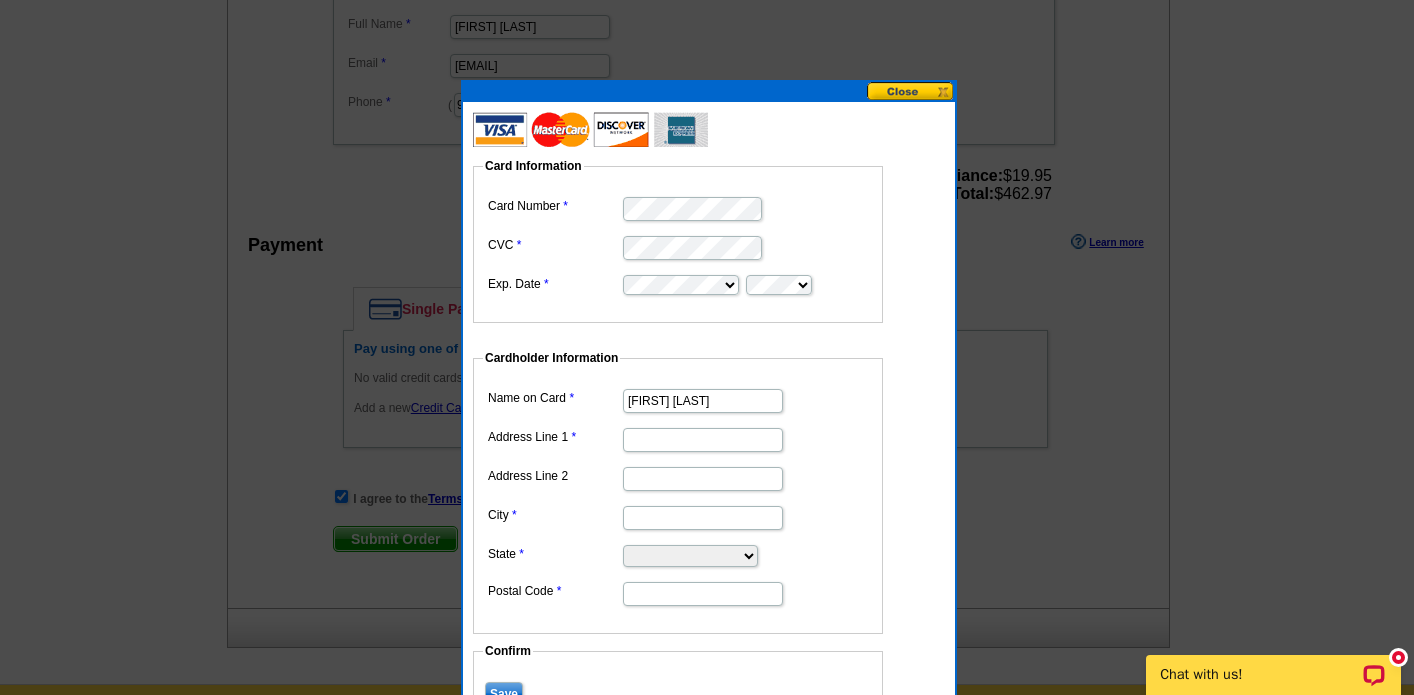 type on "[FIRST] [LAST]" 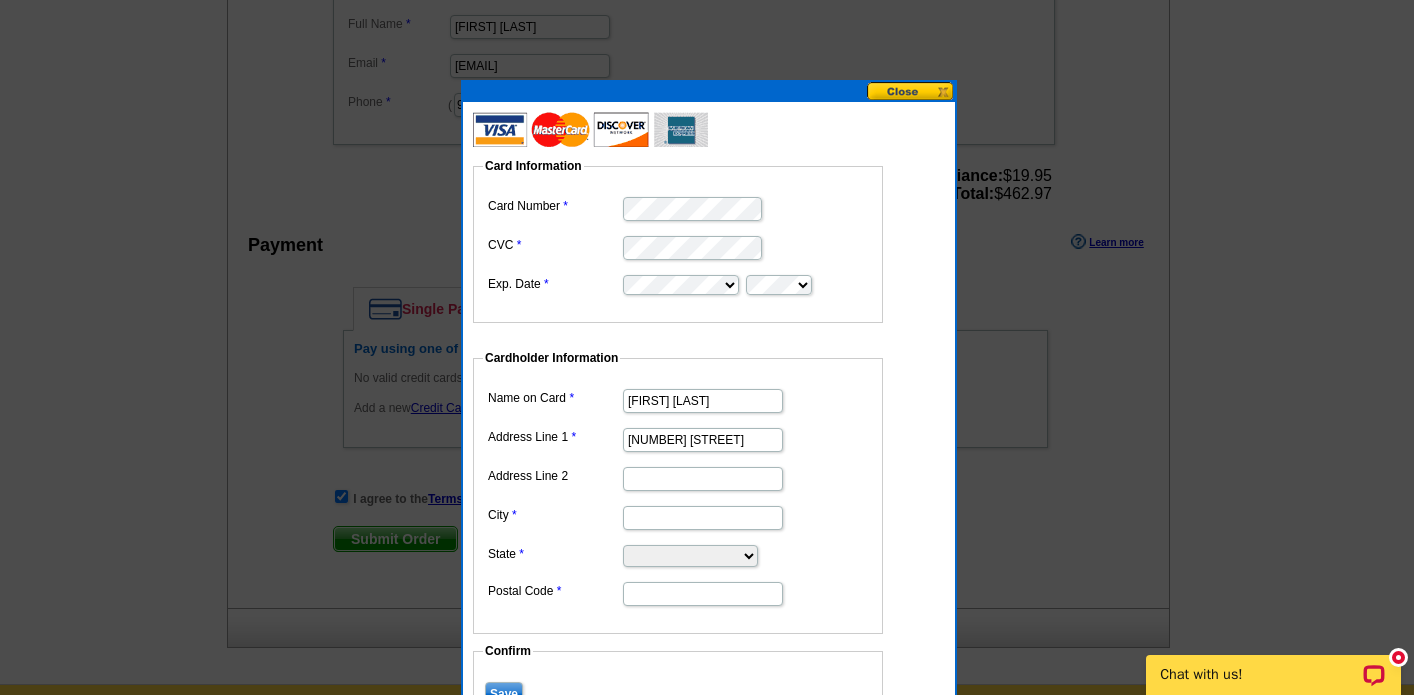 type on "[NUMBER] [STREET]" 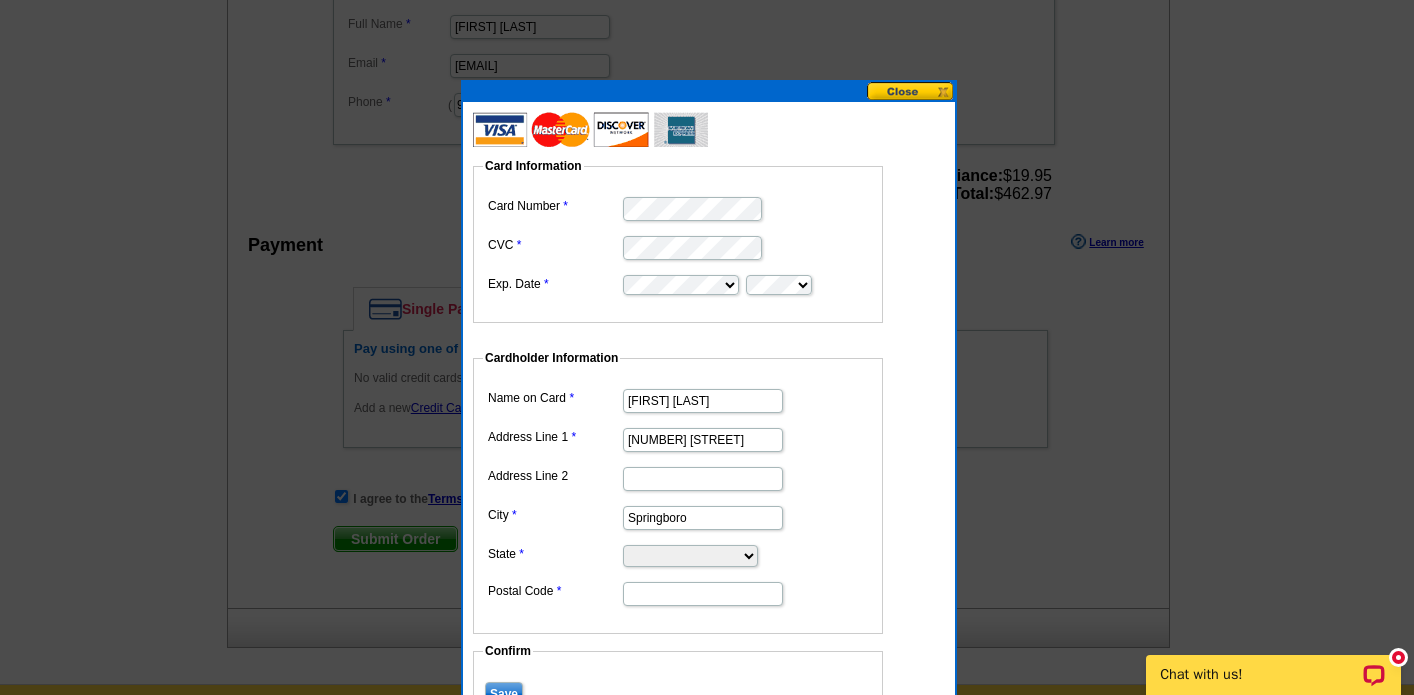type on "Springboro" 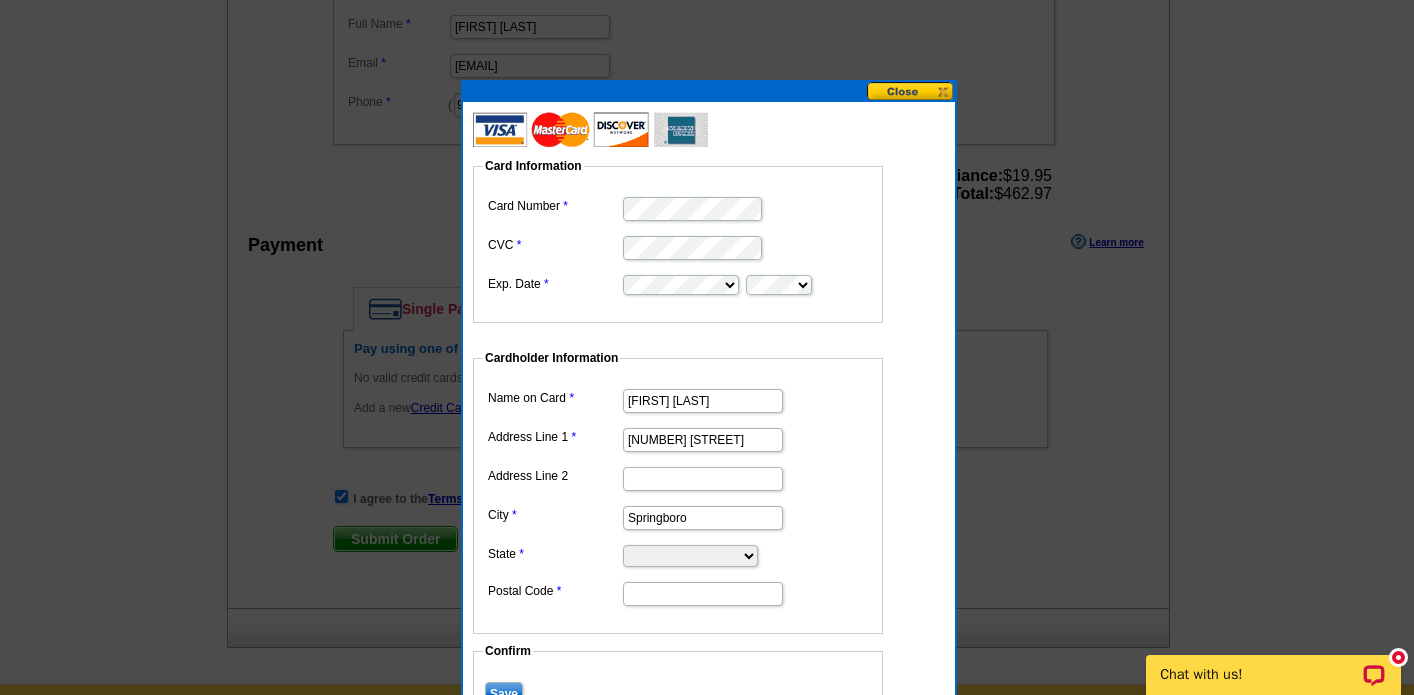 select on "OH" 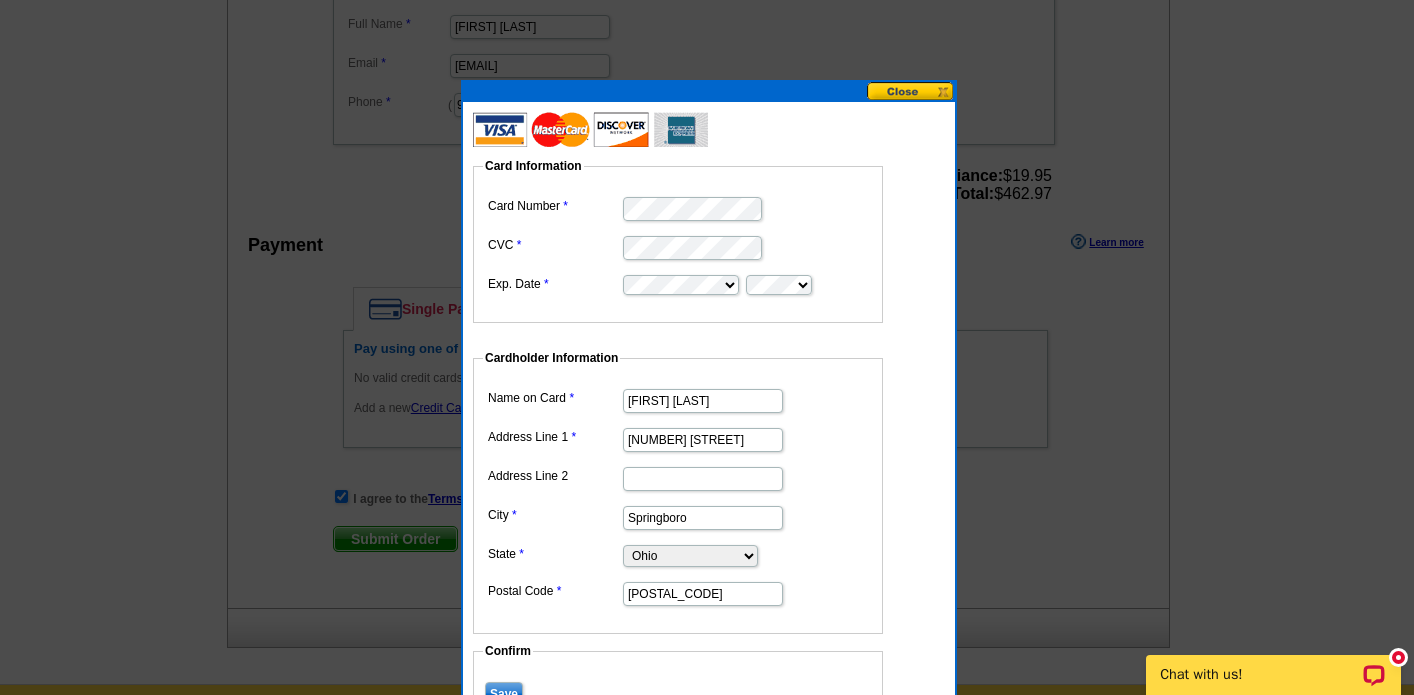 type on "45066" 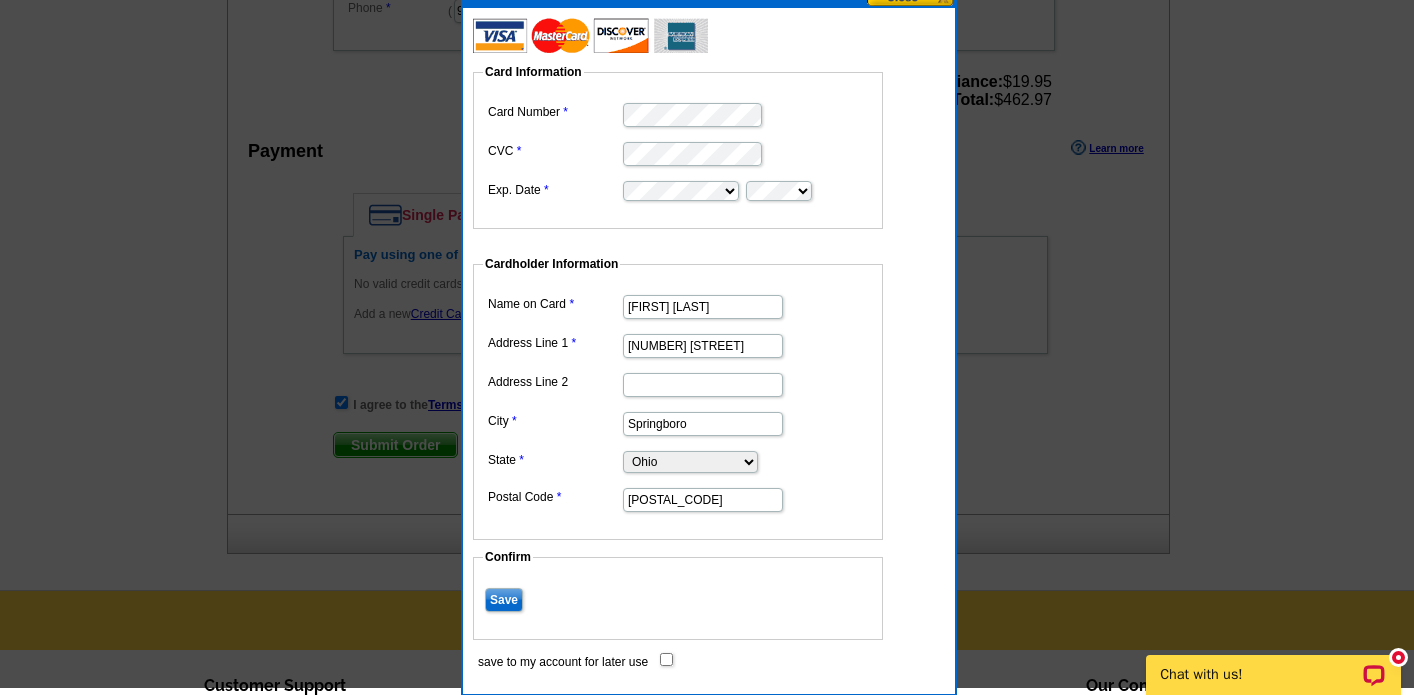 scroll, scrollTop: 1170, scrollLeft: 0, axis: vertical 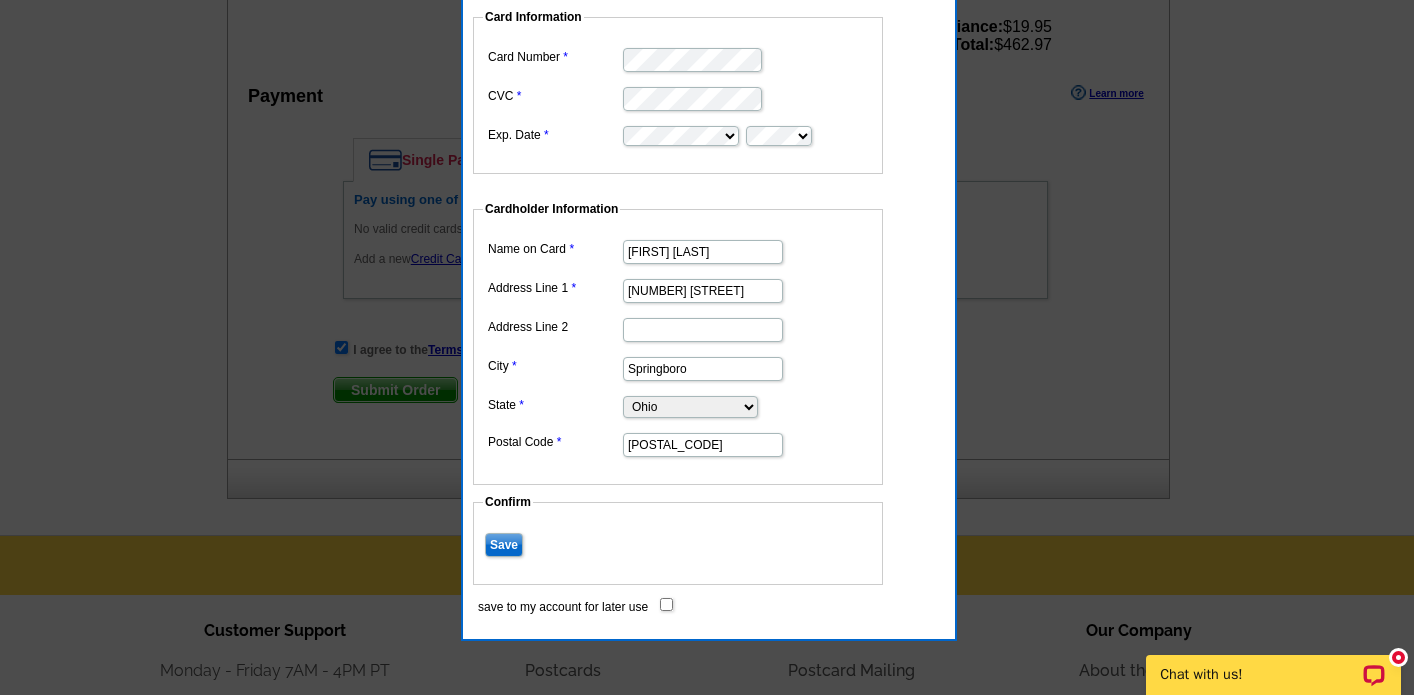 click on "Save" at bounding box center (504, 545) 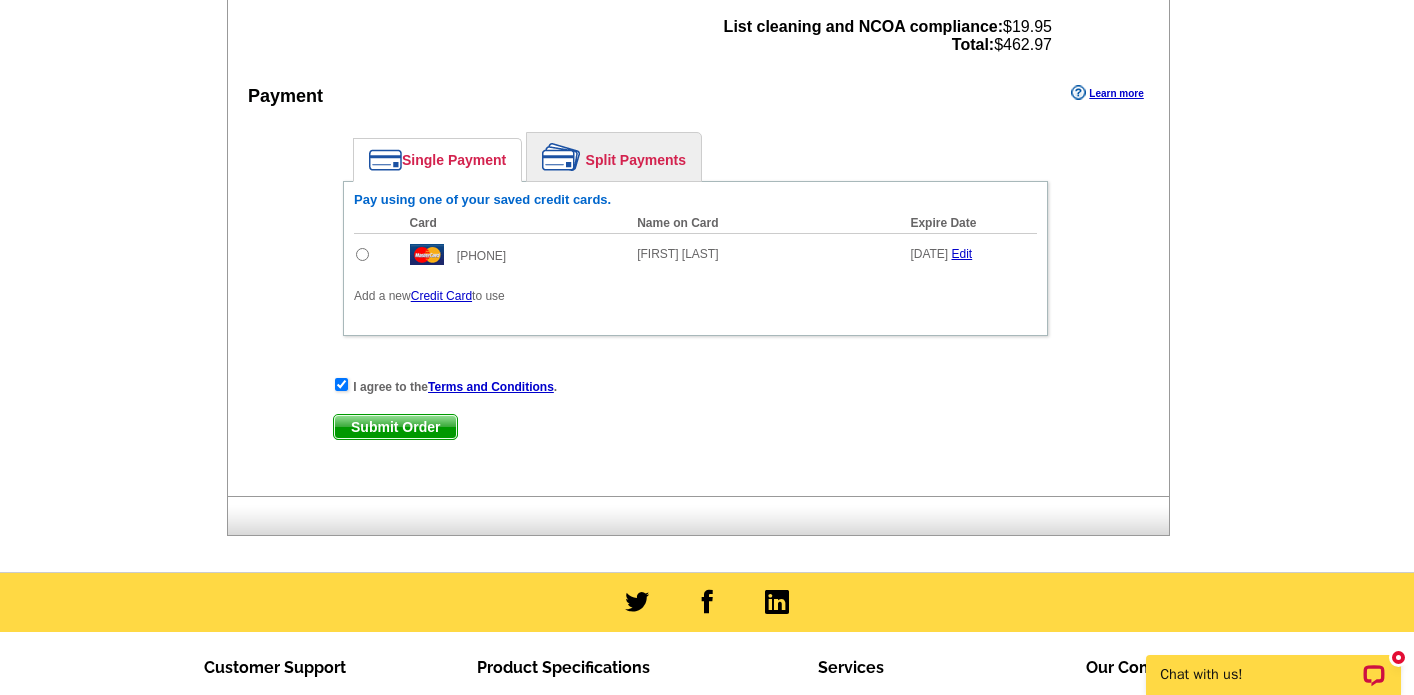 scroll, scrollTop: 1085, scrollLeft: 0, axis: vertical 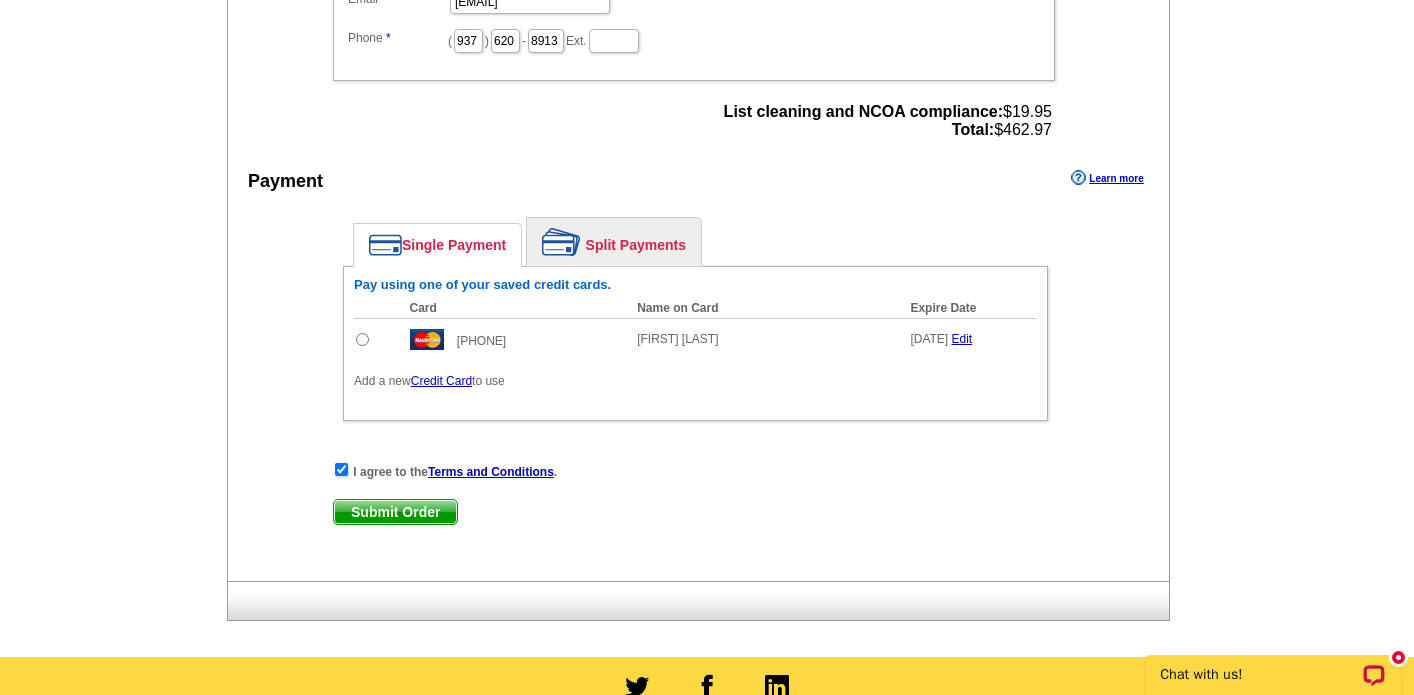 click at bounding box center (362, 339) 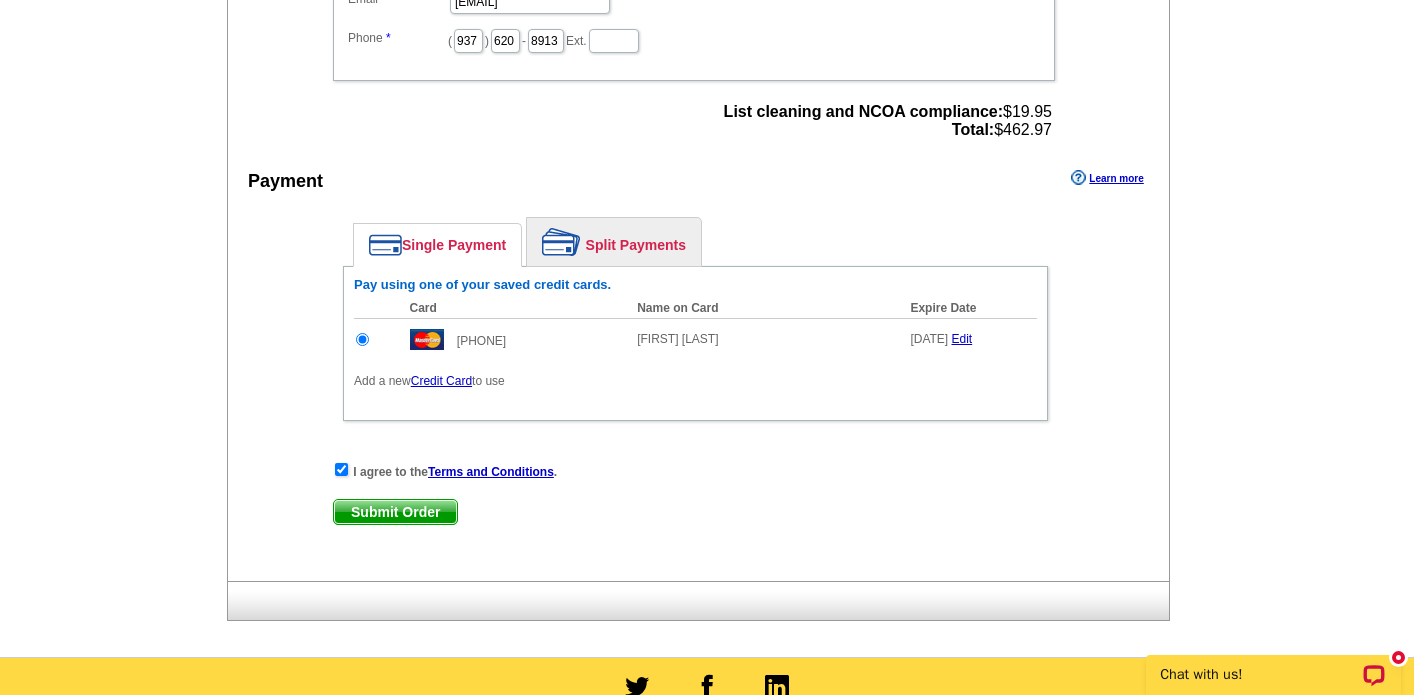 click on "Submit Order" at bounding box center (395, 512) 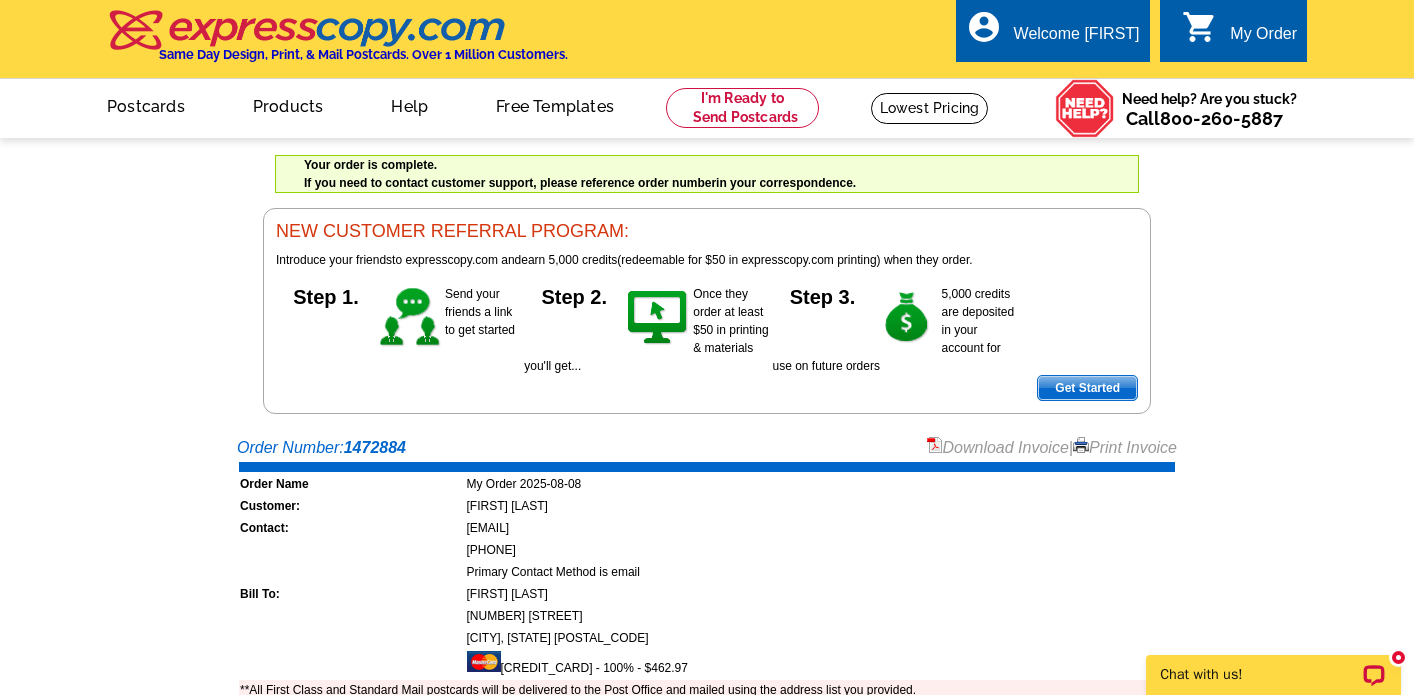 scroll, scrollTop: 0, scrollLeft: 0, axis: both 